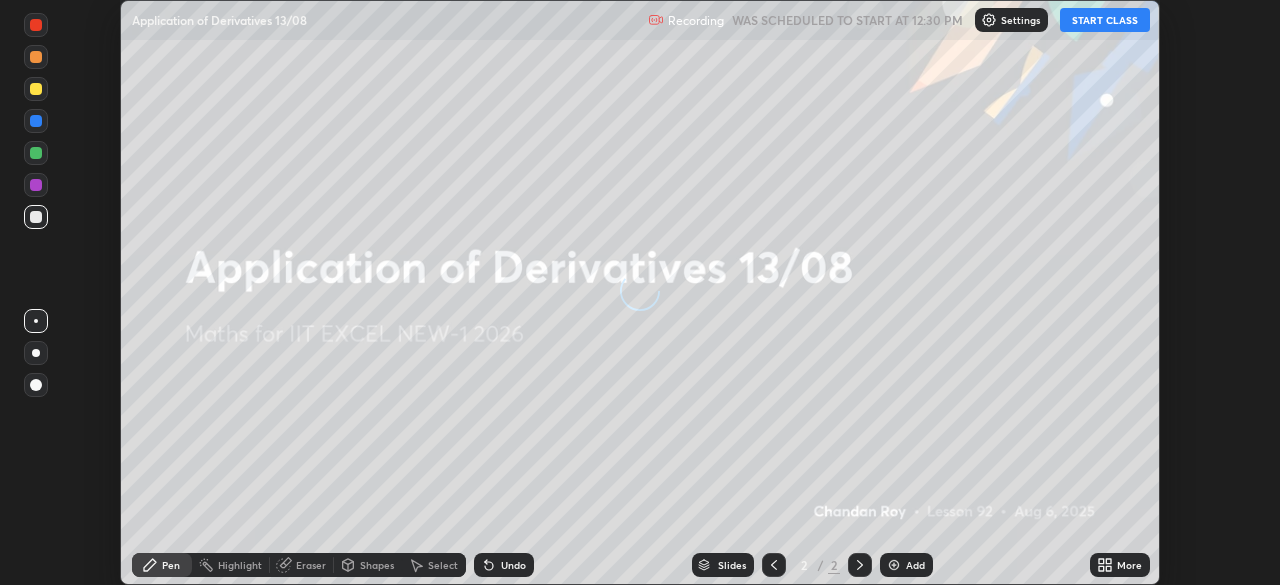 scroll, scrollTop: 0, scrollLeft: 0, axis: both 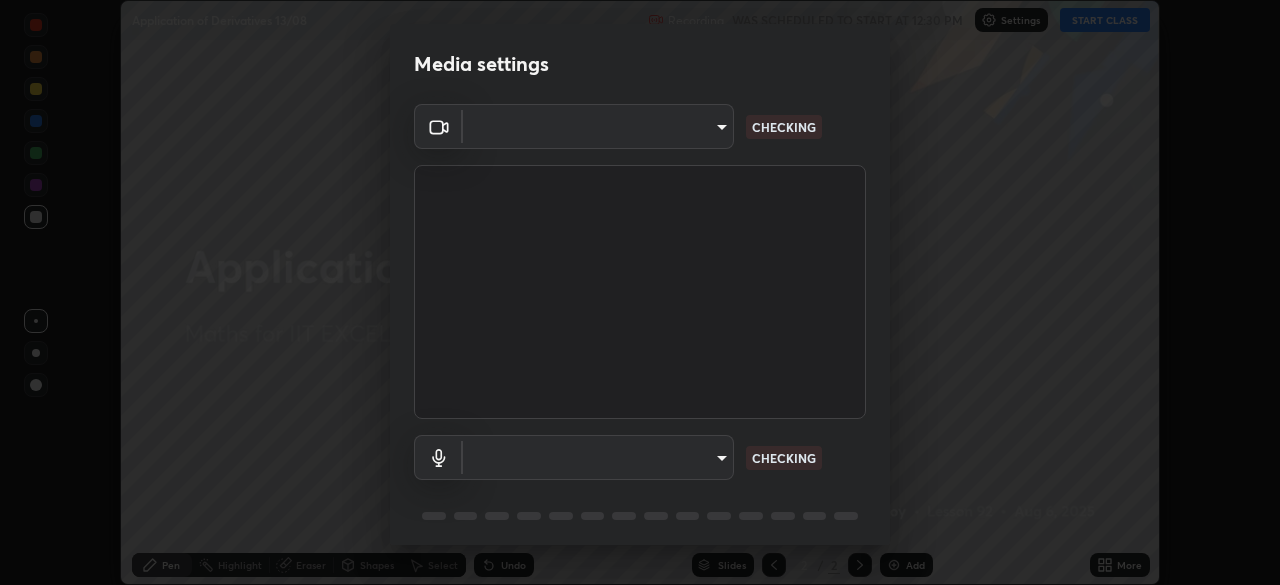 type on "4d63cd10dcc1379e9927399513255d12d620b7bbb39ca773e0f9116a90128a71" 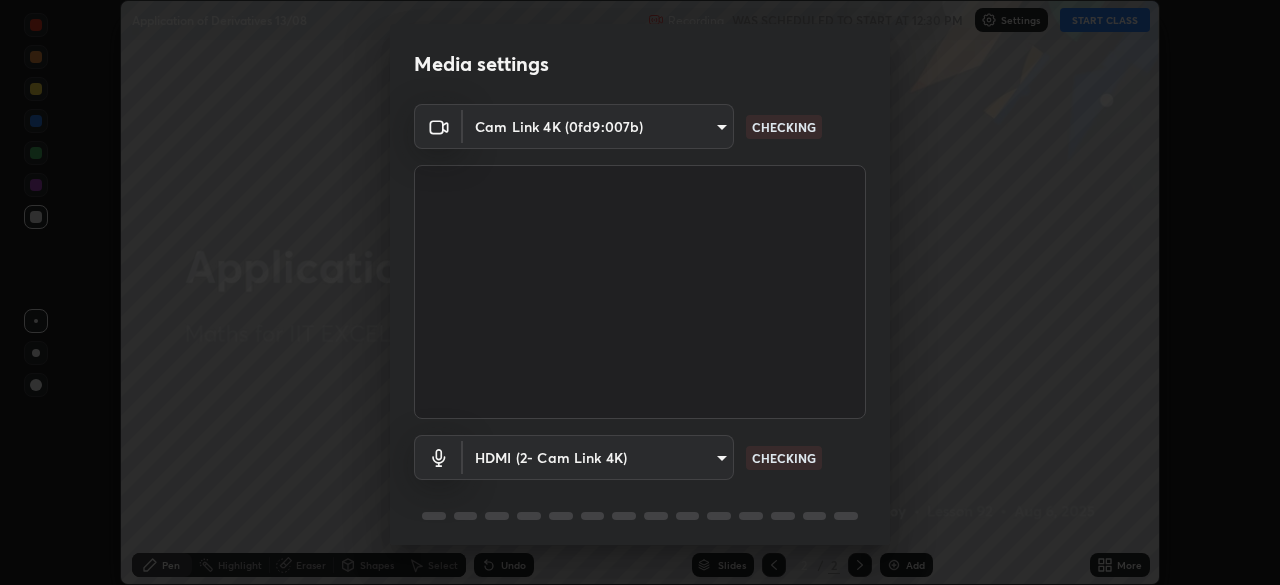 scroll, scrollTop: 71, scrollLeft: 0, axis: vertical 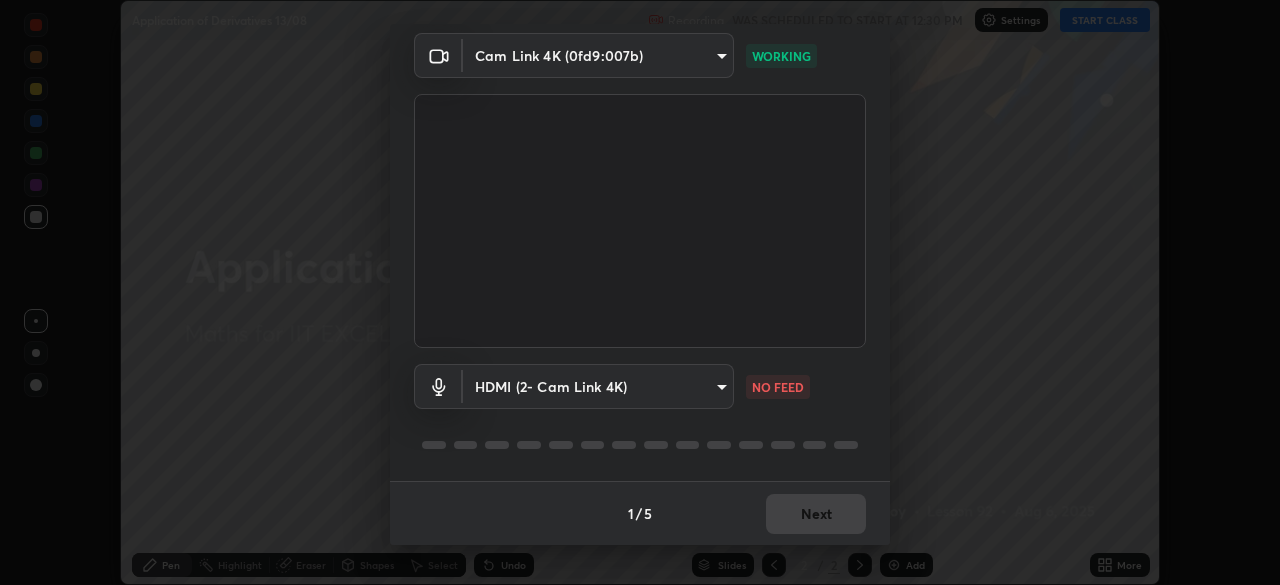 click on "Erase all Application of Derivatives 13/08 Recording WAS SCHEDULED TO START AT  12:30 PM Settings START CLASS Setting up your live class Application of Derivatives 13/08 • L92 of Maths for IIT EXCEL NEW-1 2026 [FIRST] [LAST] Pen Highlight Eraser Shapes Select Undo Slides 2 / 2 Add More No doubts shared Encourage your learners to ask a doubt for better clarity Report an issue Reason for reporting Buffering Chat not working Audio - Video sync issue Educator video quality low ​ Attach an image Report Media settings Cam Link 4K (0fd9:007b) 4d63cd10dcc1379e9927399513255d12d620b7bbb39ca773e0f9116a90128a71 WORKING HDMI (2- Cam Link 4K) ed5987138a9bb15854cc089a729ebf5075ca484623d57be65d6472a84cd6432b NO FEED 1 / 5 Next" at bounding box center [640, 292] 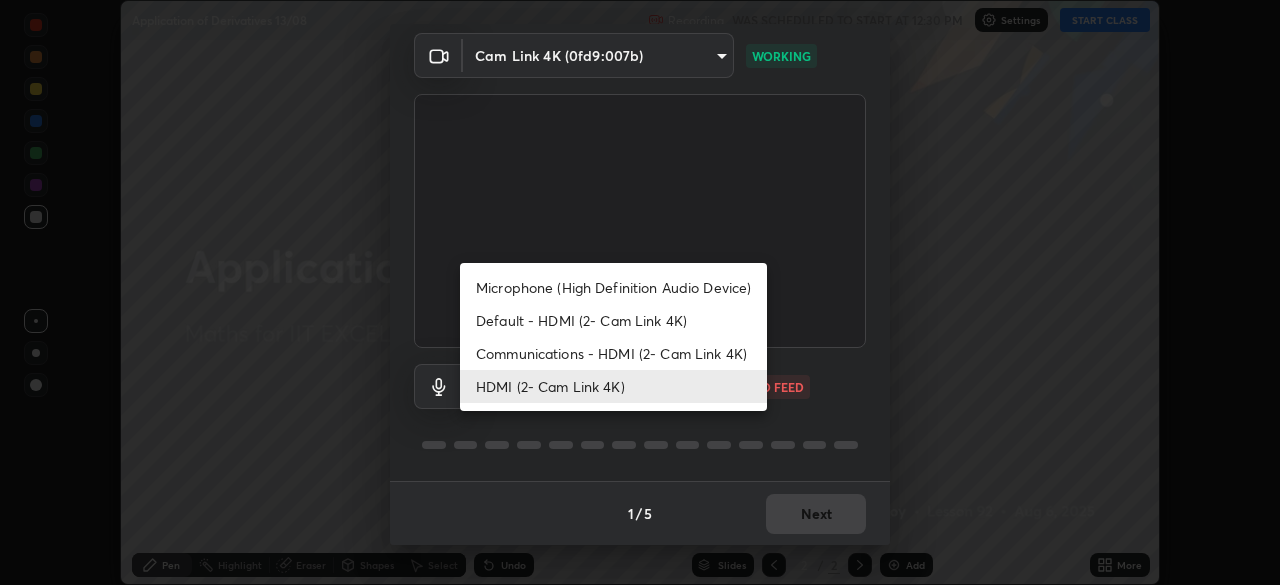 click on "Communications - HDMI (2- Cam Link 4K)" at bounding box center (613, 353) 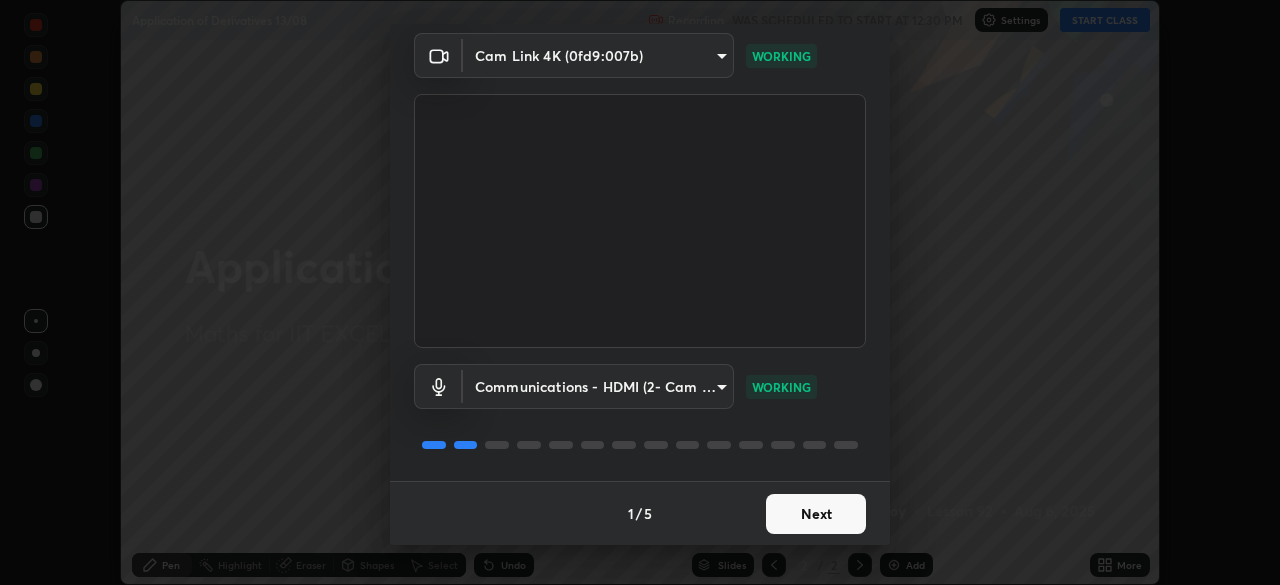 click on "Next" at bounding box center [816, 514] 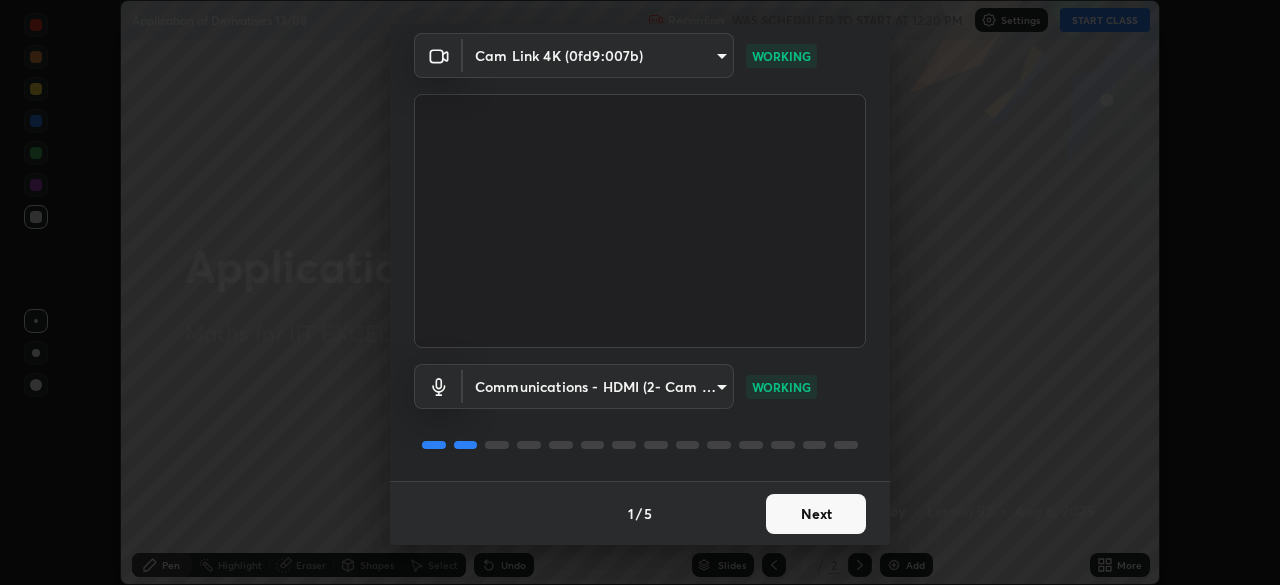 scroll, scrollTop: 0, scrollLeft: 0, axis: both 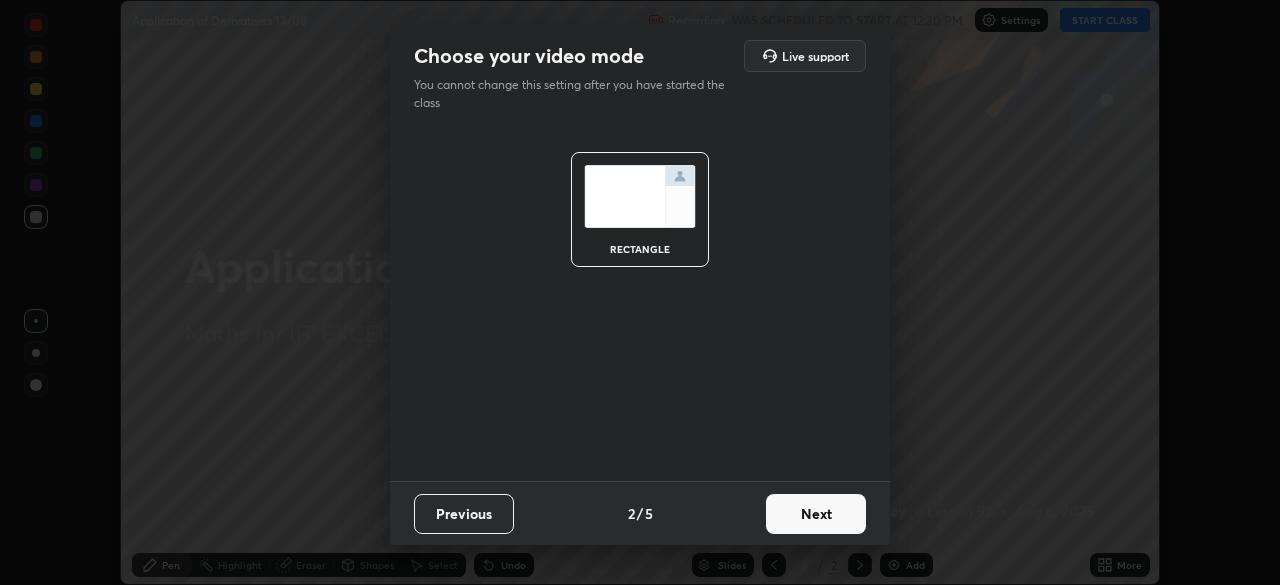 click on "Next" at bounding box center (816, 514) 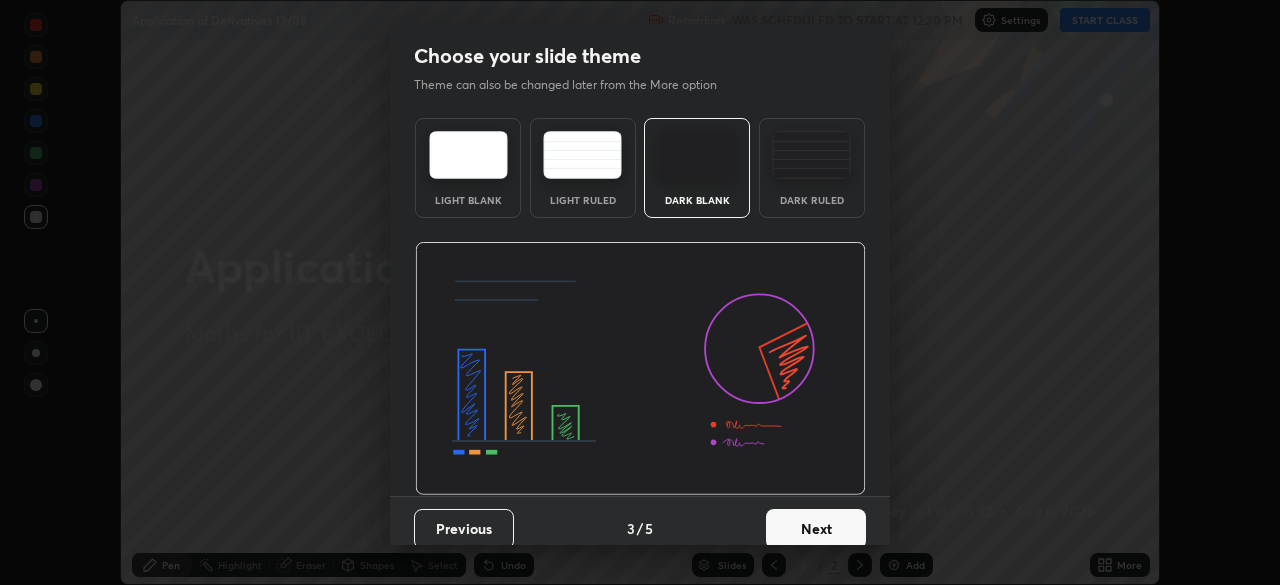 click on "Next" at bounding box center [816, 529] 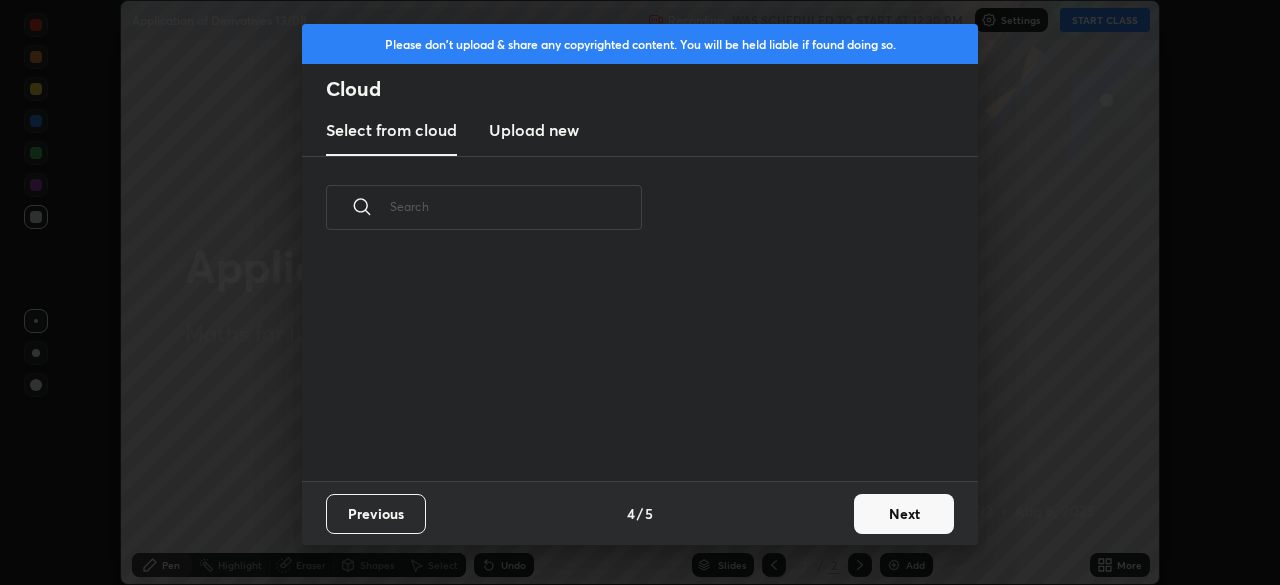 click on "Next" at bounding box center [904, 514] 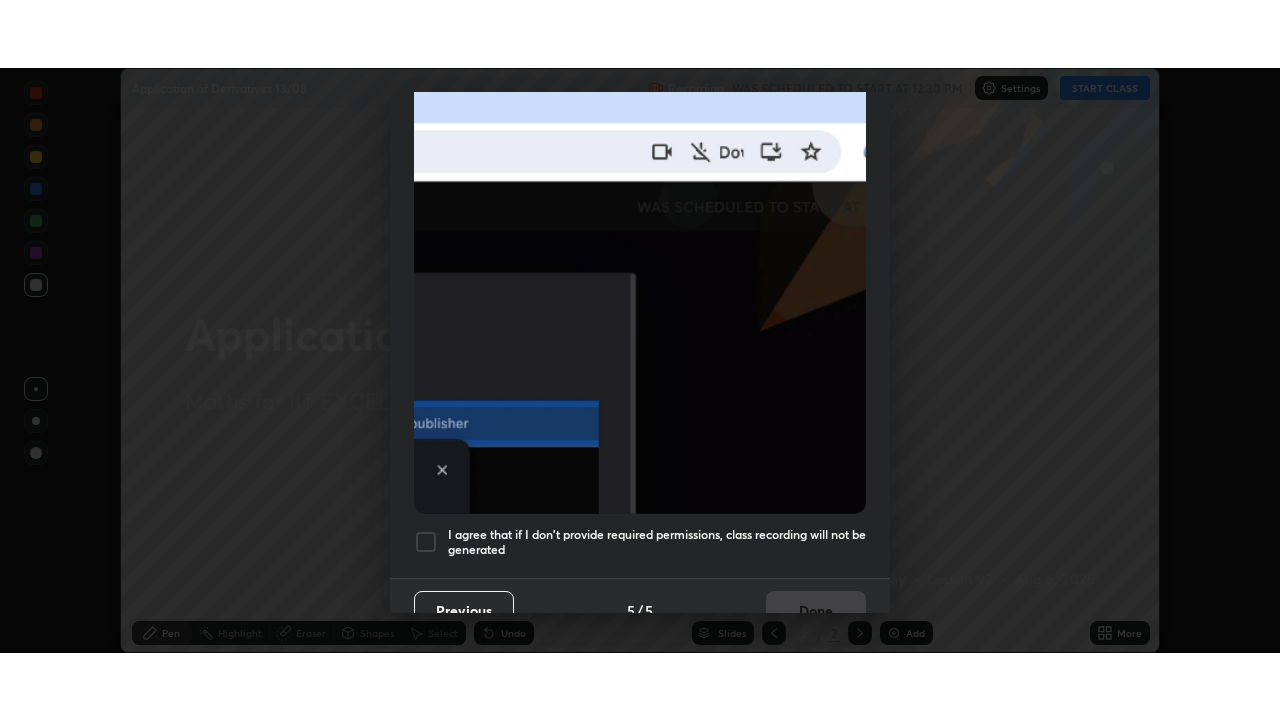 scroll, scrollTop: 479, scrollLeft: 0, axis: vertical 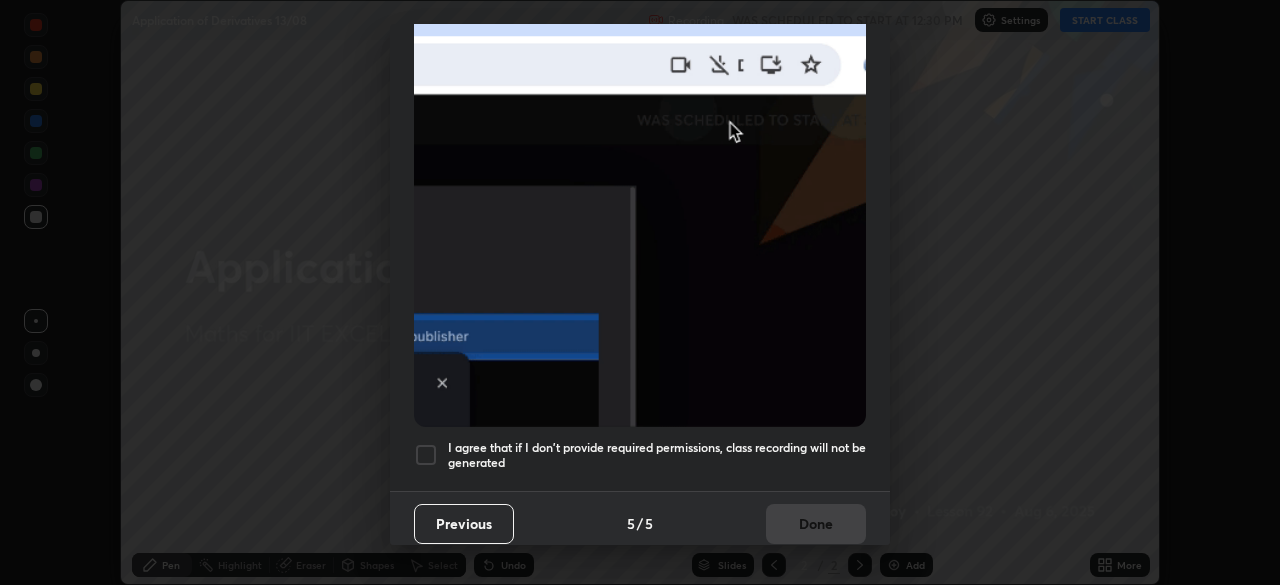 click at bounding box center [426, 455] 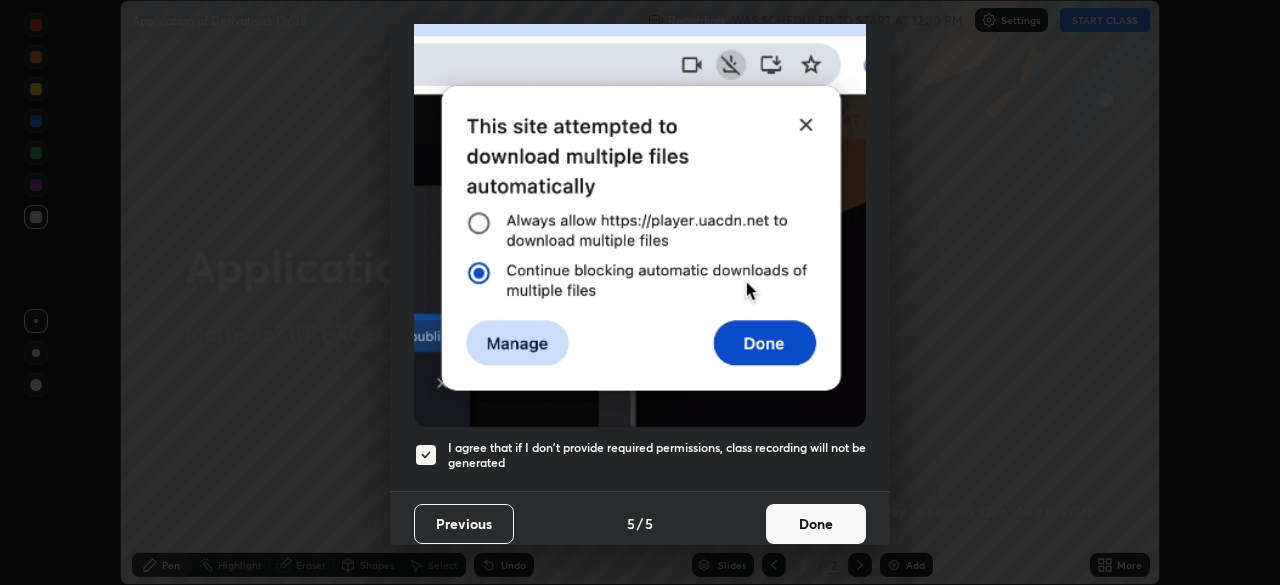 click on "Done" at bounding box center (816, 524) 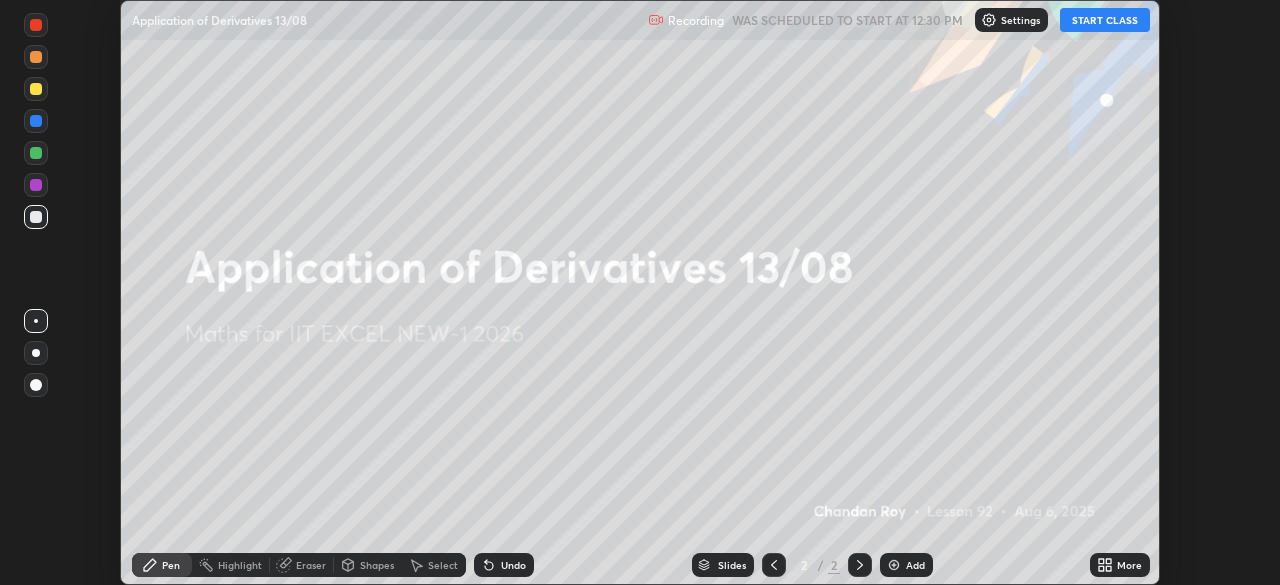 click on "More" at bounding box center [1129, 565] 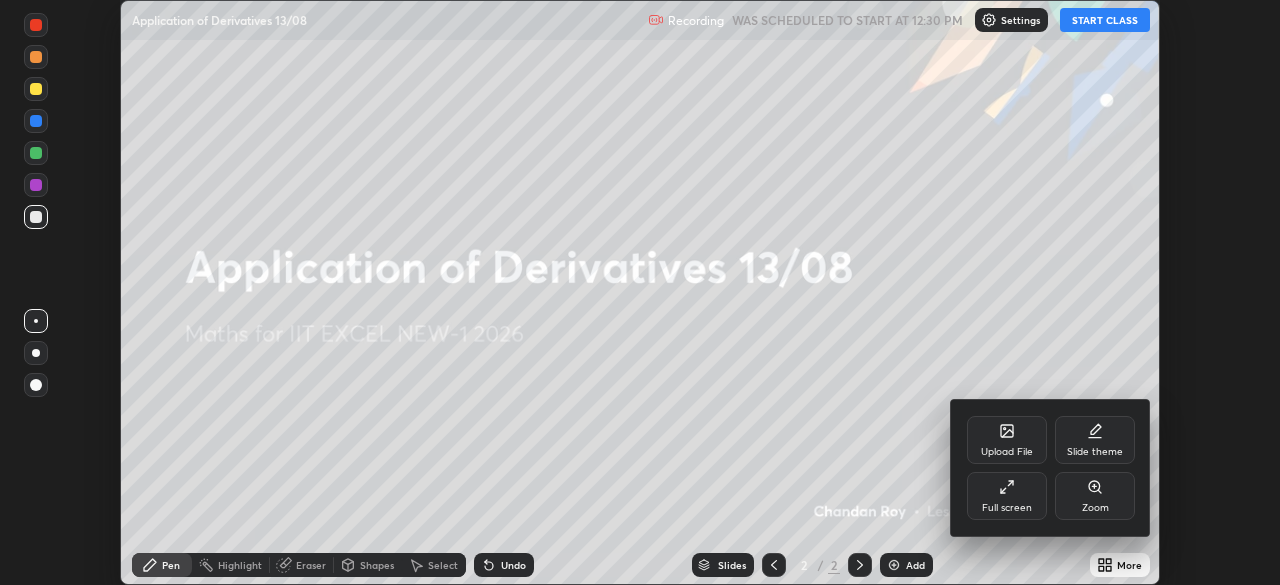 click 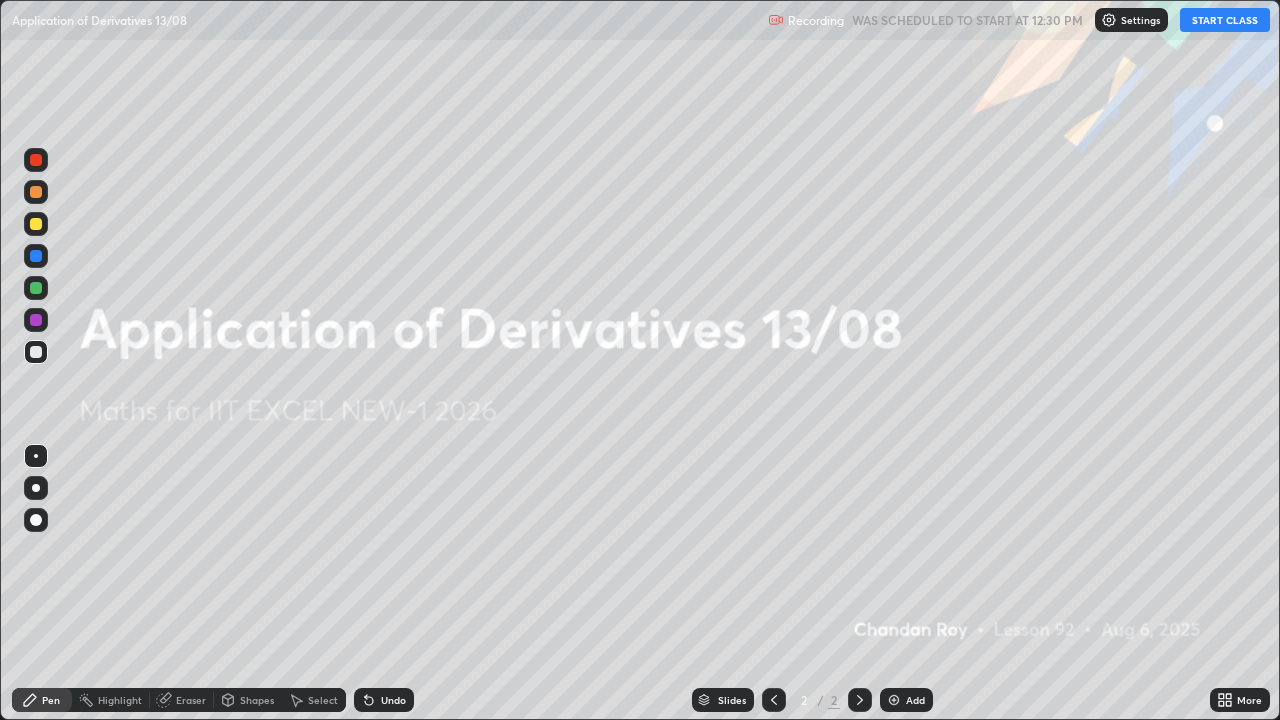 scroll, scrollTop: 99280, scrollLeft: 98720, axis: both 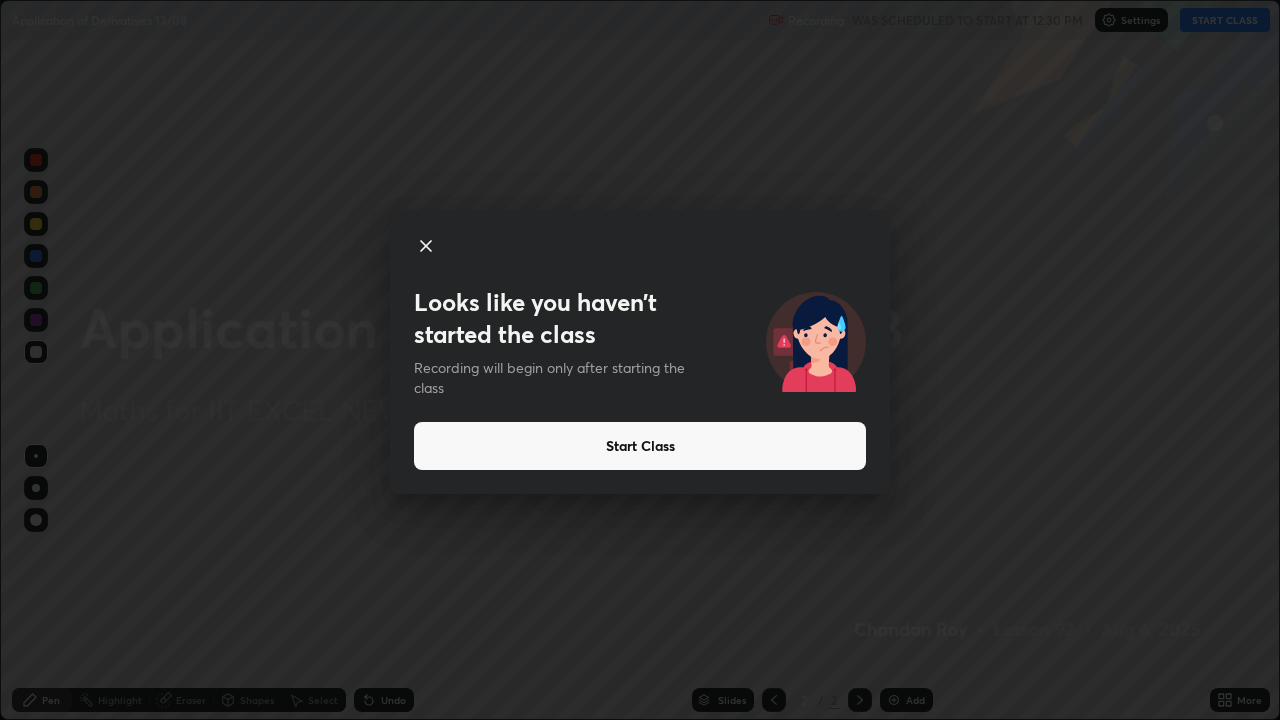 click on "Start Class" at bounding box center (640, 446) 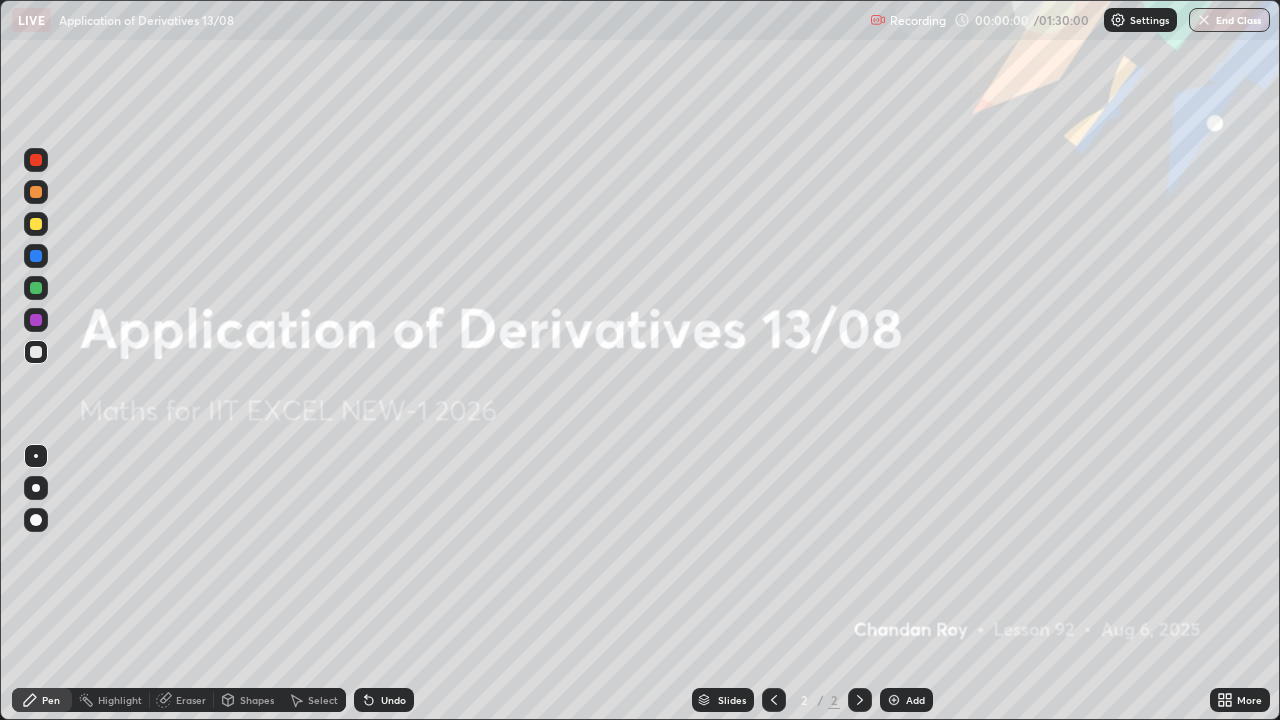click 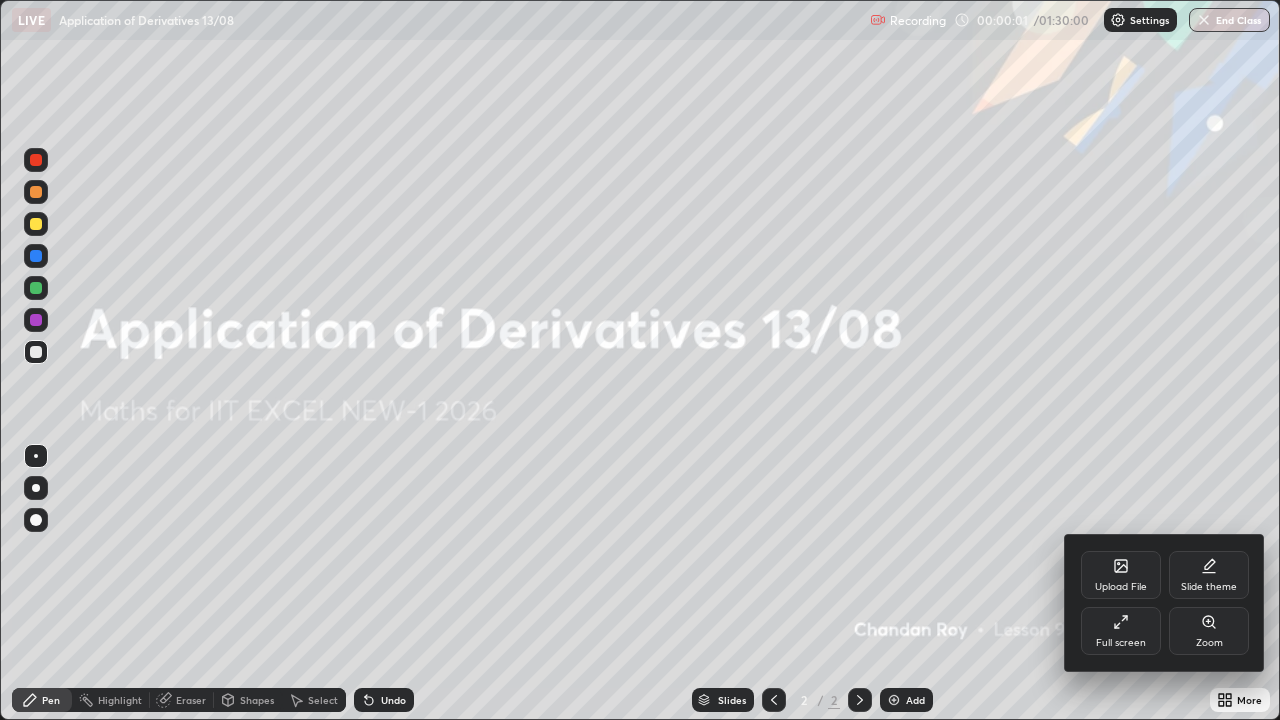 click at bounding box center (640, 360) 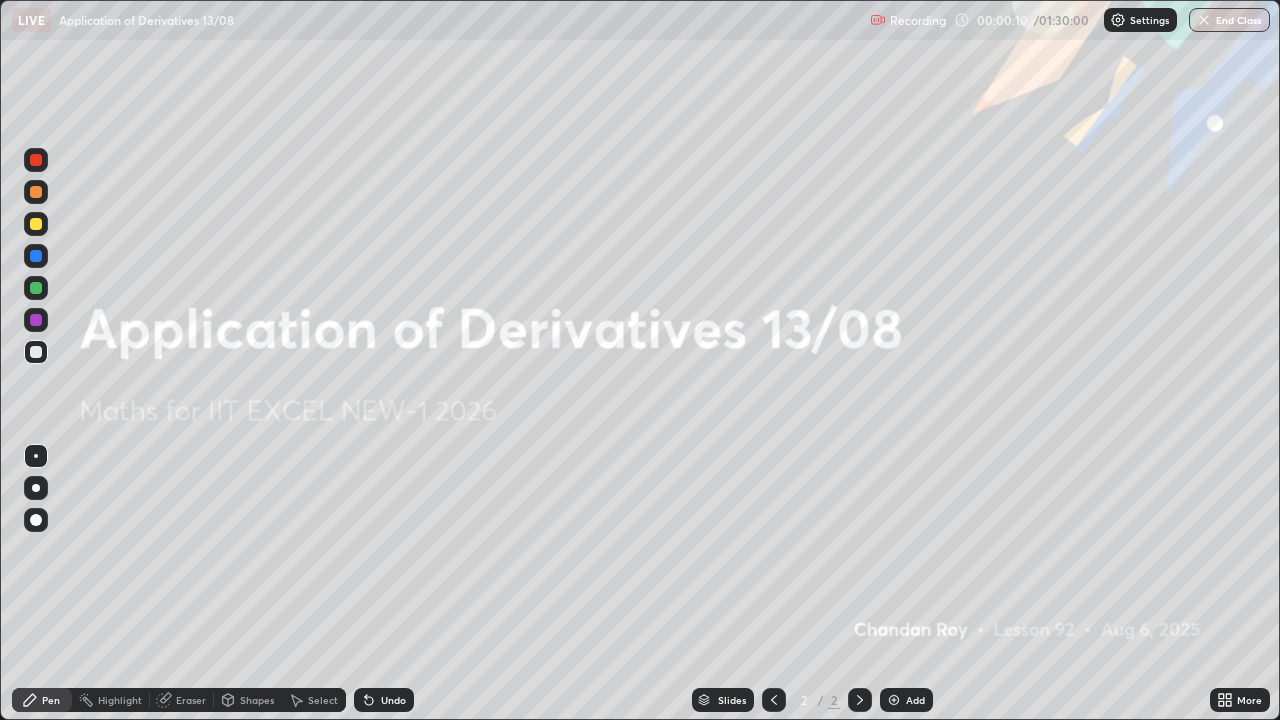 click on "More" at bounding box center [1249, 700] 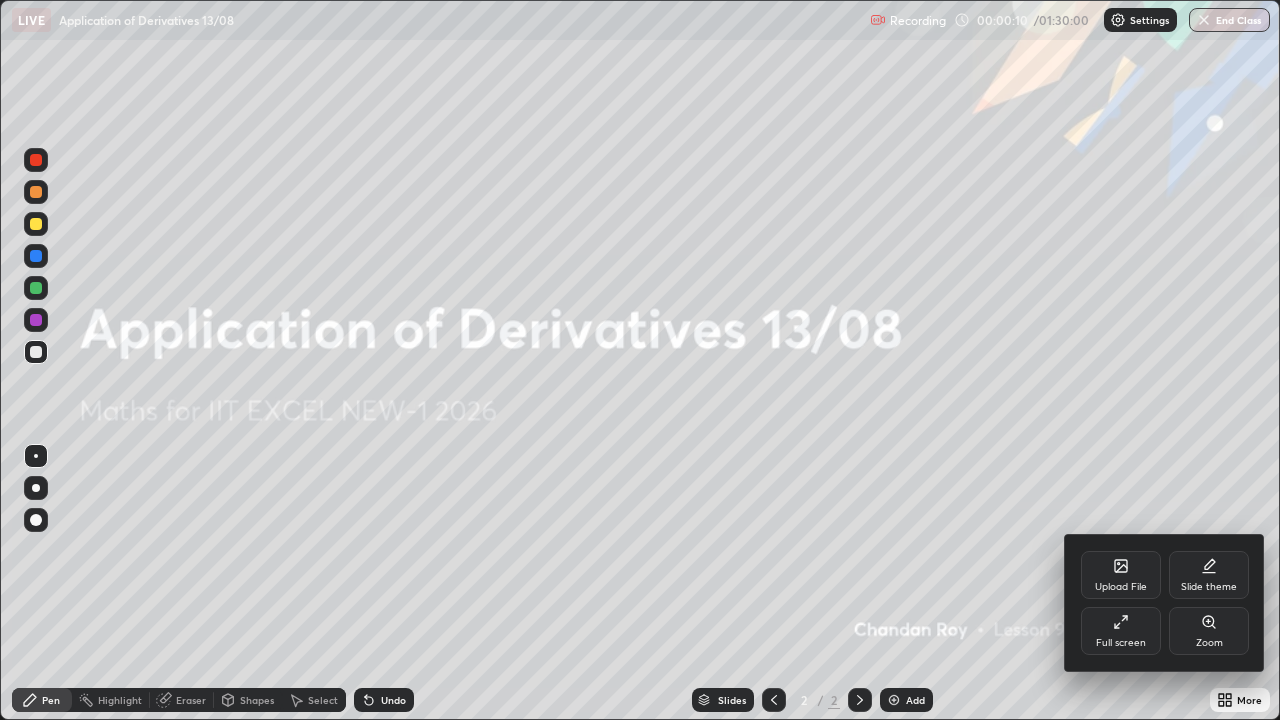 click on "Upload File" at bounding box center [1121, 575] 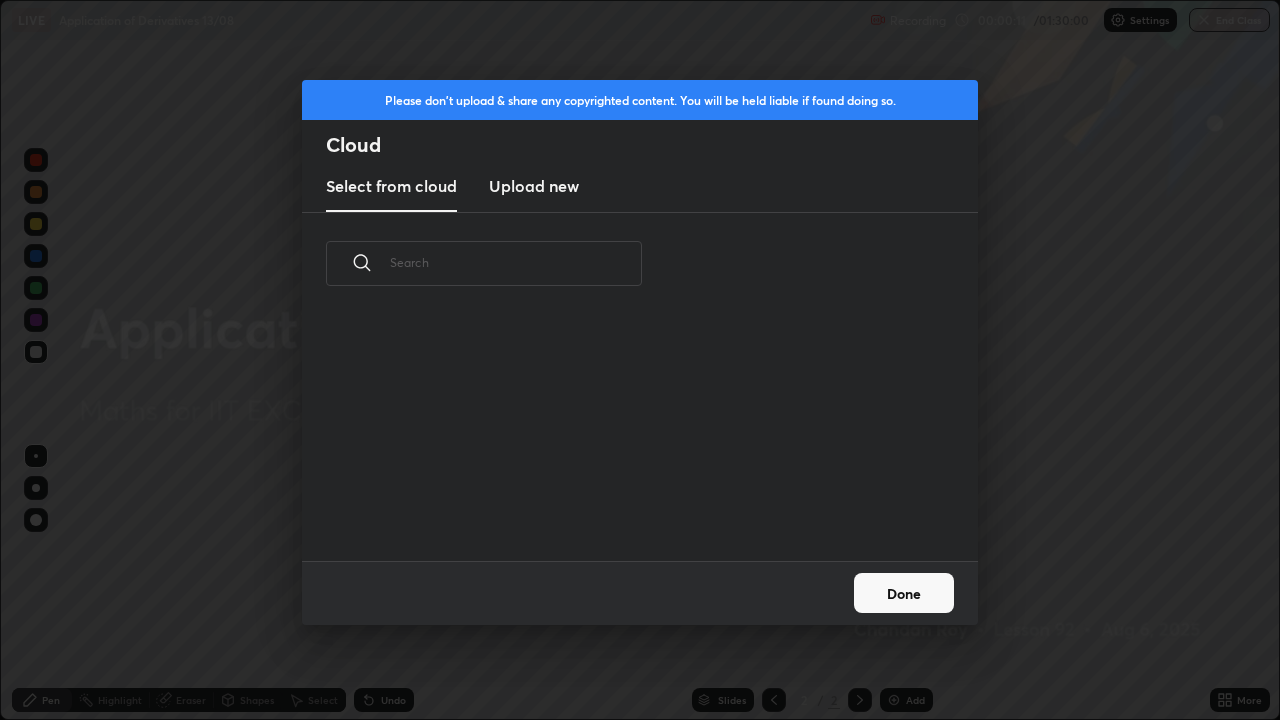 scroll, scrollTop: 7, scrollLeft: 11, axis: both 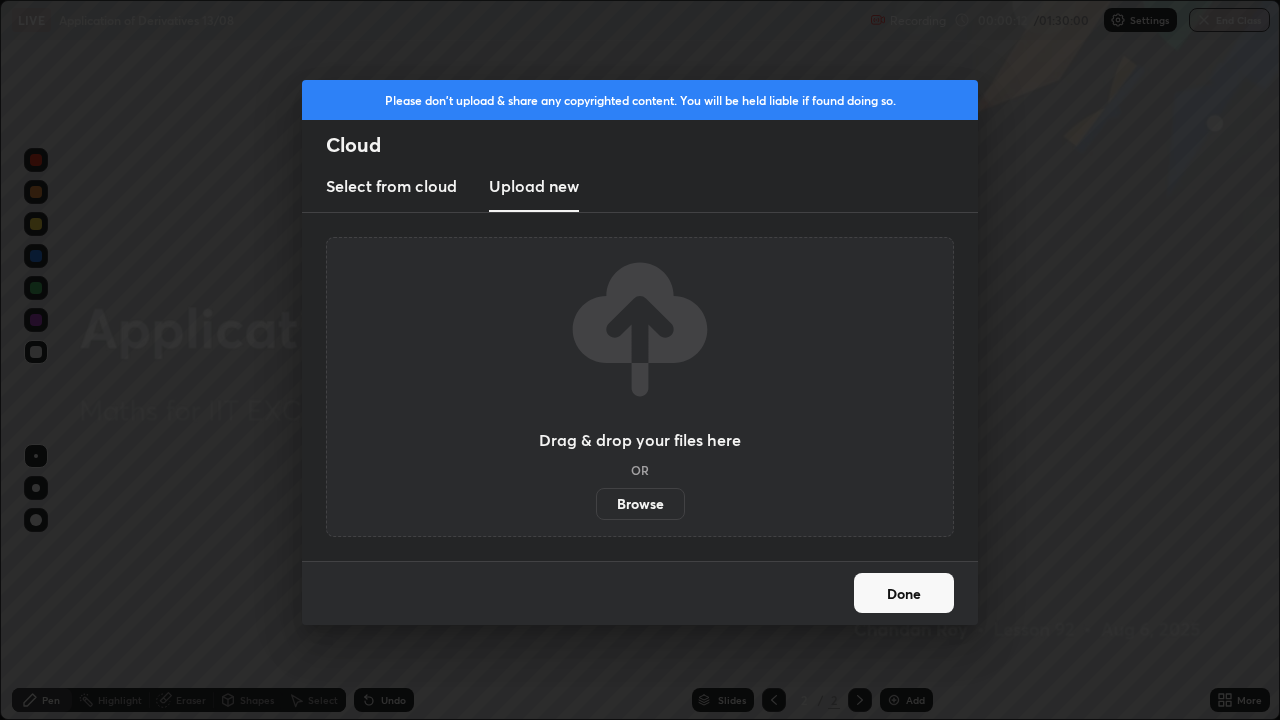 click on "Browse" at bounding box center (640, 504) 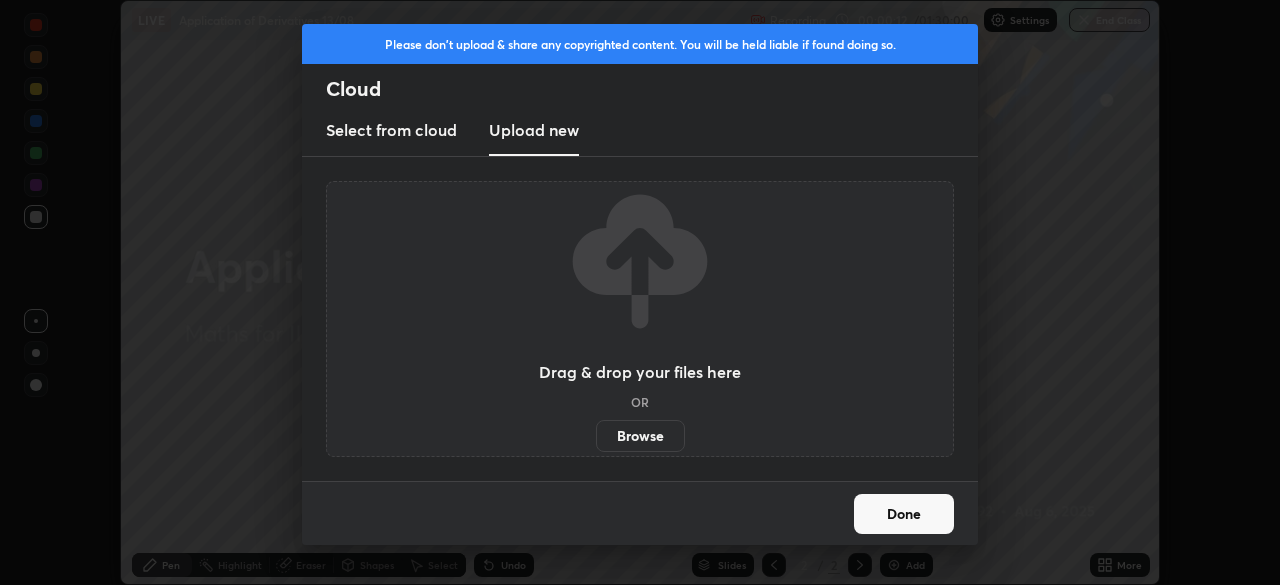 scroll, scrollTop: 585, scrollLeft: 1280, axis: both 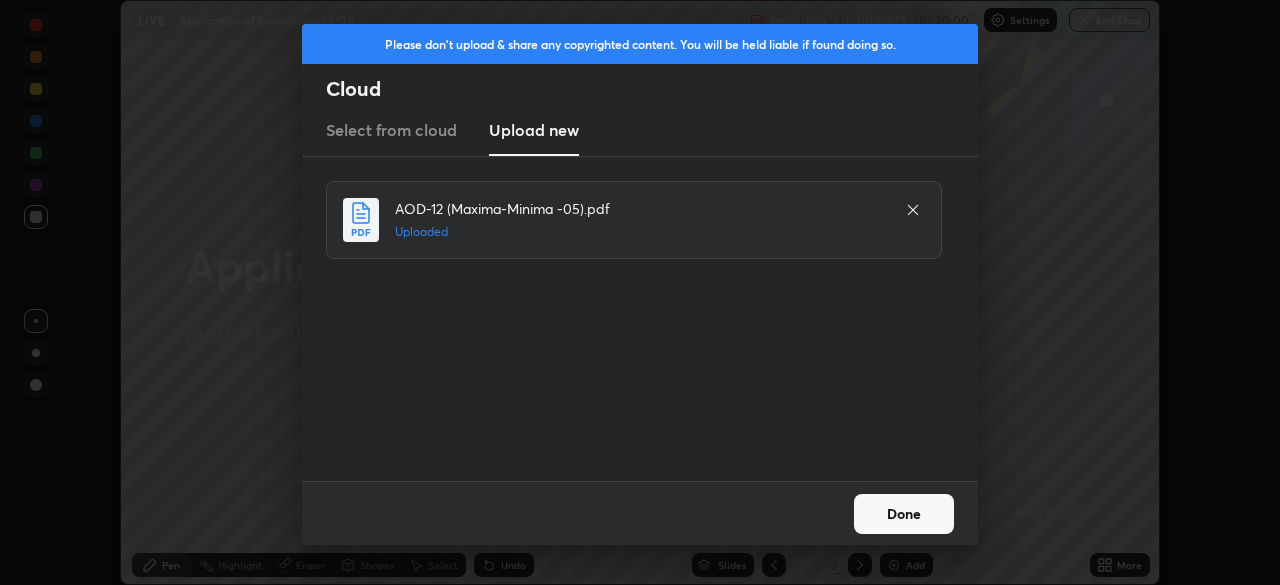 click on "Done" at bounding box center (904, 514) 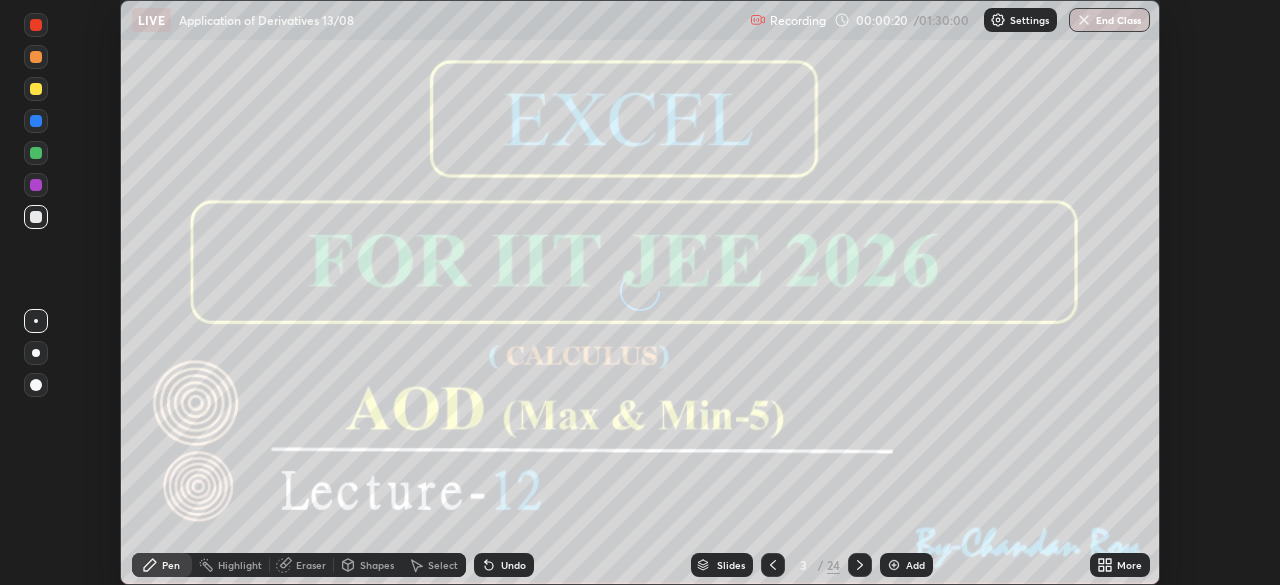 click on "More" at bounding box center (1129, 565) 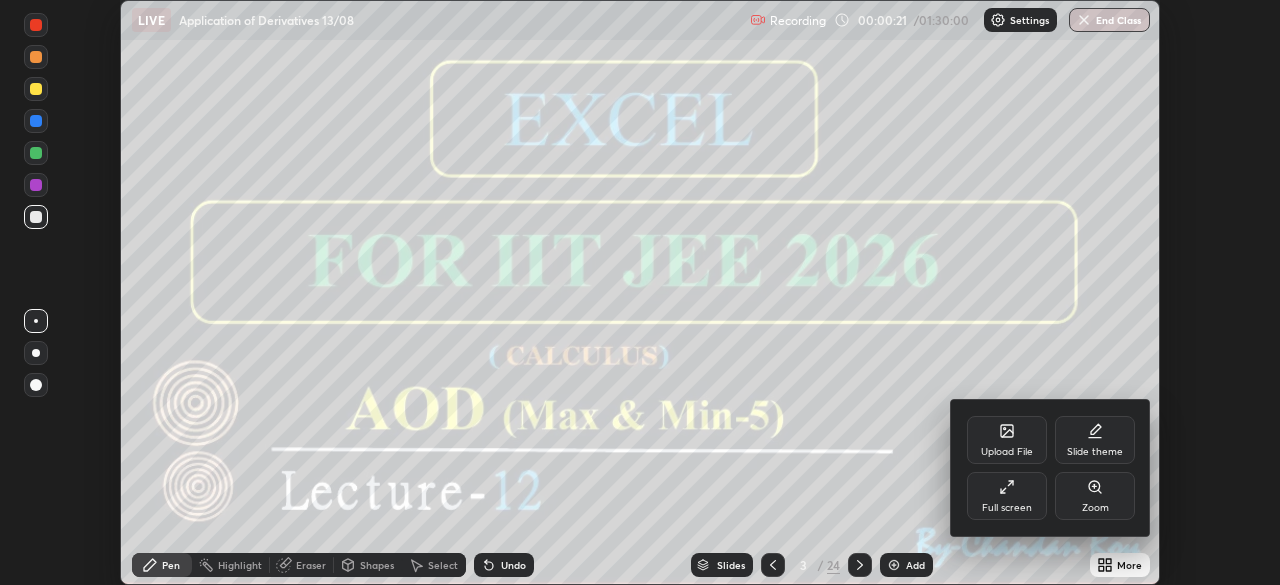 click on "Full screen" at bounding box center [1007, 496] 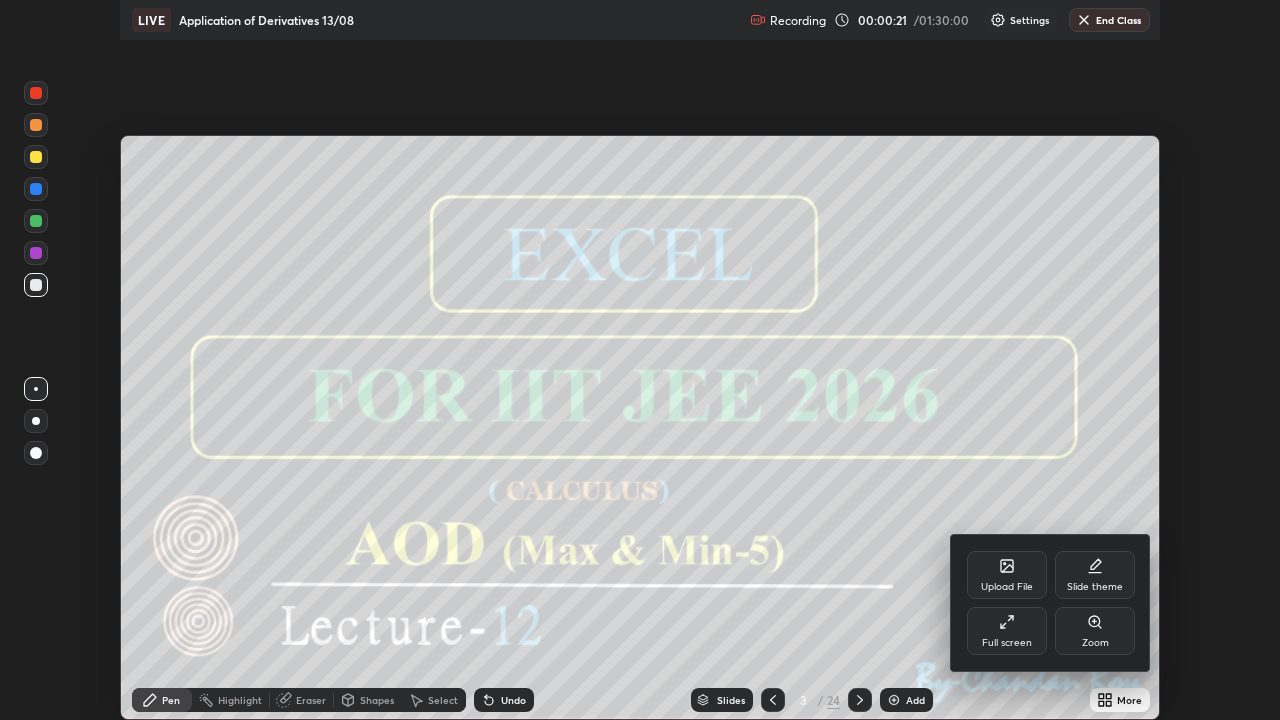 scroll, scrollTop: 99280, scrollLeft: 98720, axis: both 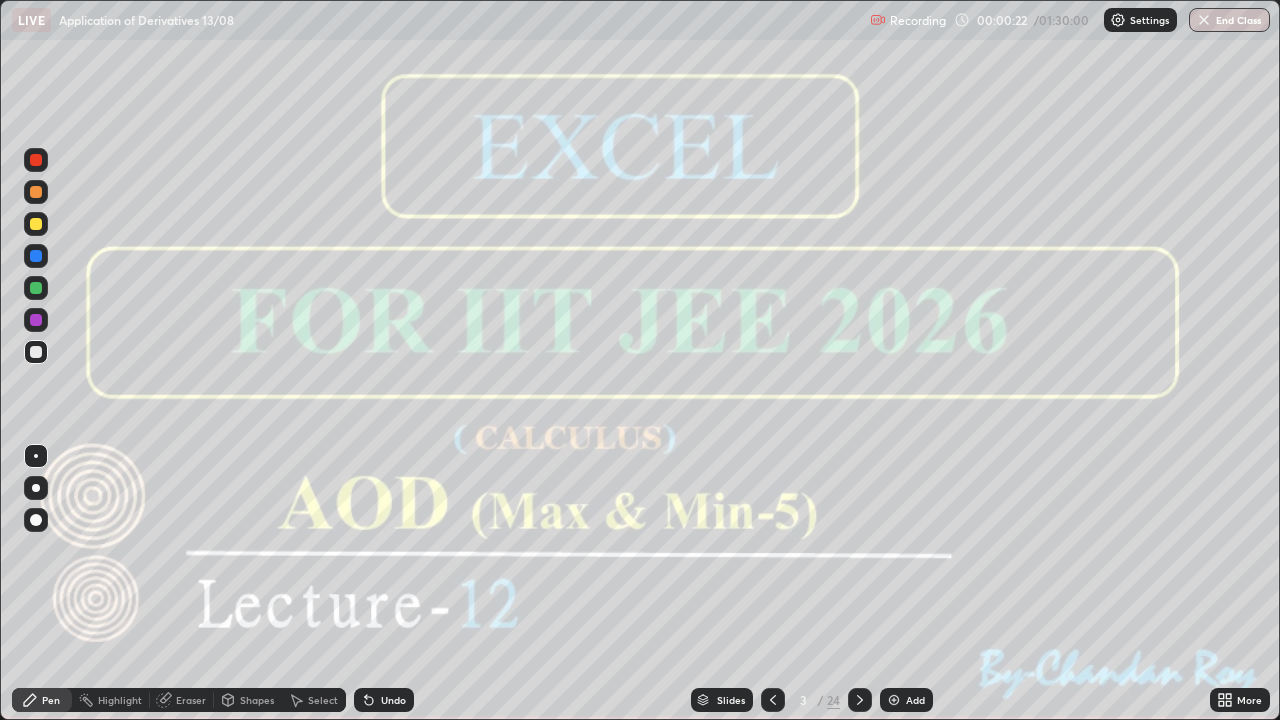 click 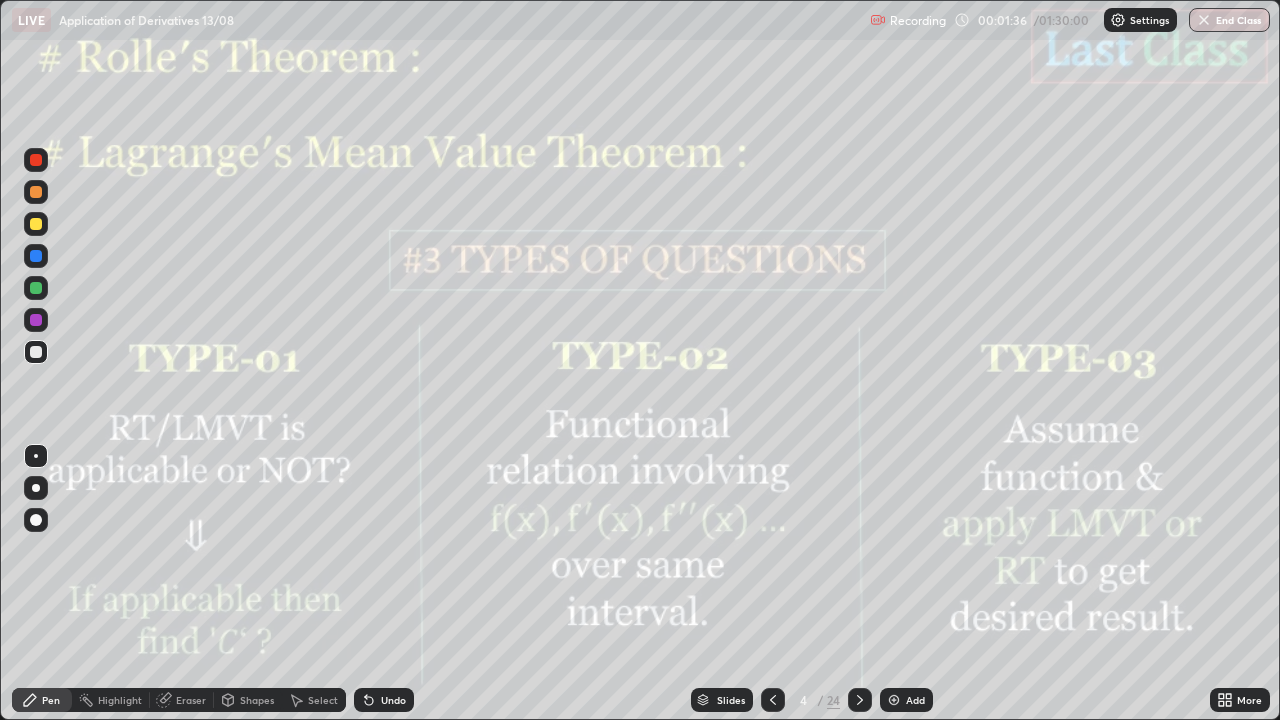 click 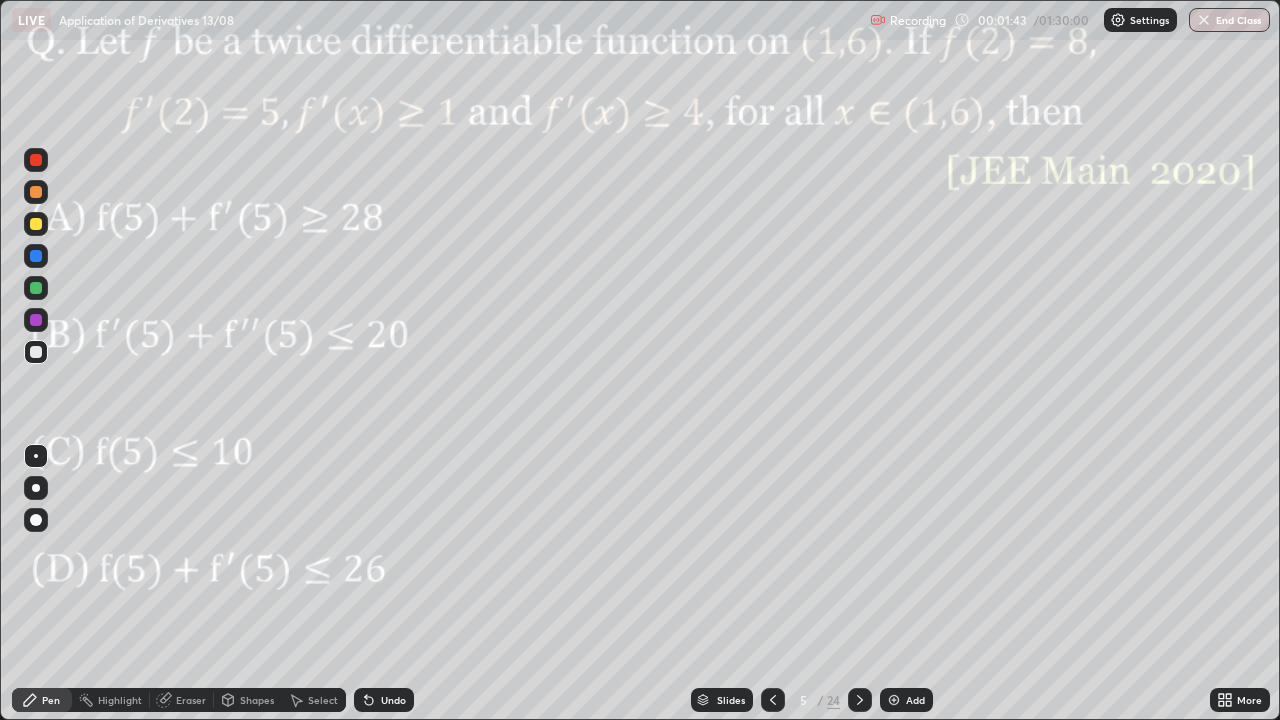 click at bounding box center (36, 320) 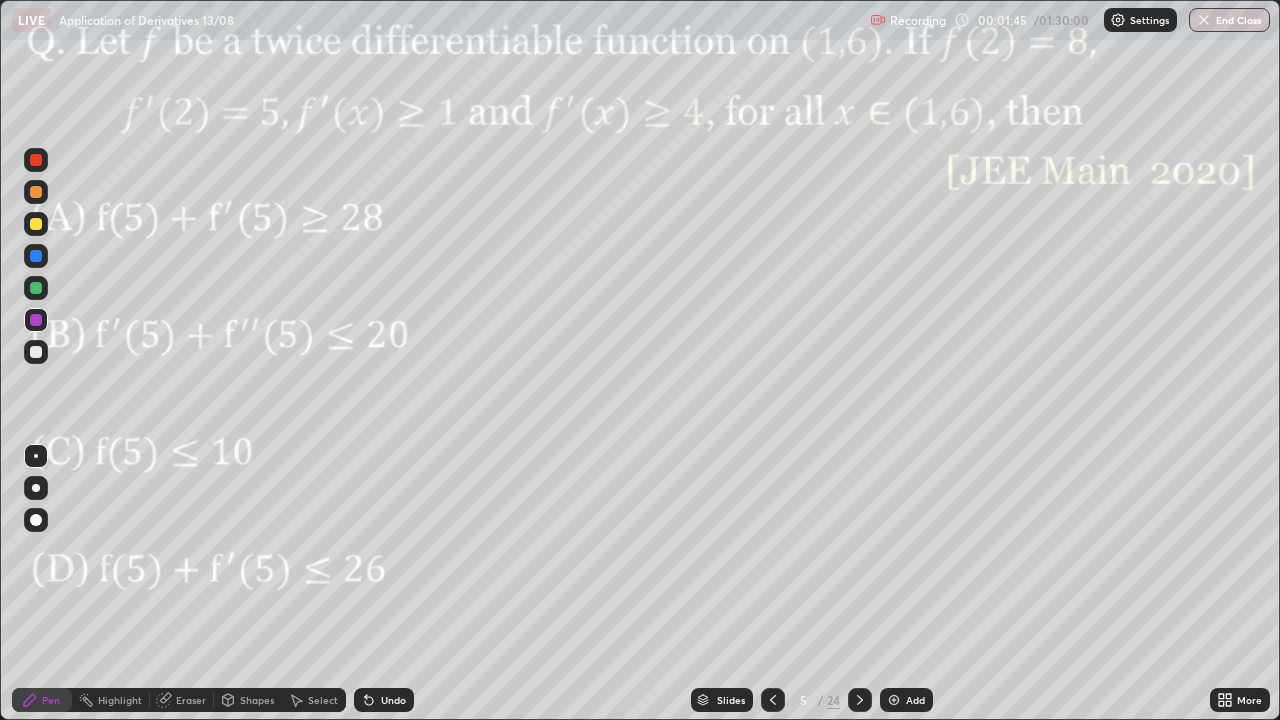 click at bounding box center (36, 288) 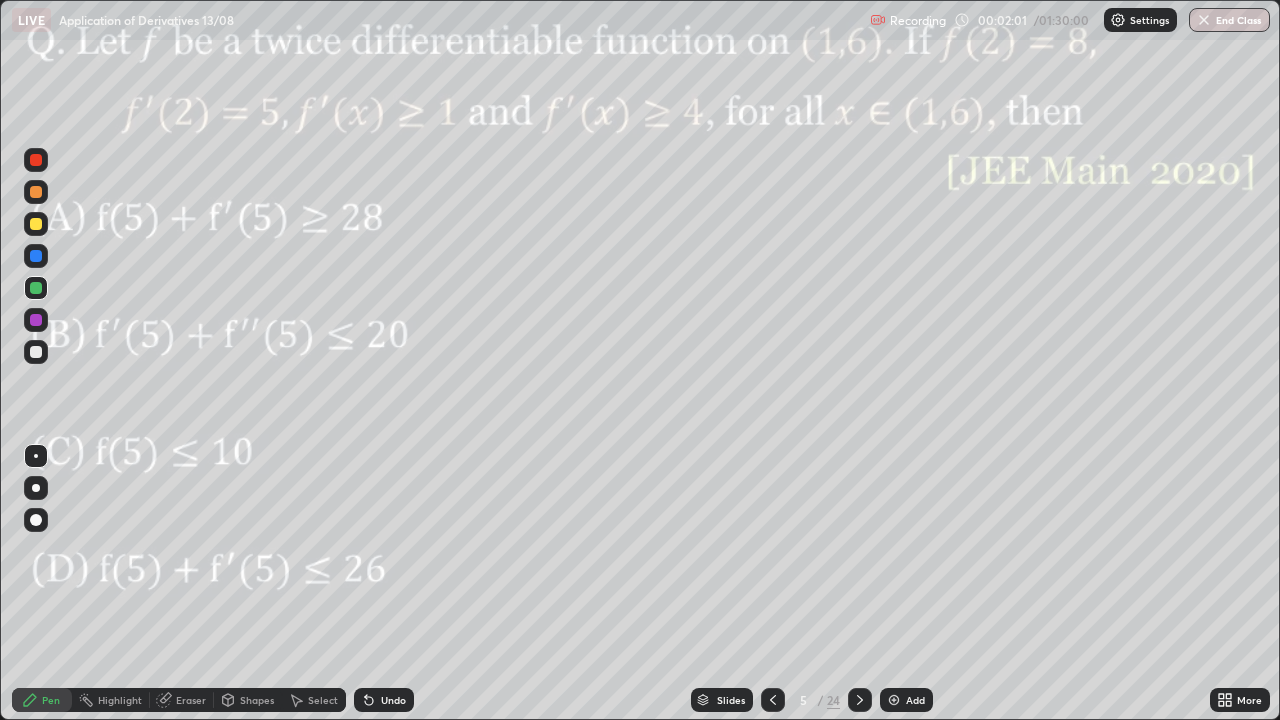 click 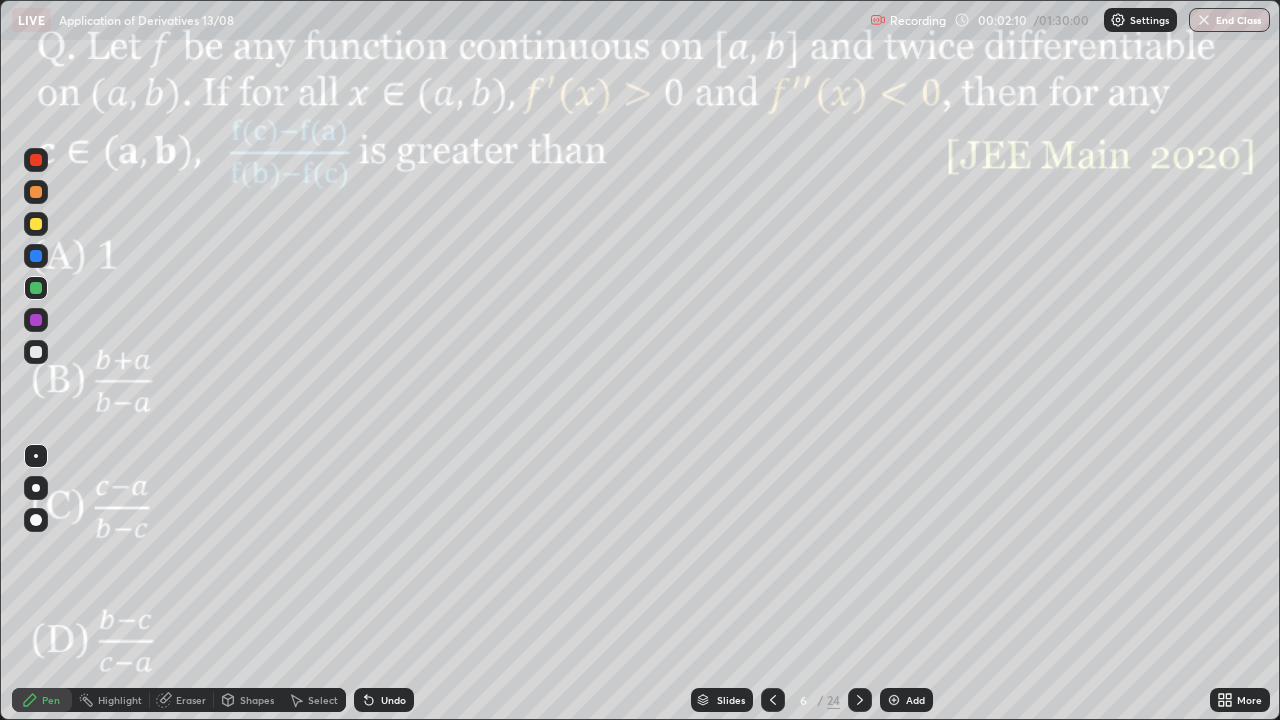click 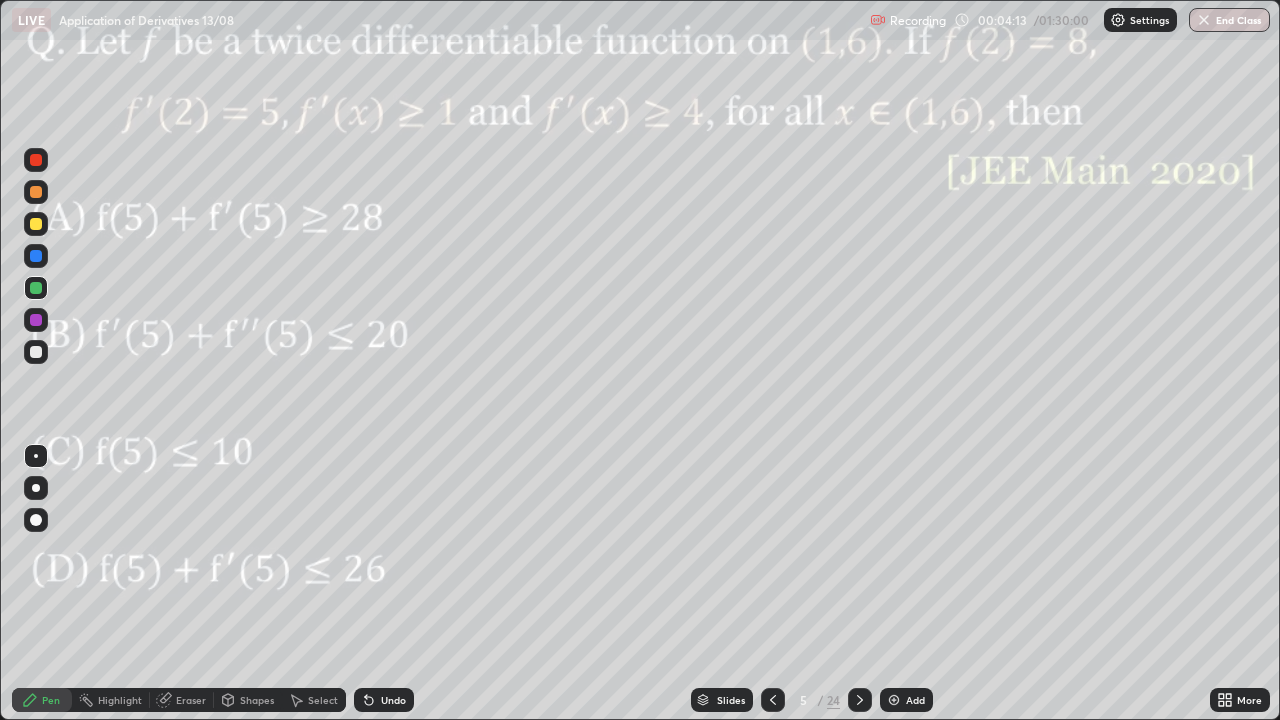 click at bounding box center (36, 320) 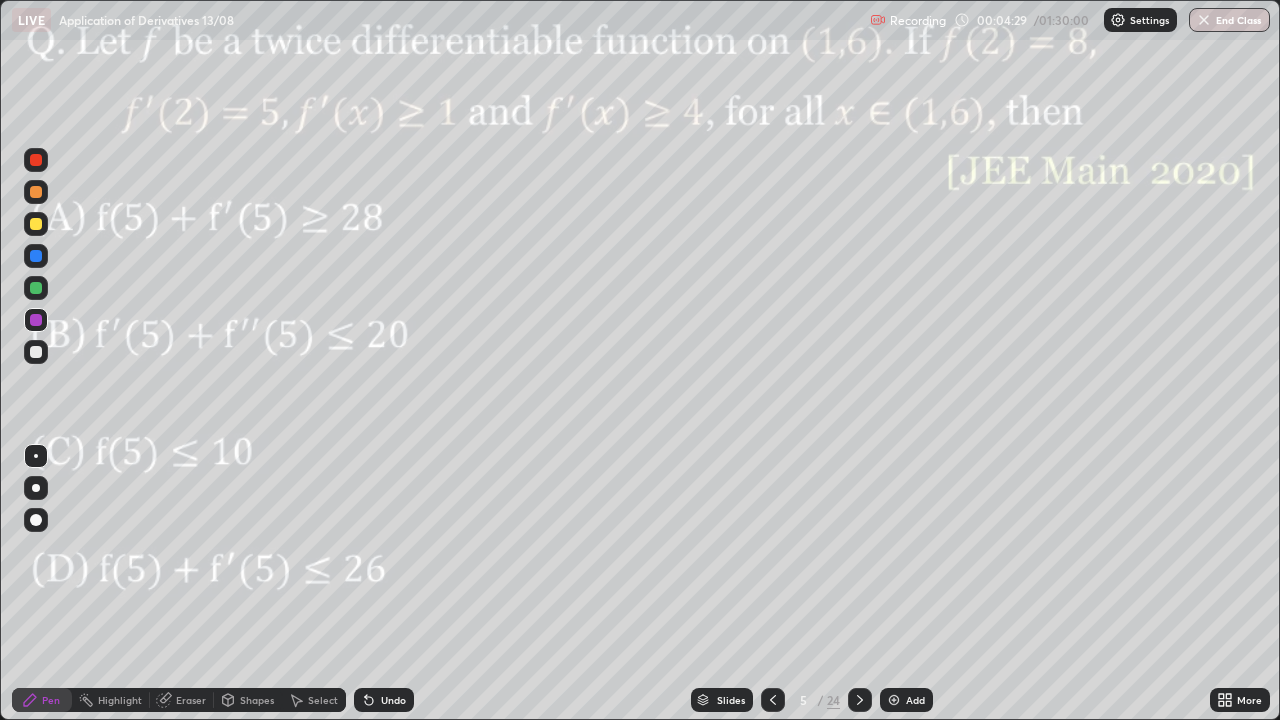 click on "Eraser" at bounding box center [191, 700] 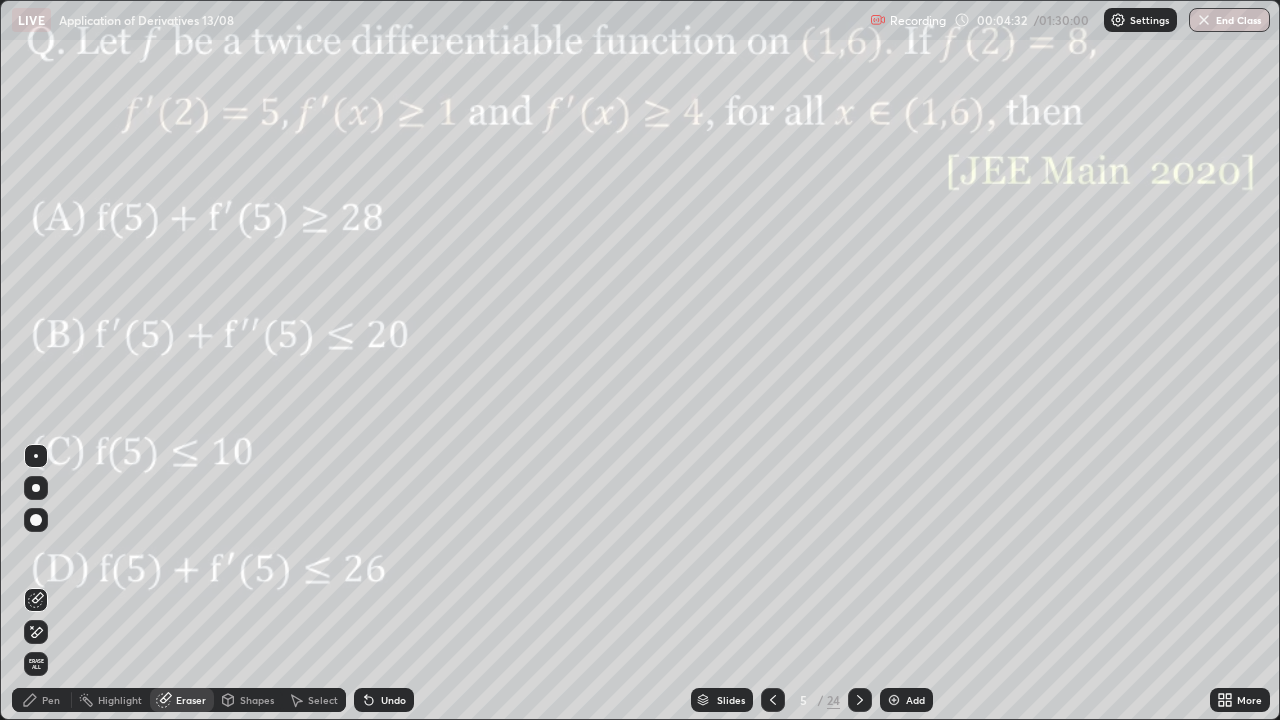 click on "Select" at bounding box center (323, 700) 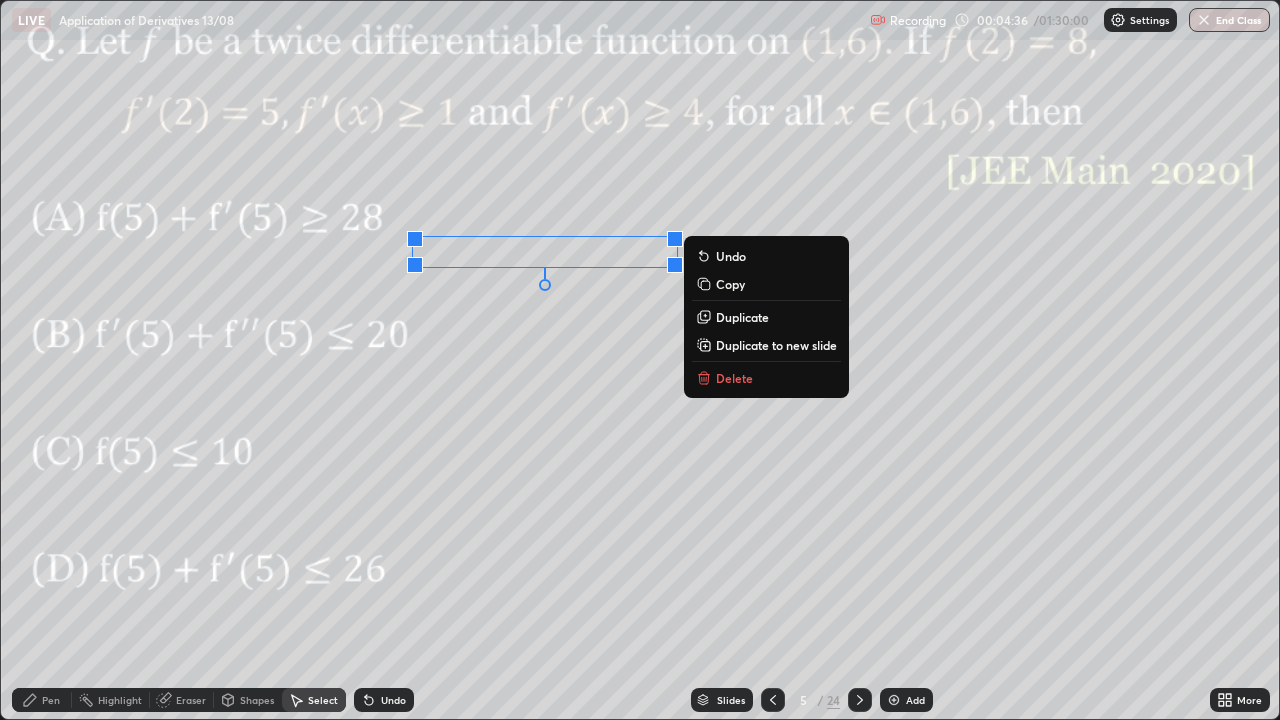 click on "Pen" at bounding box center [42, 700] 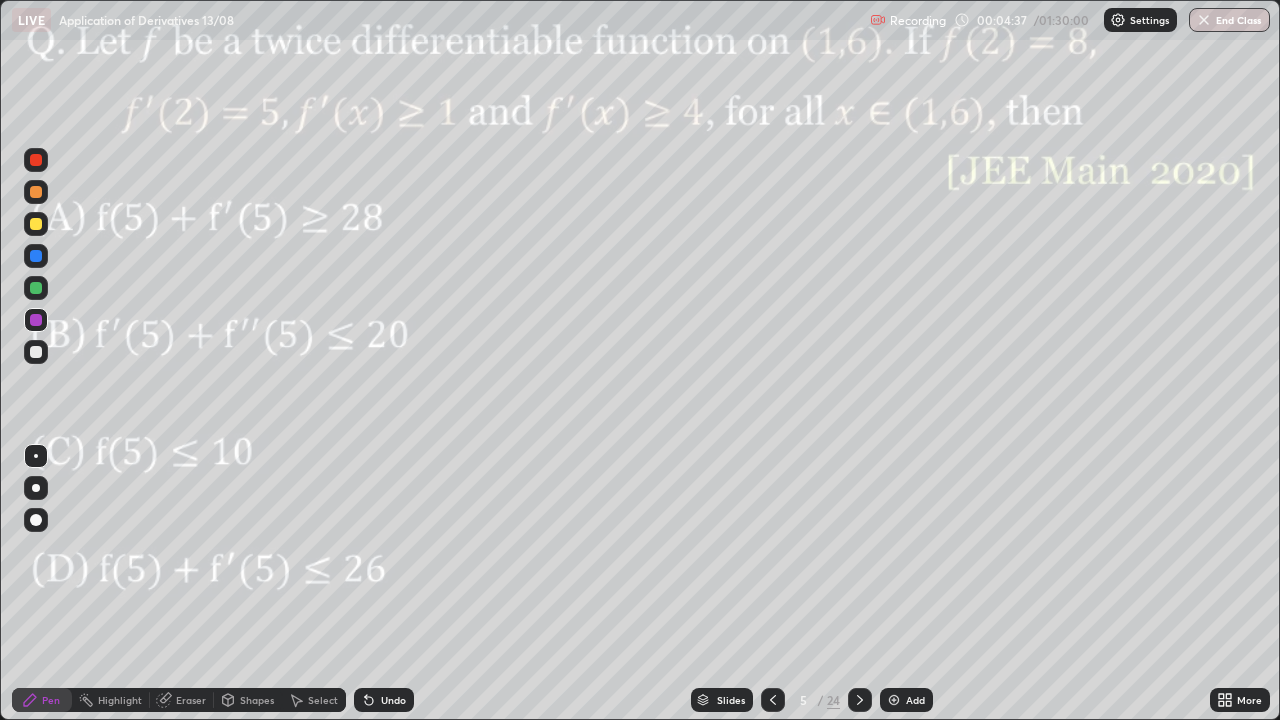 click at bounding box center [36, 288] 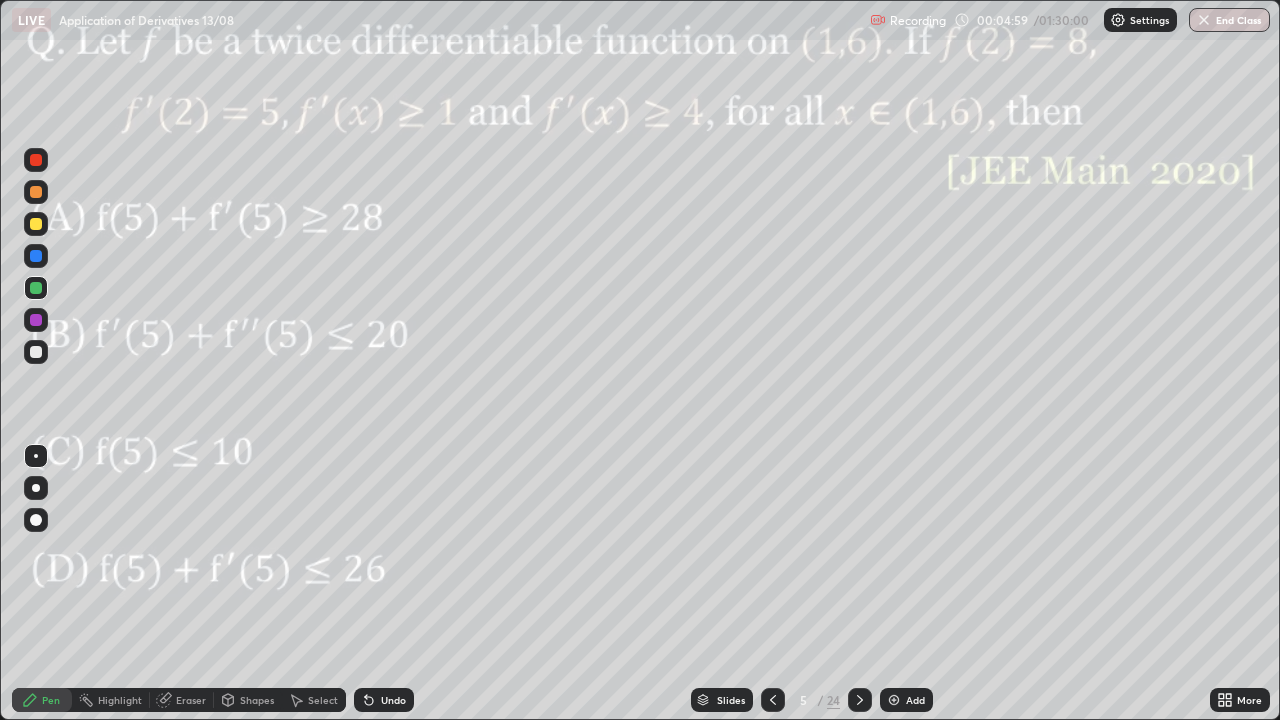 click at bounding box center (36, 160) 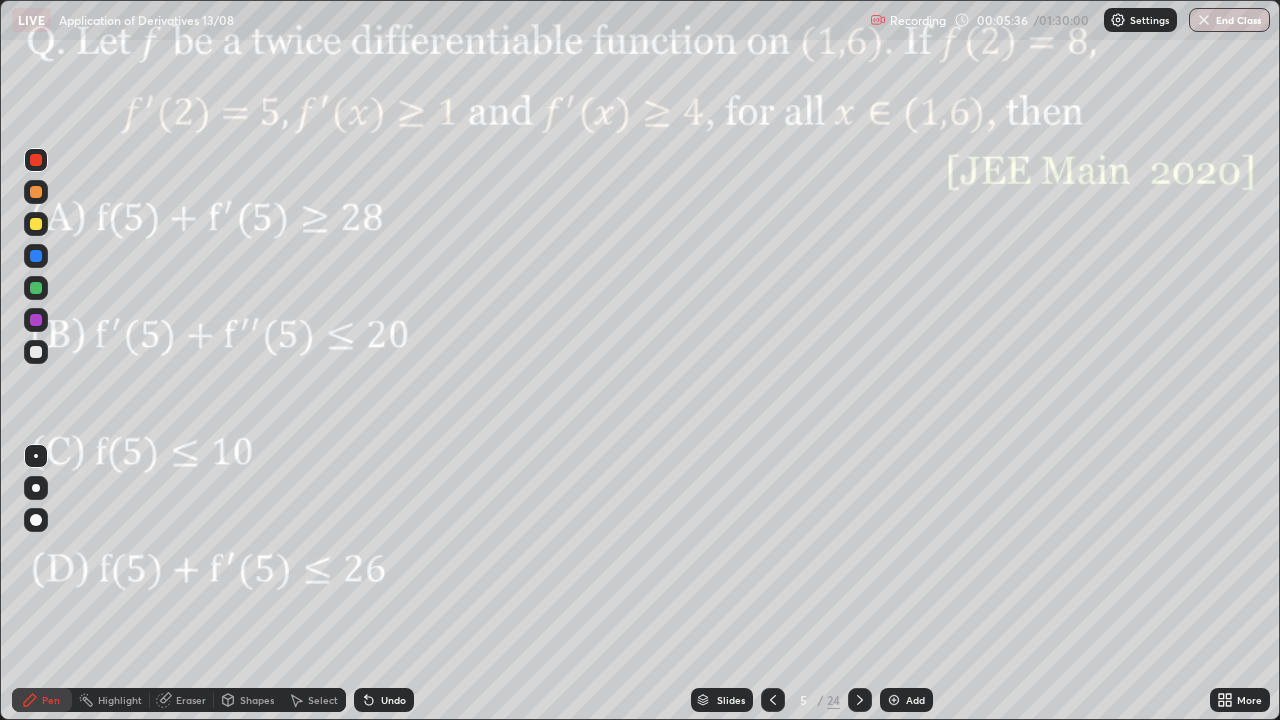 click at bounding box center (36, 352) 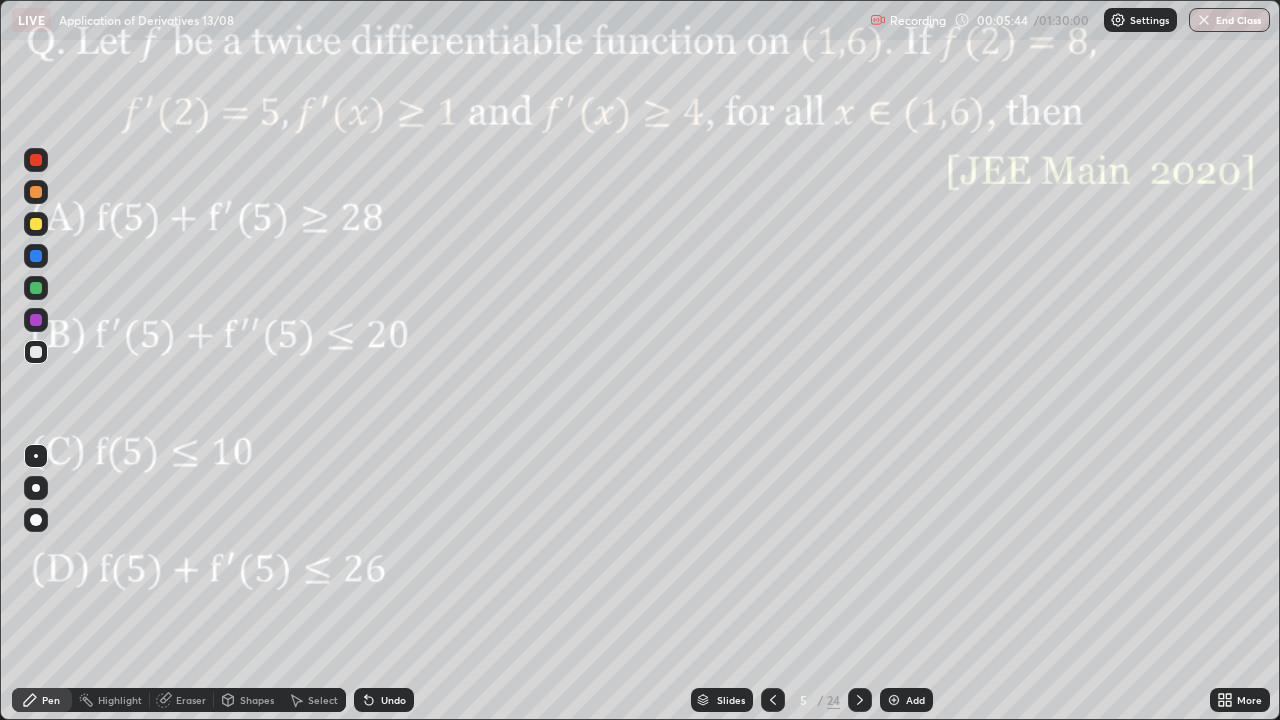 click at bounding box center (36, 288) 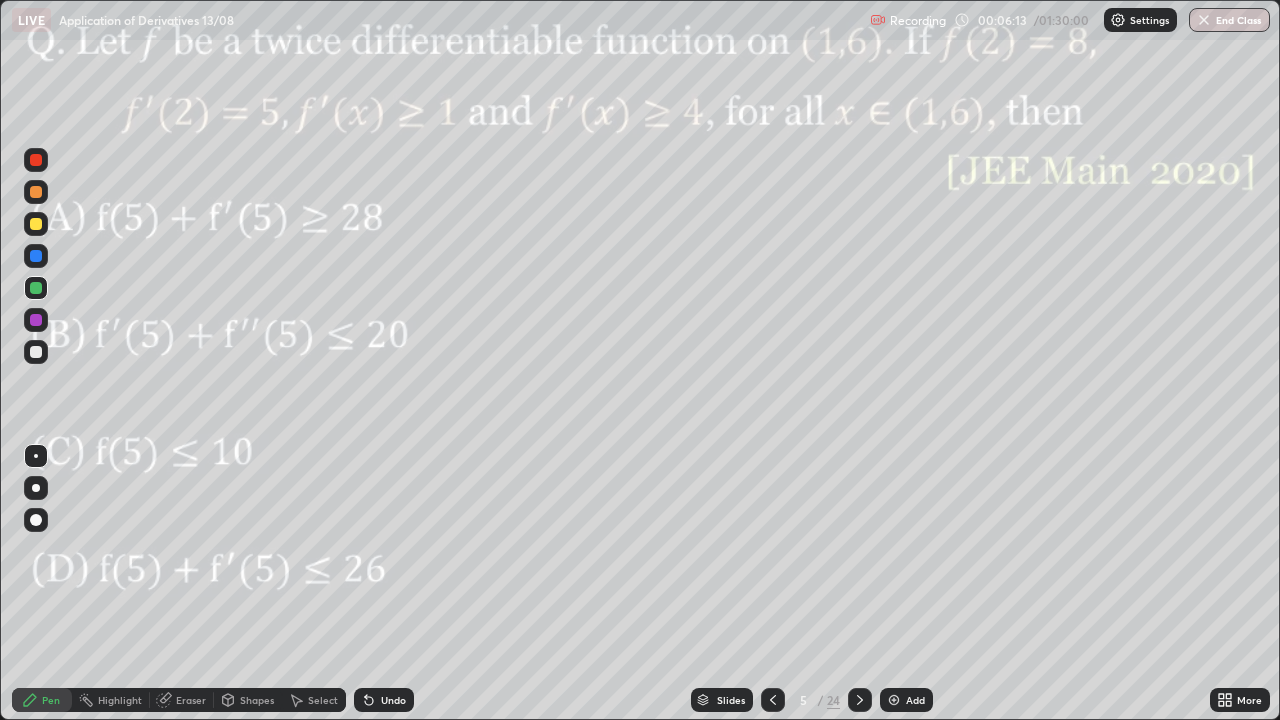 click at bounding box center [36, 256] 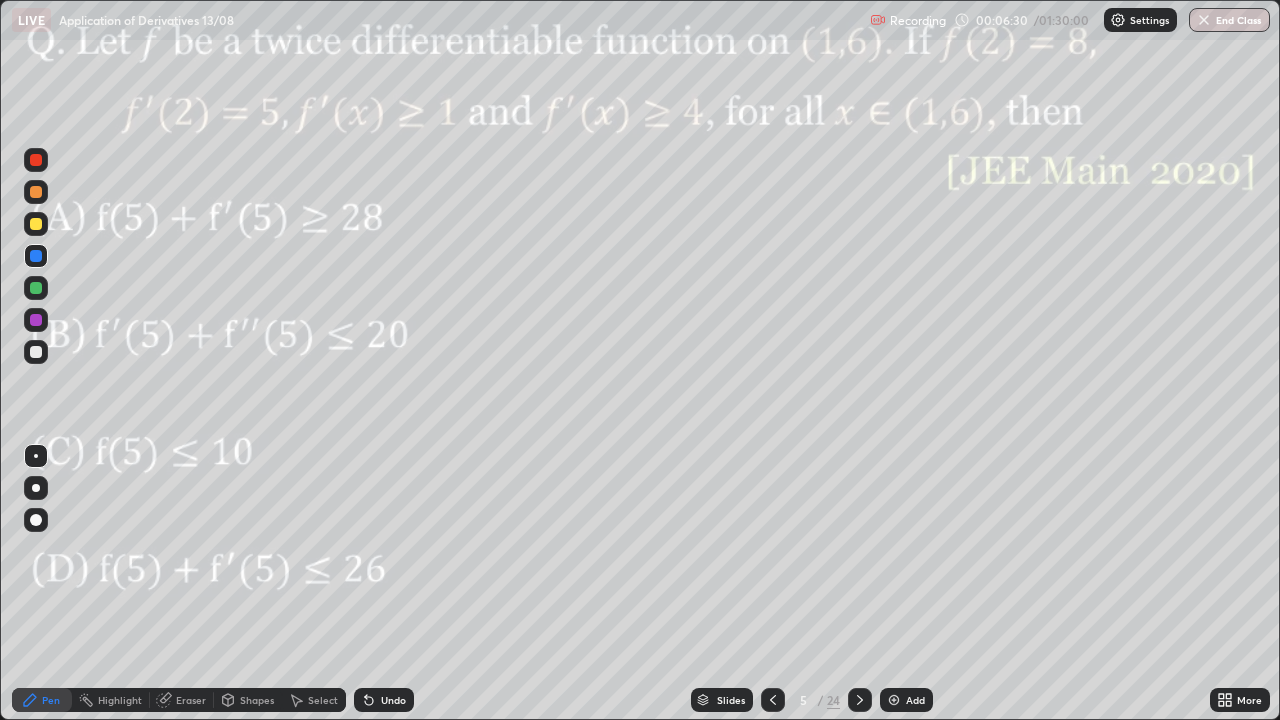 click at bounding box center (36, 352) 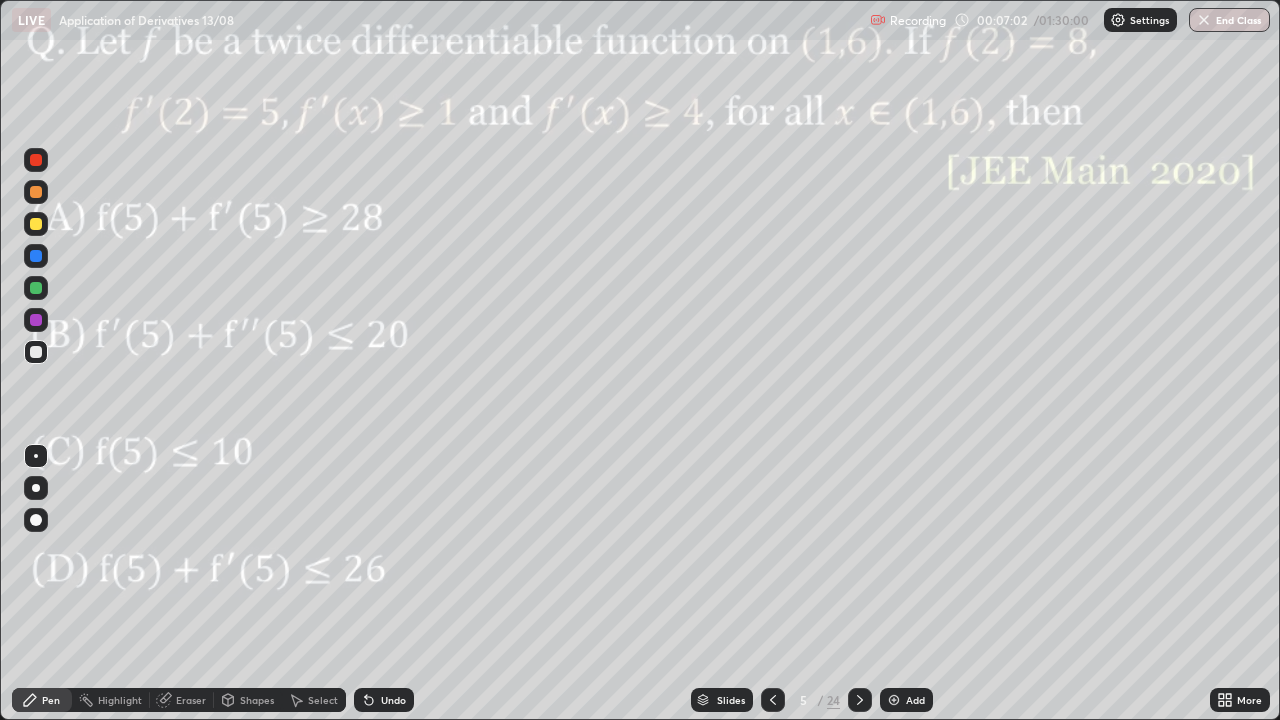 click at bounding box center (36, 256) 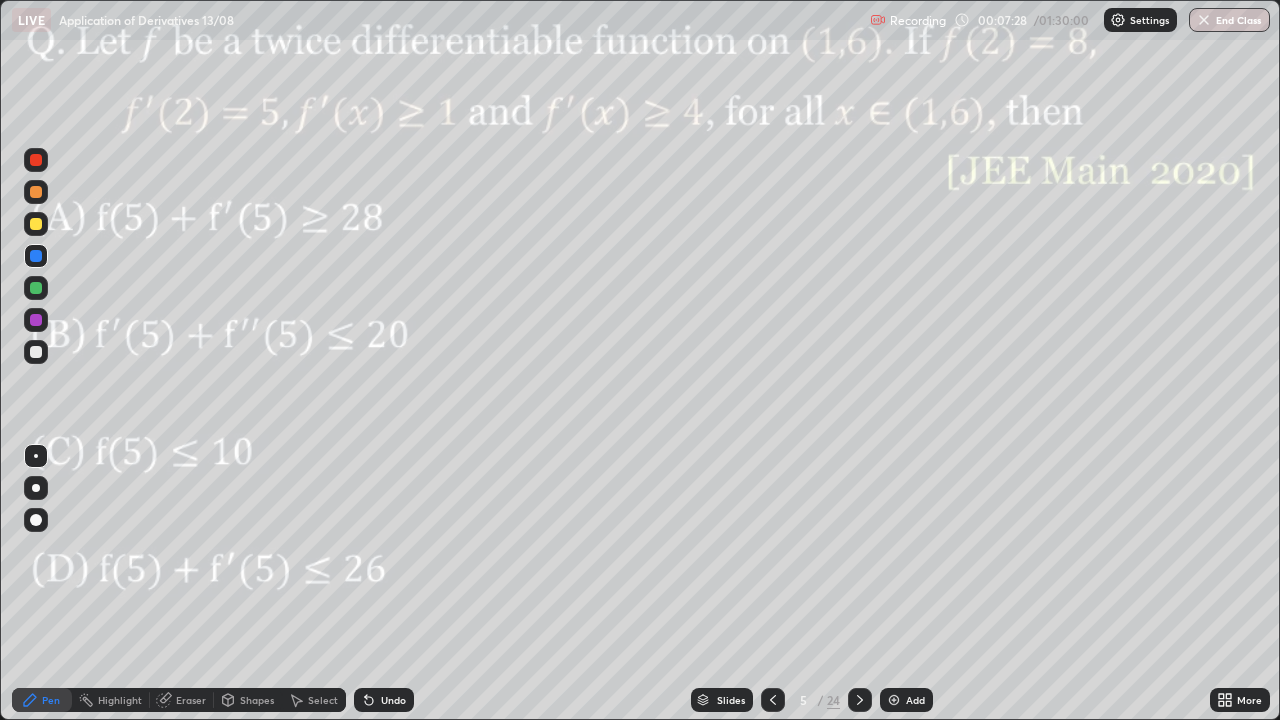 click at bounding box center (36, 224) 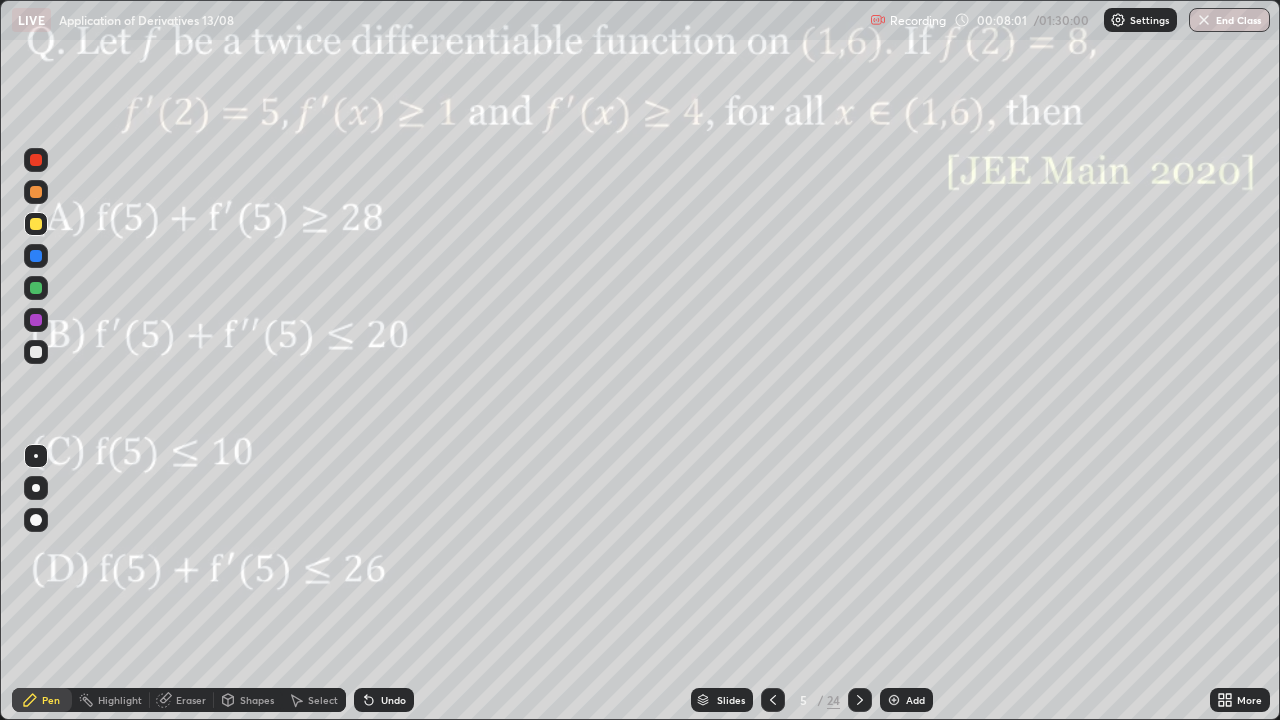 click at bounding box center (36, 352) 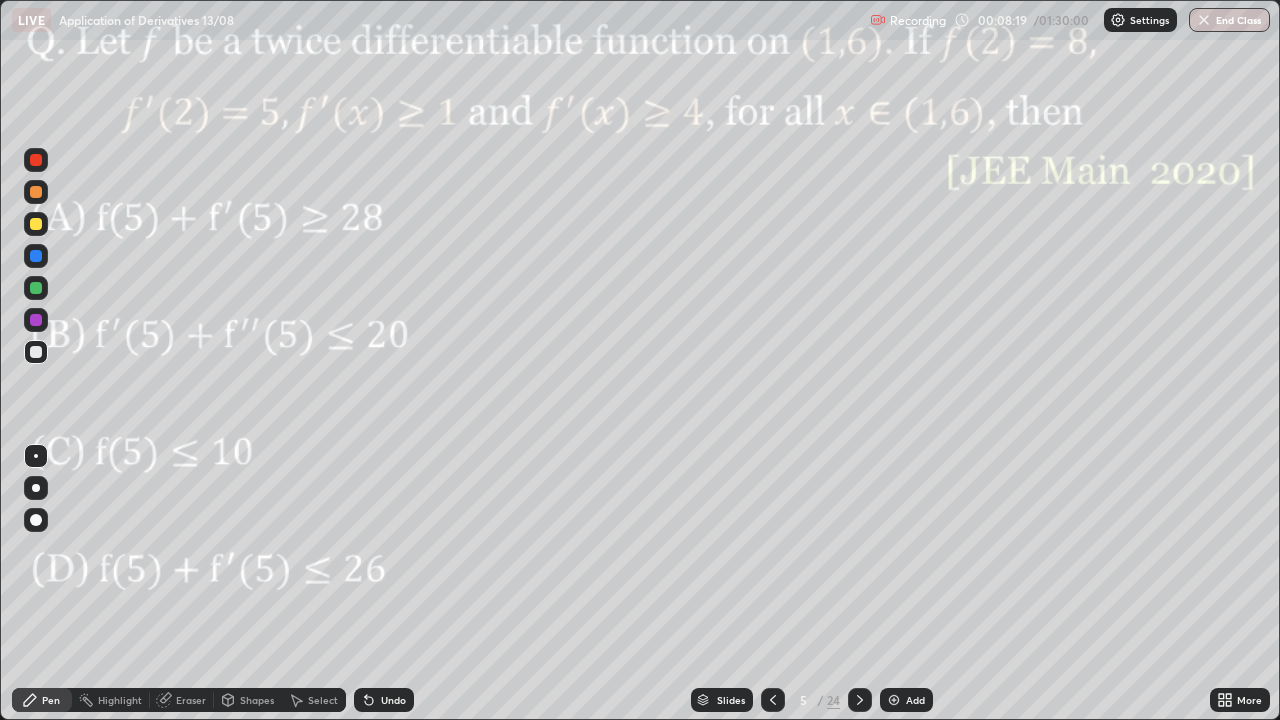 click 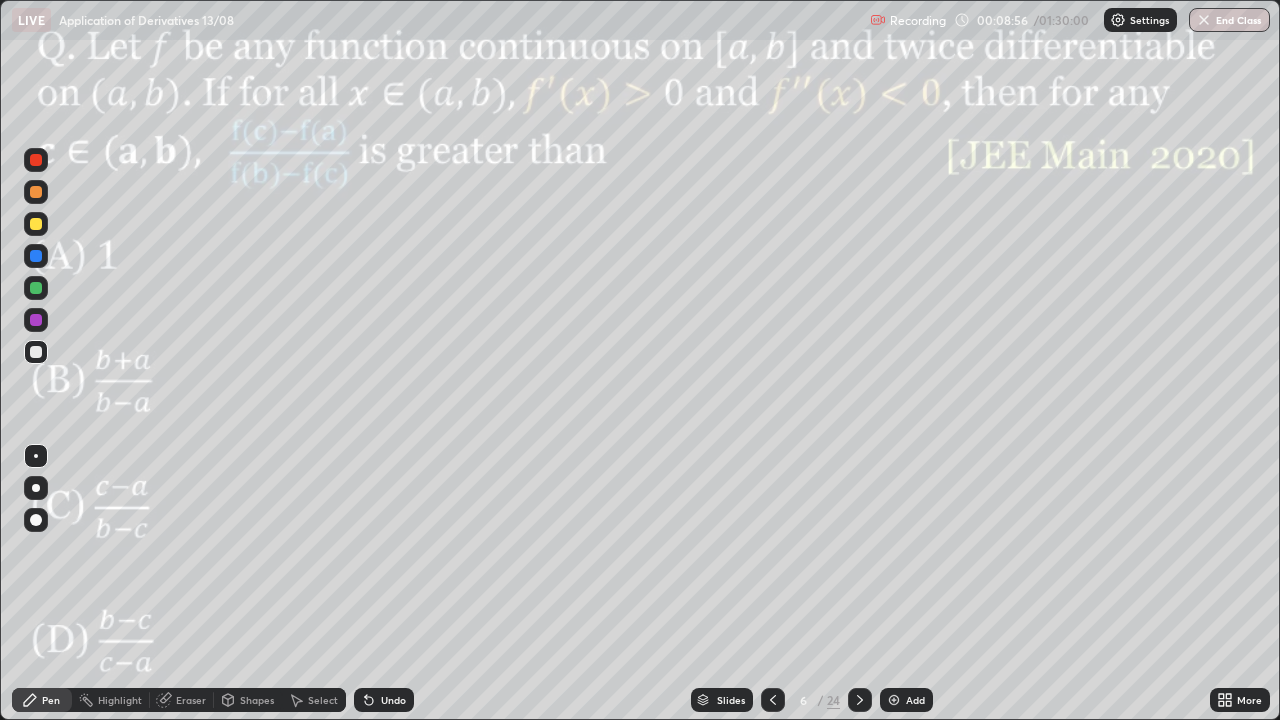 click at bounding box center (773, 700) 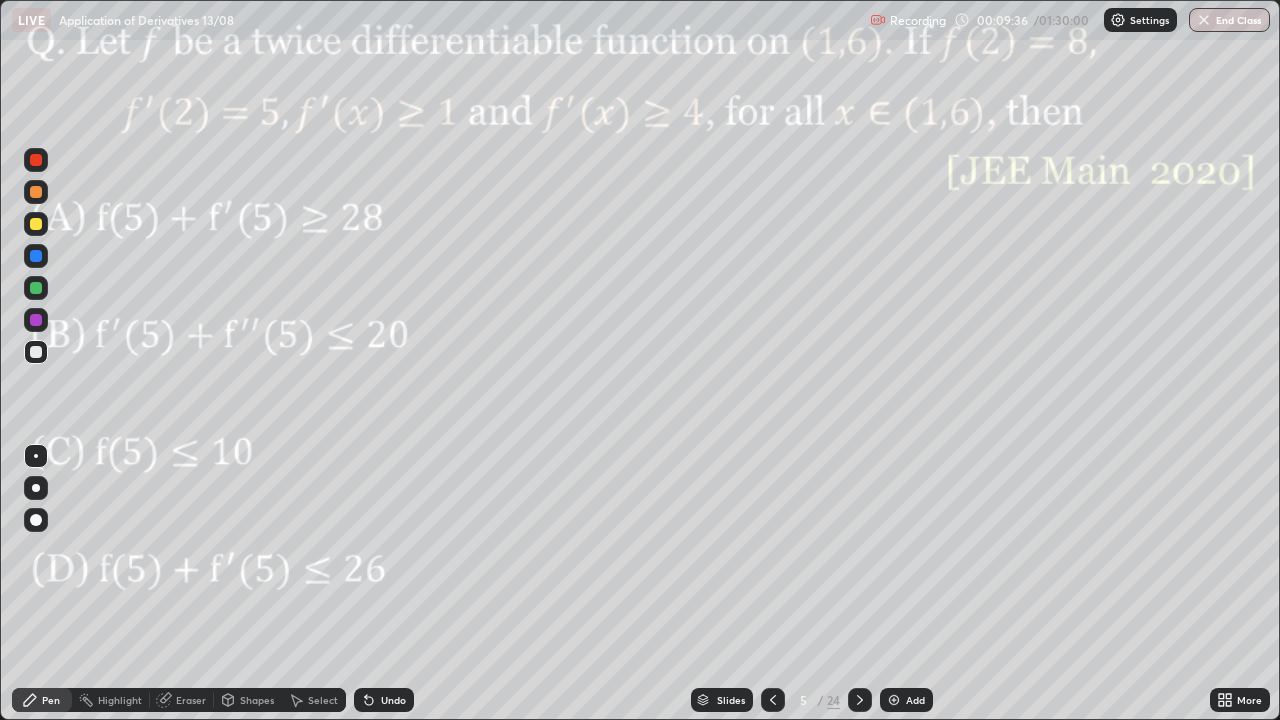 click on "Eraser" at bounding box center [182, 700] 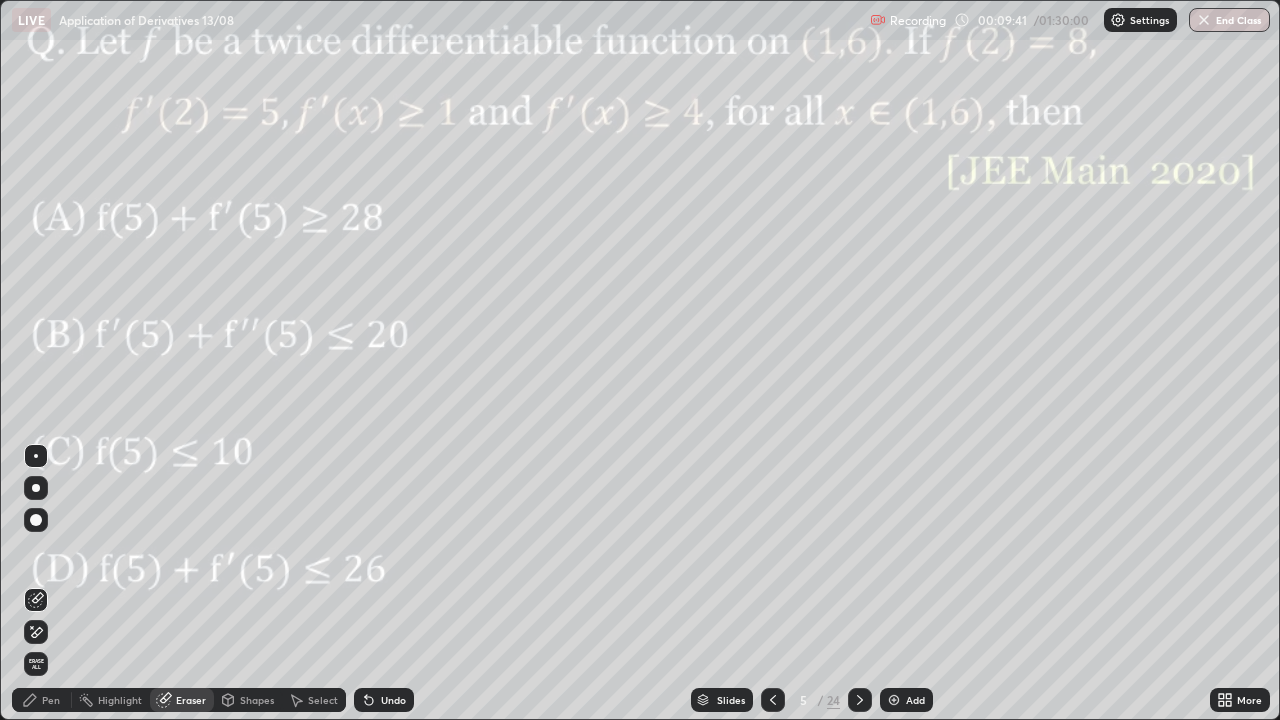 click 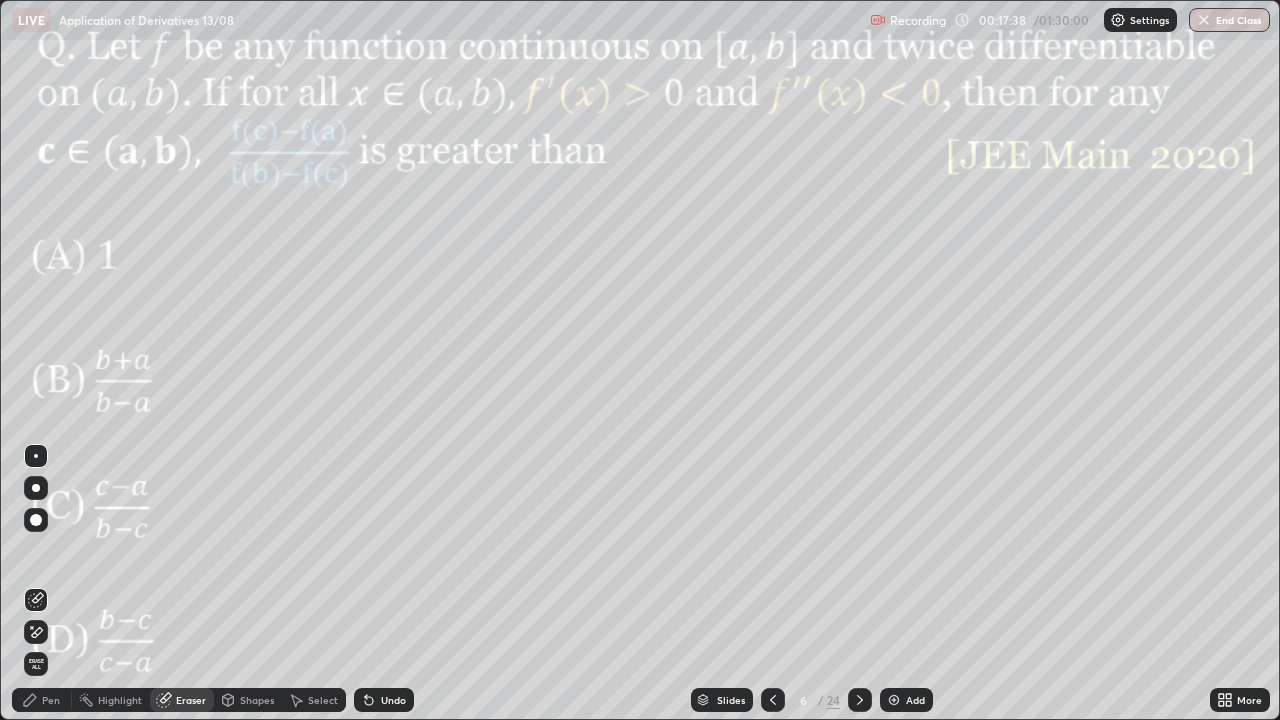 click on "Pen" at bounding box center (42, 700) 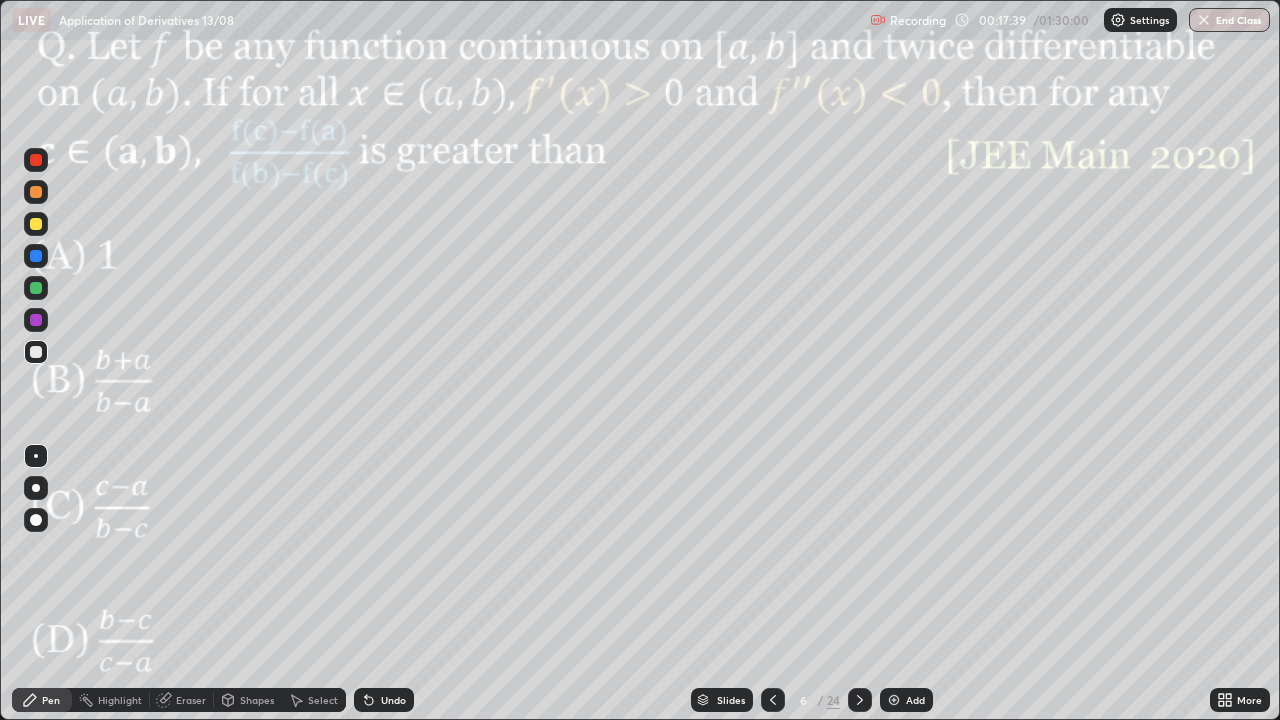 click at bounding box center (36, 320) 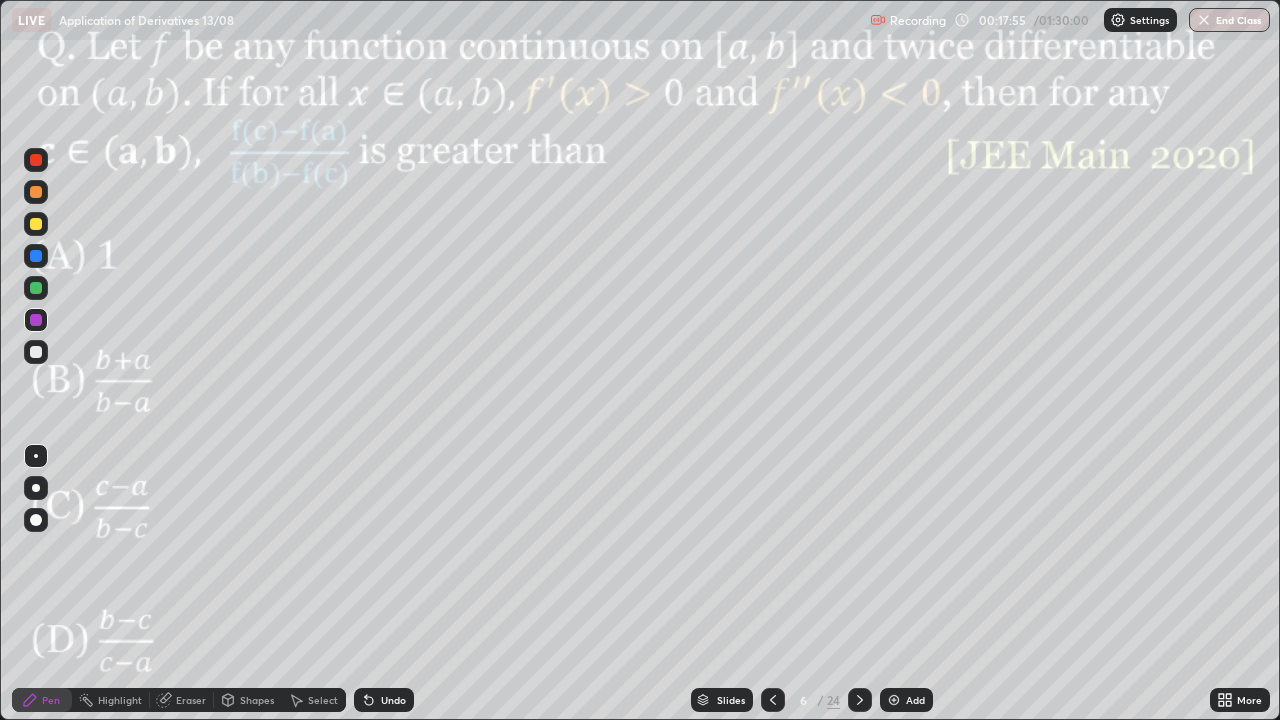click at bounding box center (36, 256) 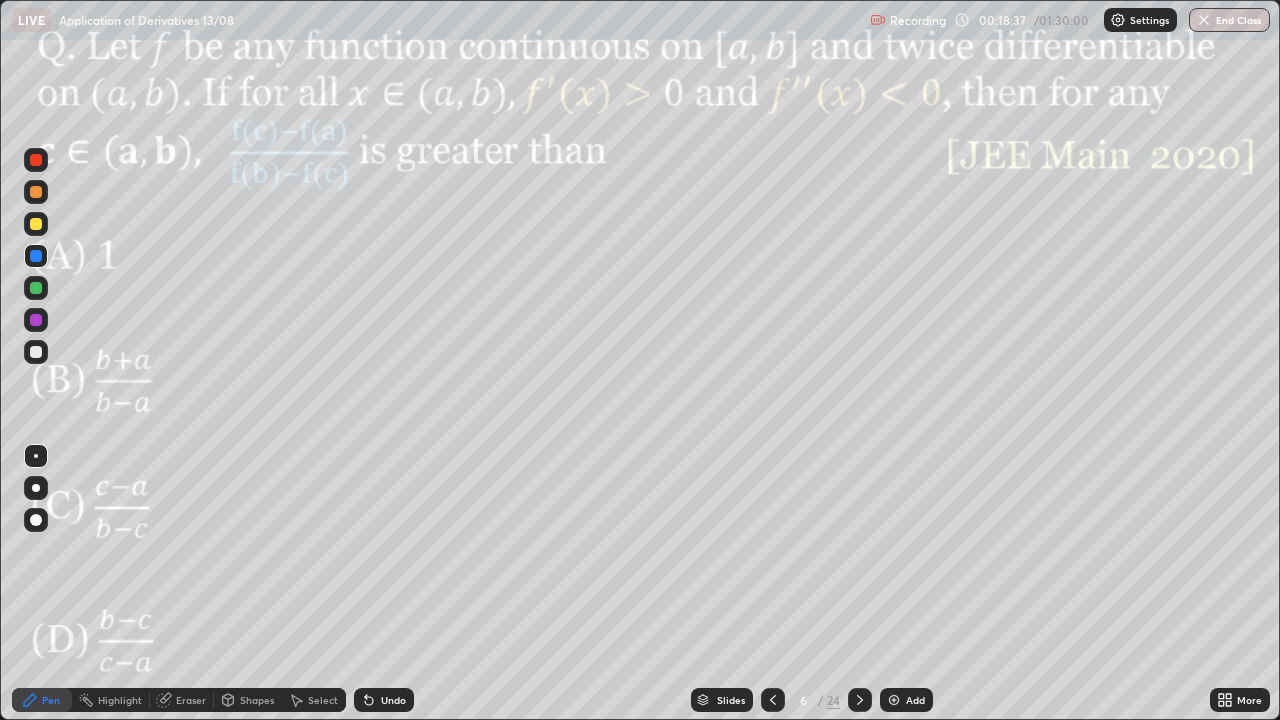 click at bounding box center [36, 288] 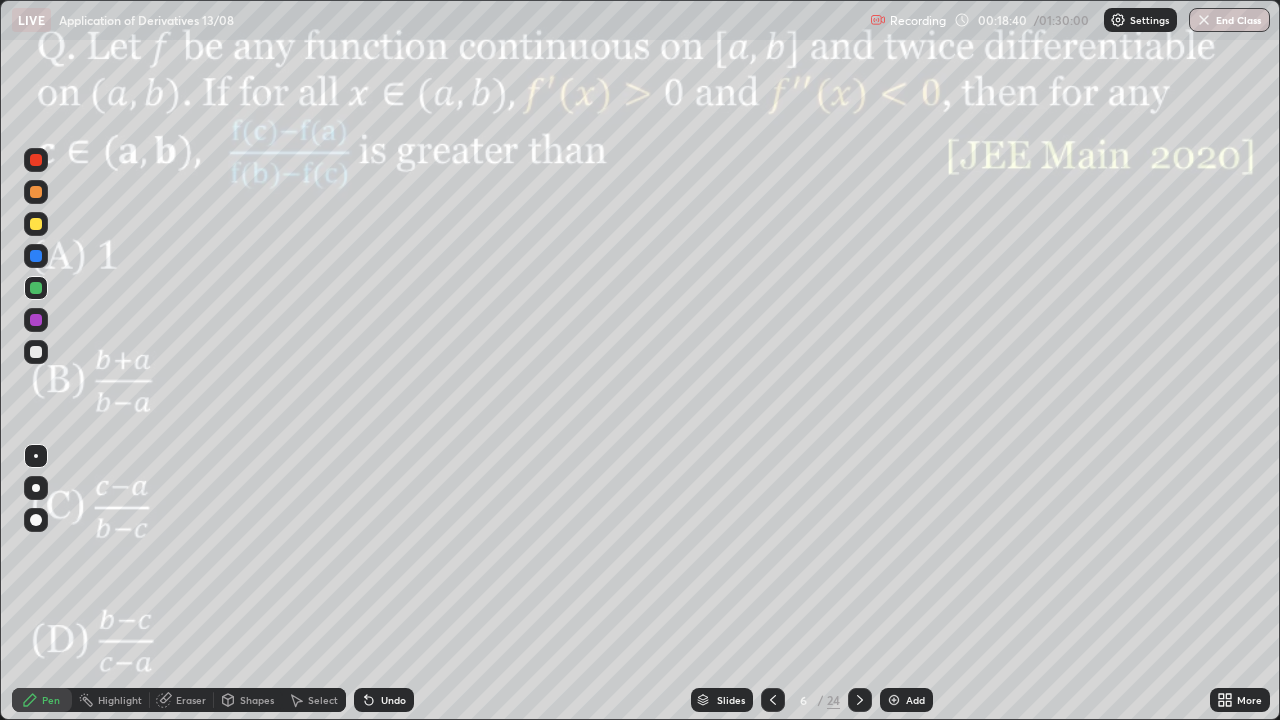 click at bounding box center [36, 320] 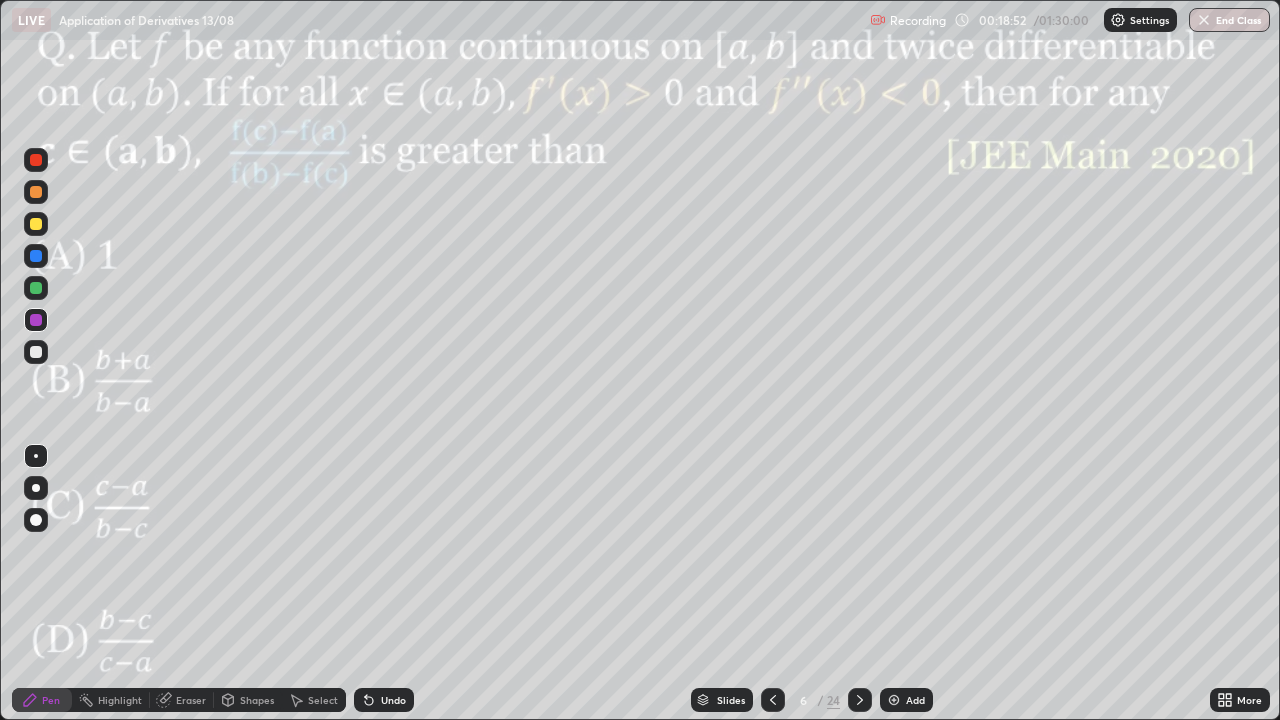 click at bounding box center [36, 256] 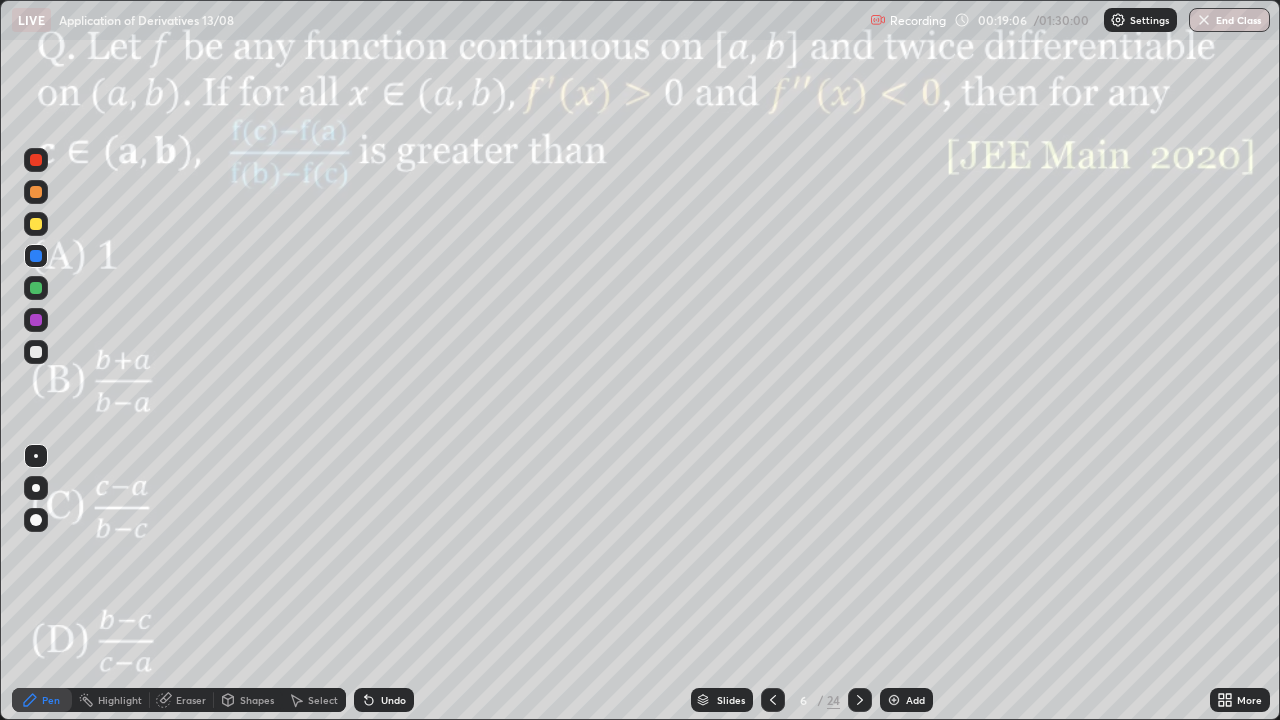 click at bounding box center (36, 160) 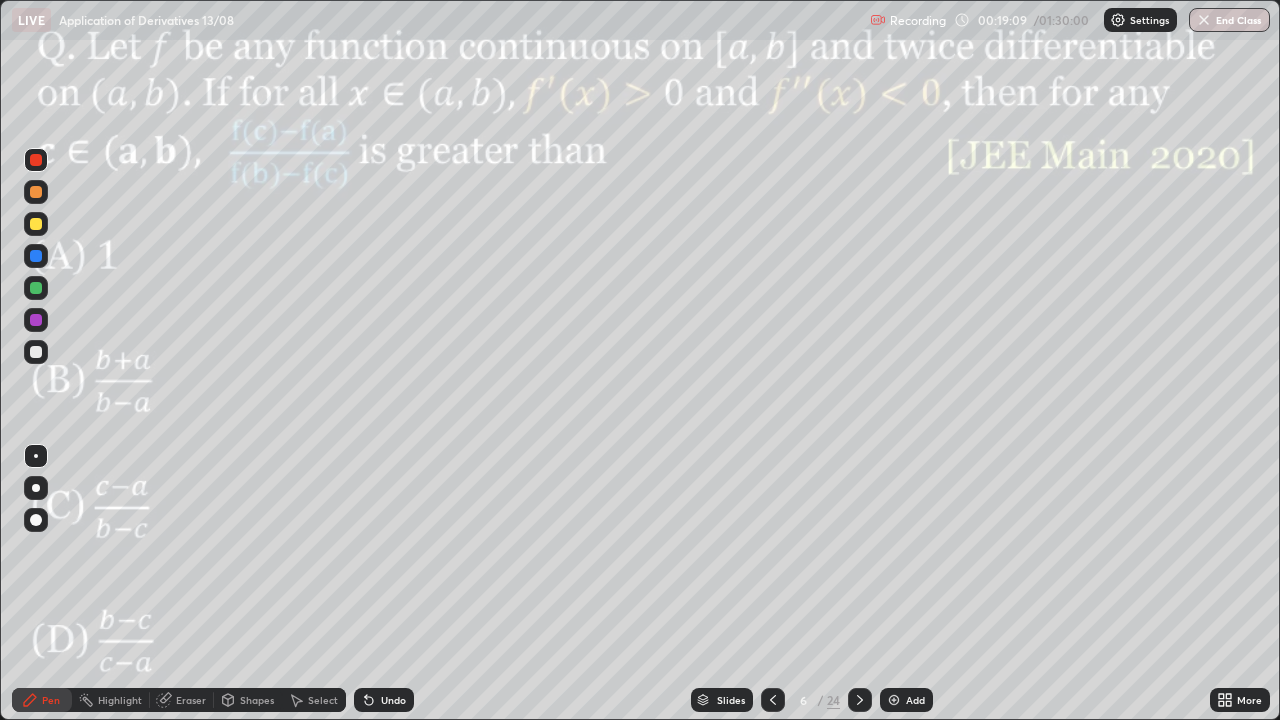 click at bounding box center (36, 192) 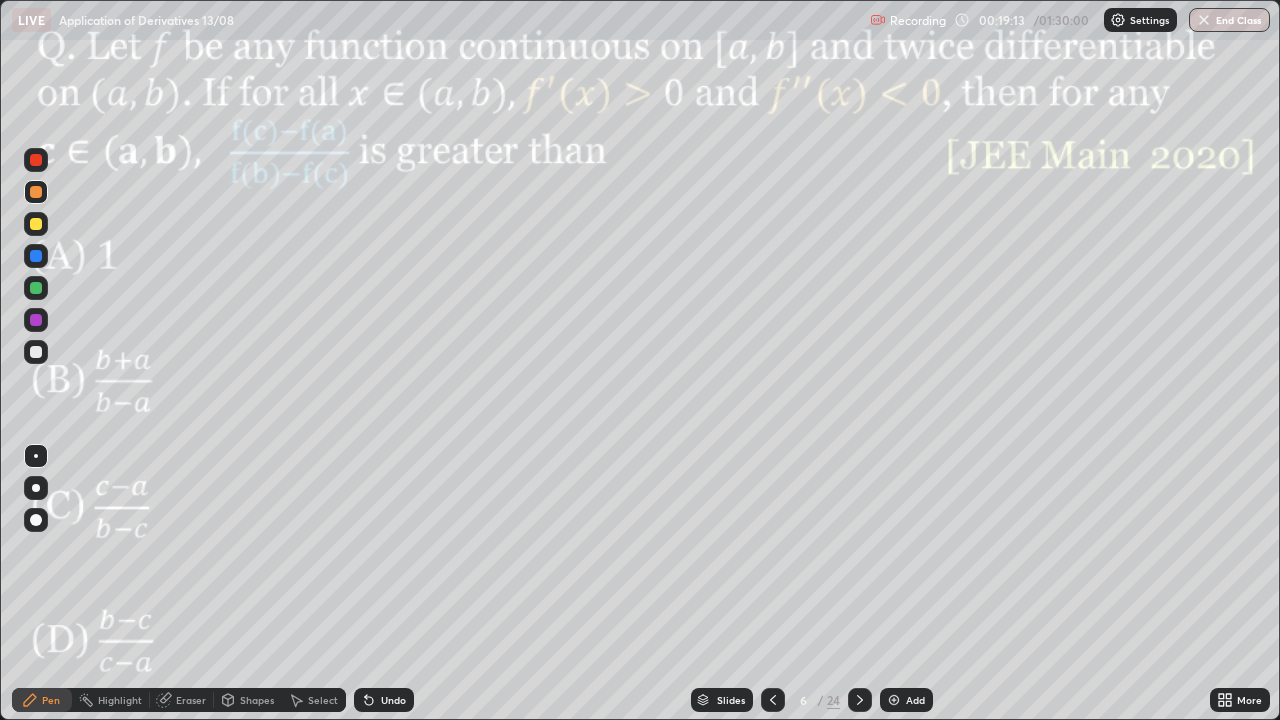 click on "Eraser" at bounding box center (191, 700) 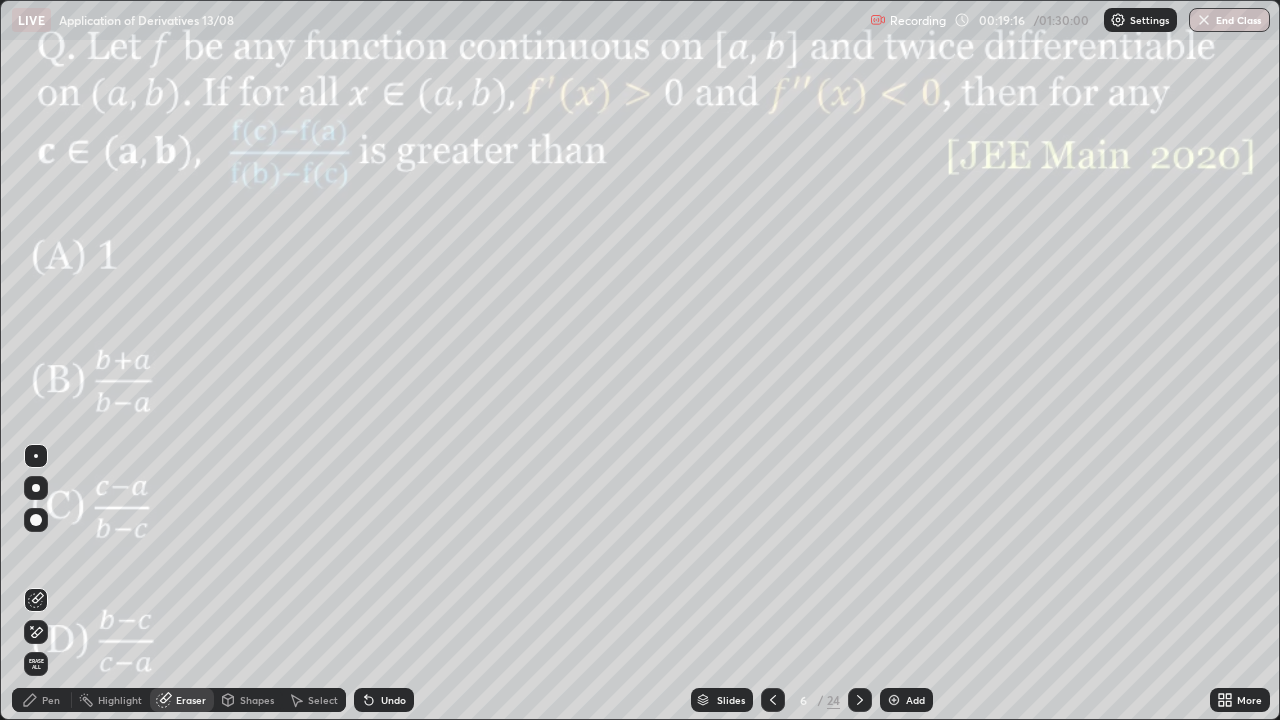 click 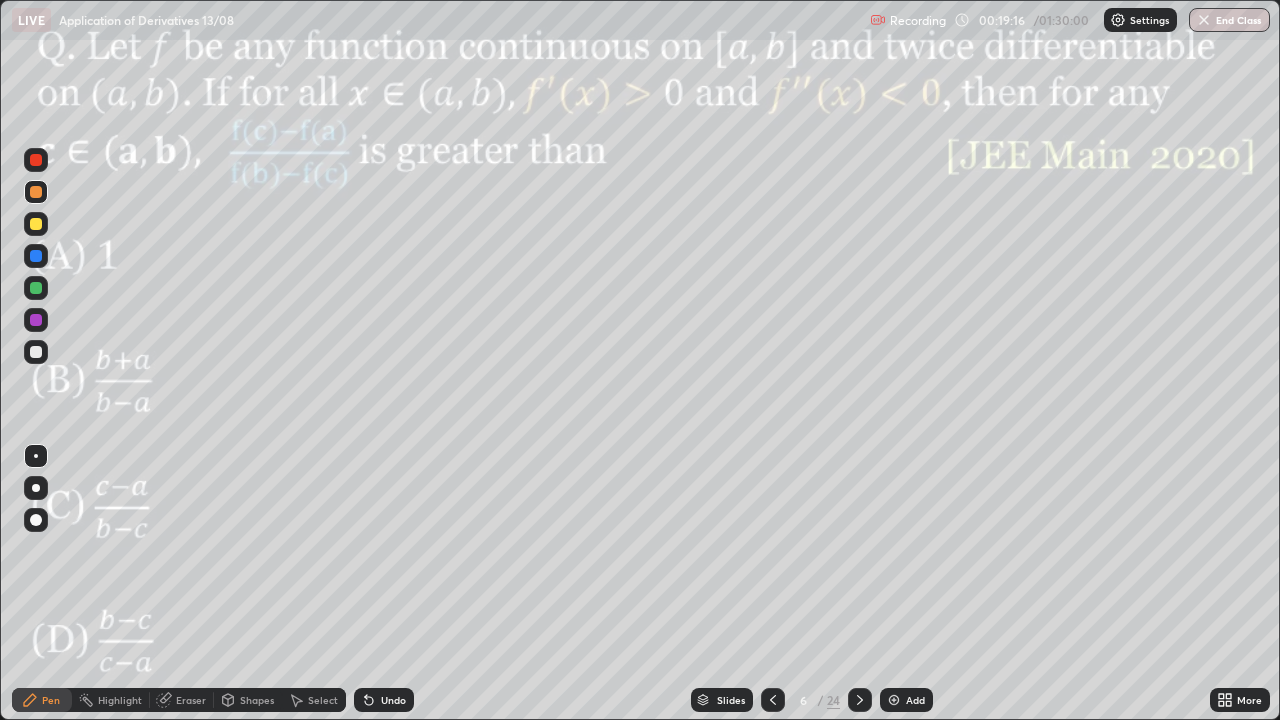 click at bounding box center (36, 256) 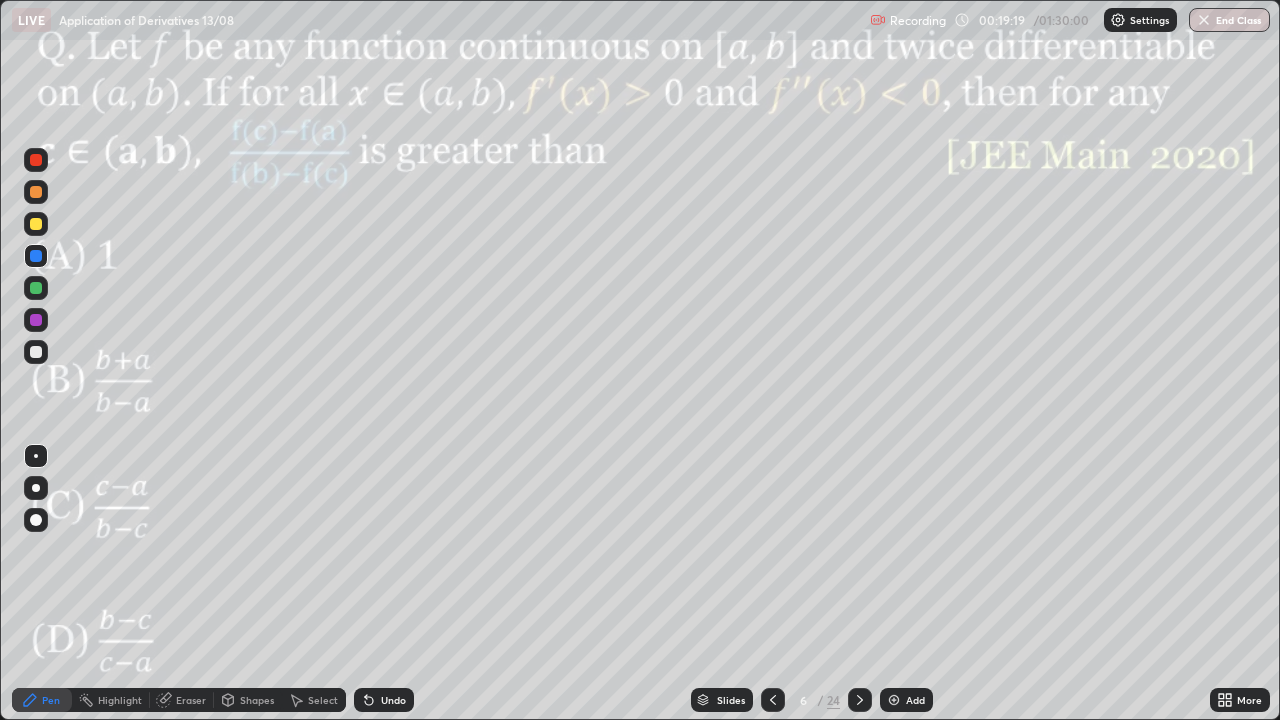 click at bounding box center [36, 160] 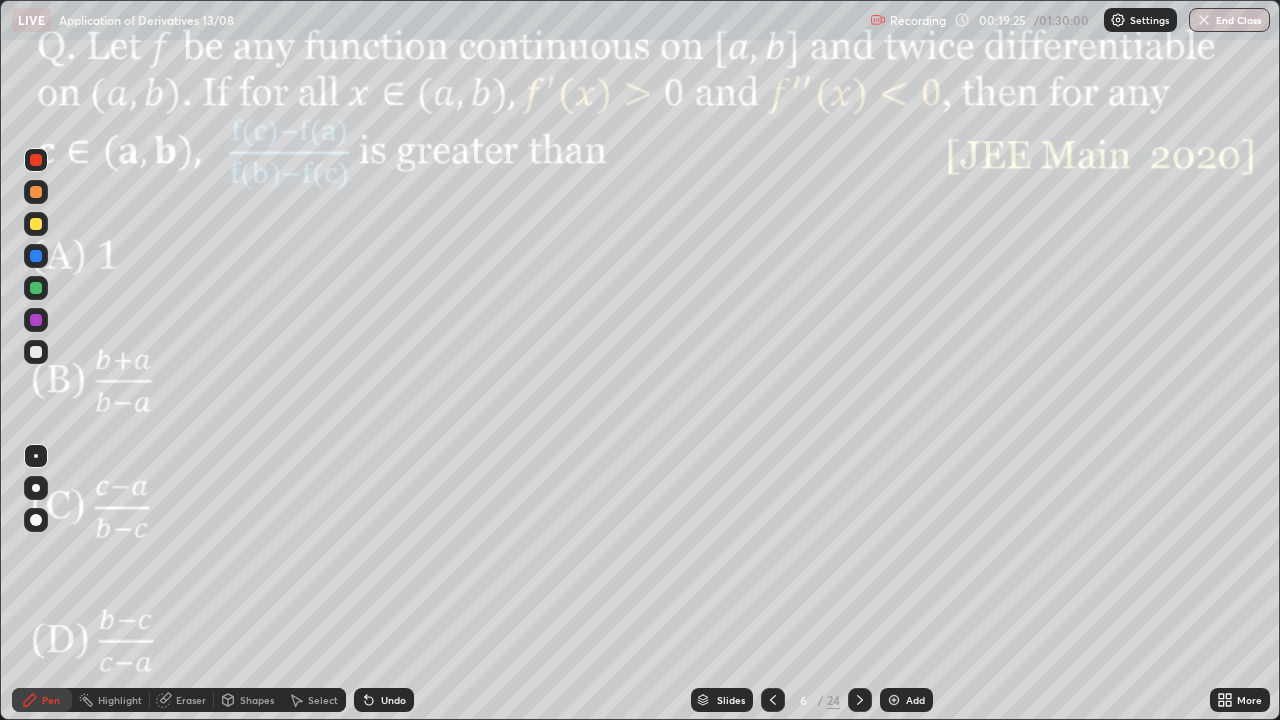 click on "Undo" at bounding box center [393, 700] 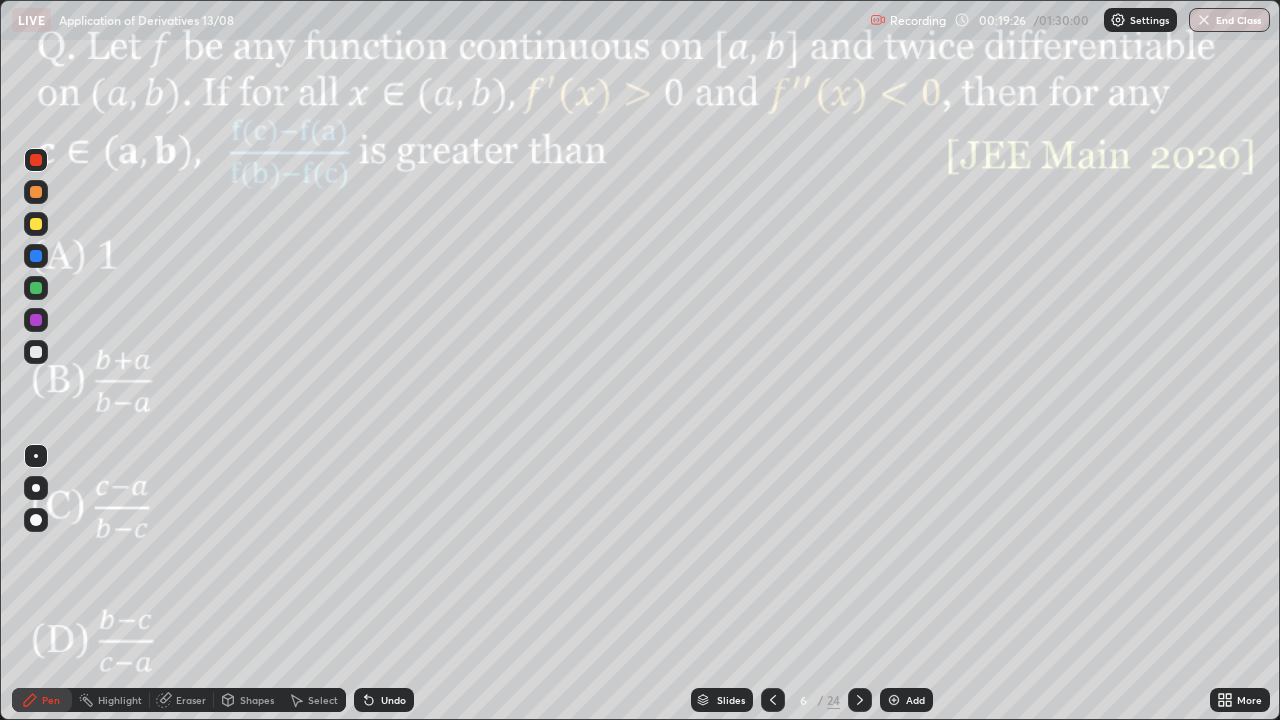 click on "Undo" at bounding box center [393, 700] 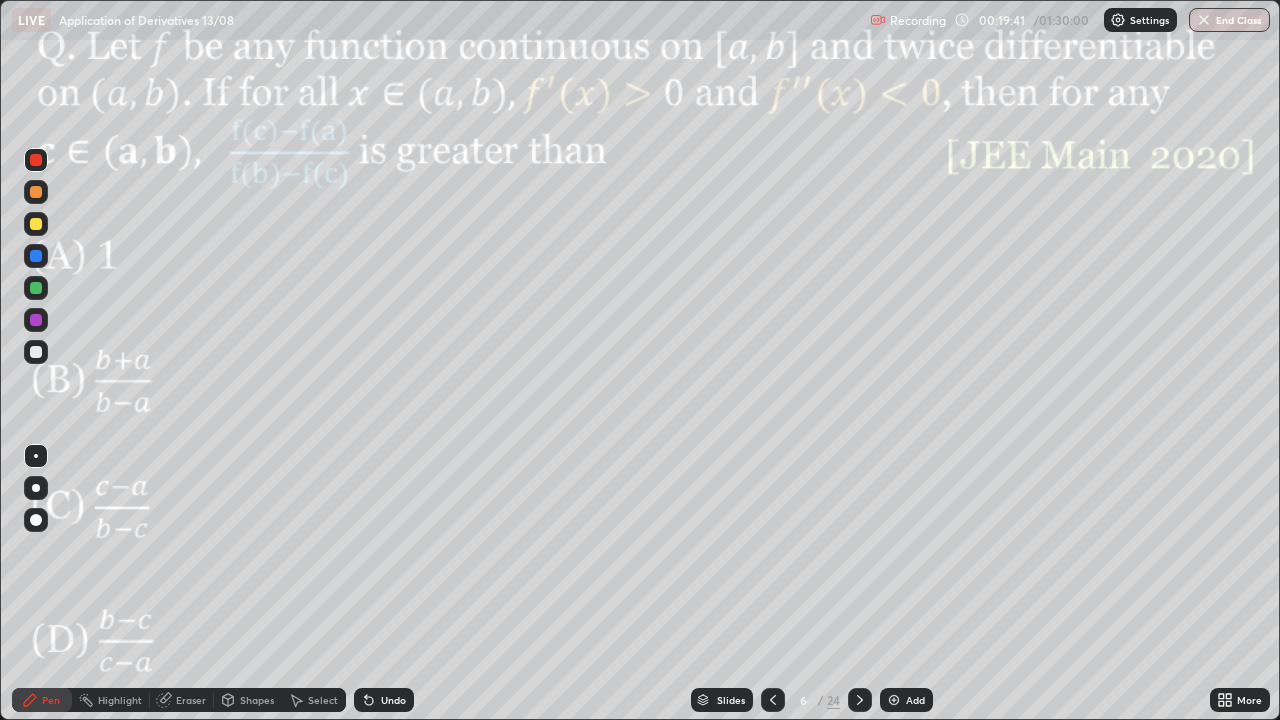 click on "Shapes" at bounding box center (257, 700) 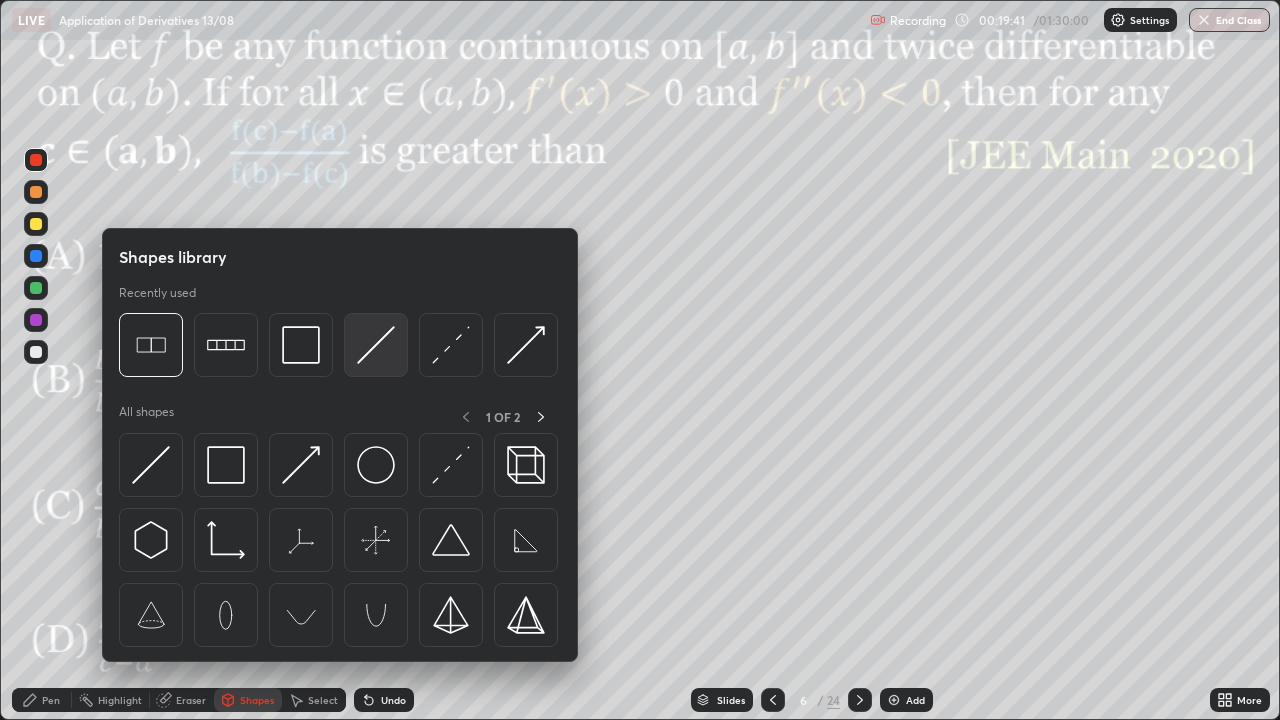 click at bounding box center (376, 345) 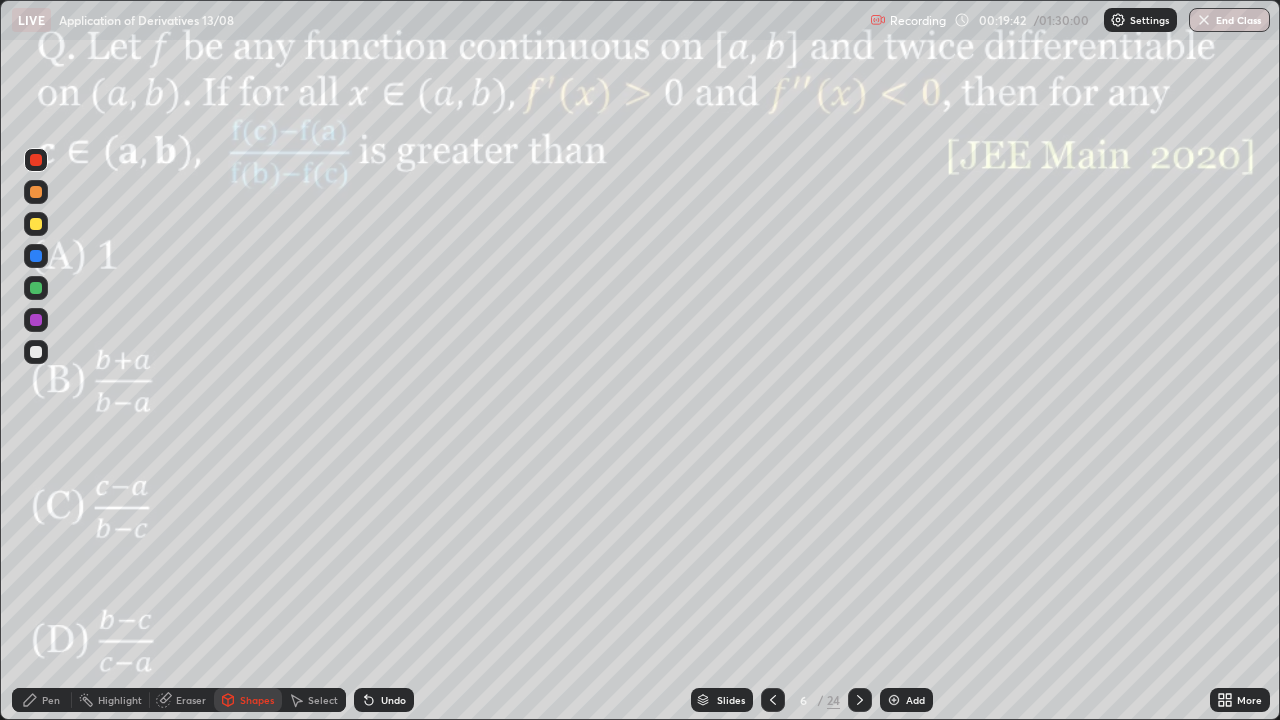 click at bounding box center (36, 320) 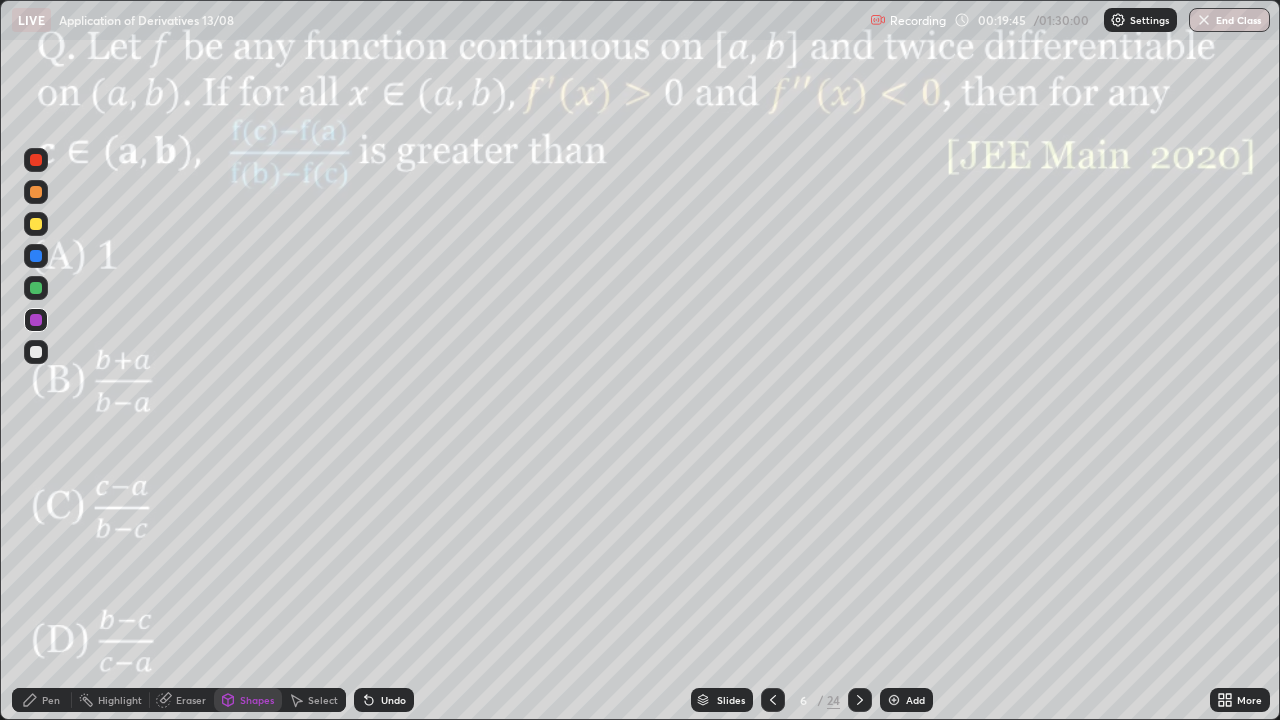 click on "Pen" at bounding box center (42, 700) 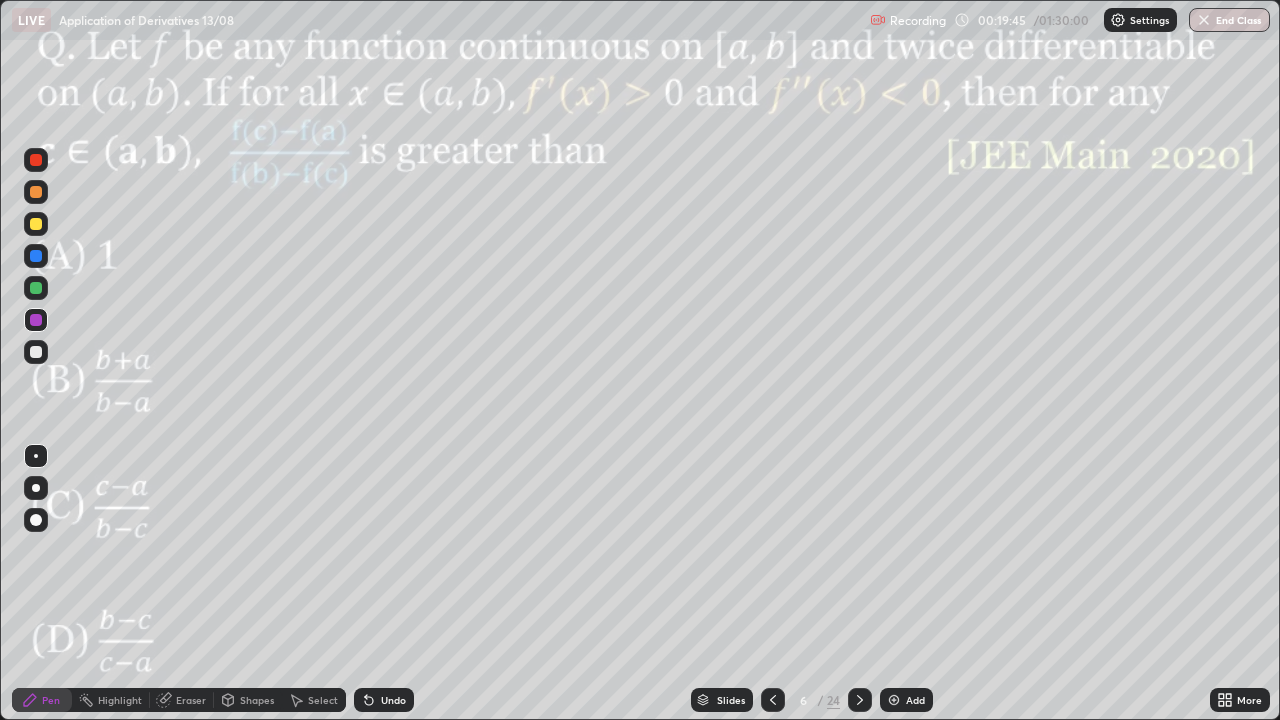 click at bounding box center (36, 256) 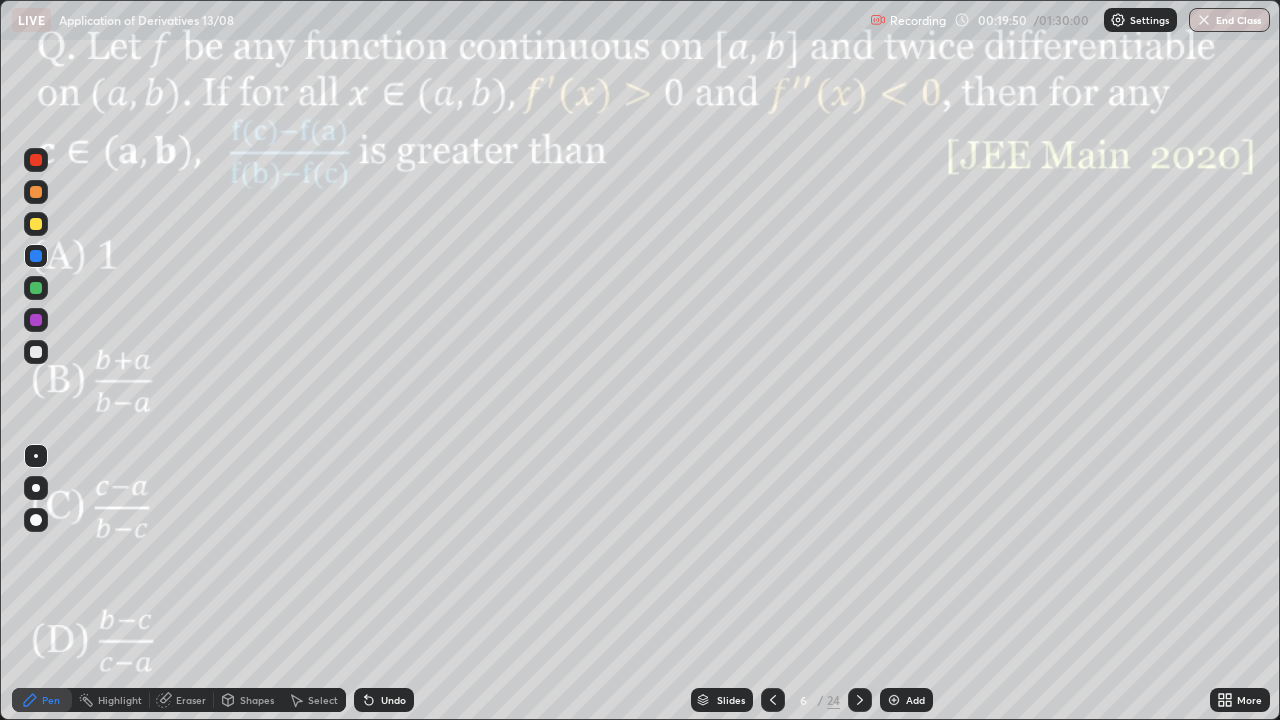 click at bounding box center [36, 224] 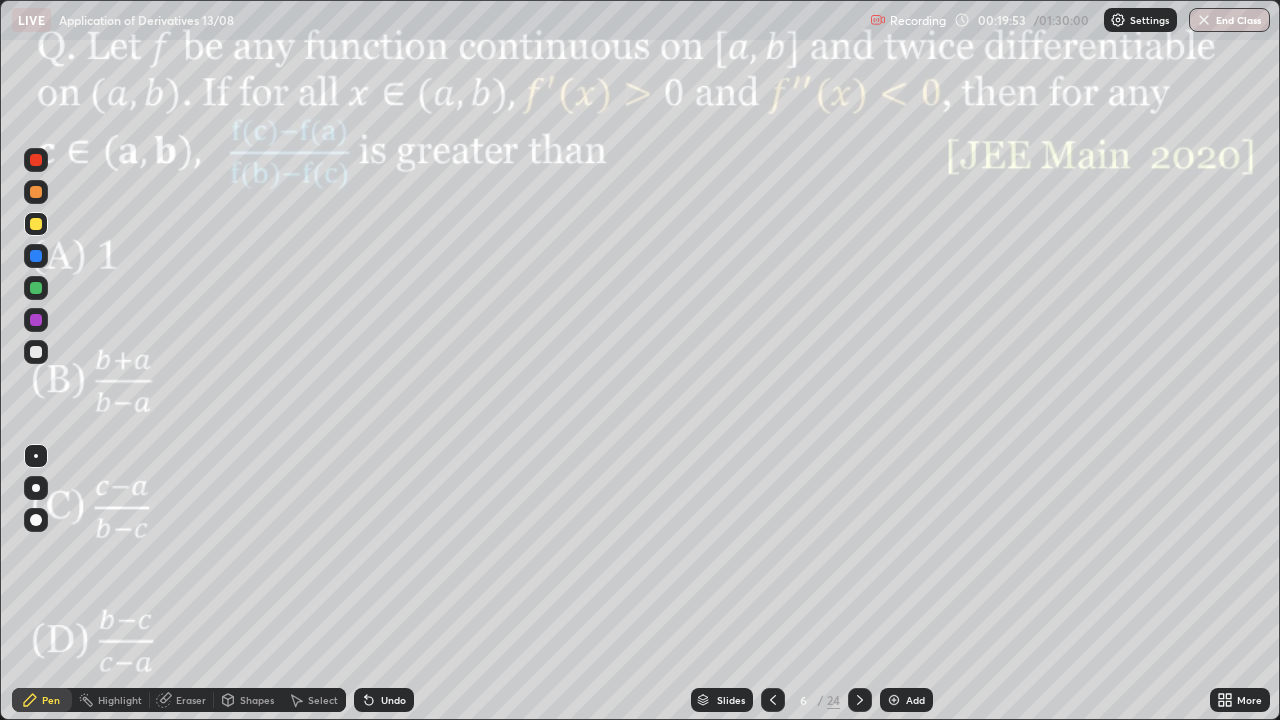 click at bounding box center [36, 256] 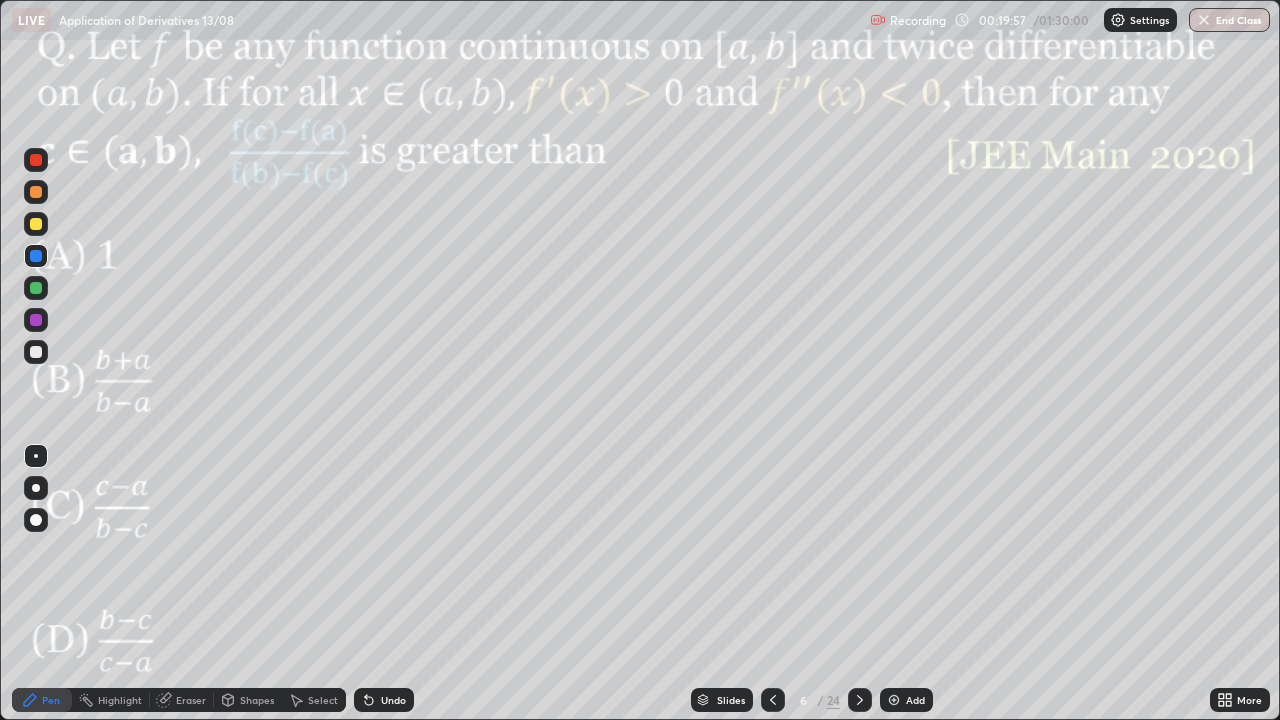 click on "Undo" at bounding box center [384, 700] 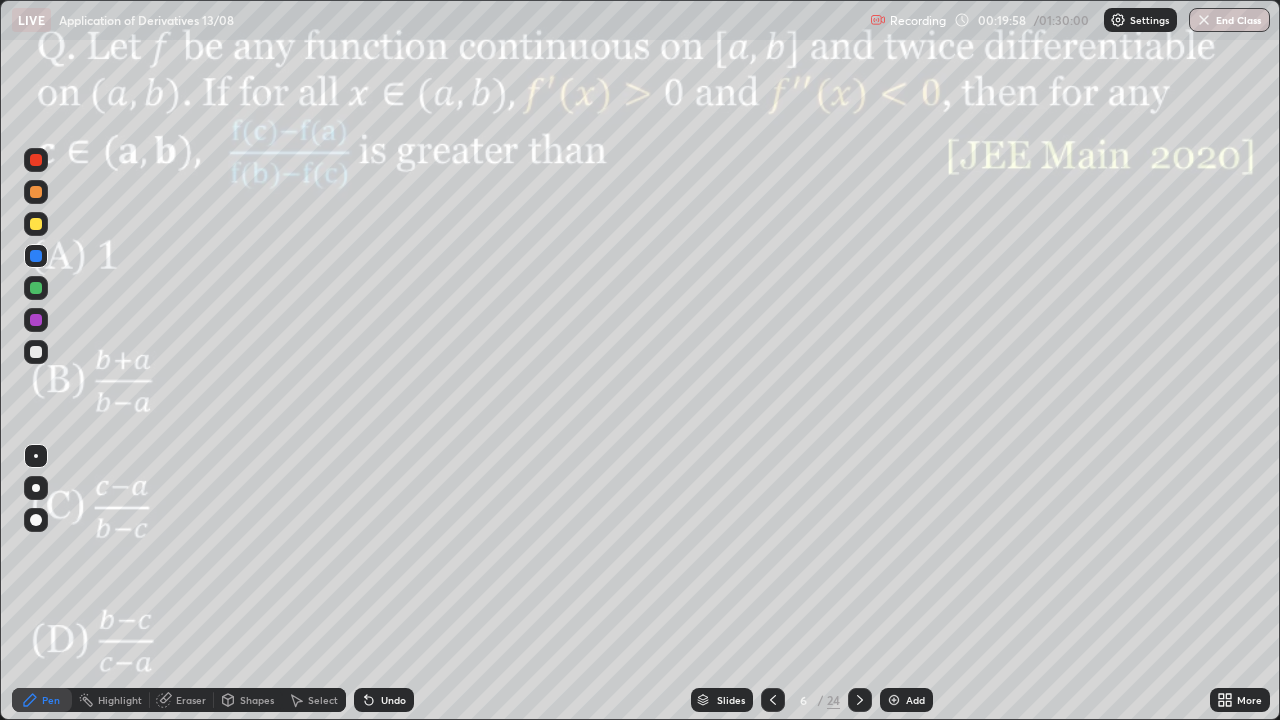 click at bounding box center (36, 160) 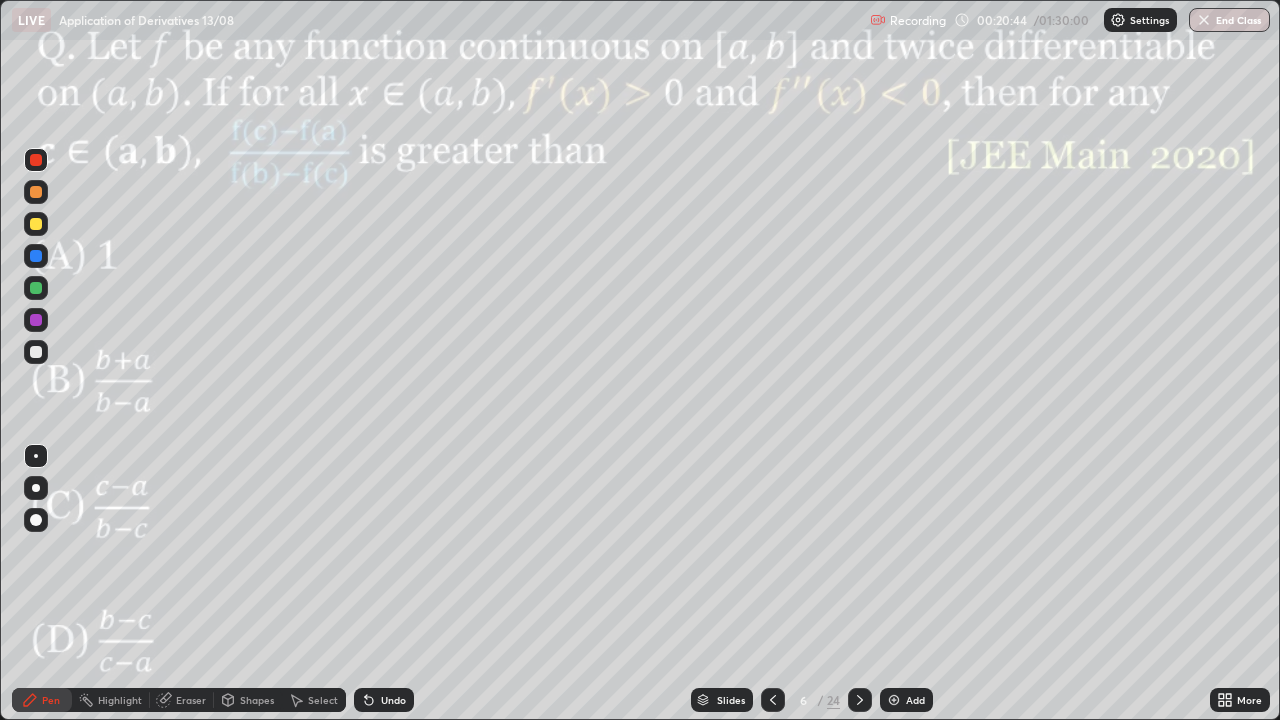 click on "Add" at bounding box center [906, 700] 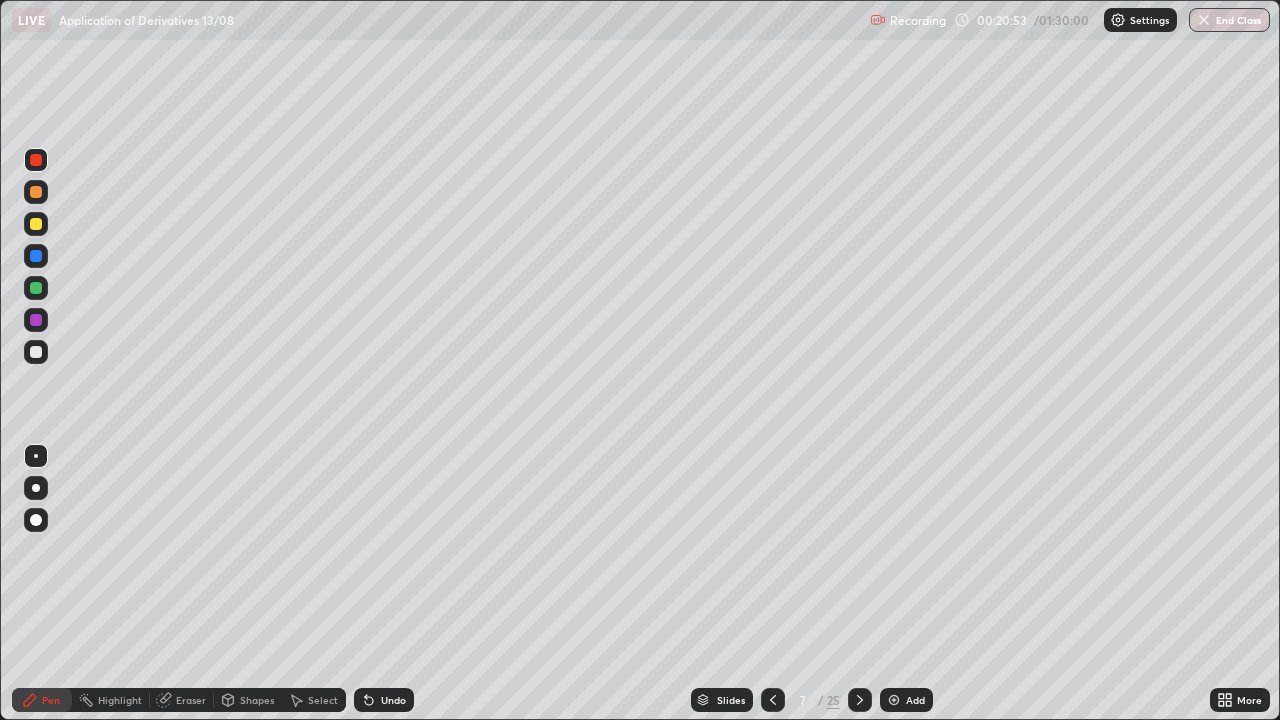 click at bounding box center (36, 192) 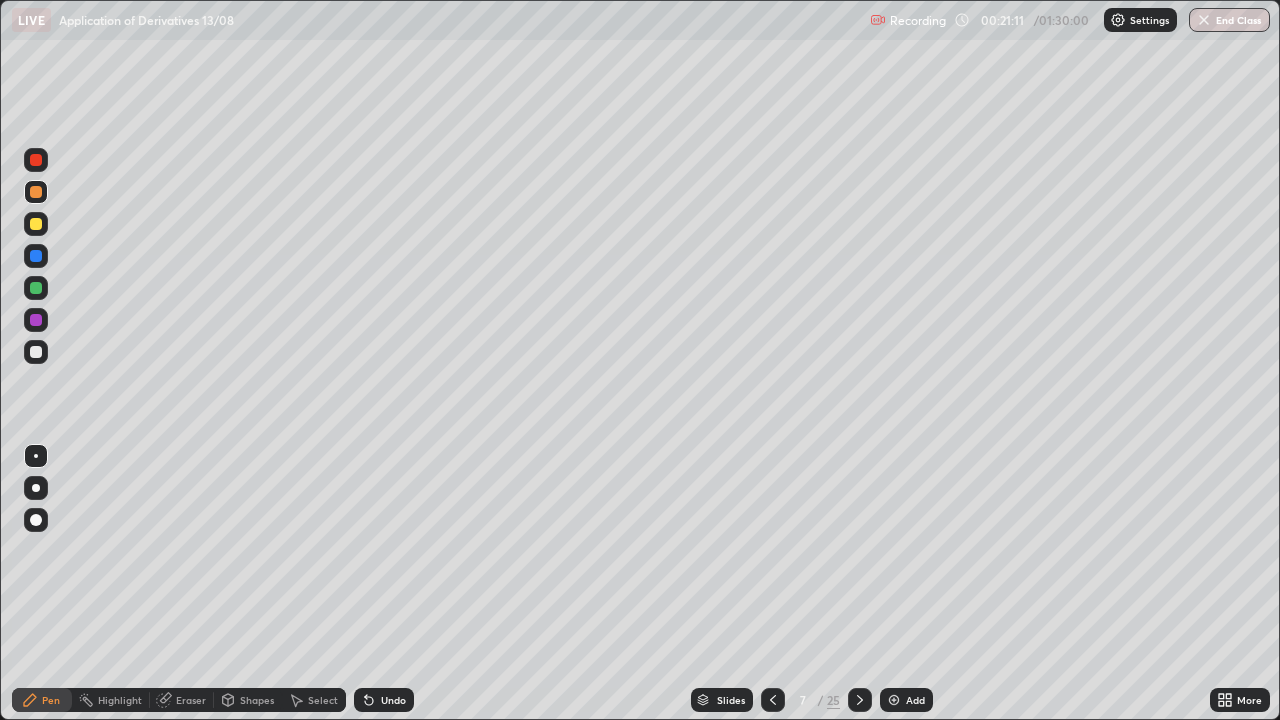 click at bounding box center (36, 256) 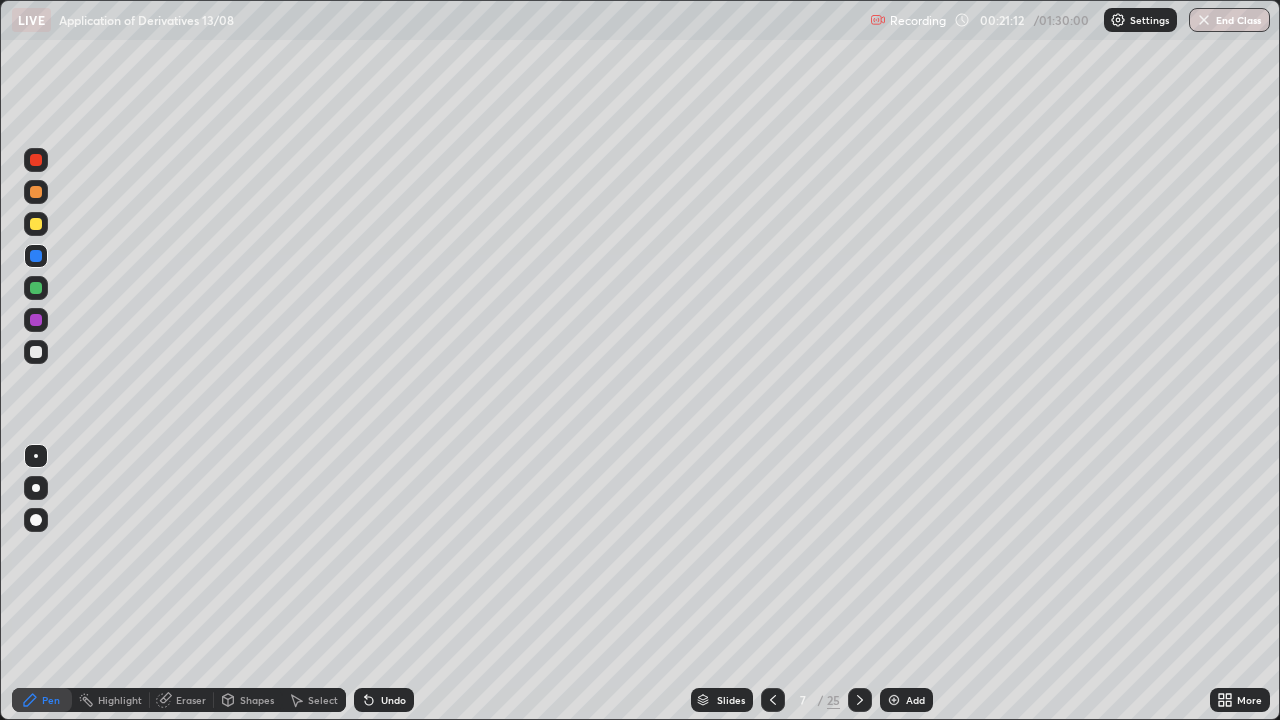 click 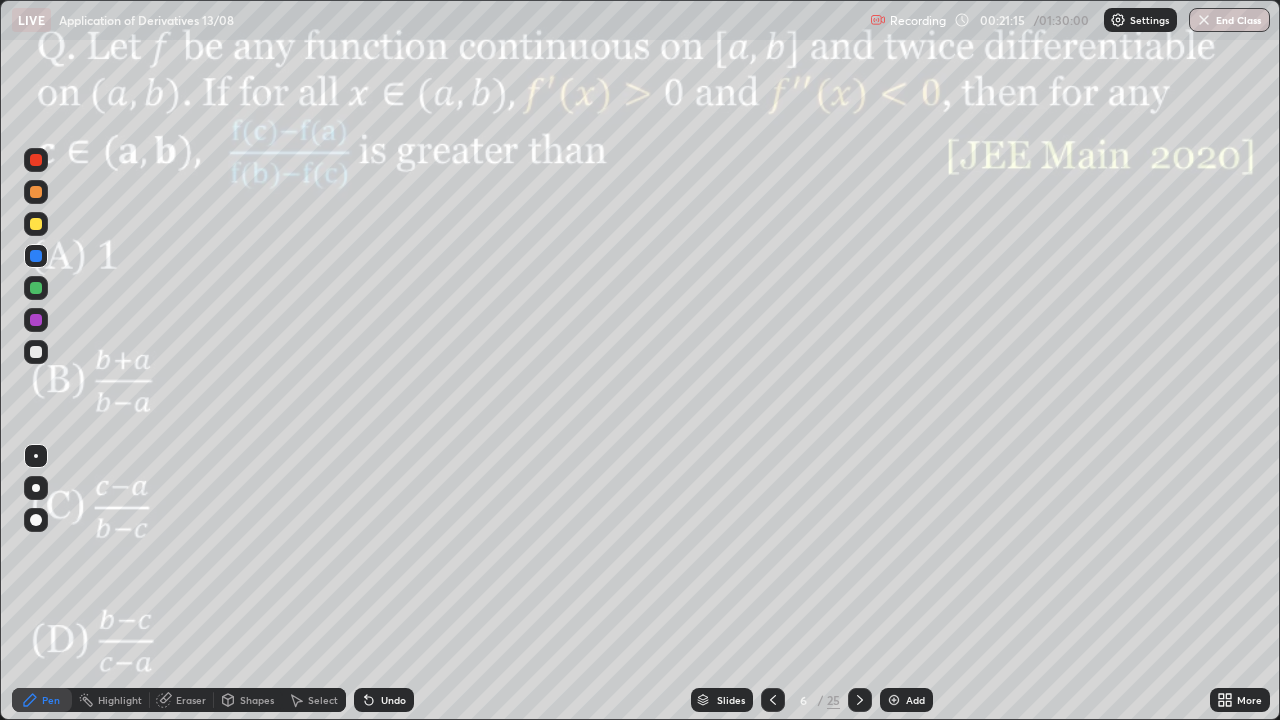 click 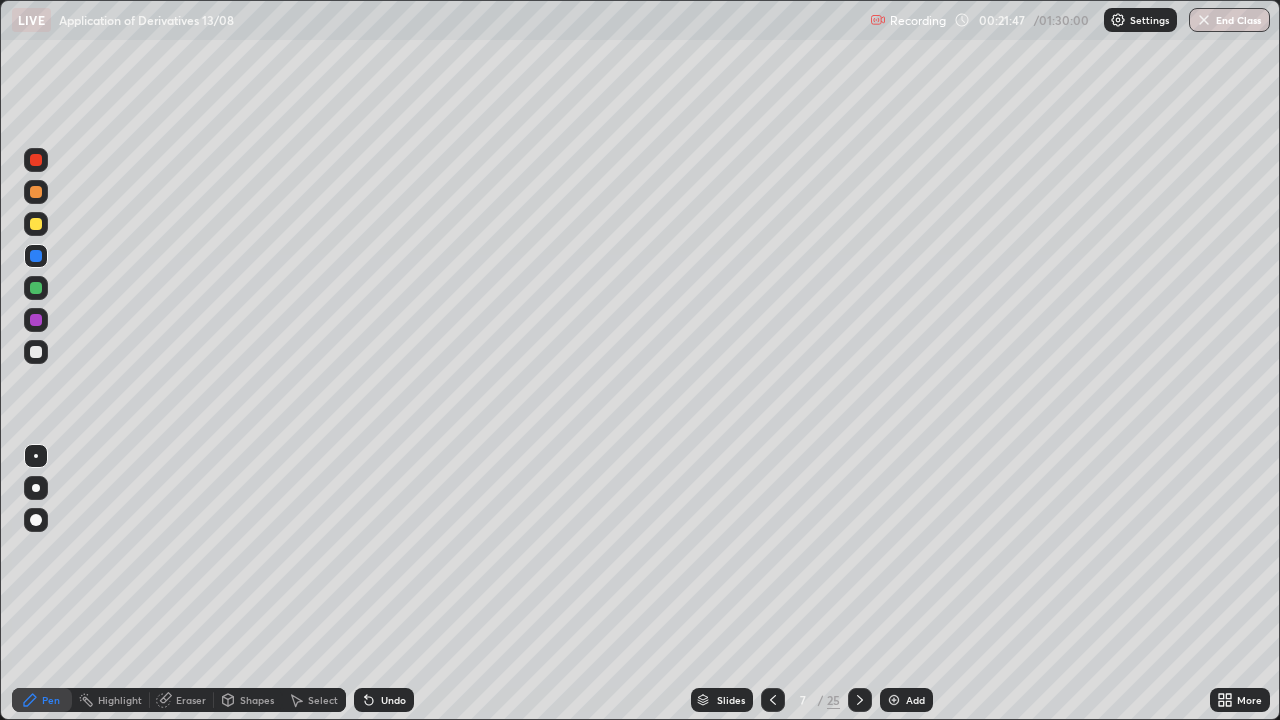 click 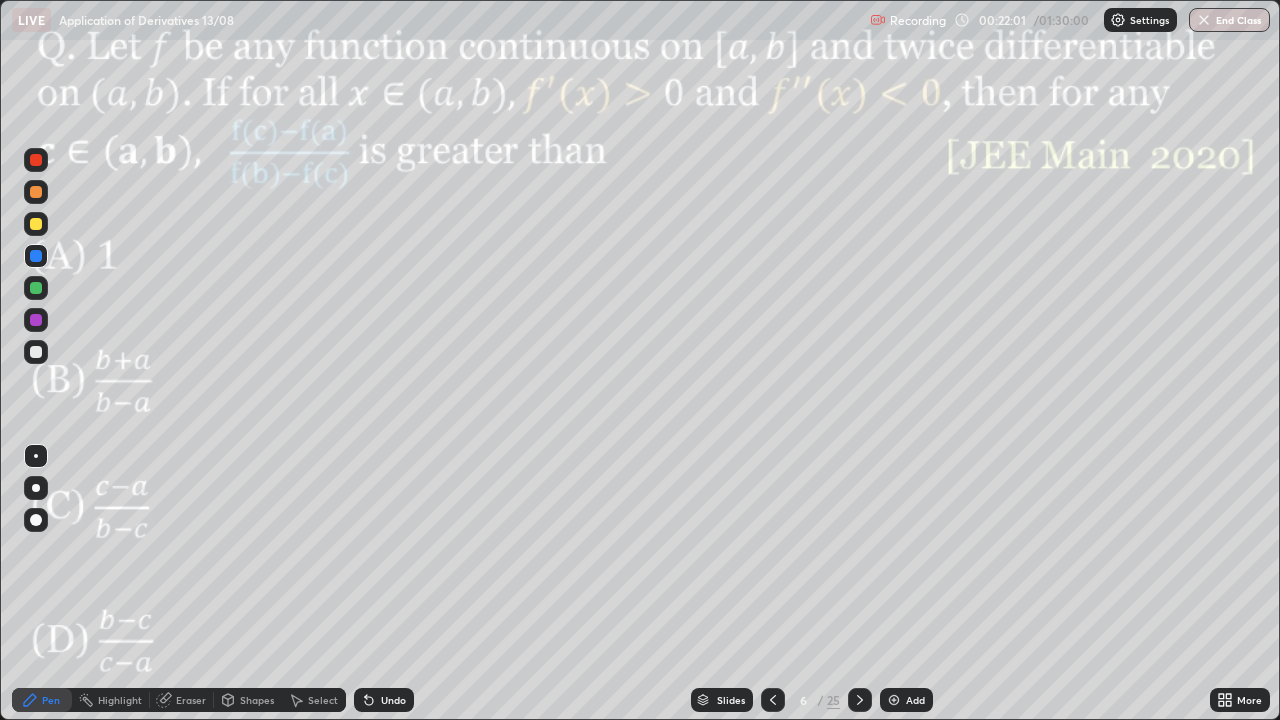 click 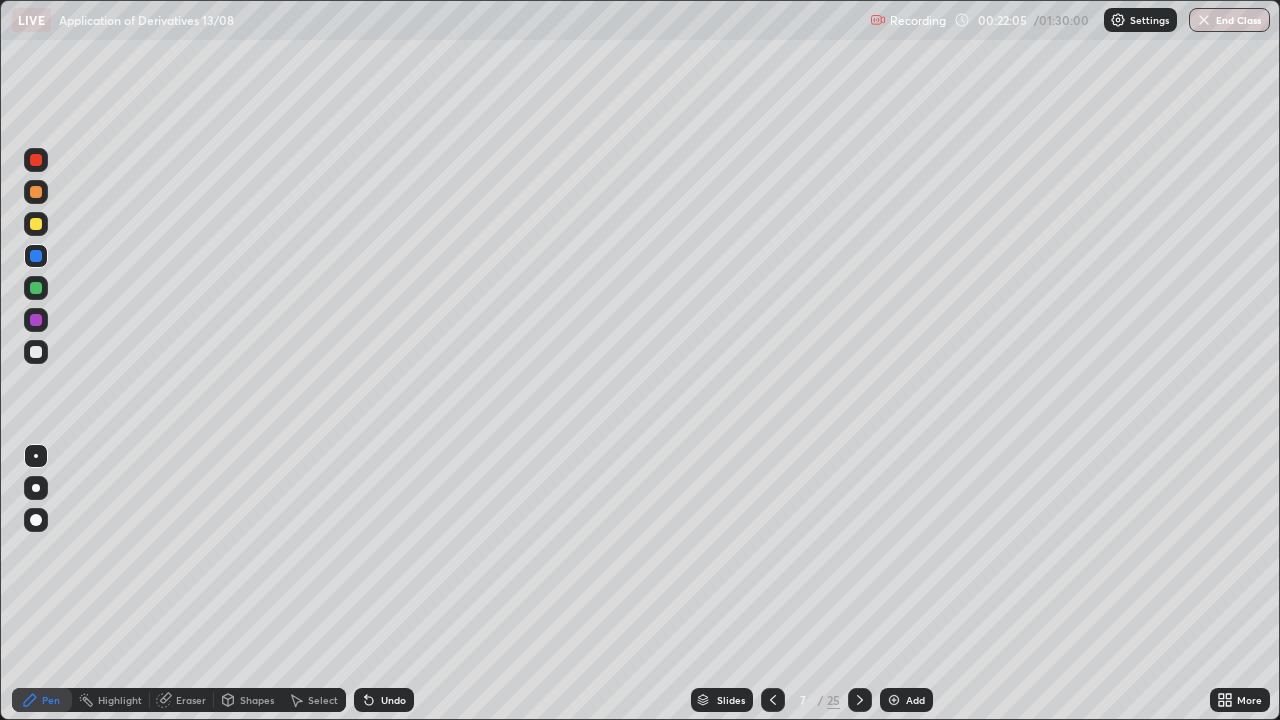 click 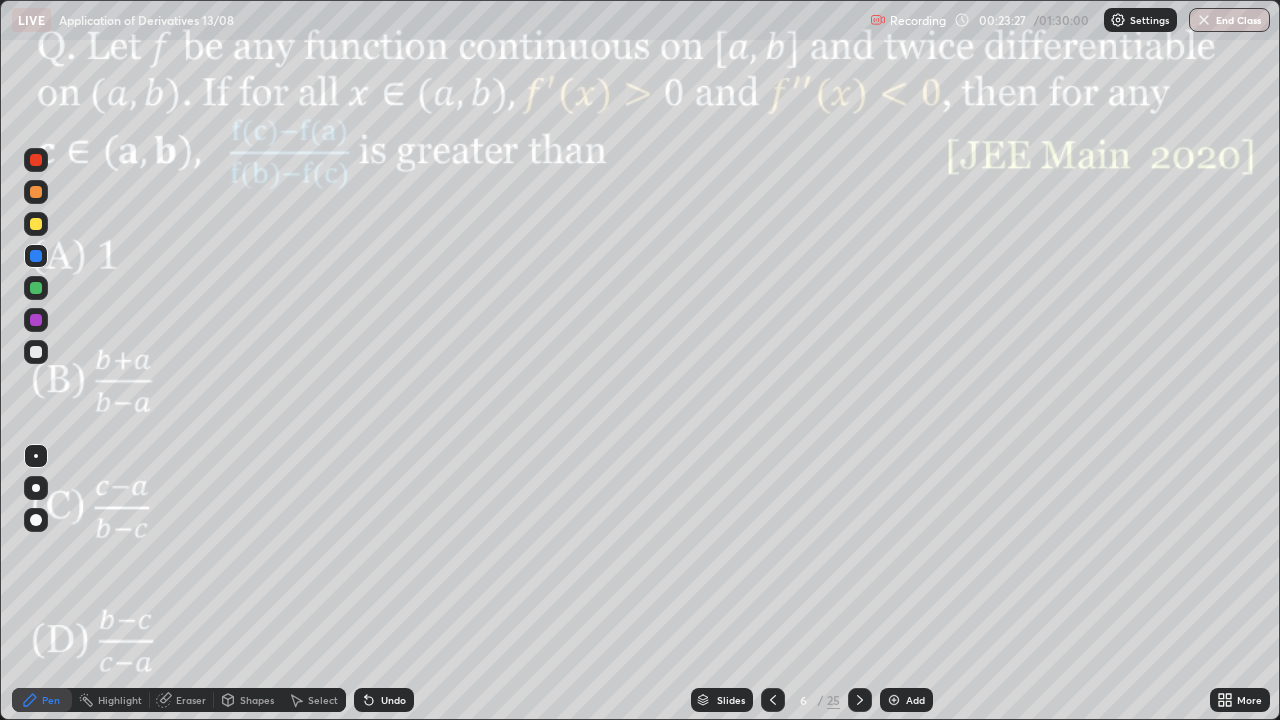click 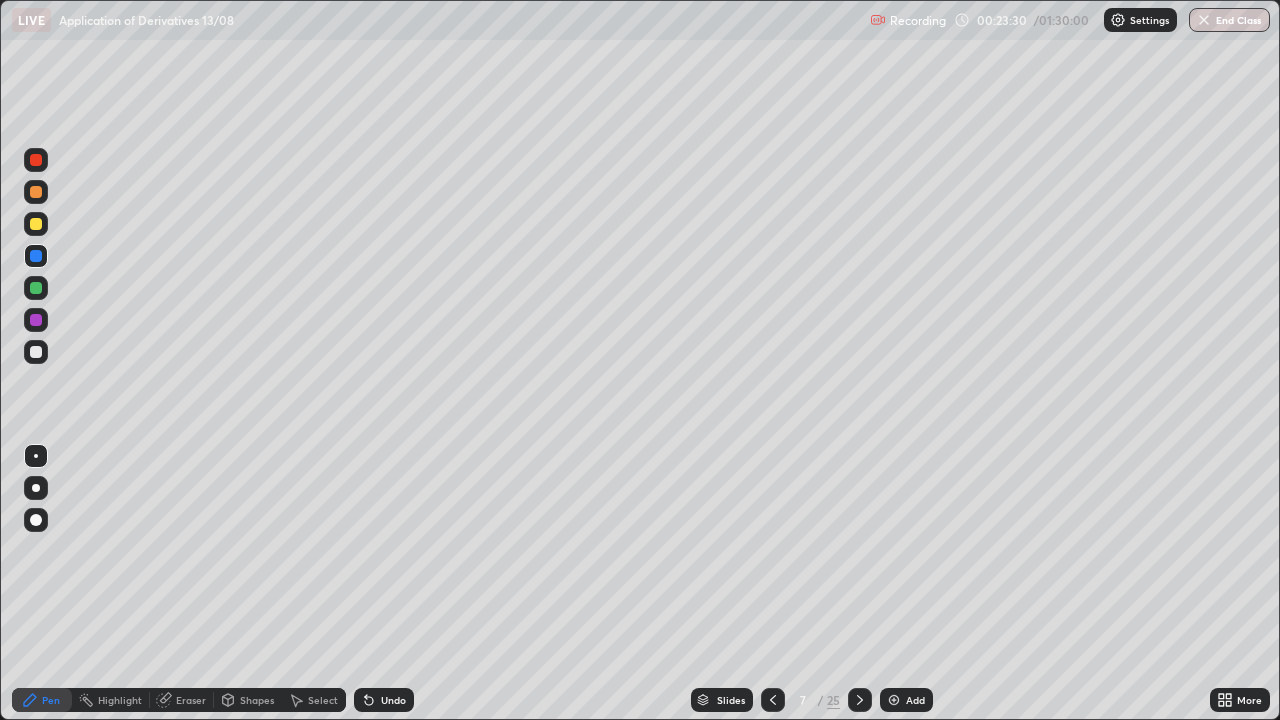 click 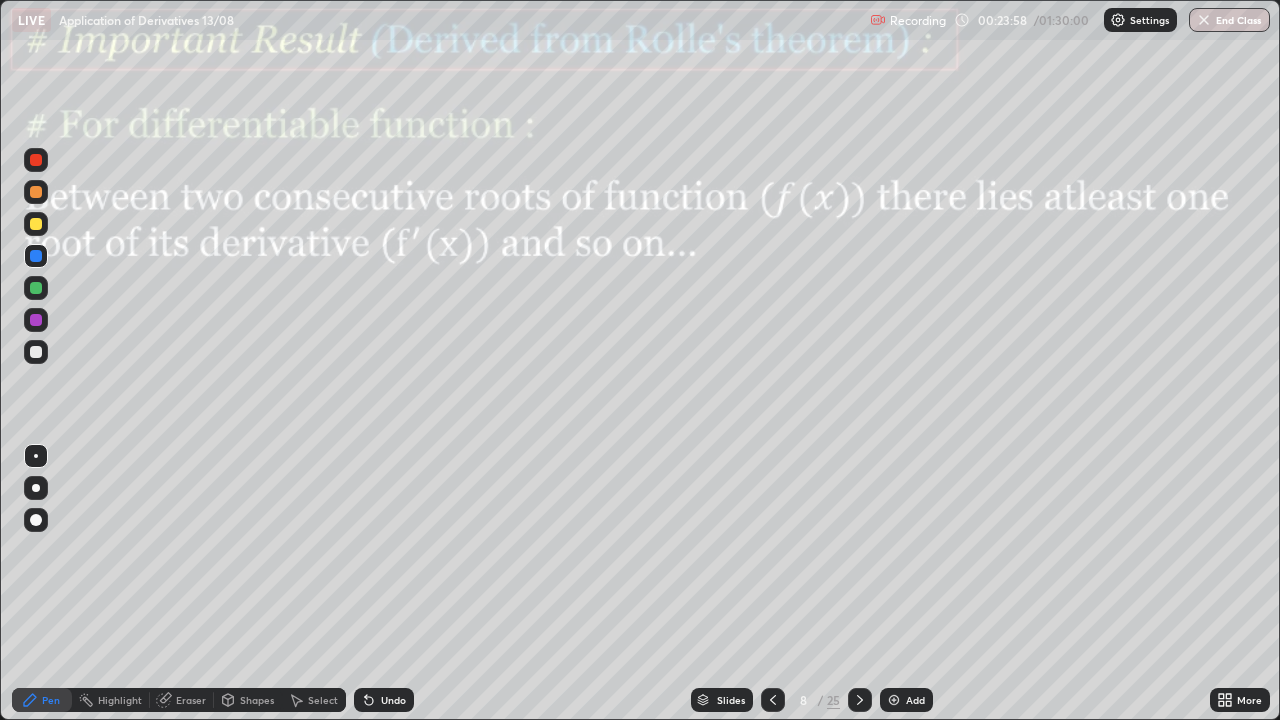 click 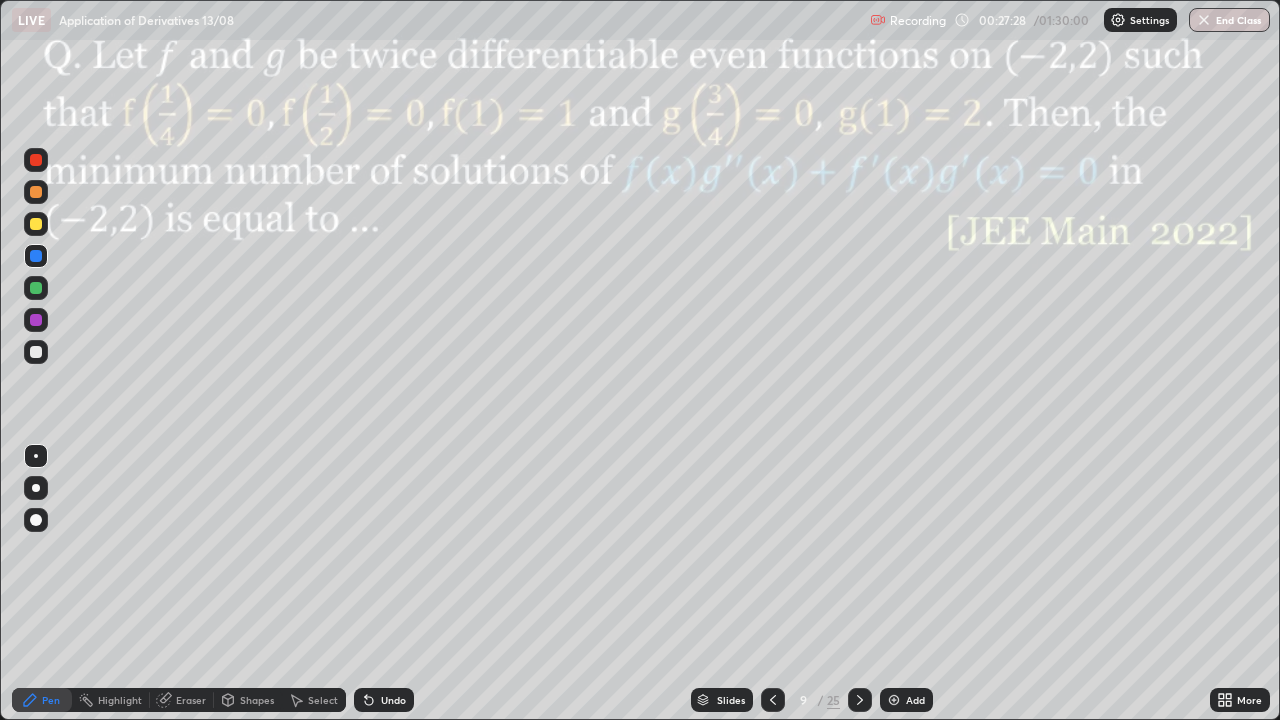 click at bounding box center (36, 320) 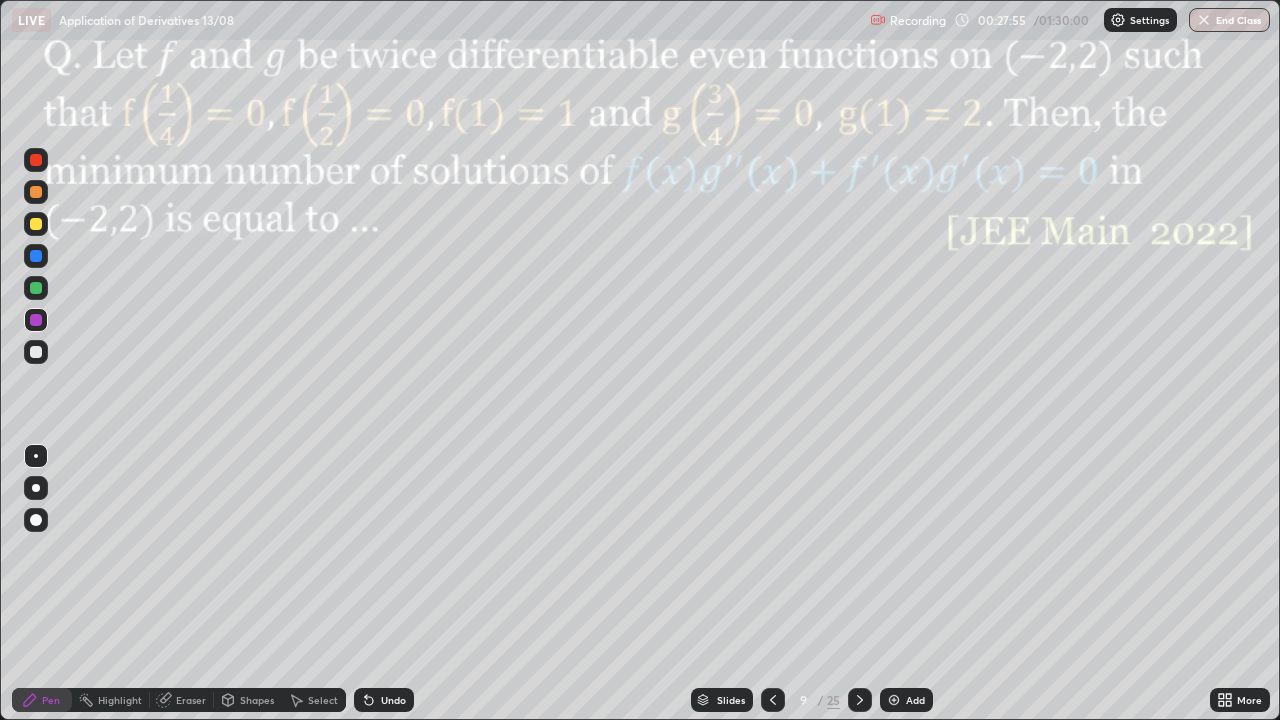 click on "Undo" at bounding box center [384, 700] 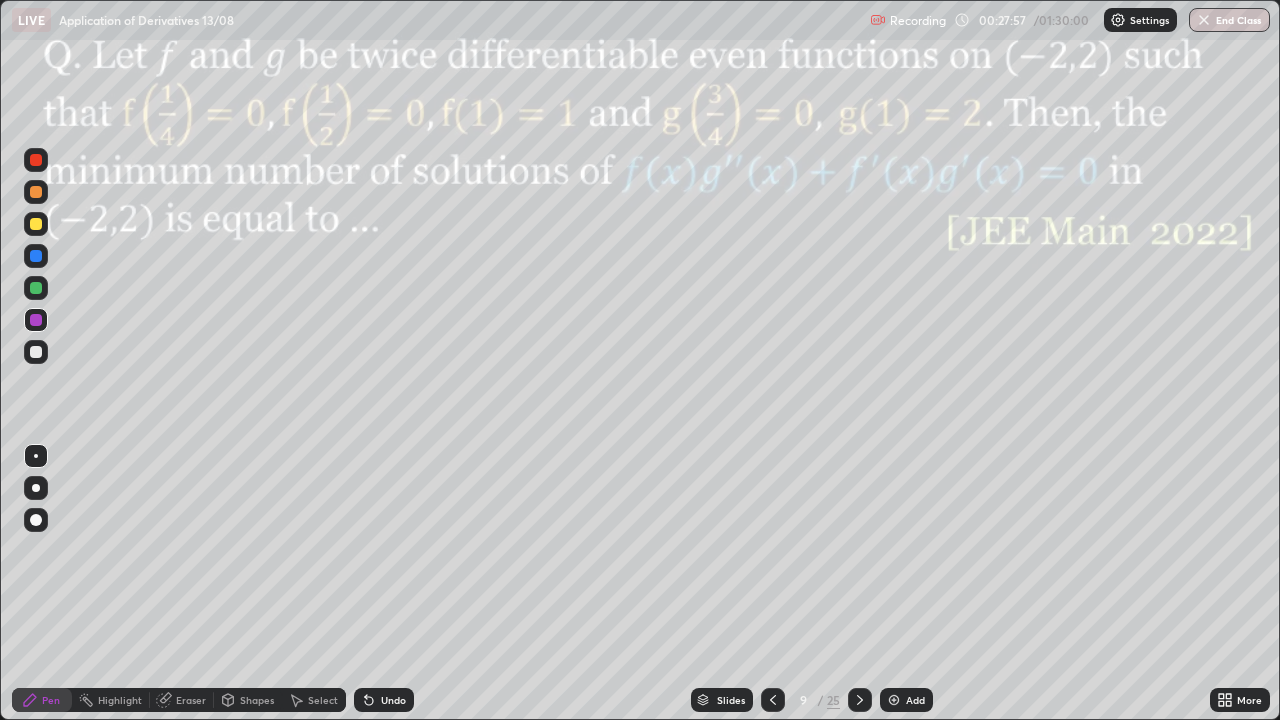 click on "Undo" at bounding box center (393, 700) 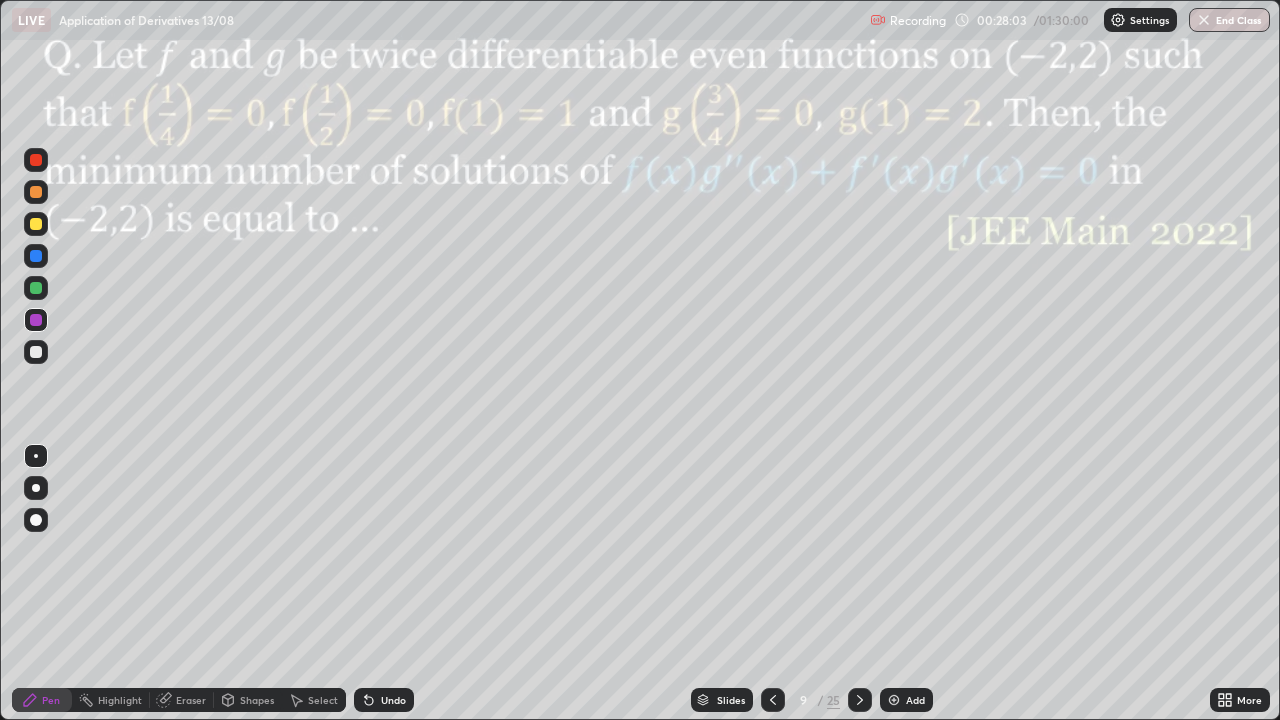click on "Undo" at bounding box center [393, 700] 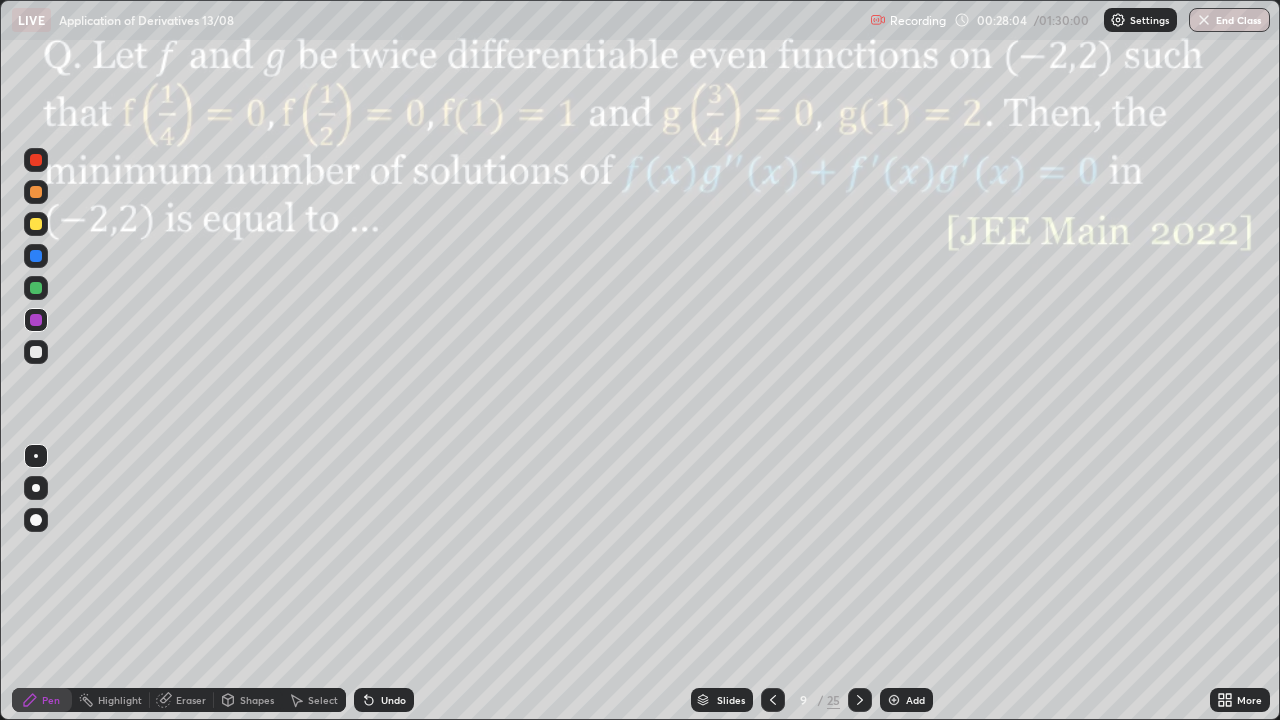 click on "Undo" at bounding box center (393, 700) 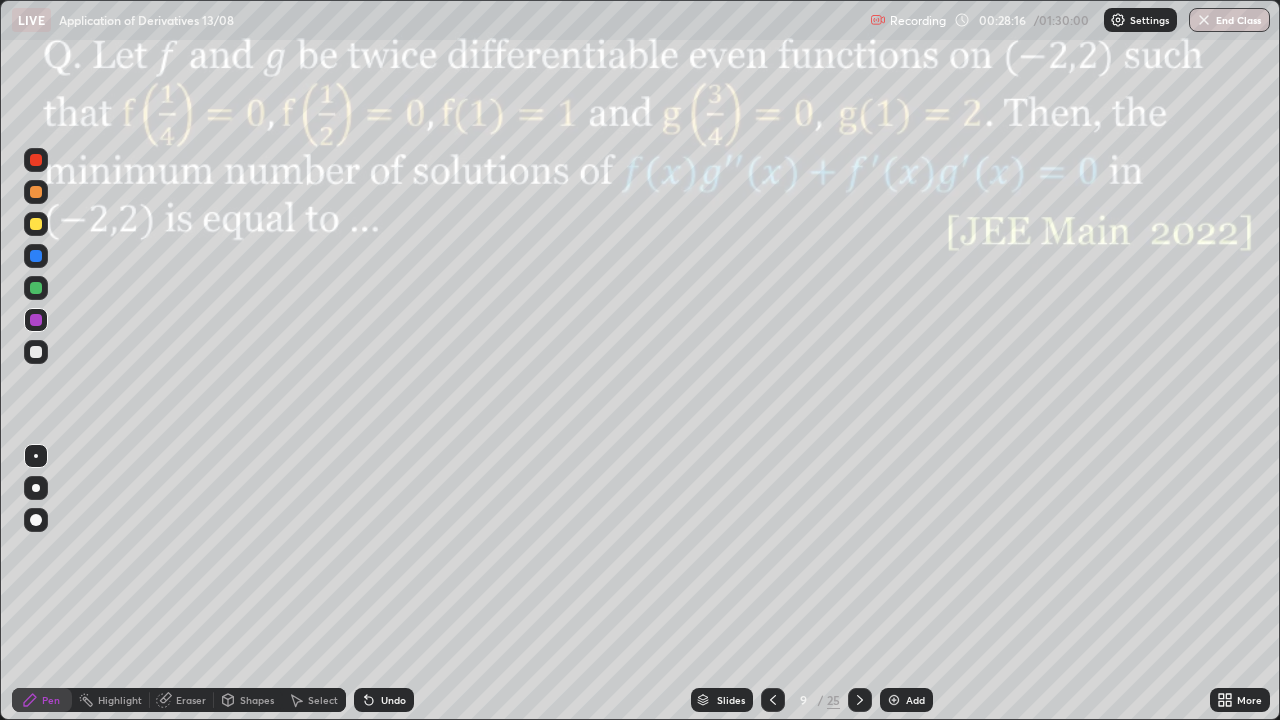 click on "Undo" at bounding box center [384, 700] 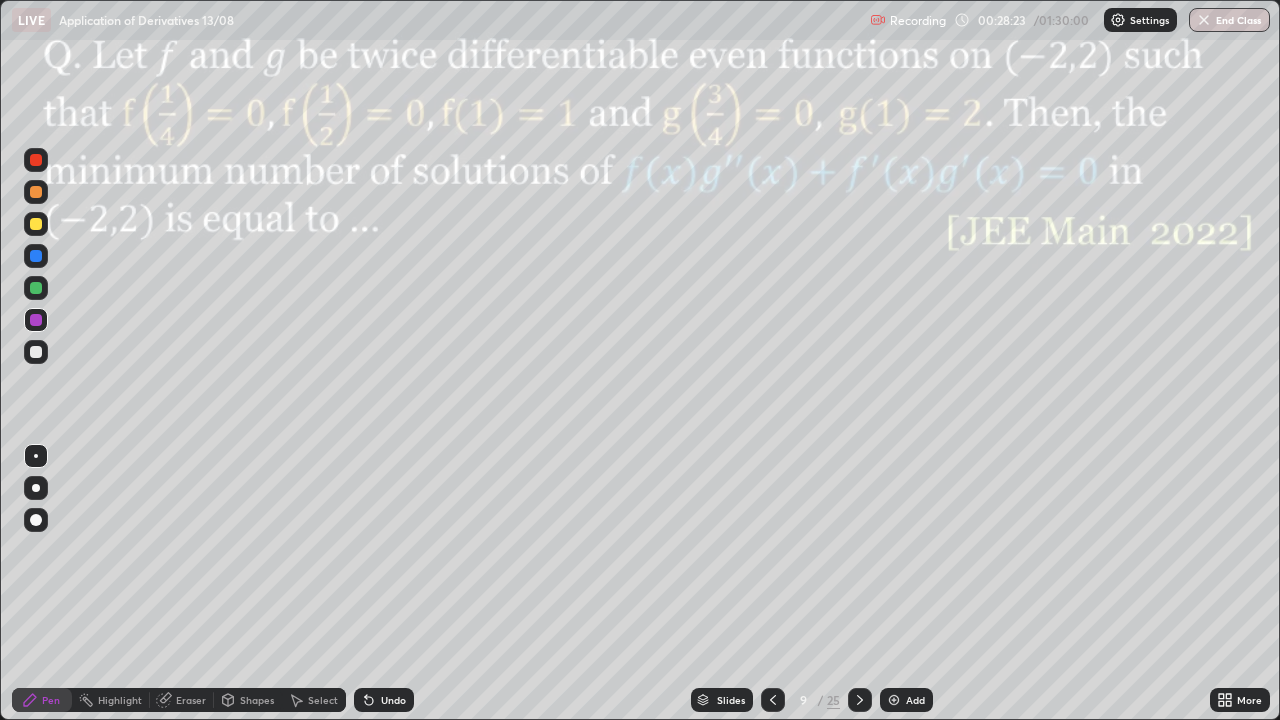 click on "Eraser" at bounding box center (182, 700) 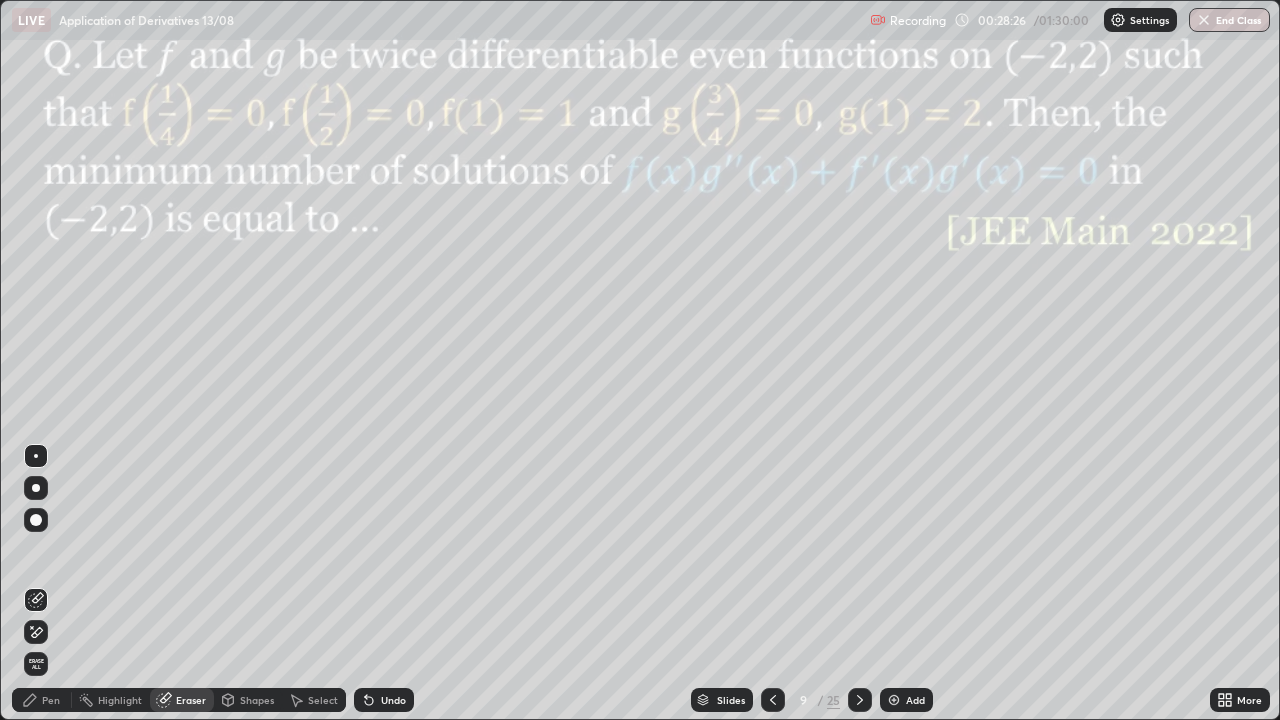 click on "Pen" at bounding box center [42, 700] 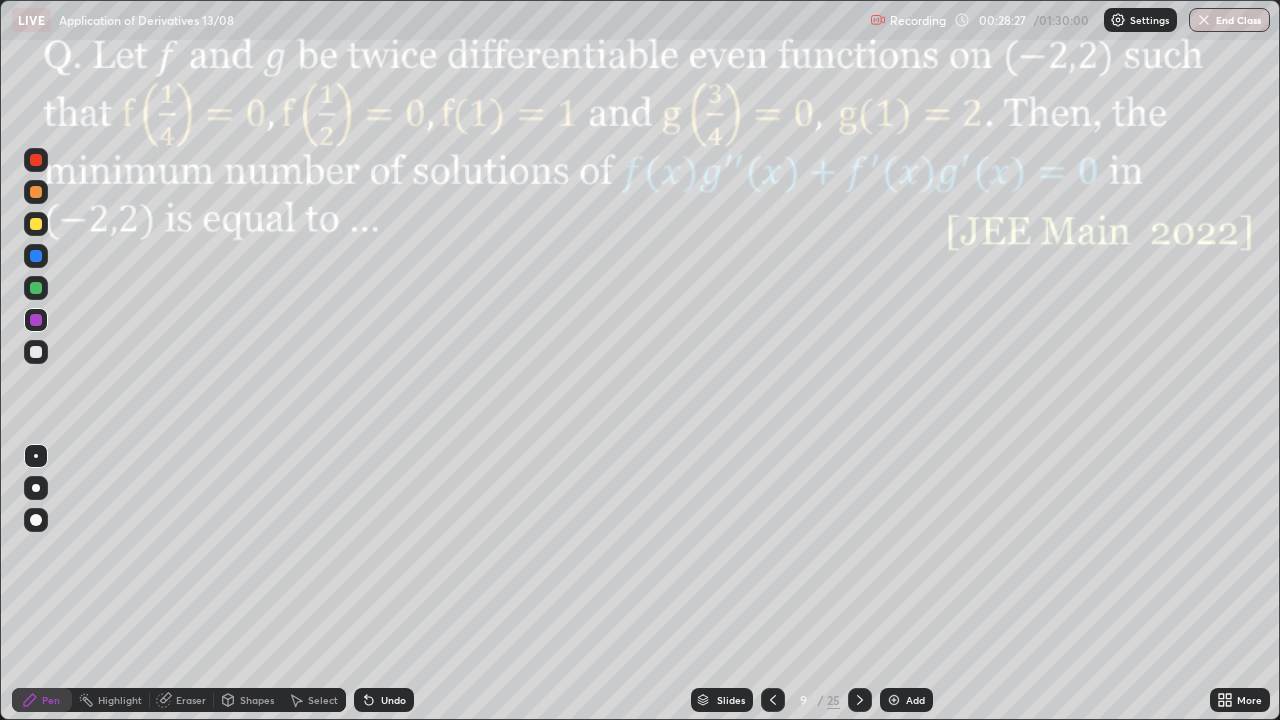 click at bounding box center [36, 288] 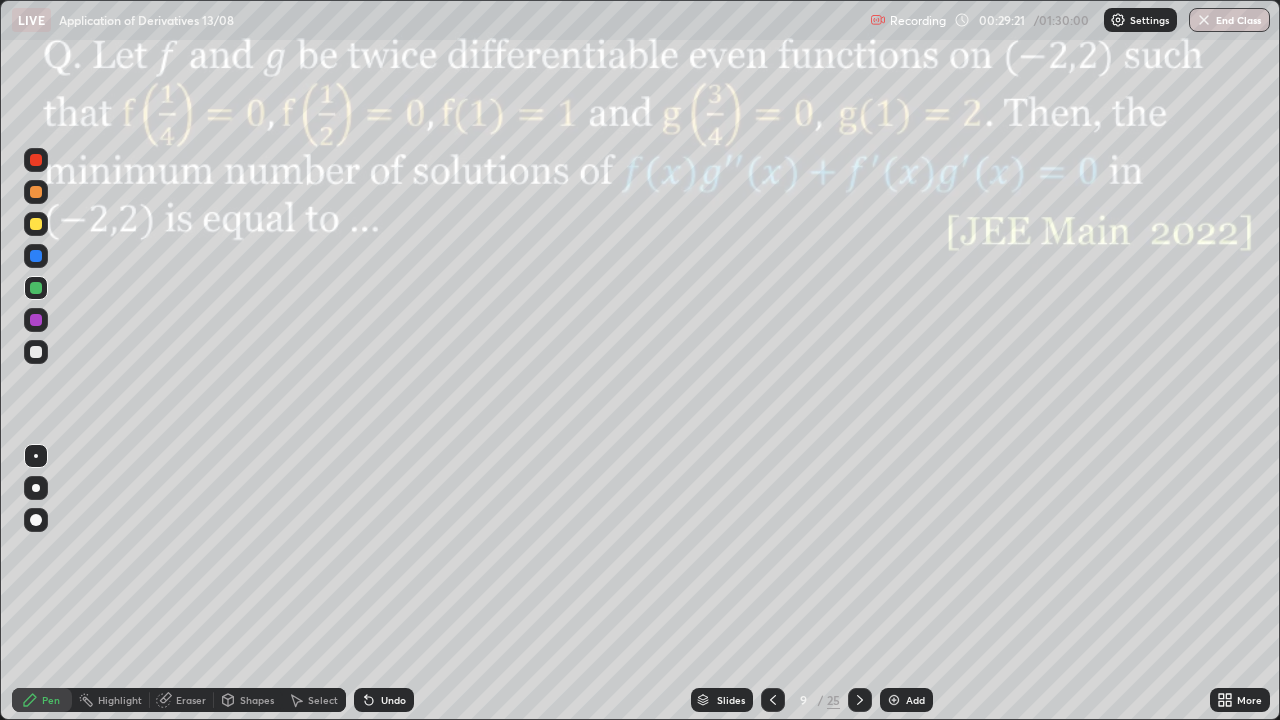 click at bounding box center (36, 288) 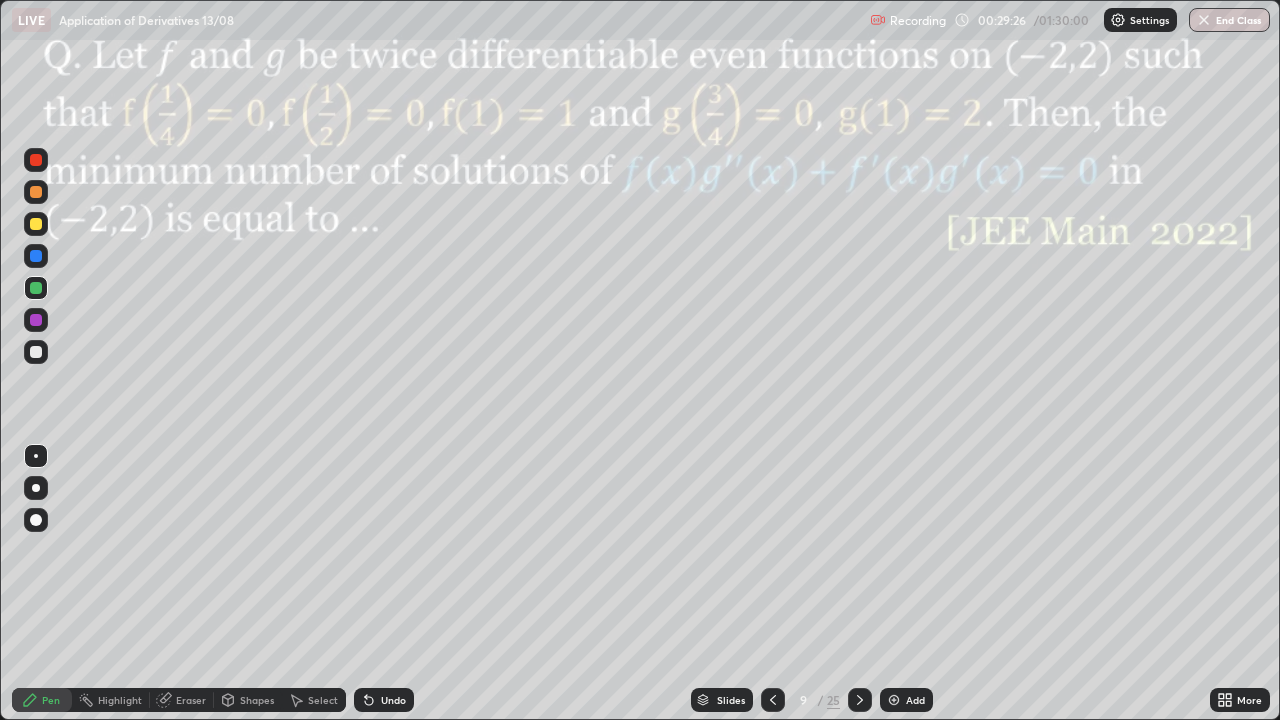 click on "Eraser" at bounding box center [191, 700] 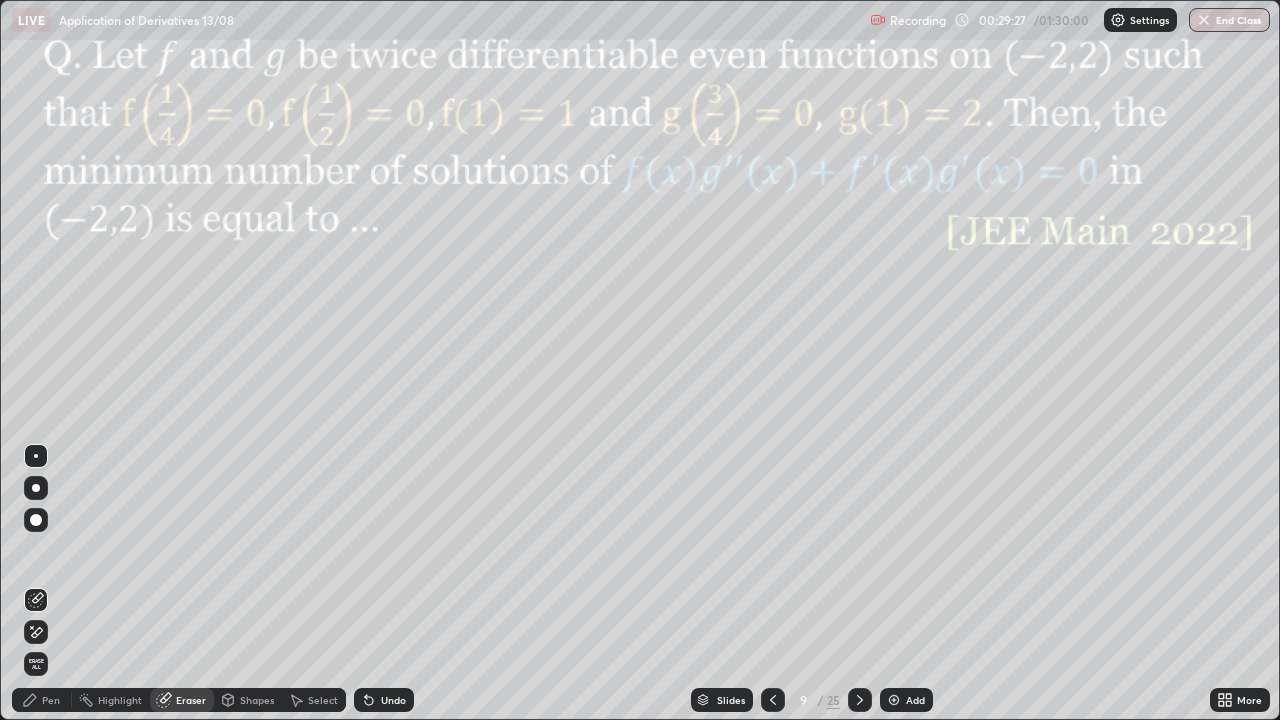 click on "Shapes" at bounding box center [257, 700] 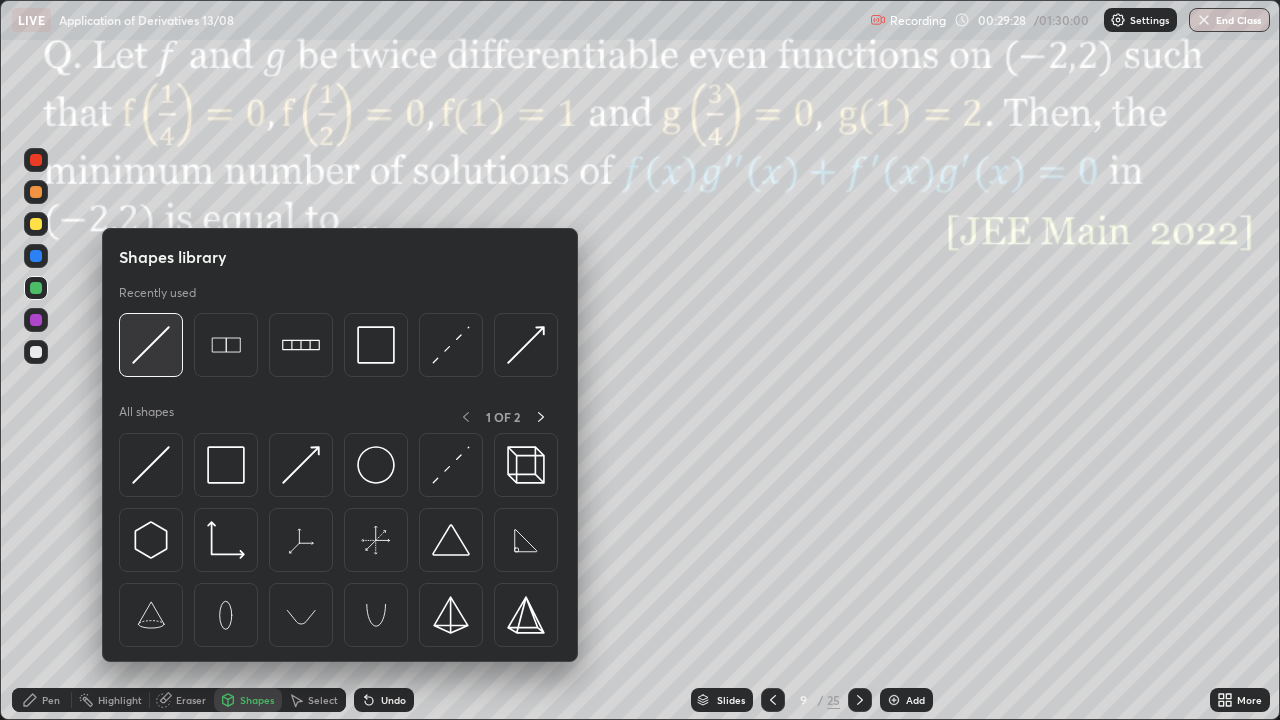 click at bounding box center [151, 345] 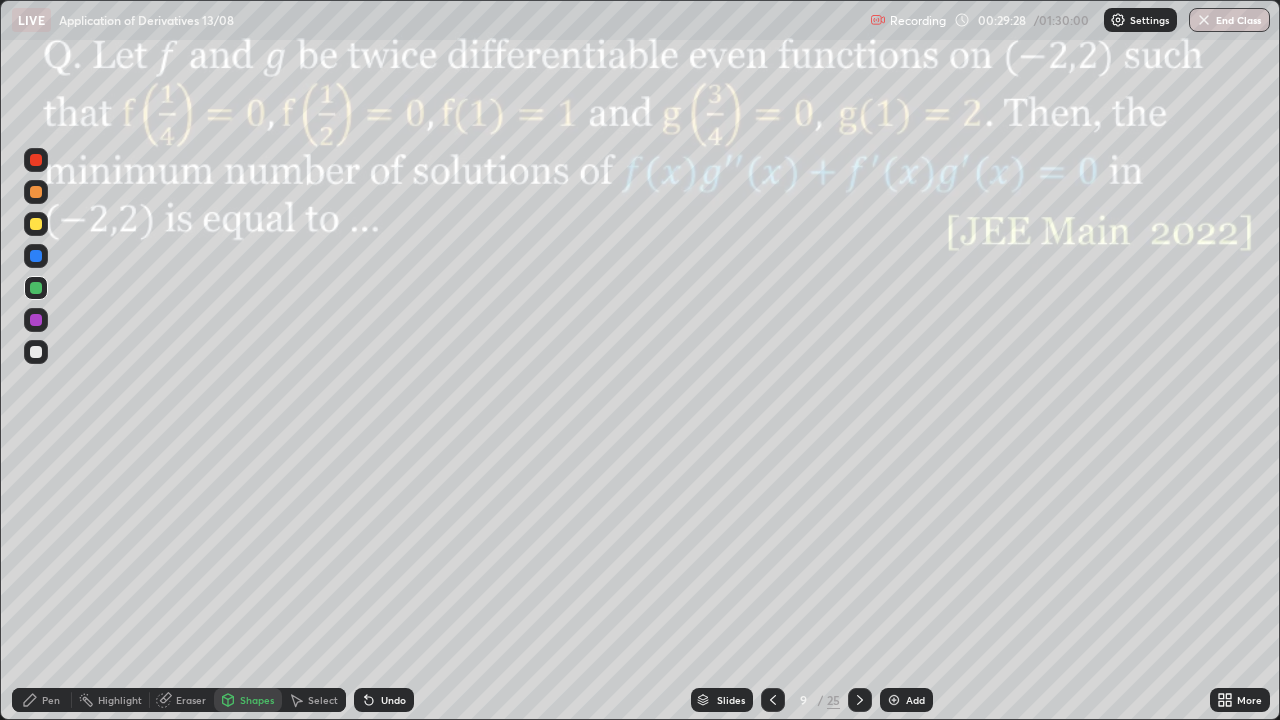 click at bounding box center (36, 352) 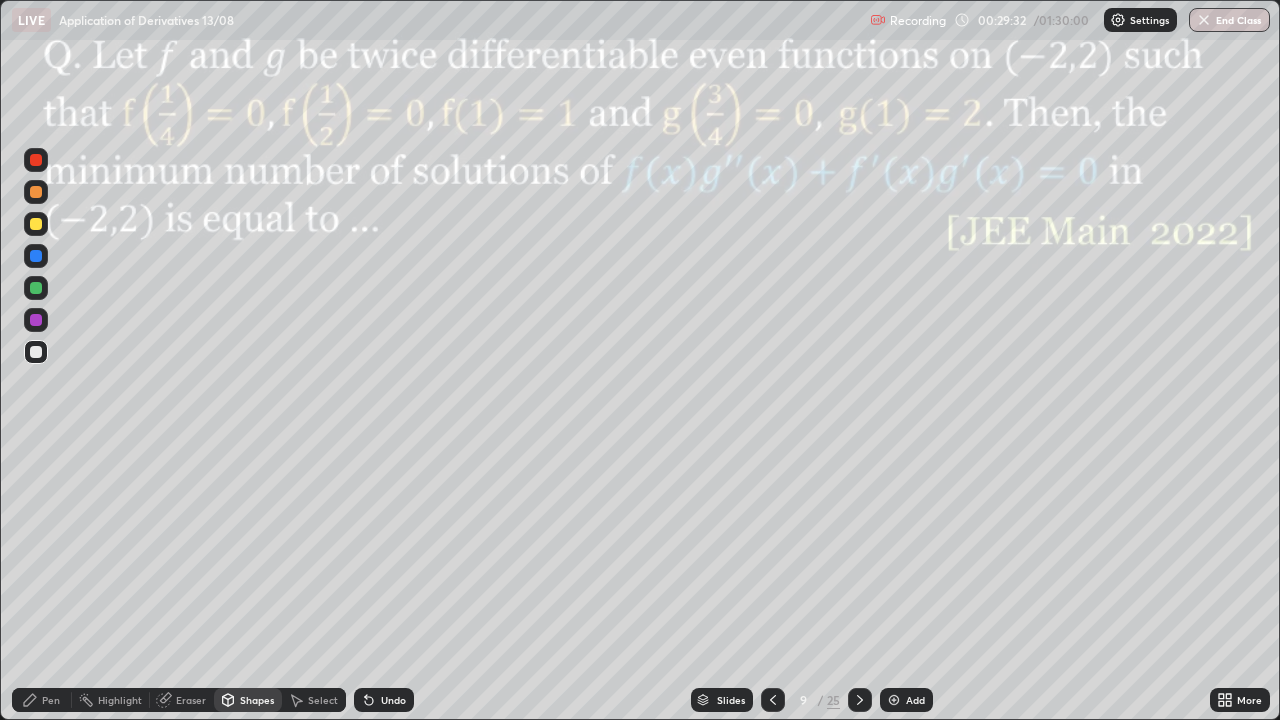 click at bounding box center (36, 320) 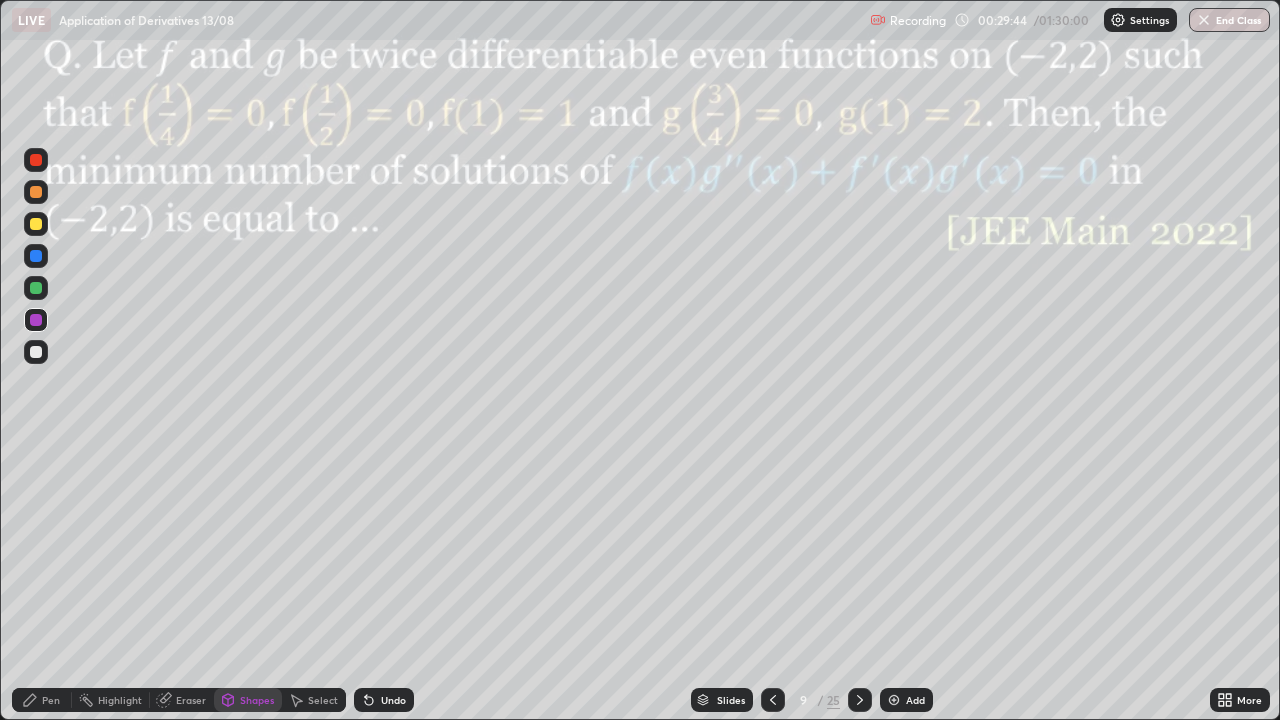 click on "Pen" at bounding box center [42, 700] 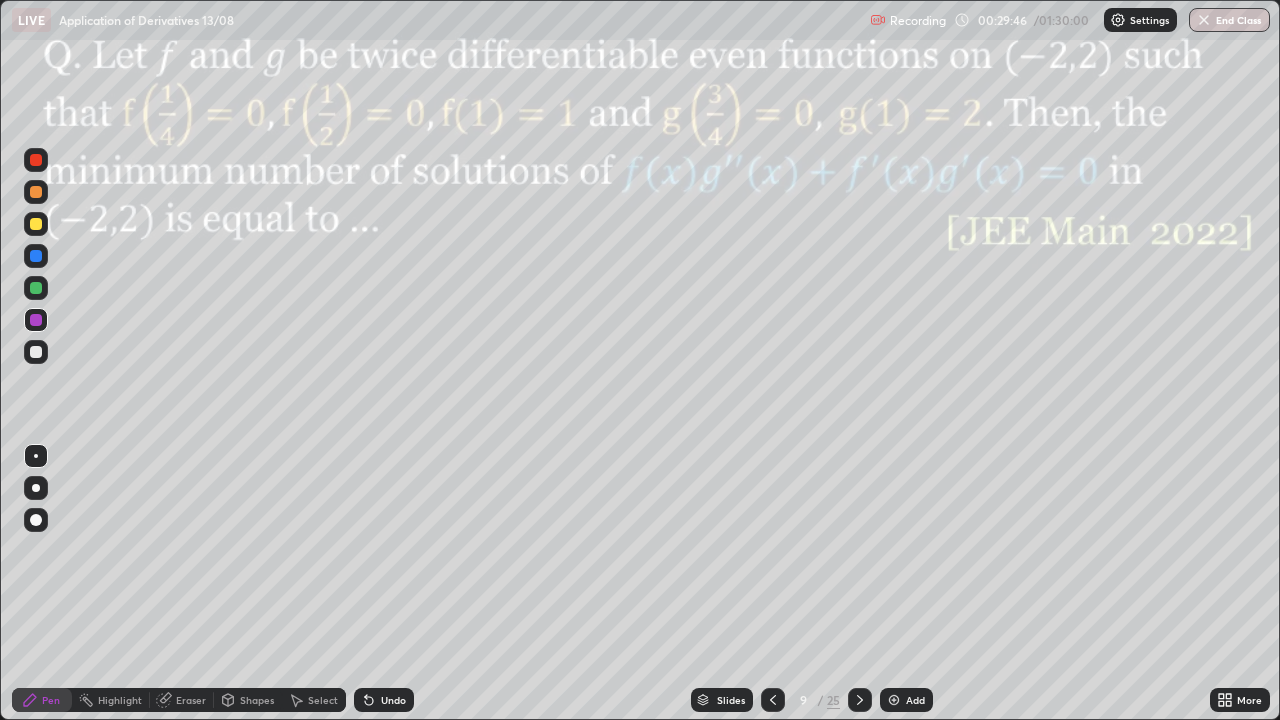 click on "Undo" at bounding box center [384, 700] 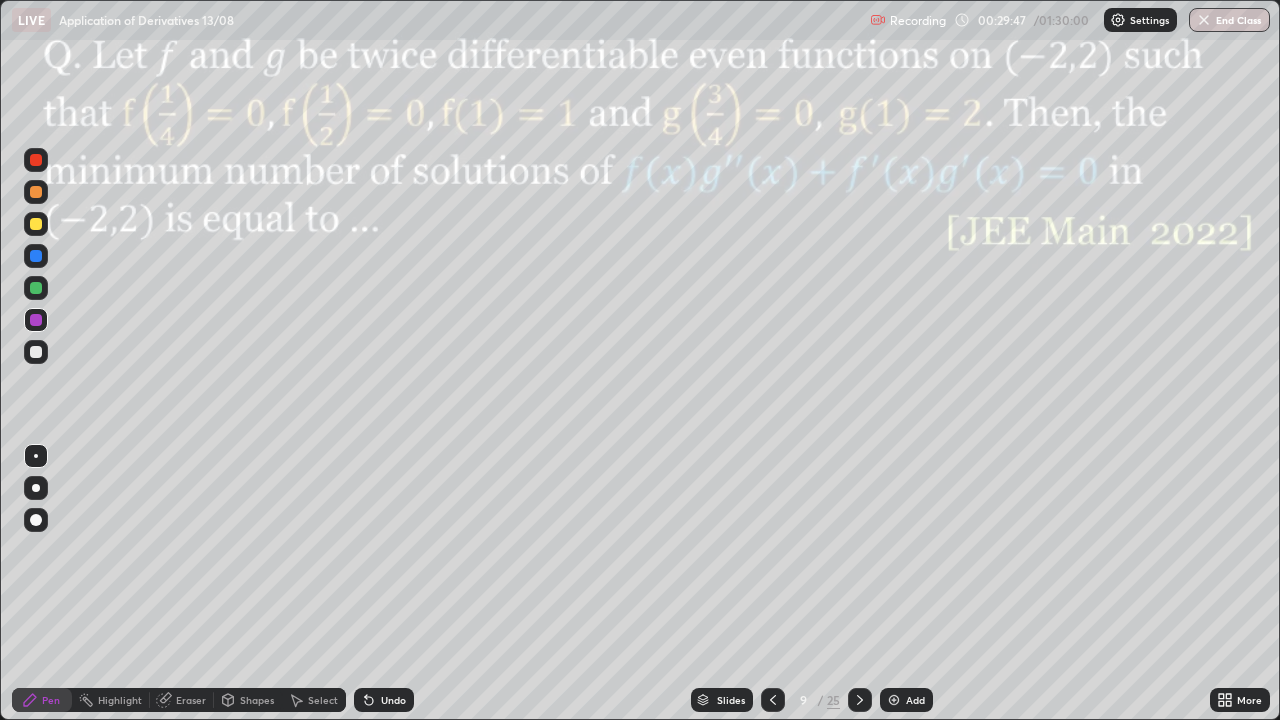 click on "Undo" at bounding box center [384, 700] 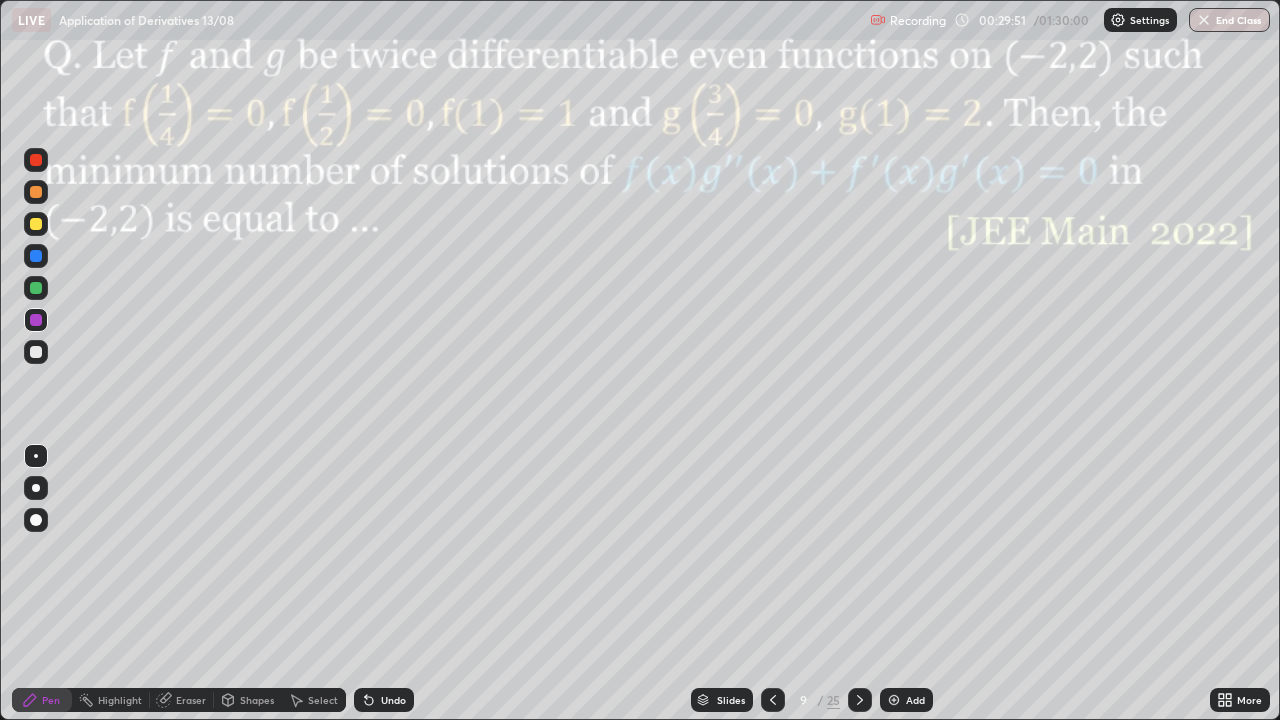 click on "Shapes" at bounding box center [257, 700] 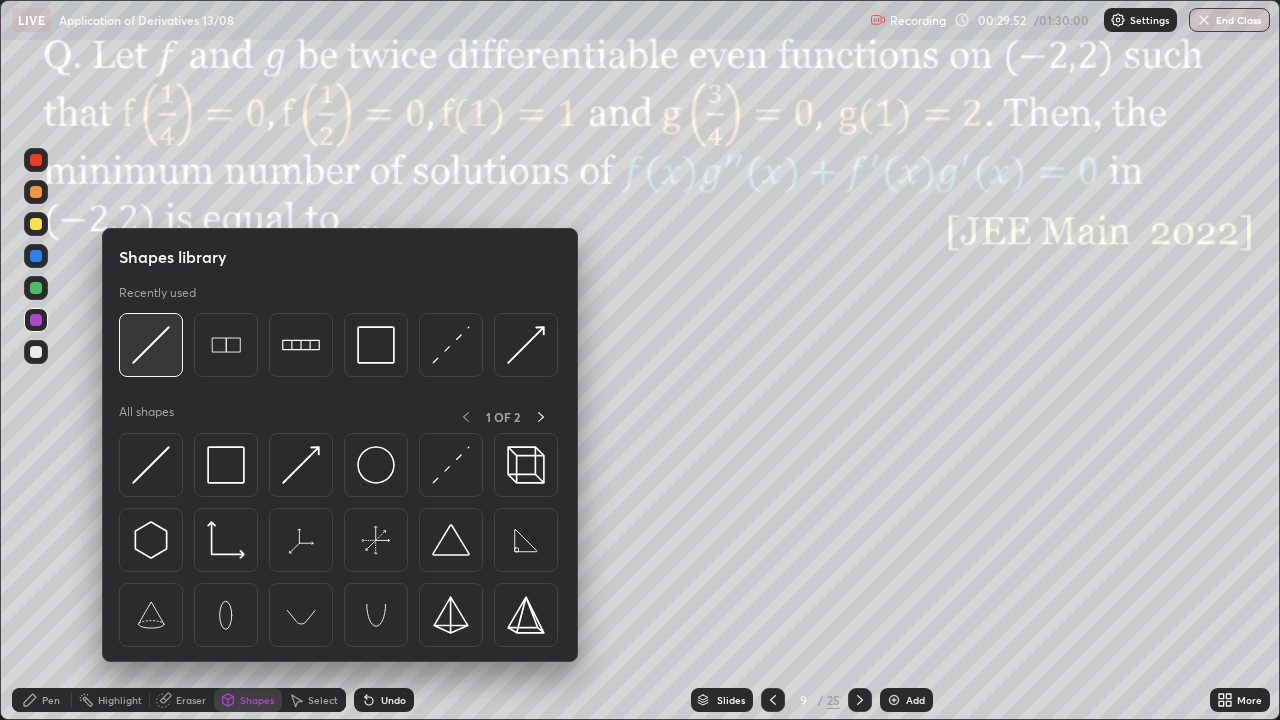 click at bounding box center (151, 345) 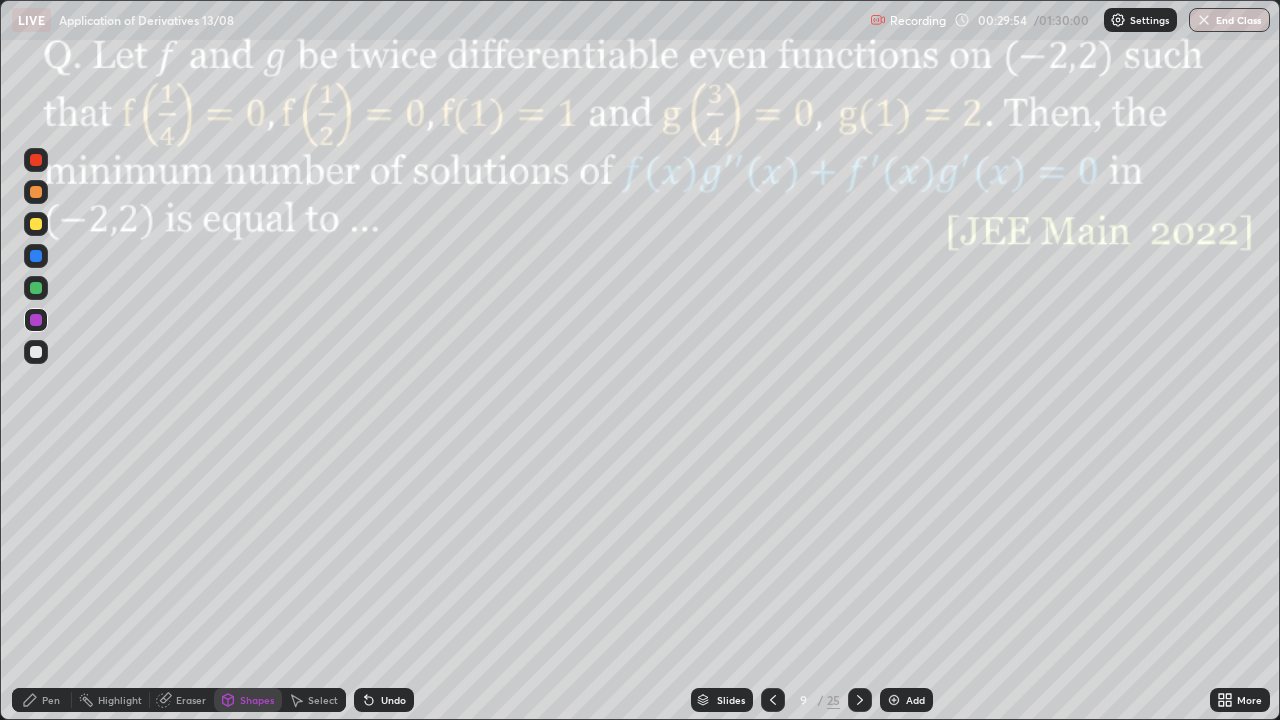 click 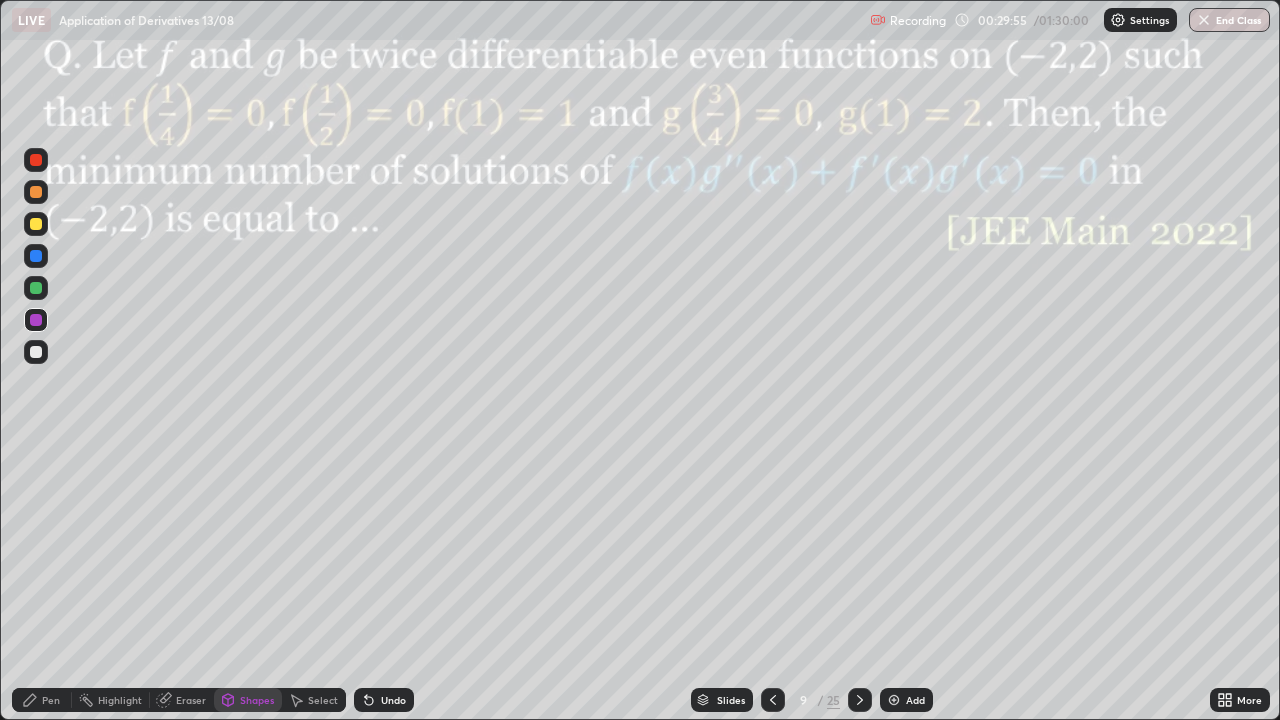 click at bounding box center [36, 352] 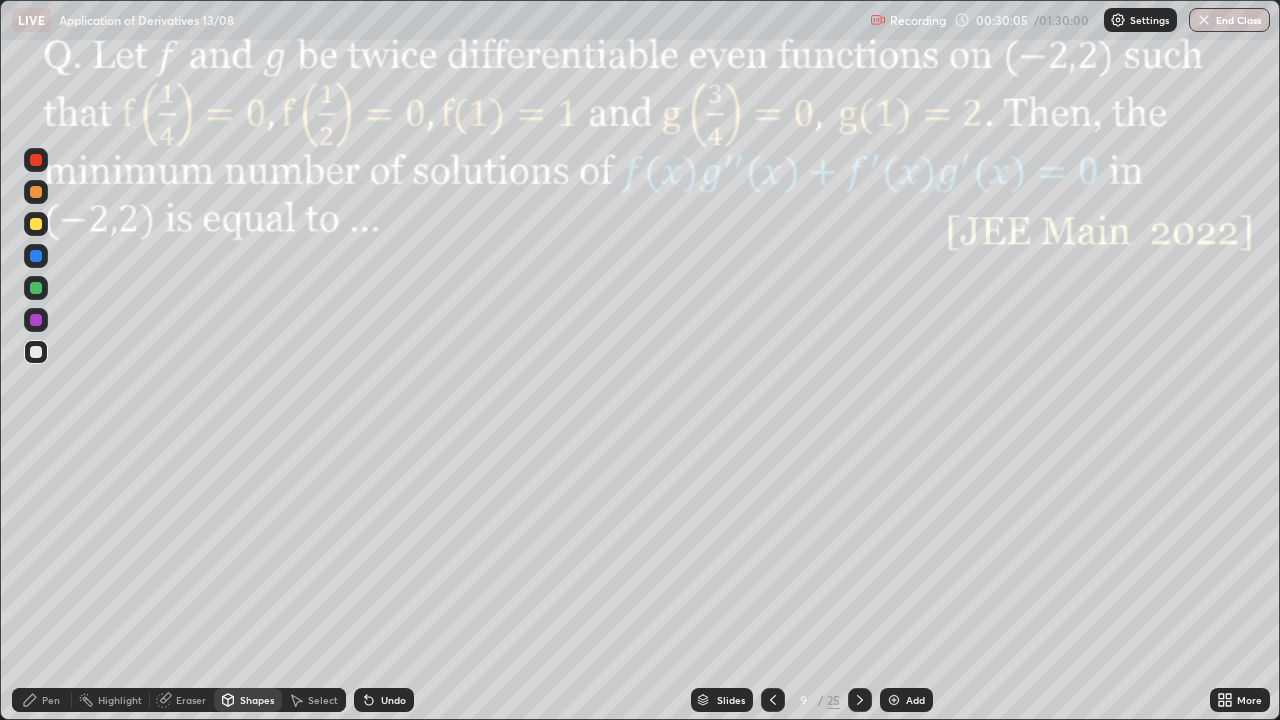 click on "Pen" at bounding box center [51, 700] 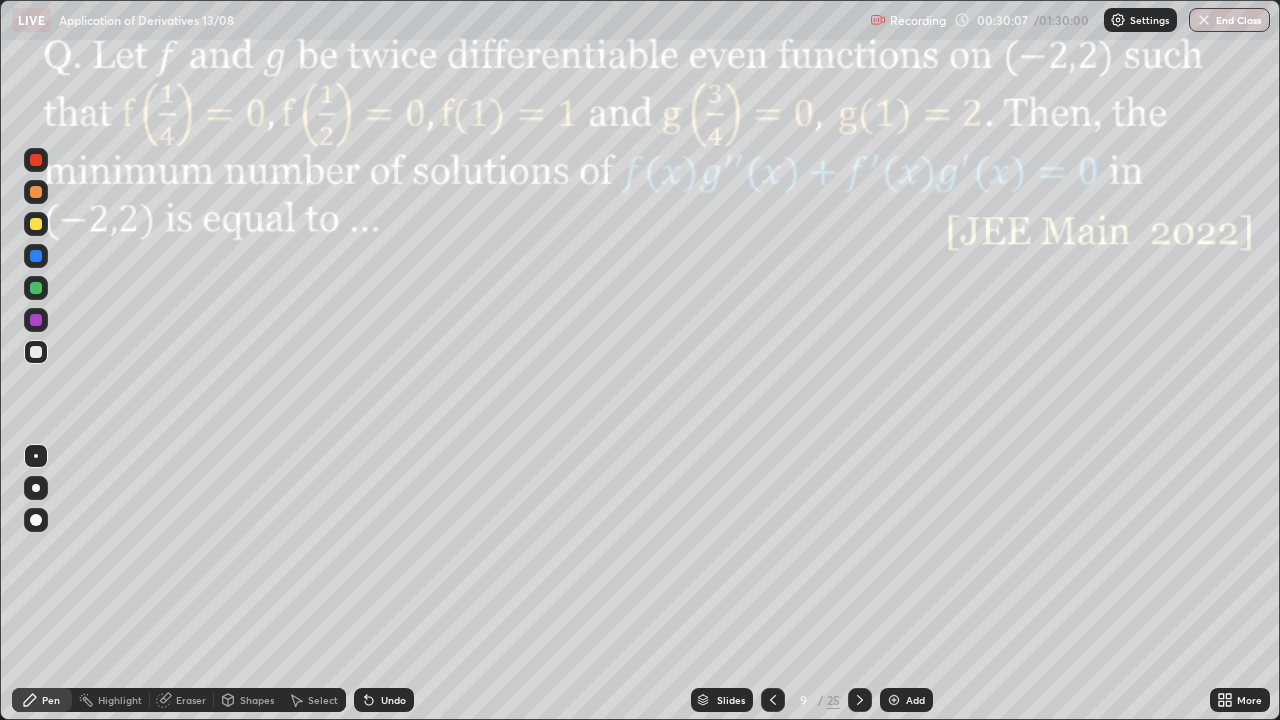click at bounding box center (36, 320) 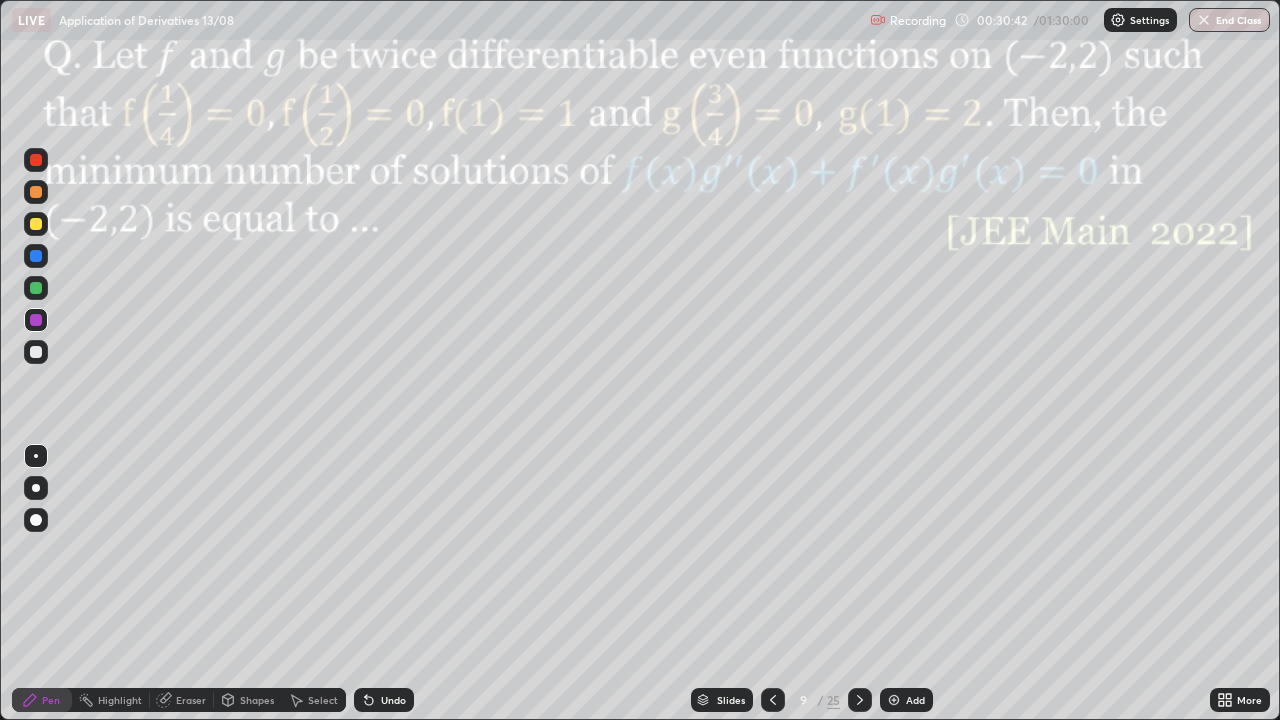 click at bounding box center [36, 288] 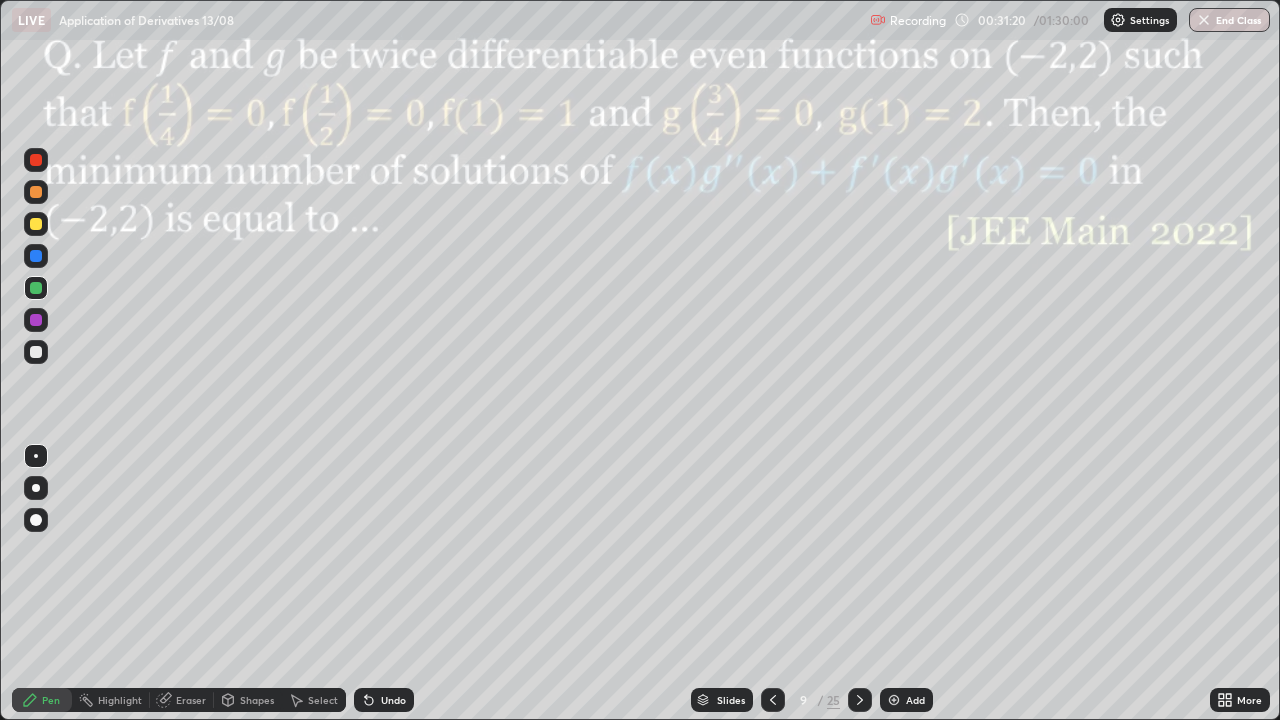 click on "Undo" at bounding box center [393, 700] 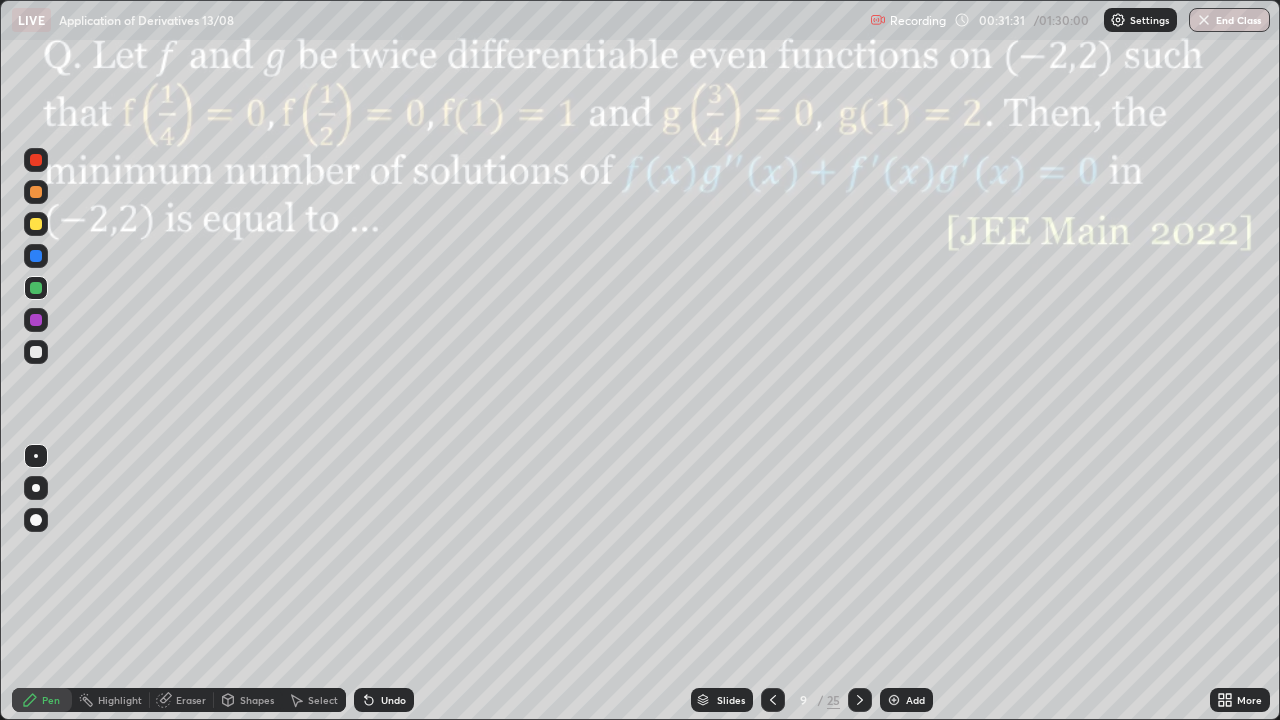 click at bounding box center [36, 224] 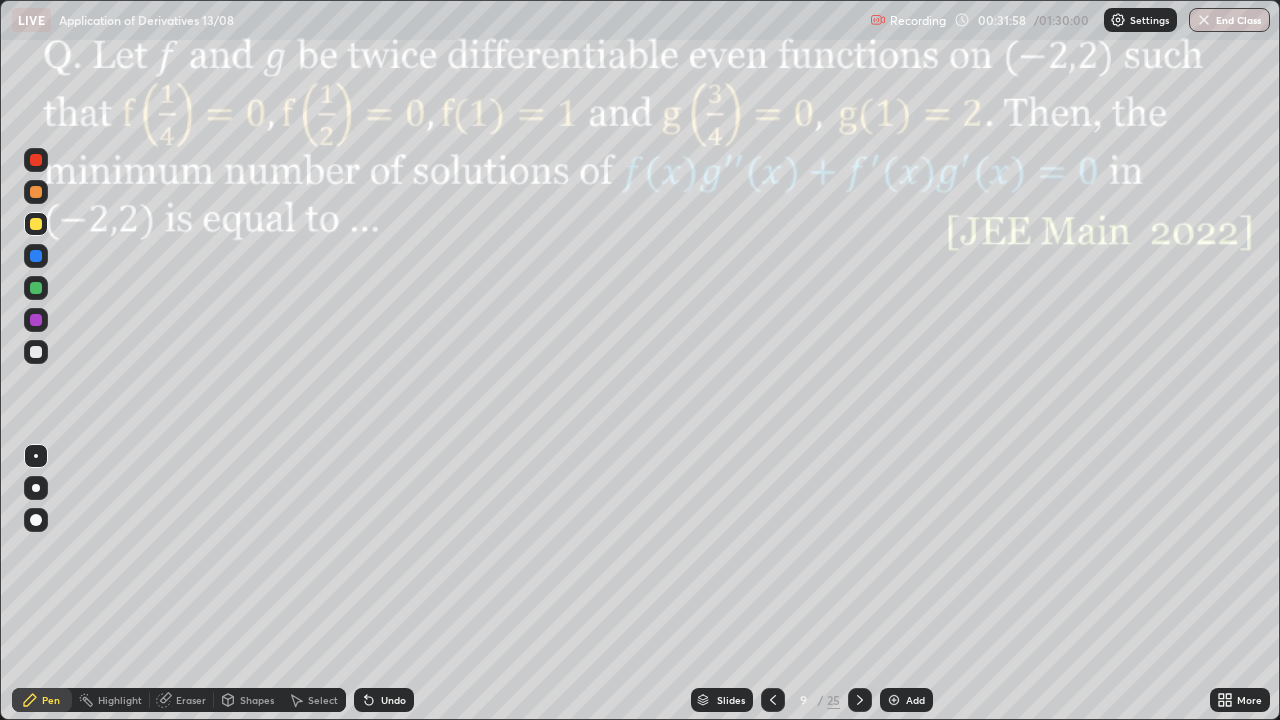 click on "Shapes" at bounding box center (257, 700) 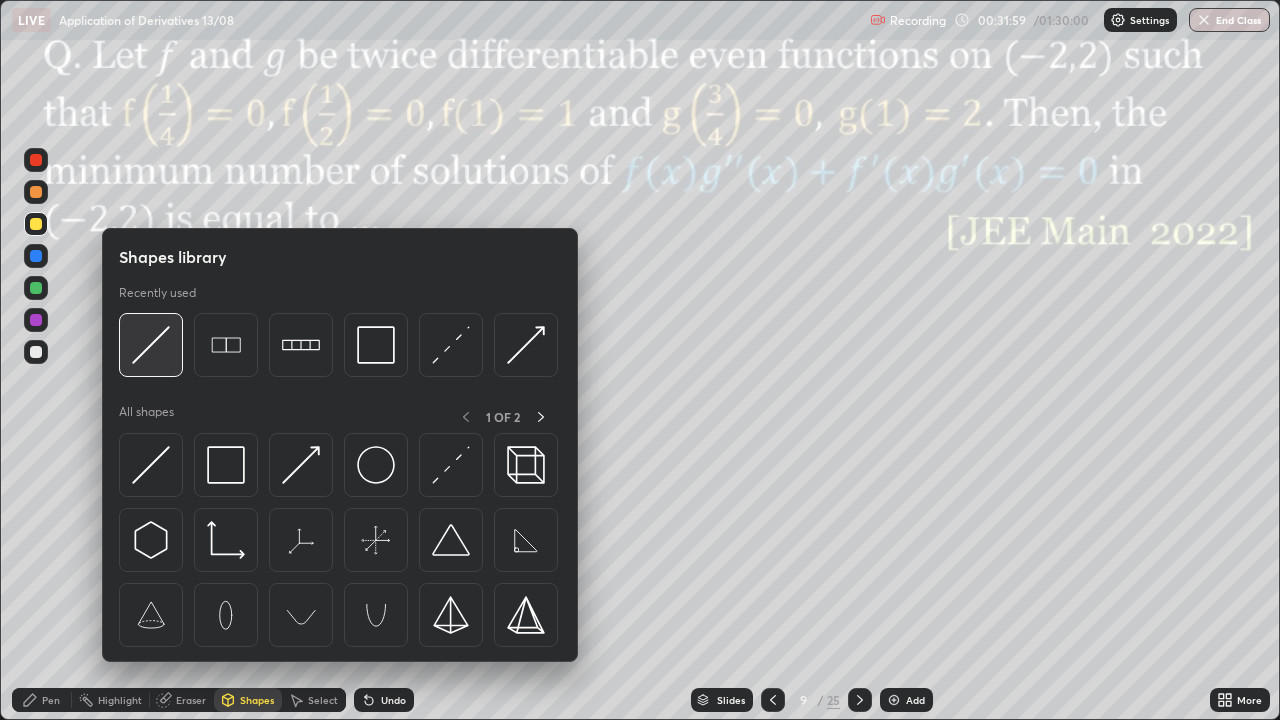 click at bounding box center (151, 345) 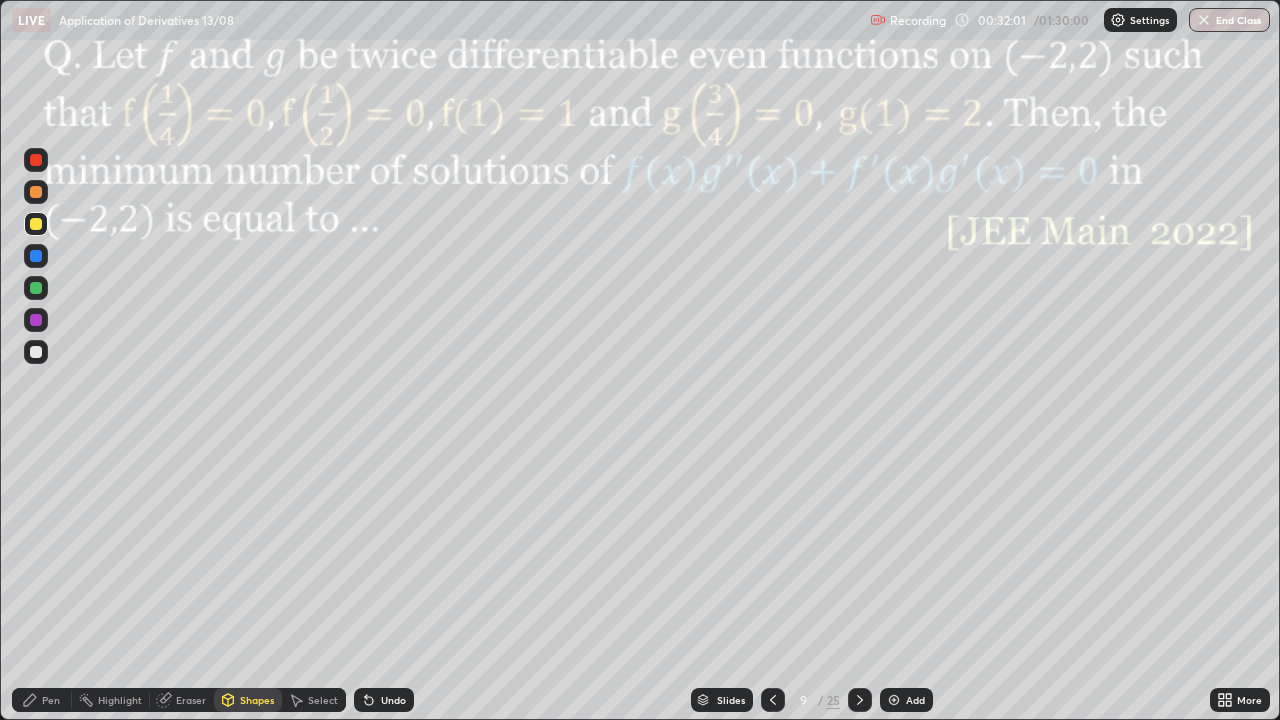 click at bounding box center (36, 352) 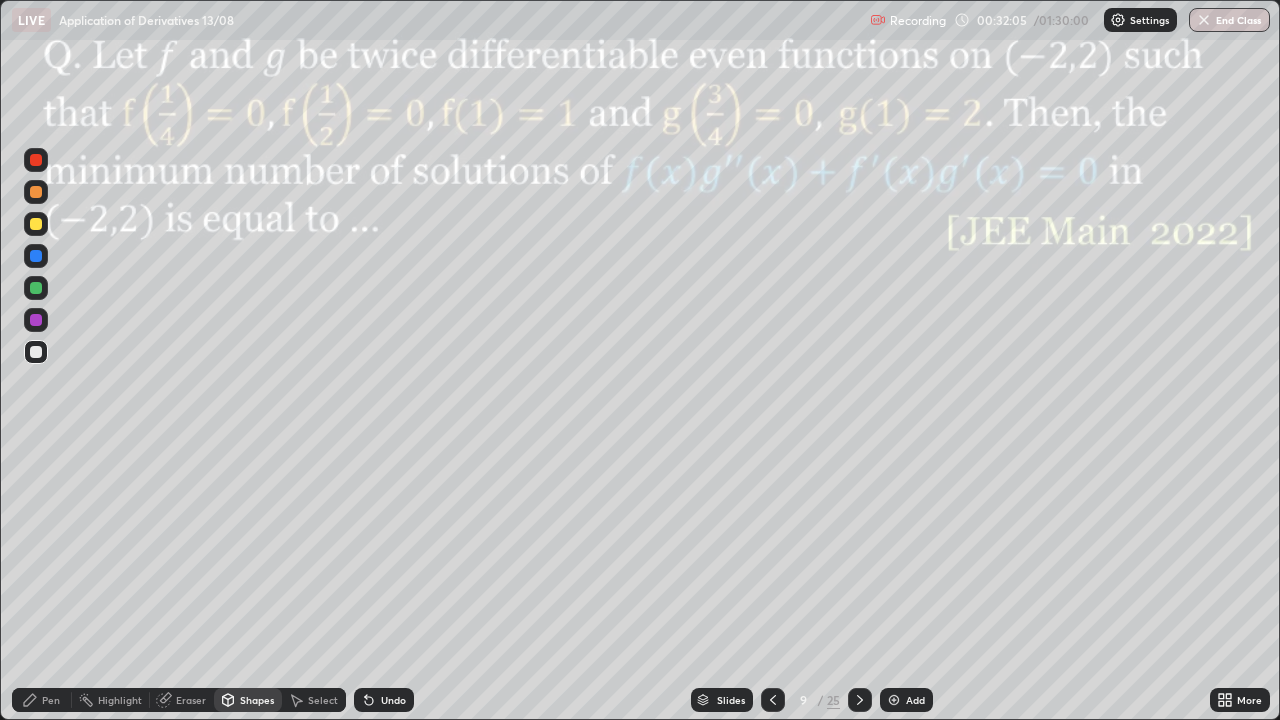 click on "Pen" at bounding box center (42, 700) 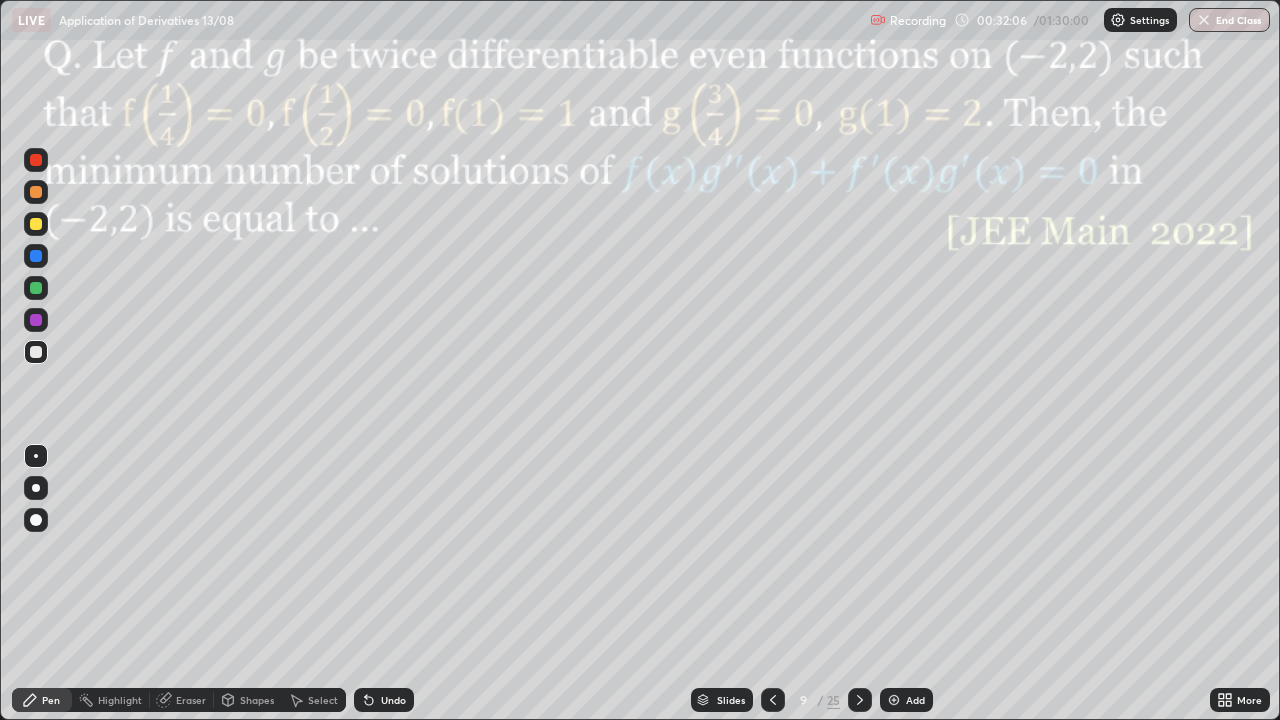 click at bounding box center (36, 224) 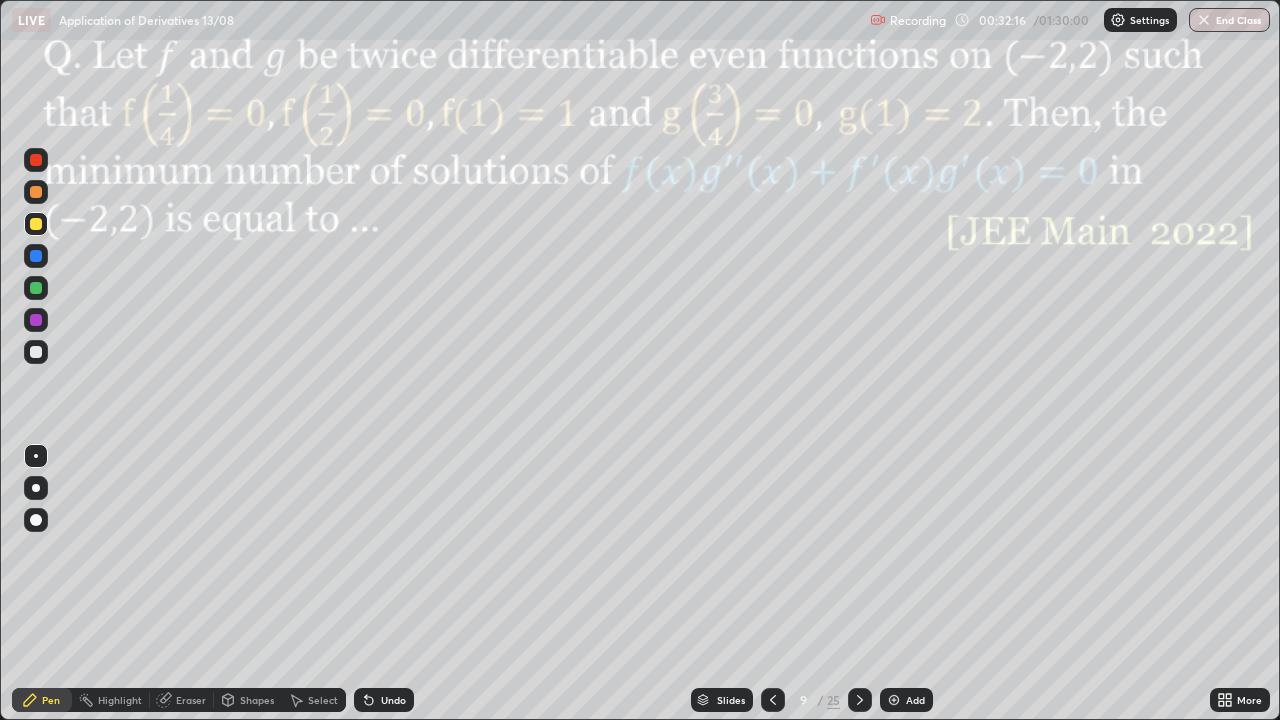 click at bounding box center [36, 288] 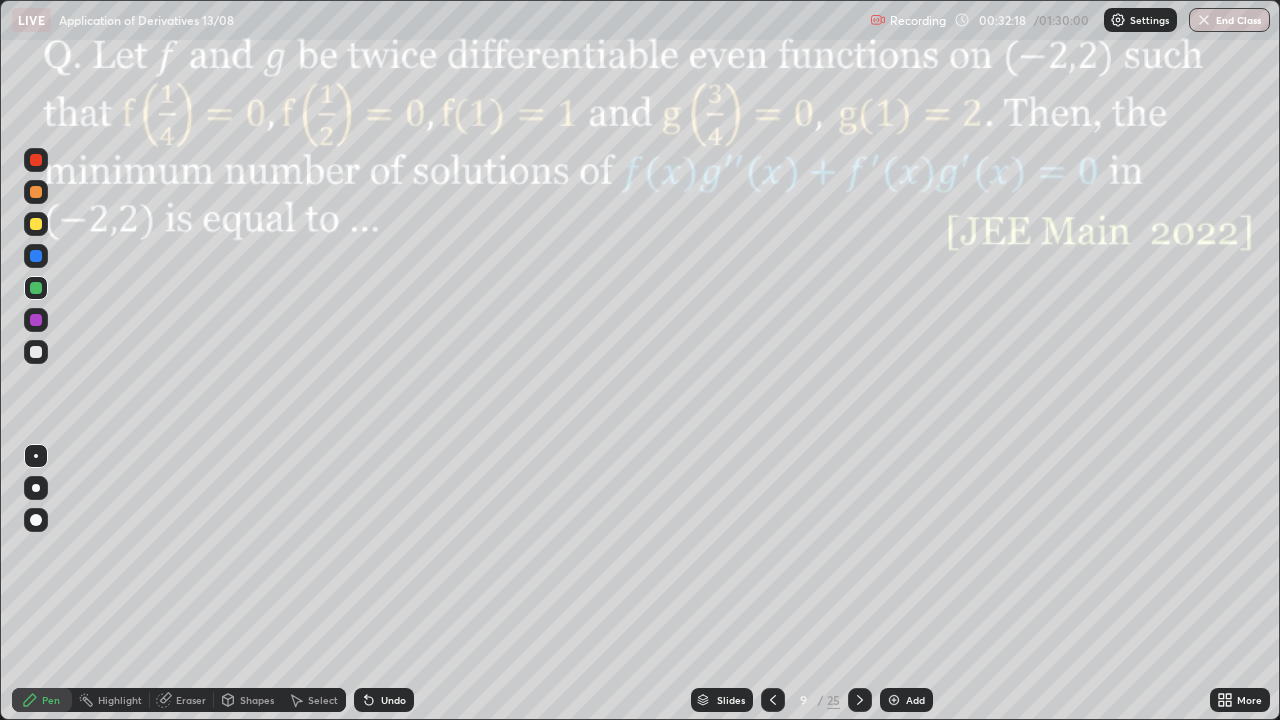 click at bounding box center (36, 320) 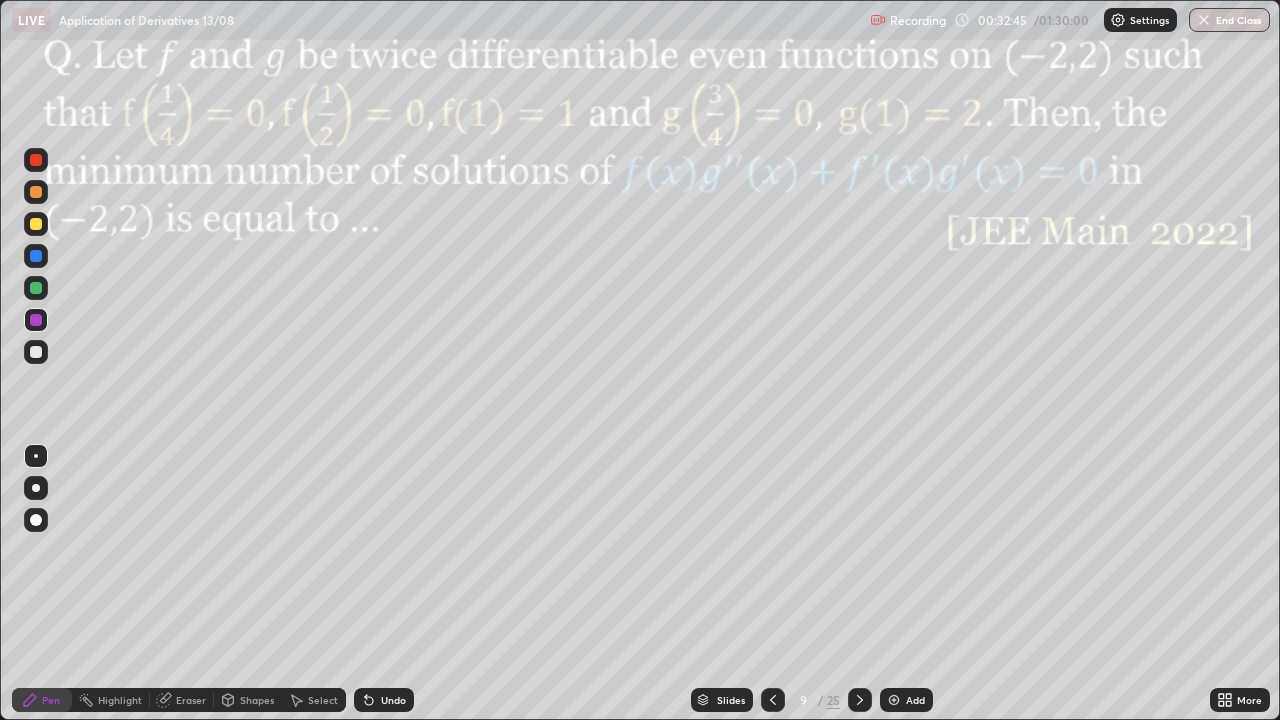 click at bounding box center (36, 288) 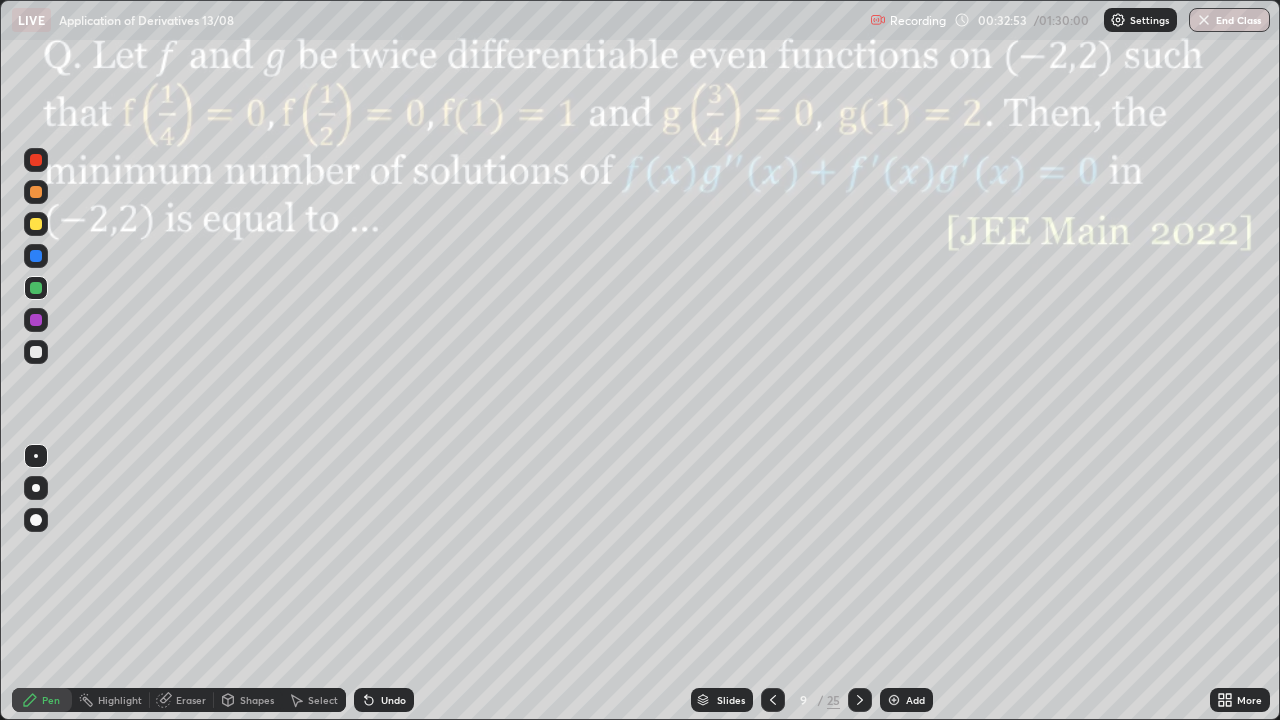 click on "Undo" at bounding box center [393, 700] 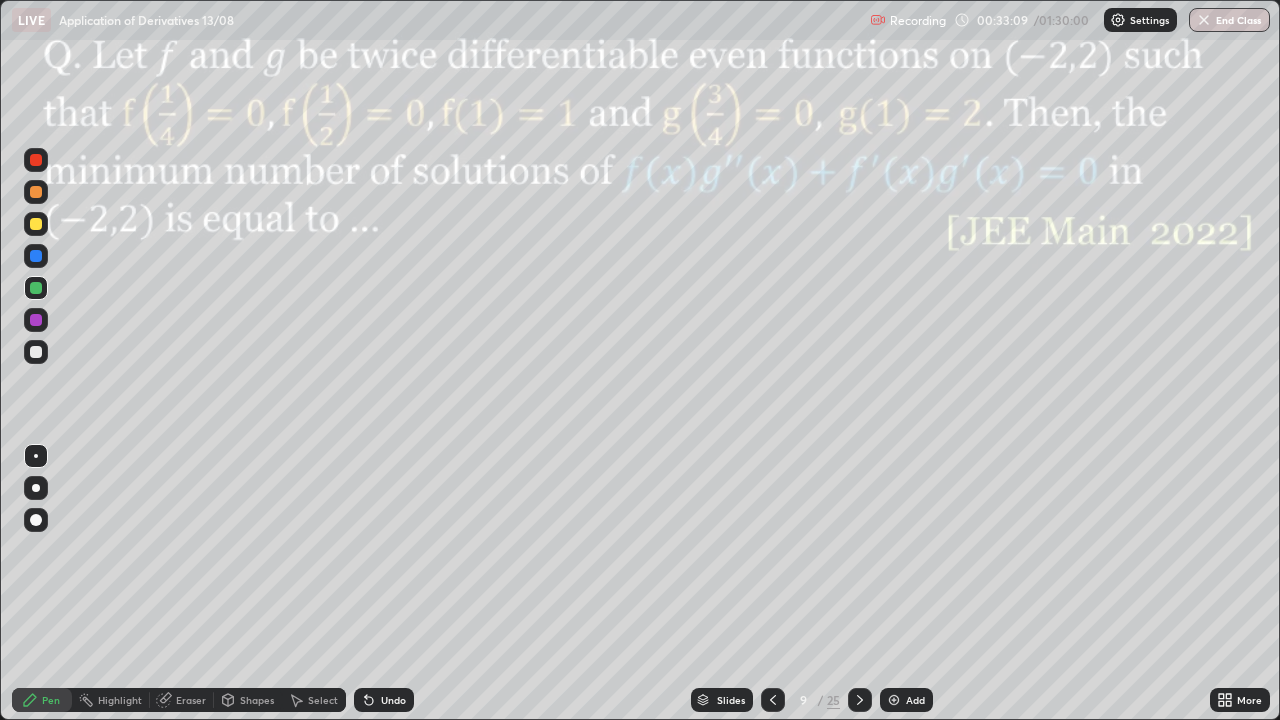 click at bounding box center [36, 224] 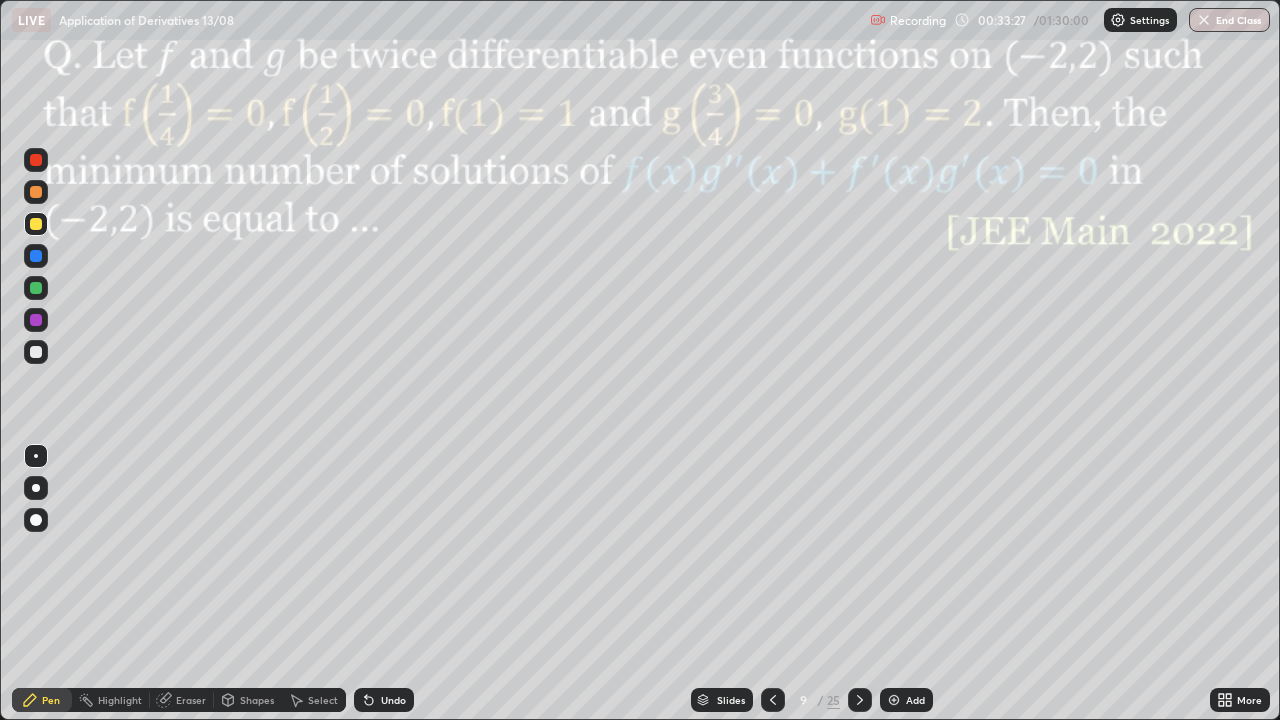 click at bounding box center (36, 160) 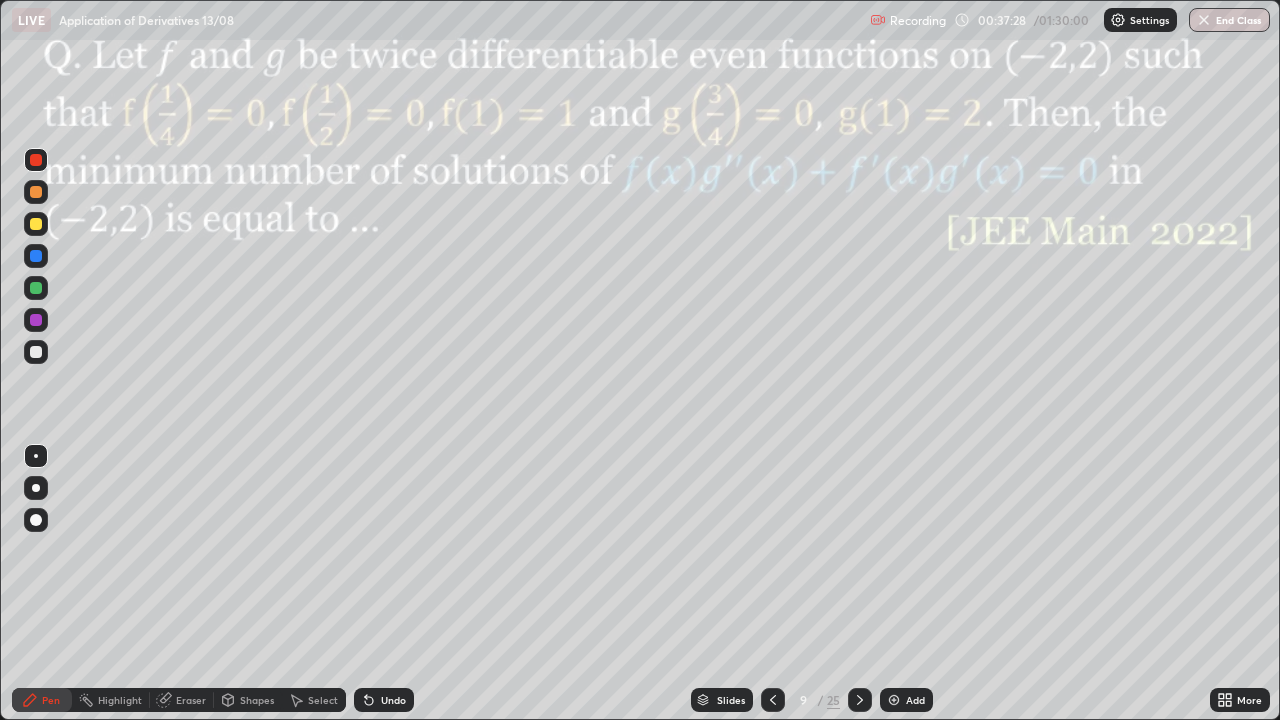click 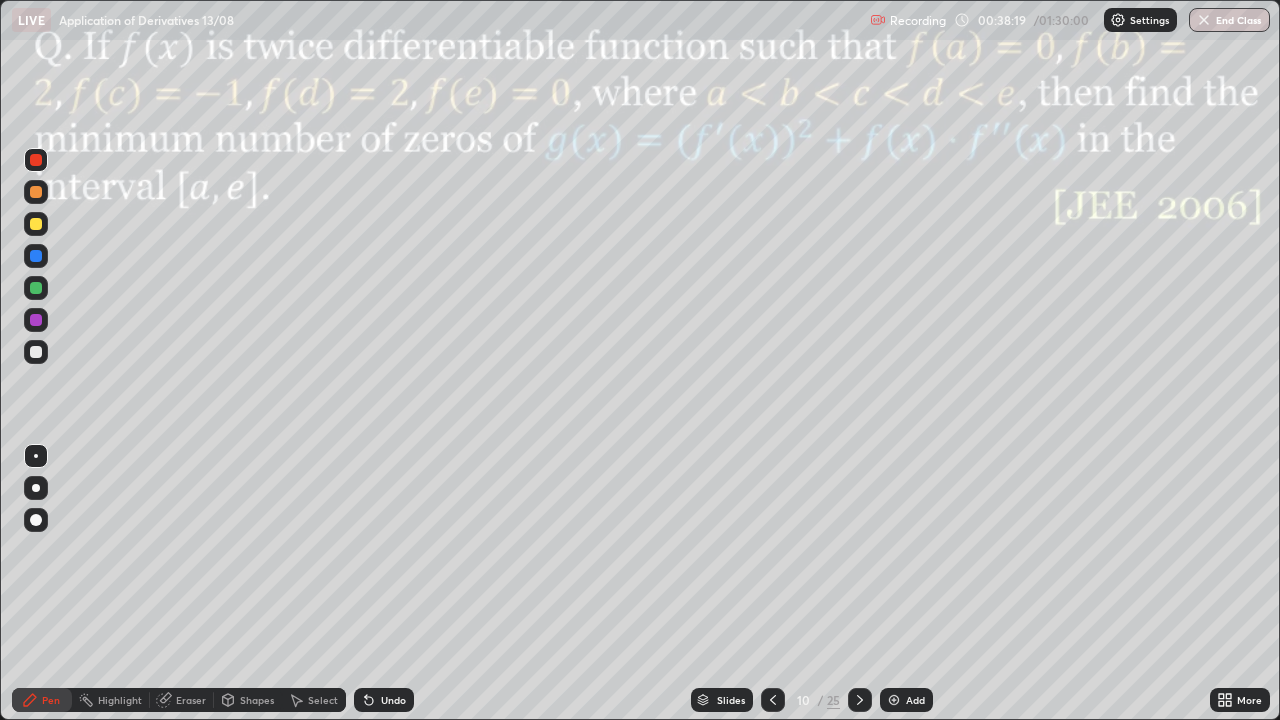 click at bounding box center (36, 320) 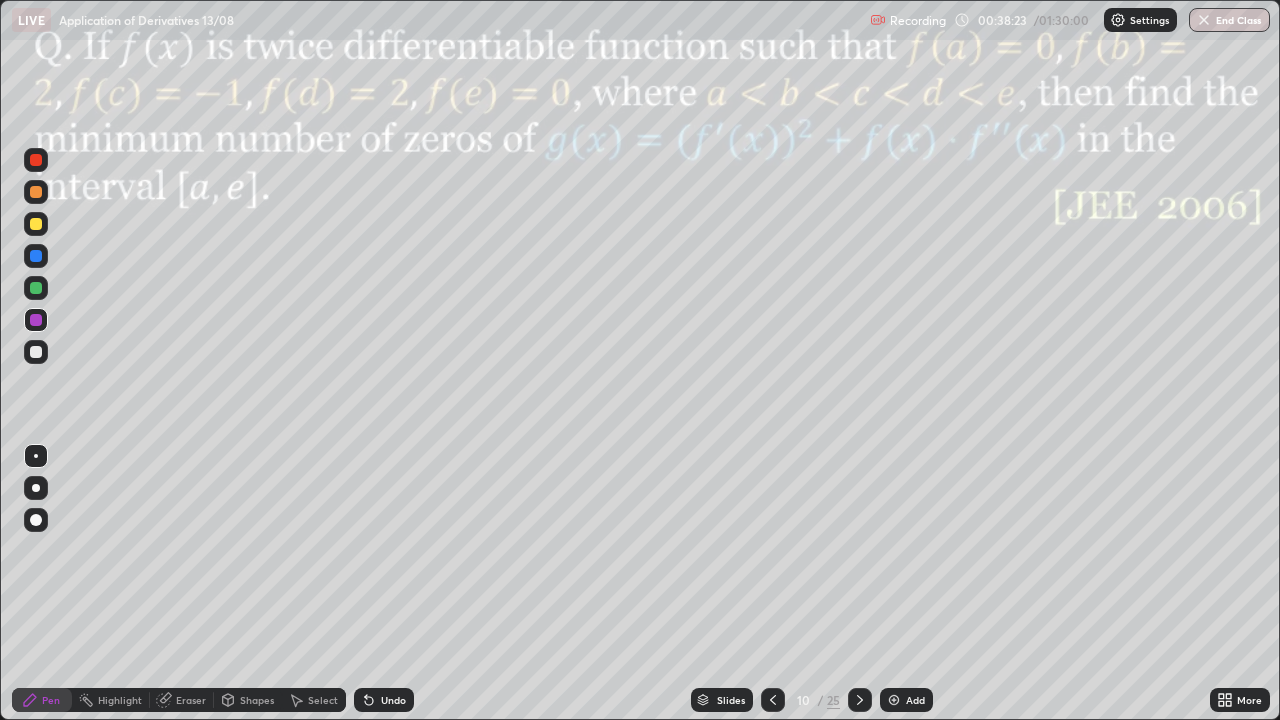 click on "Undo" at bounding box center (393, 700) 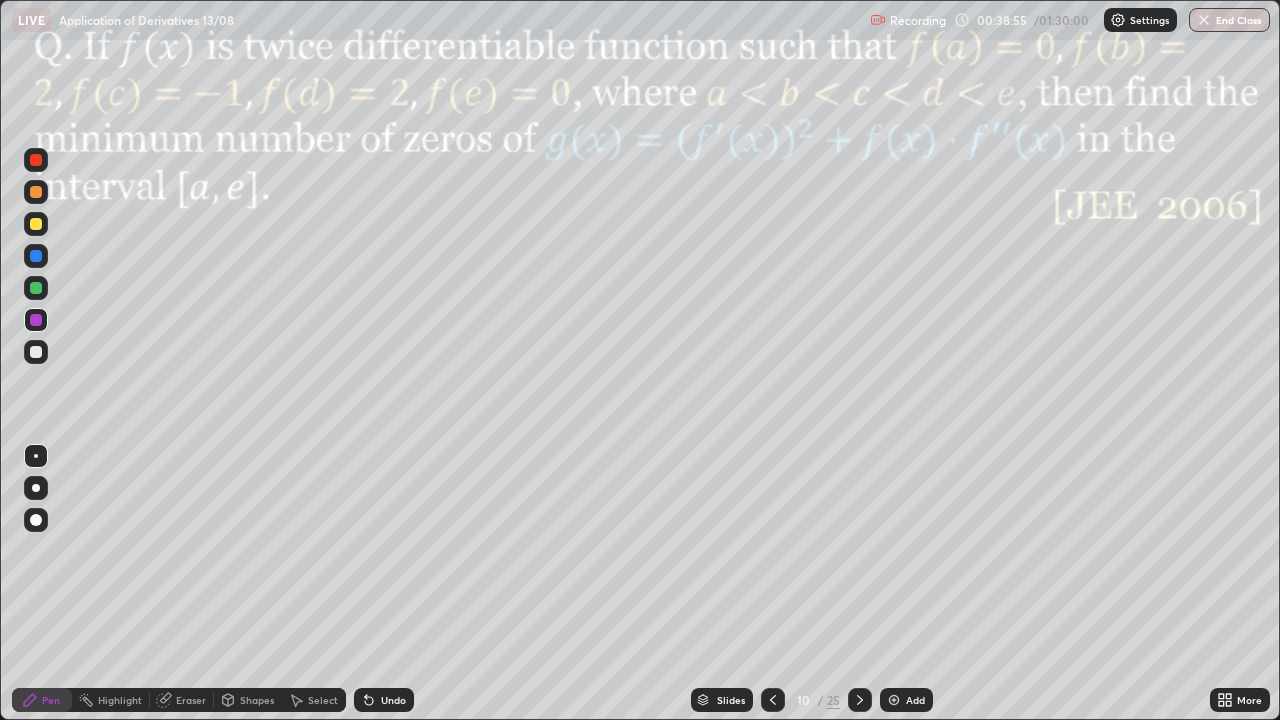 click at bounding box center [36, 256] 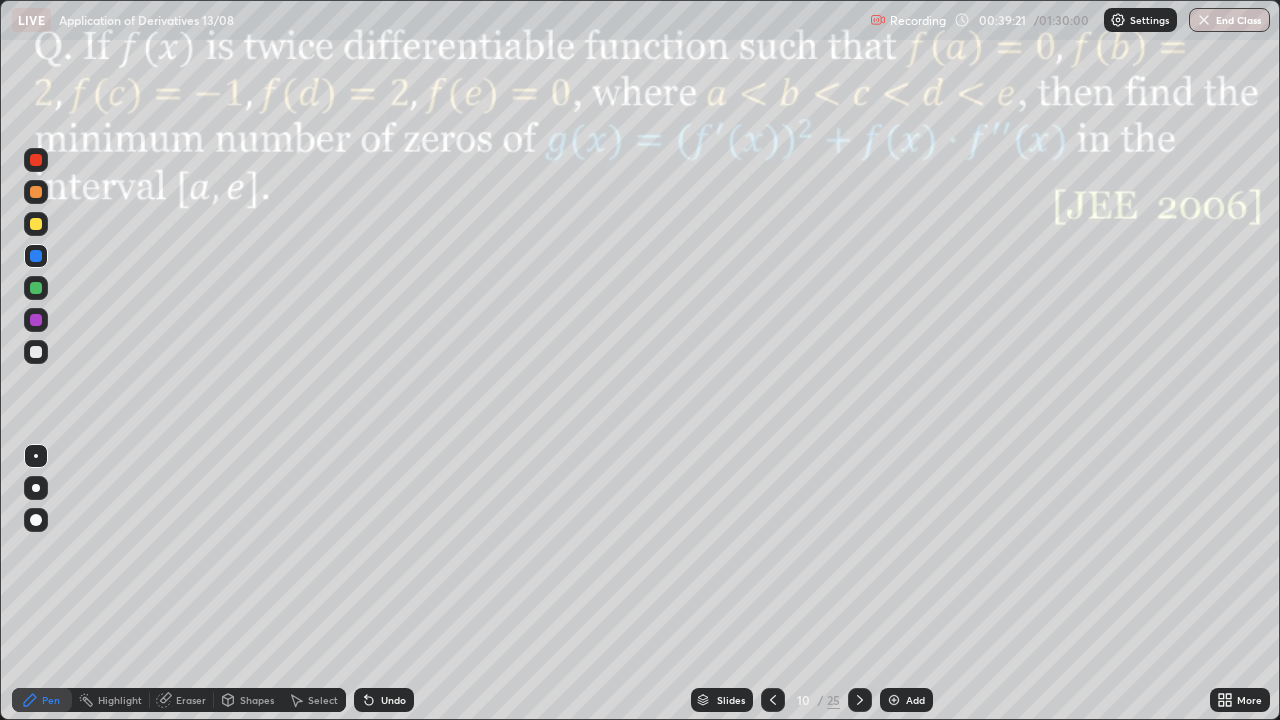 click 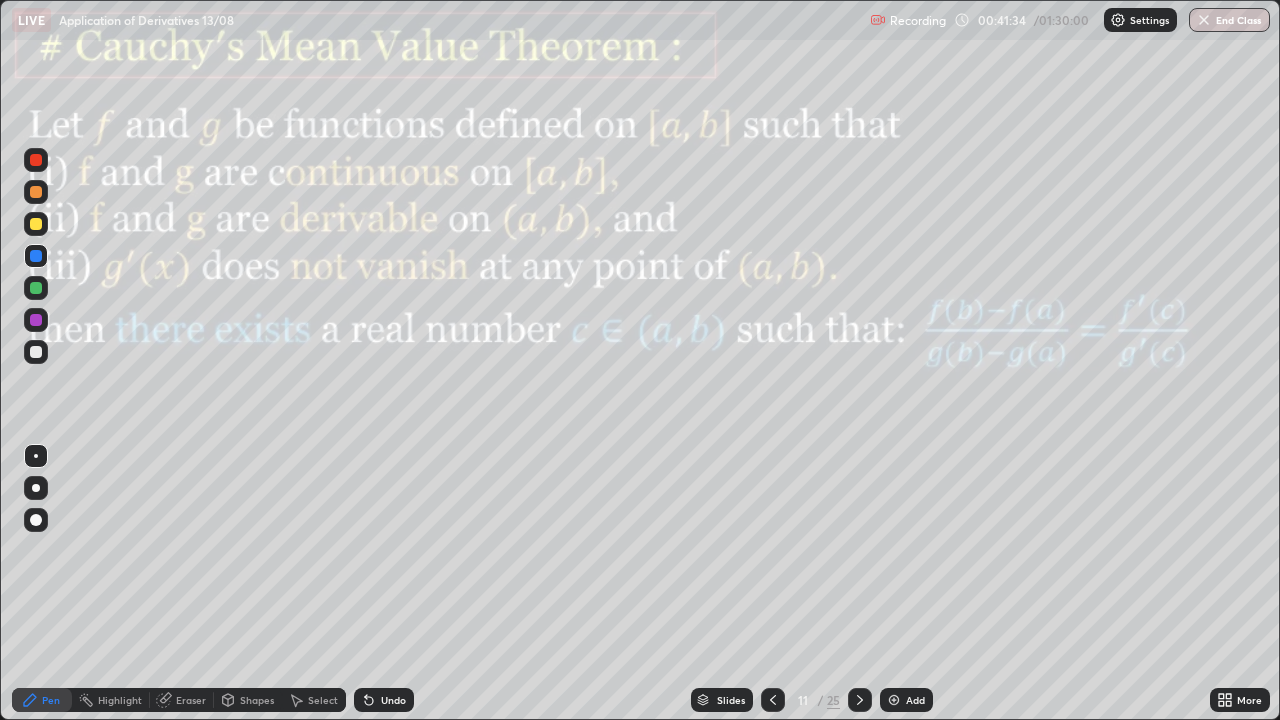 click on "Pen" at bounding box center (51, 700) 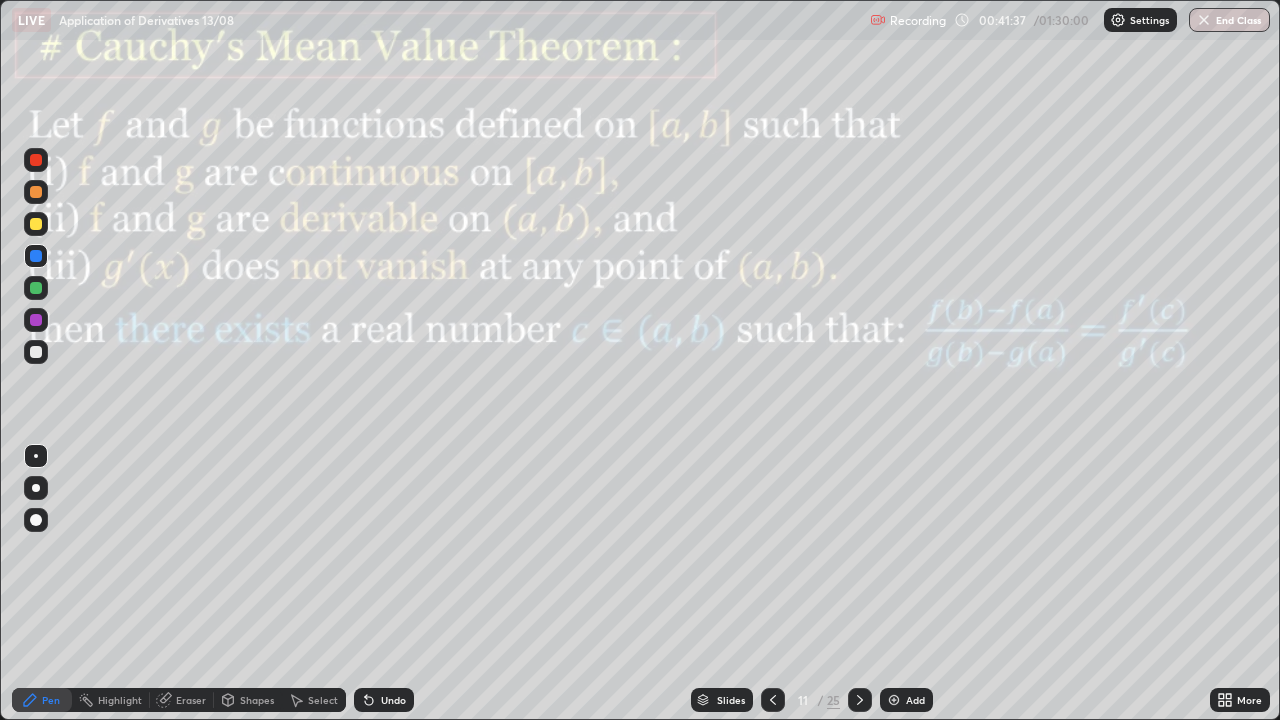 click on "Undo" at bounding box center (384, 700) 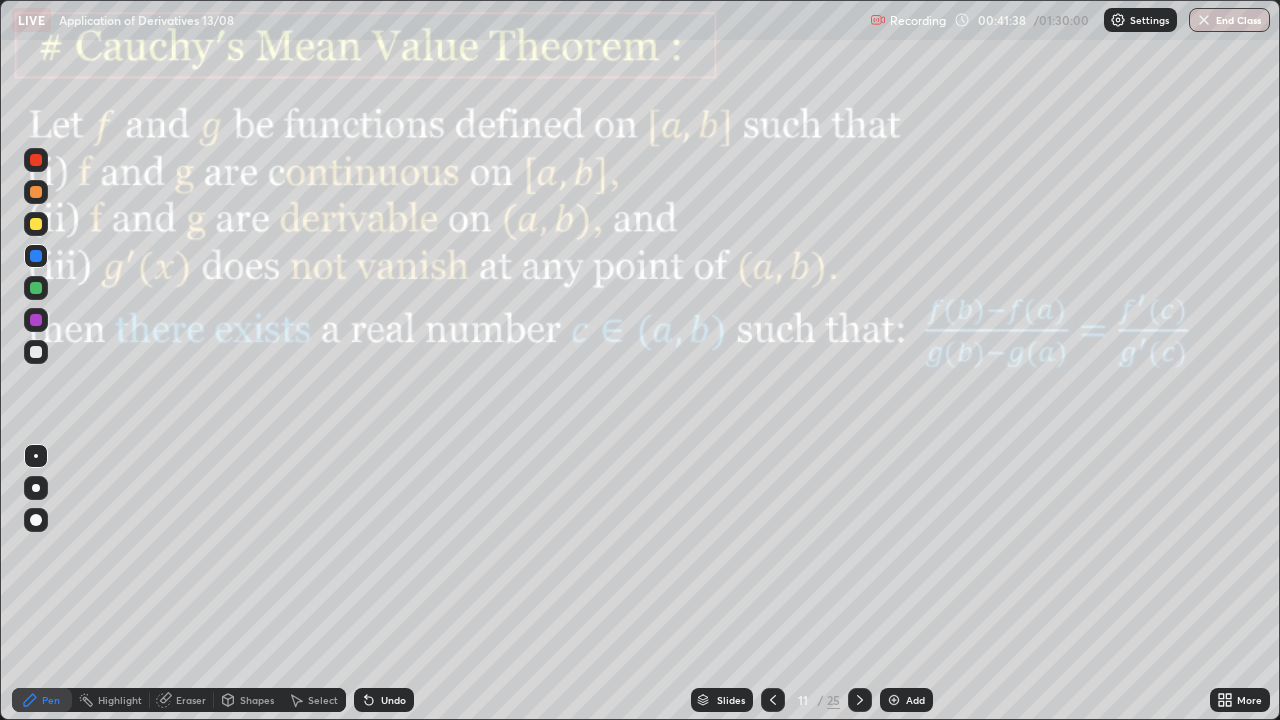 click at bounding box center (36, 320) 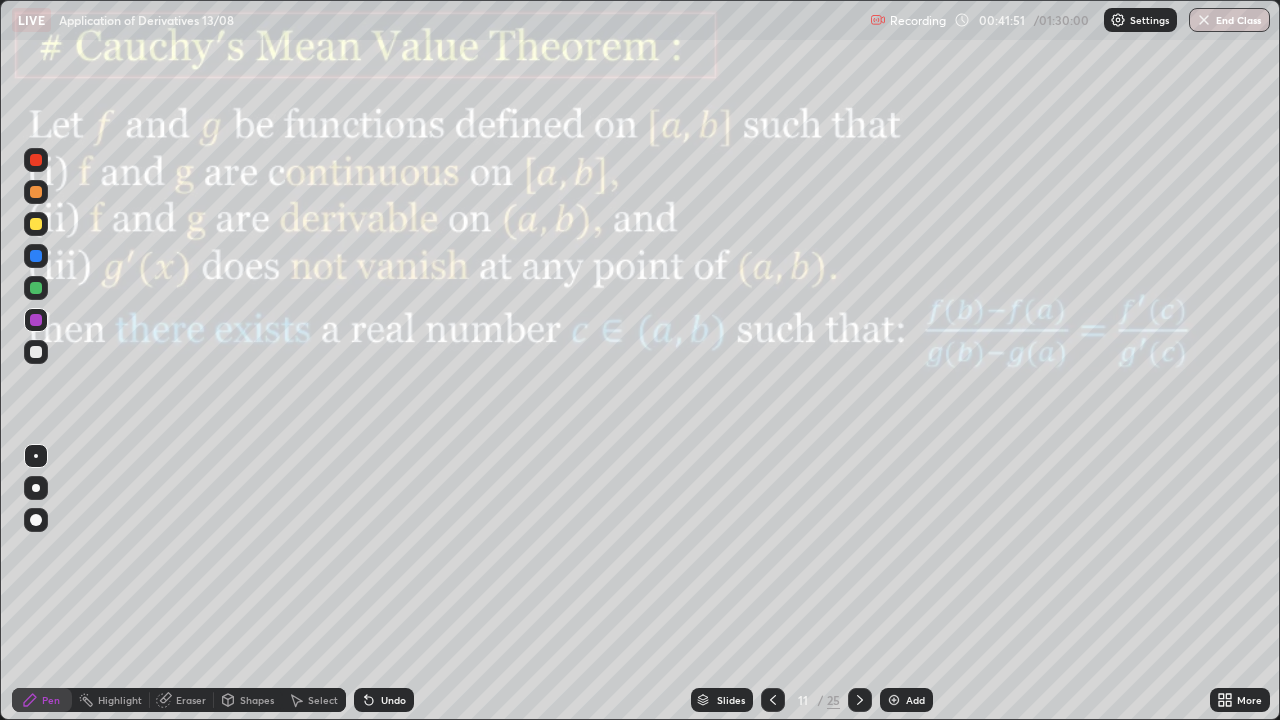 click at bounding box center [36, 288] 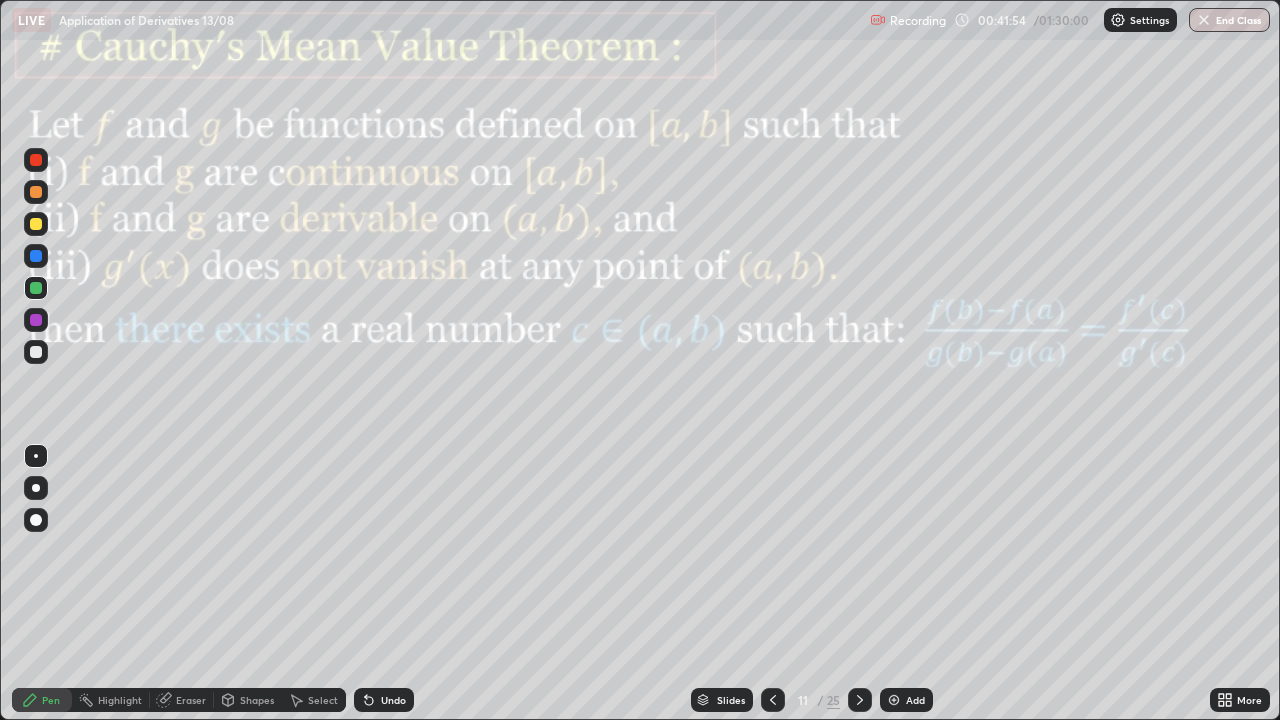 click on "Undo" at bounding box center [384, 700] 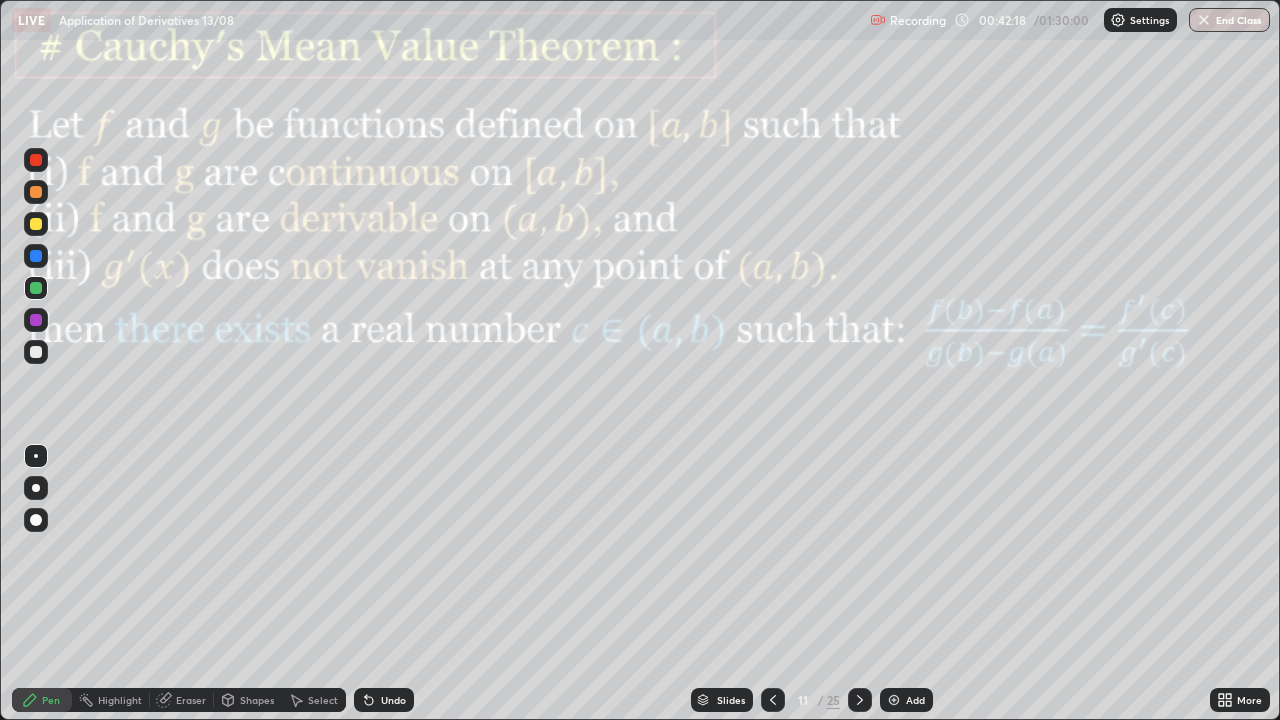 click at bounding box center [36, 320] 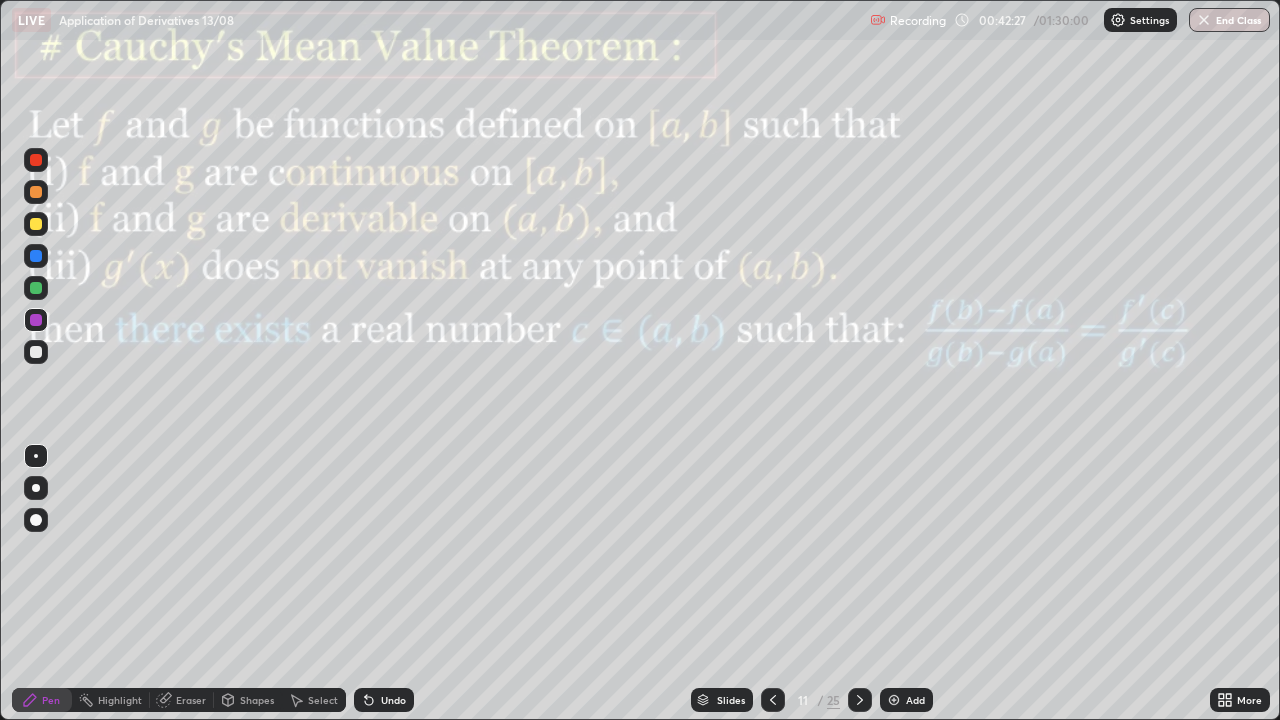 click at bounding box center (36, 256) 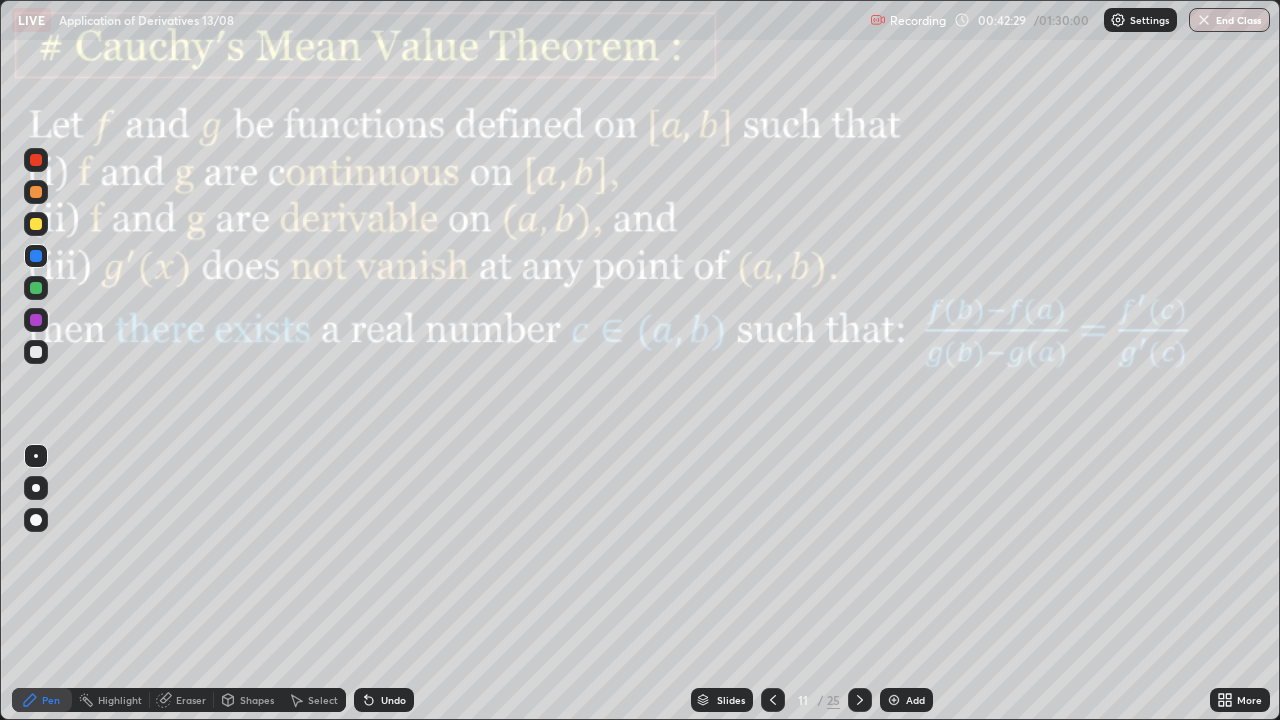 click on "Undo" at bounding box center (384, 700) 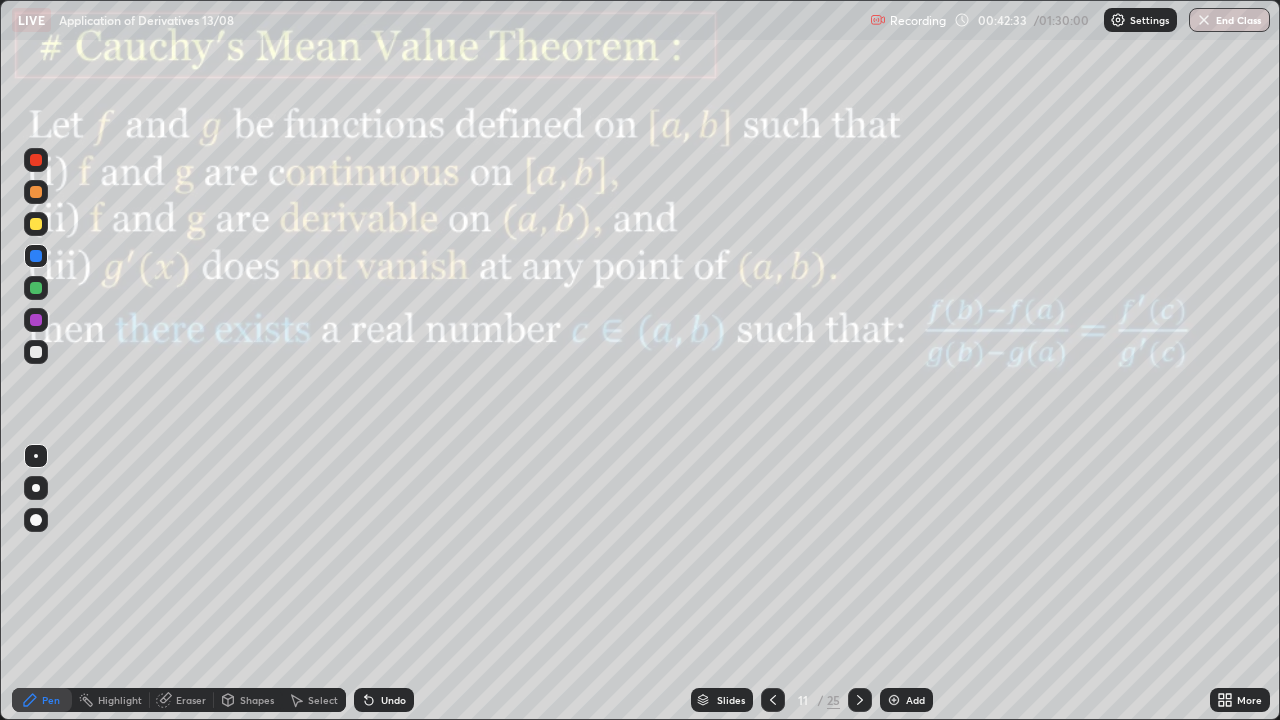 click on "Undo" at bounding box center (393, 700) 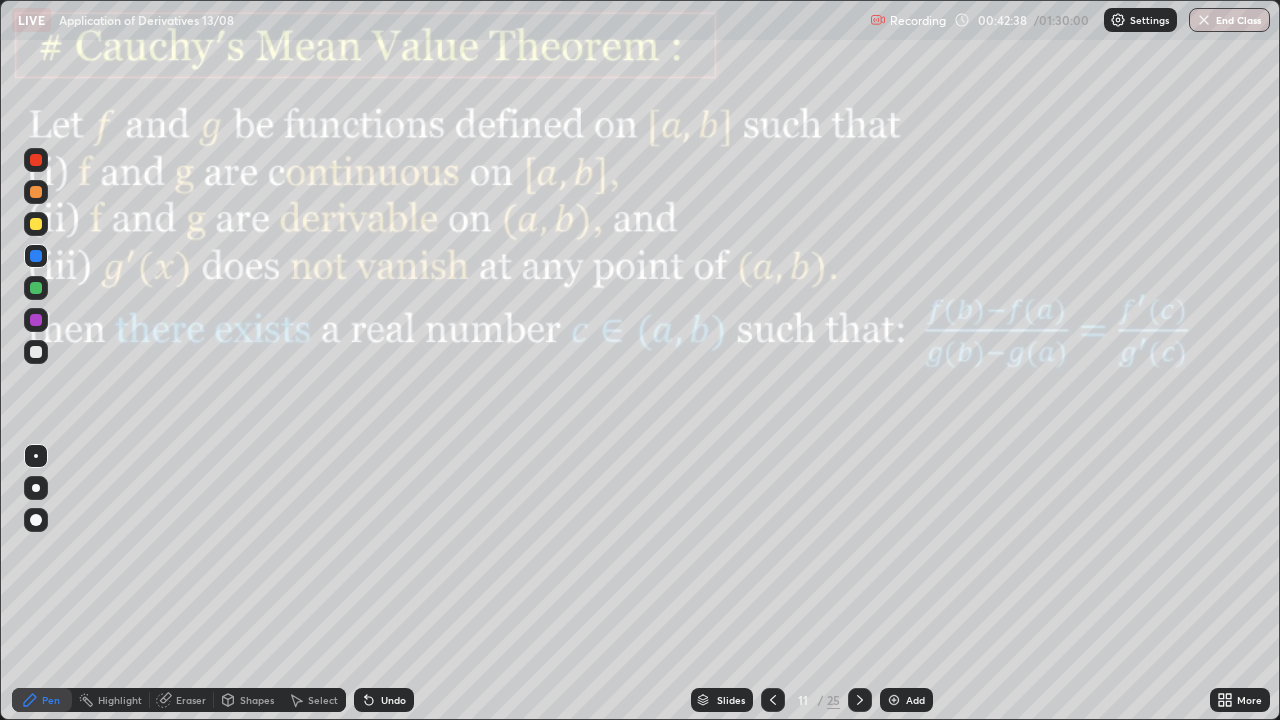 click at bounding box center (36, 192) 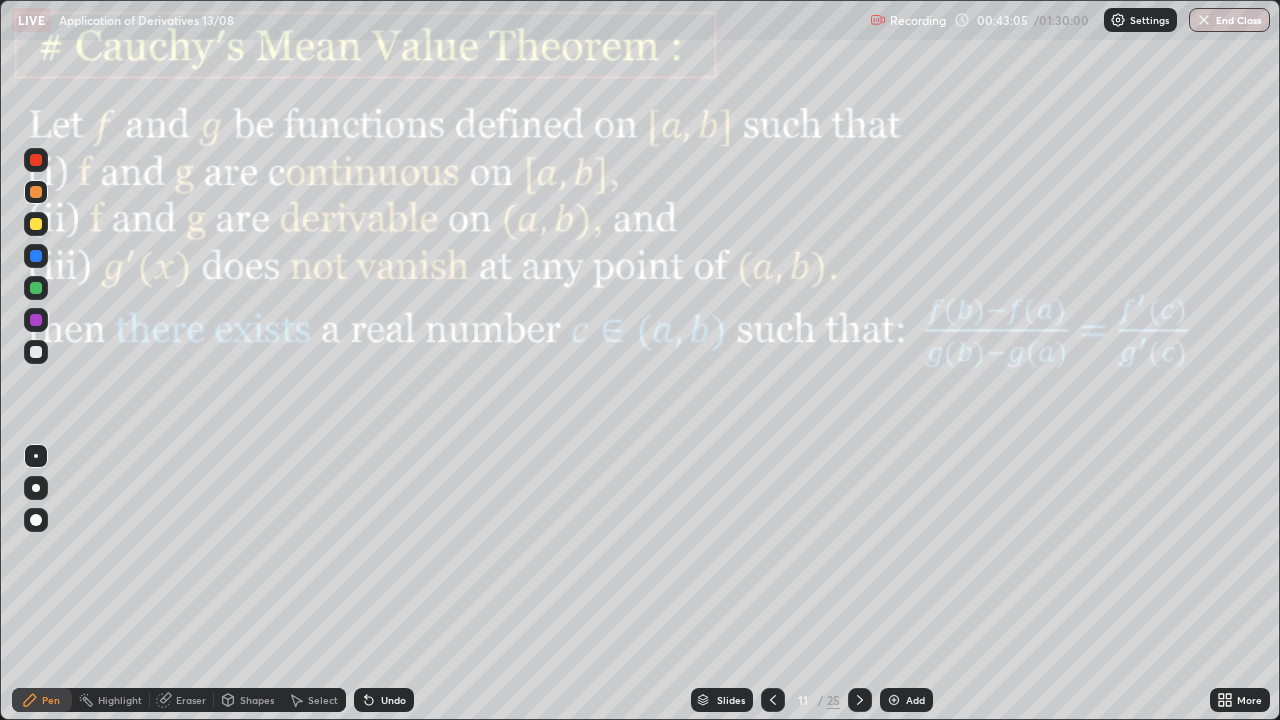 click on "Shapes" at bounding box center [257, 700] 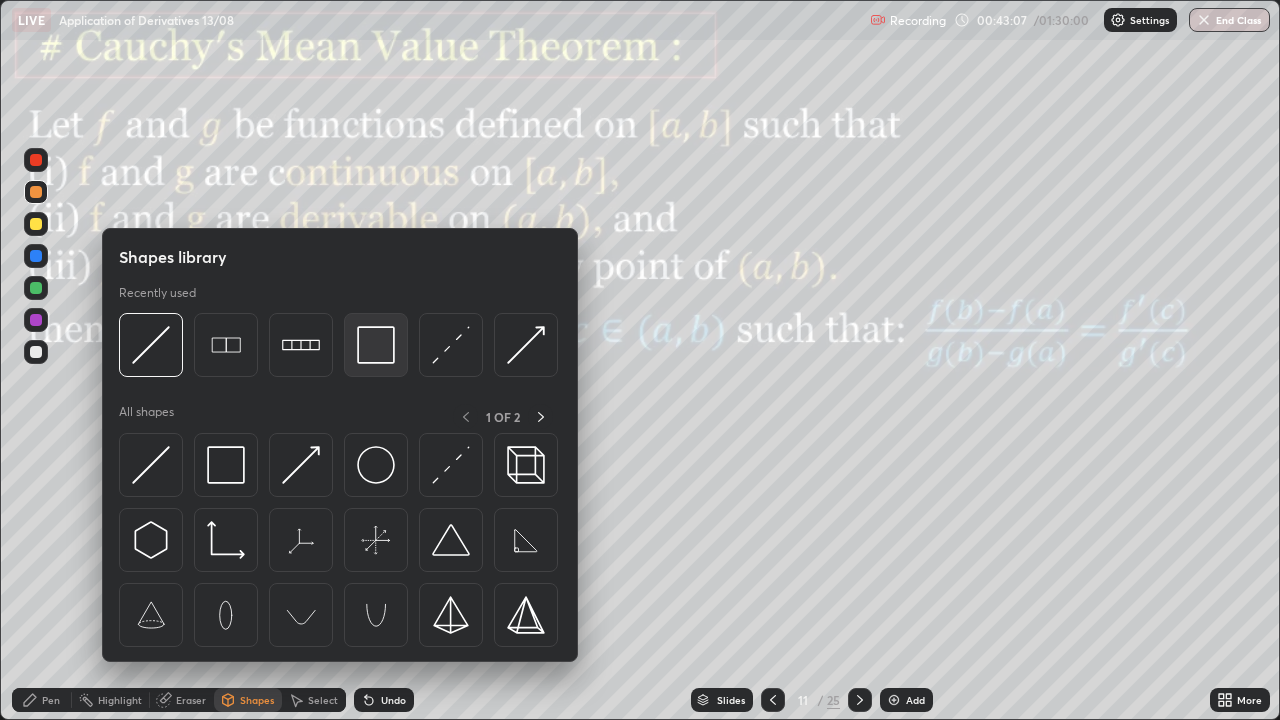 click at bounding box center (376, 345) 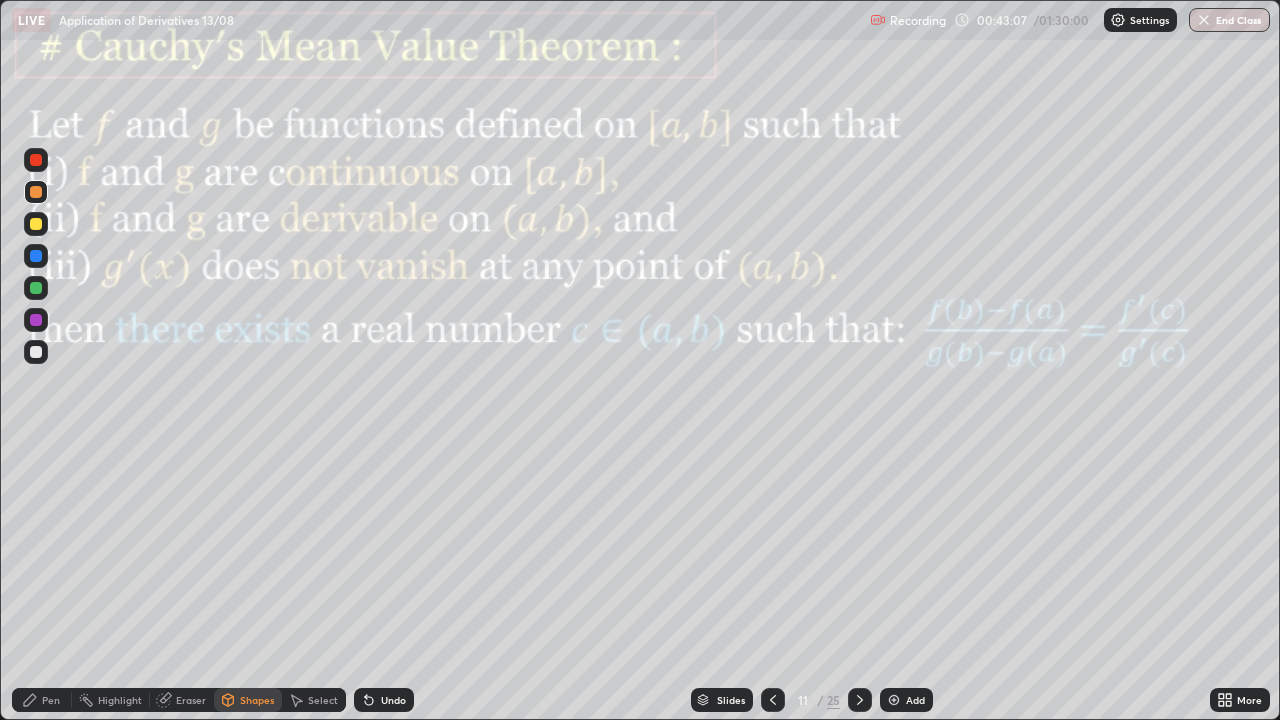 click at bounding box center [36, 320] 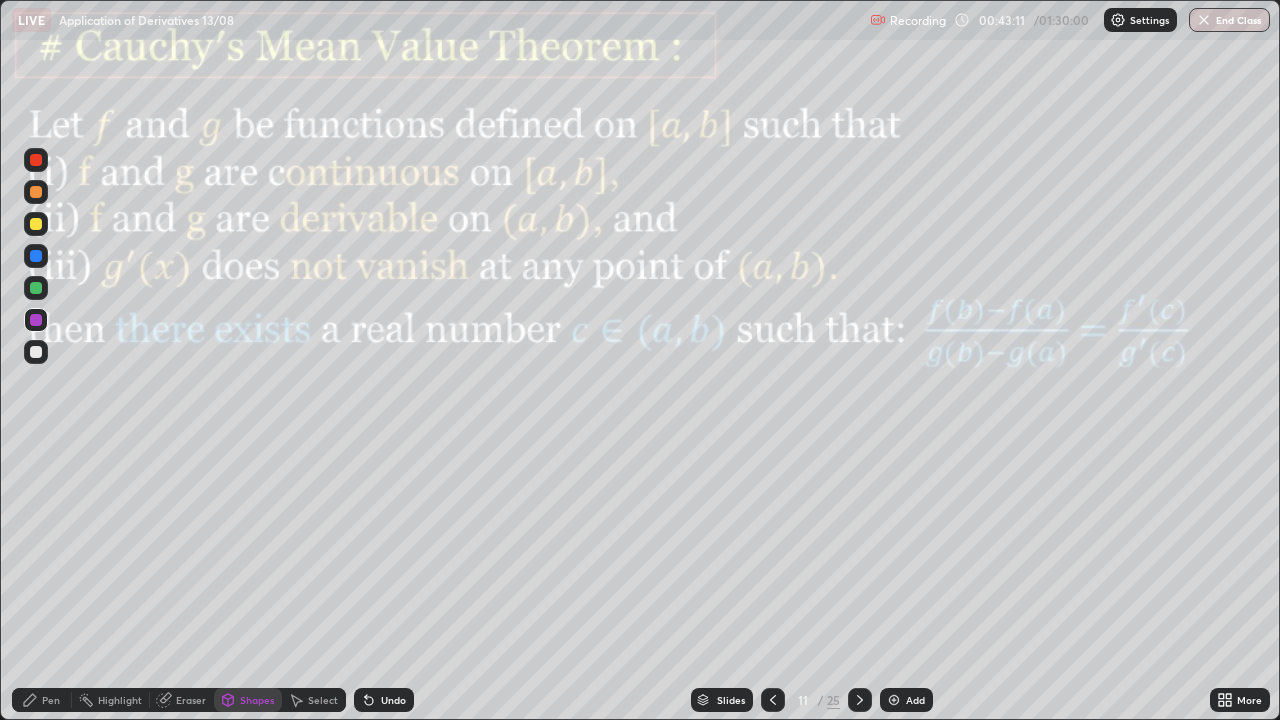 click on "Eraser" at bounding box center [182, 700] 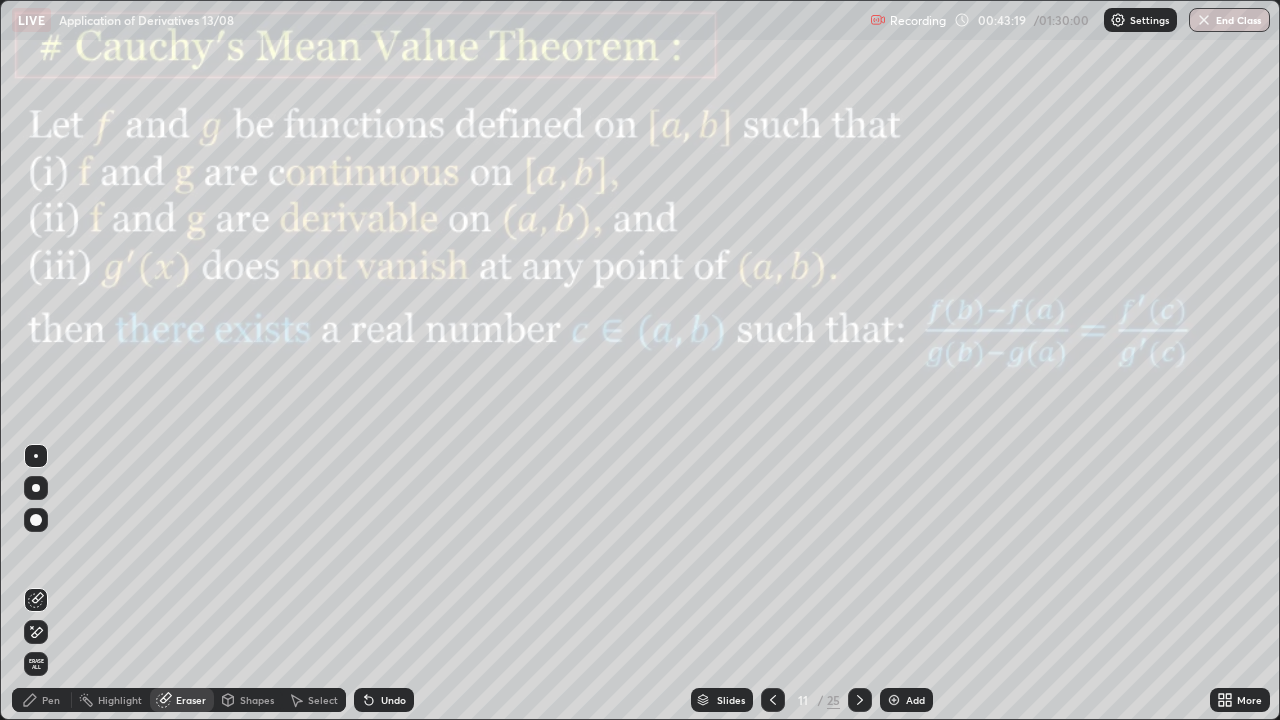 click on "Shapes" at bounding box center (257, 700) 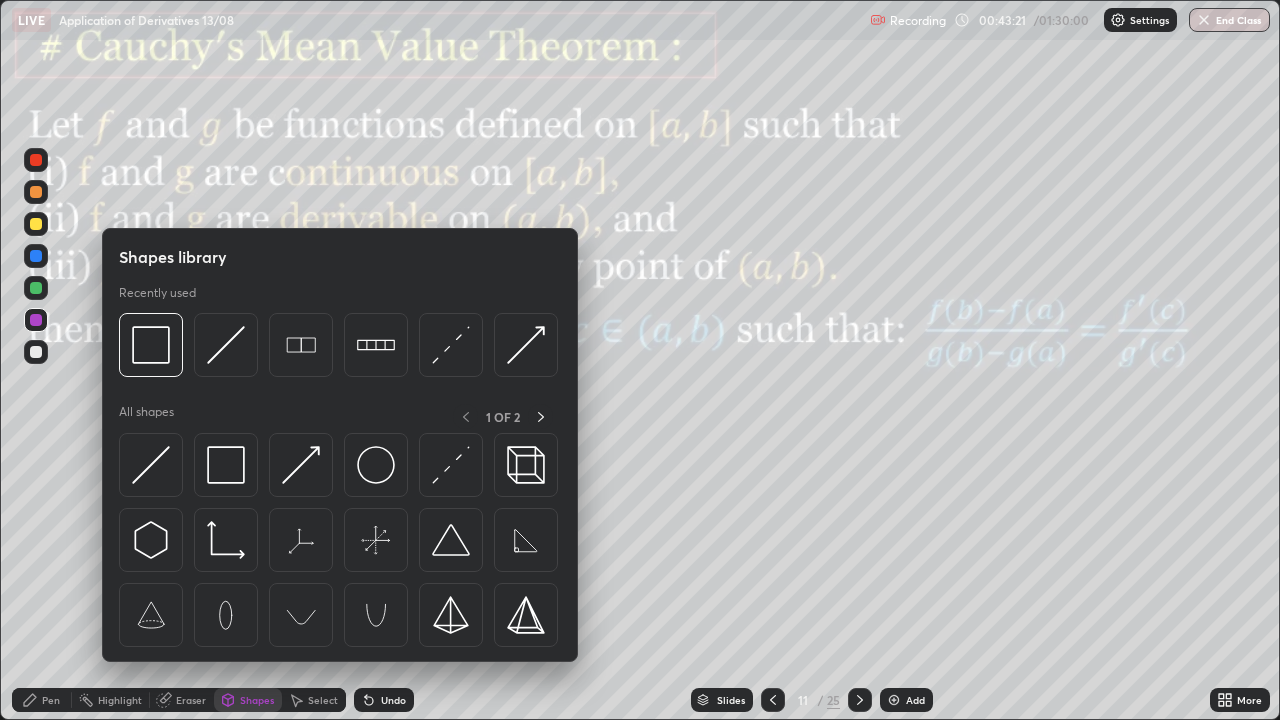 click at bounding box center (36, 320) 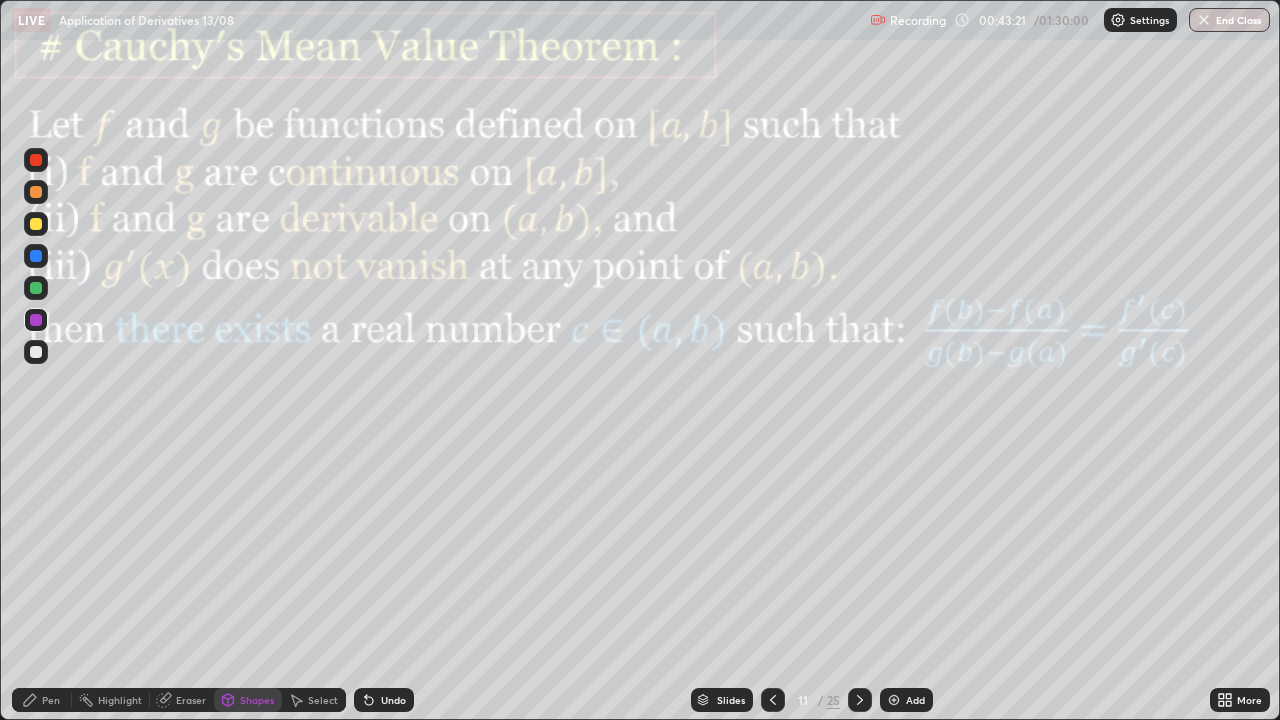 click at bounding box center [36, 160] 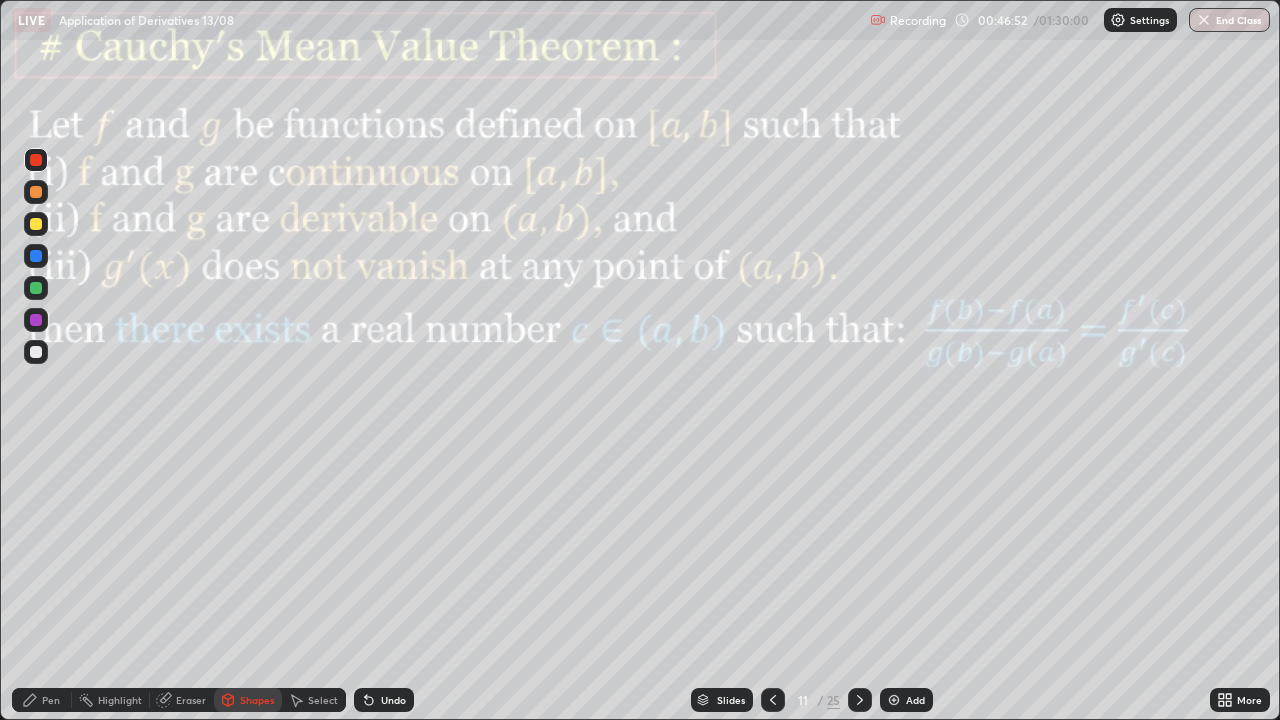 click at bounding box center (860, 700) 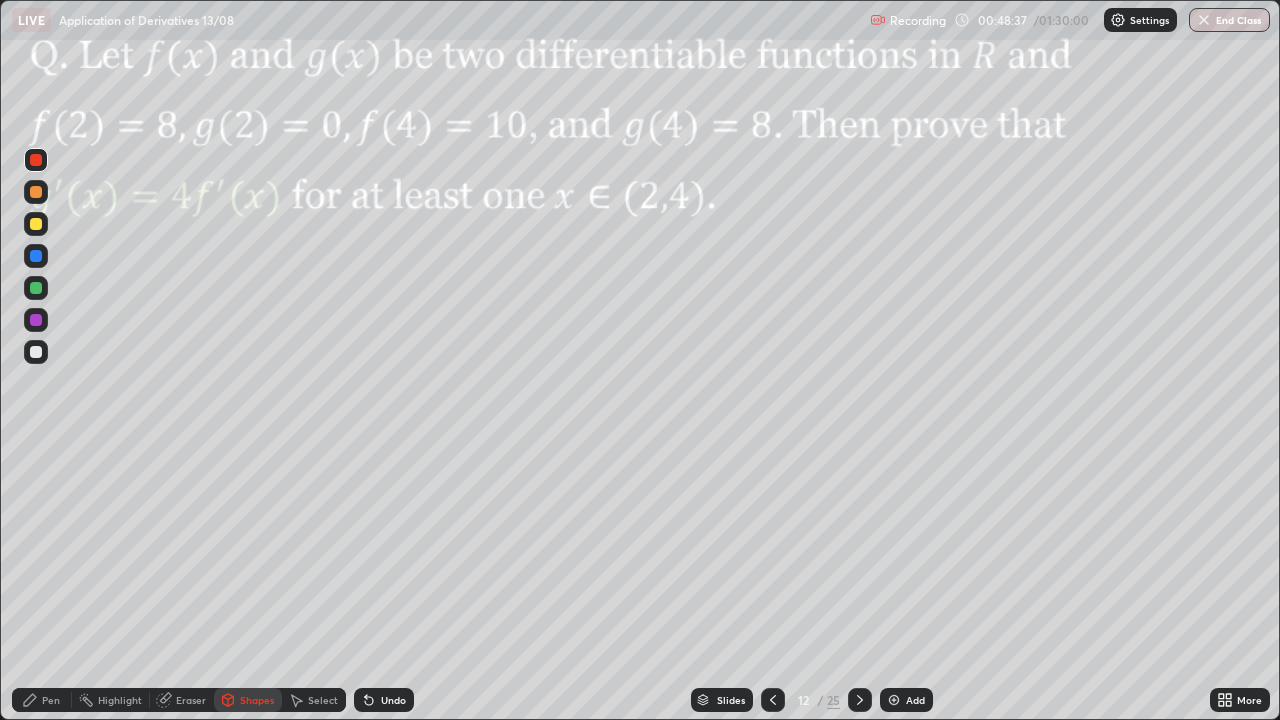 click on "Pen" at bounding box center [51, 700] 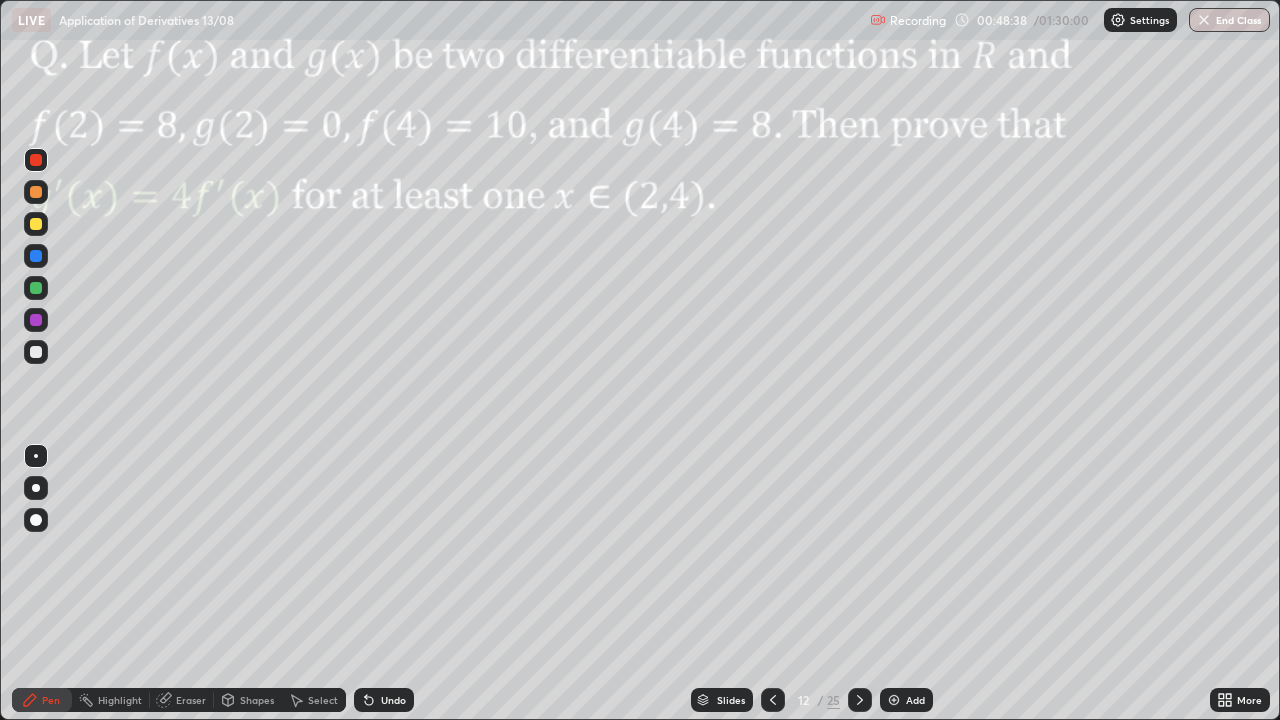 click at bounding box center [36, 320] 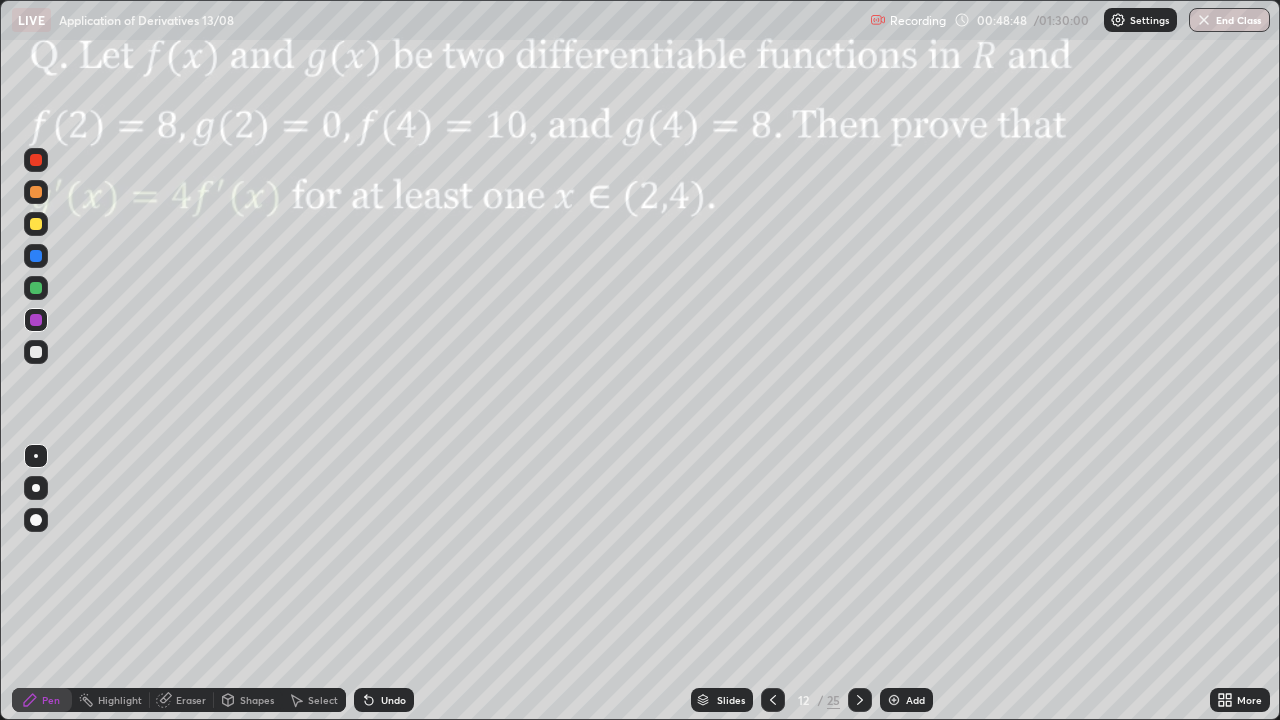 click at bounding box center (36, 288) 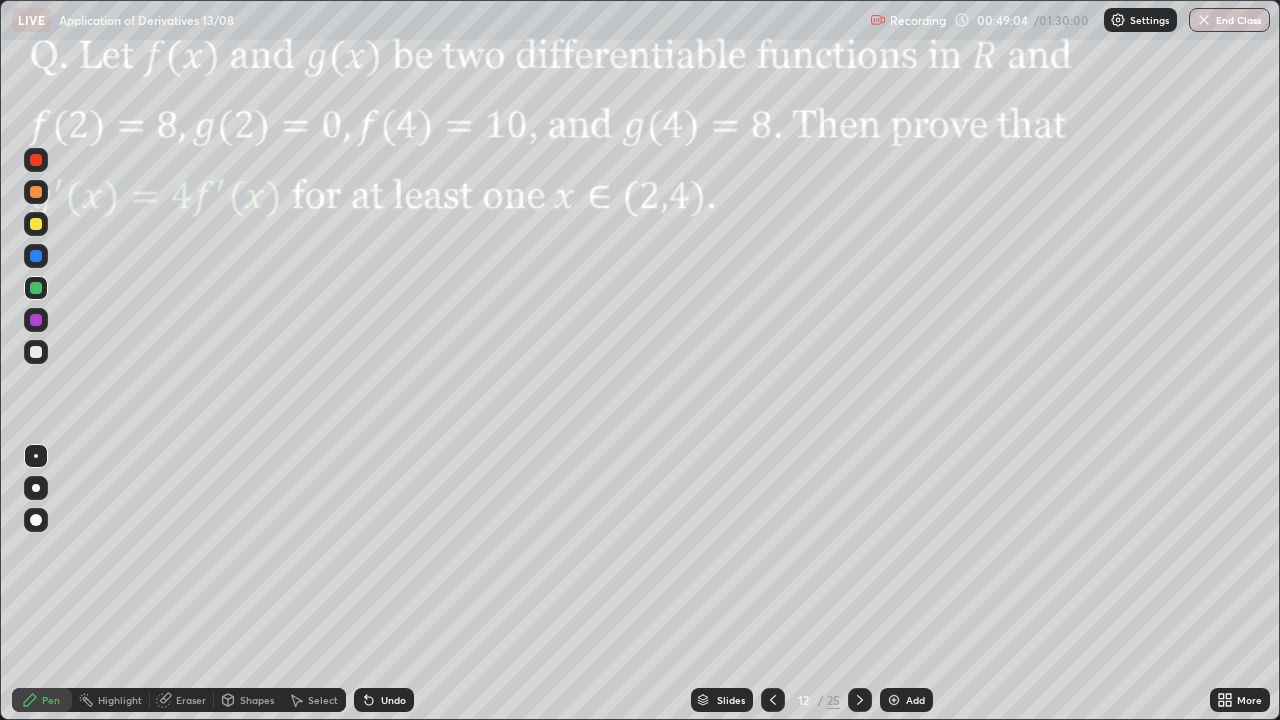 click at bounding box center [36, 256] 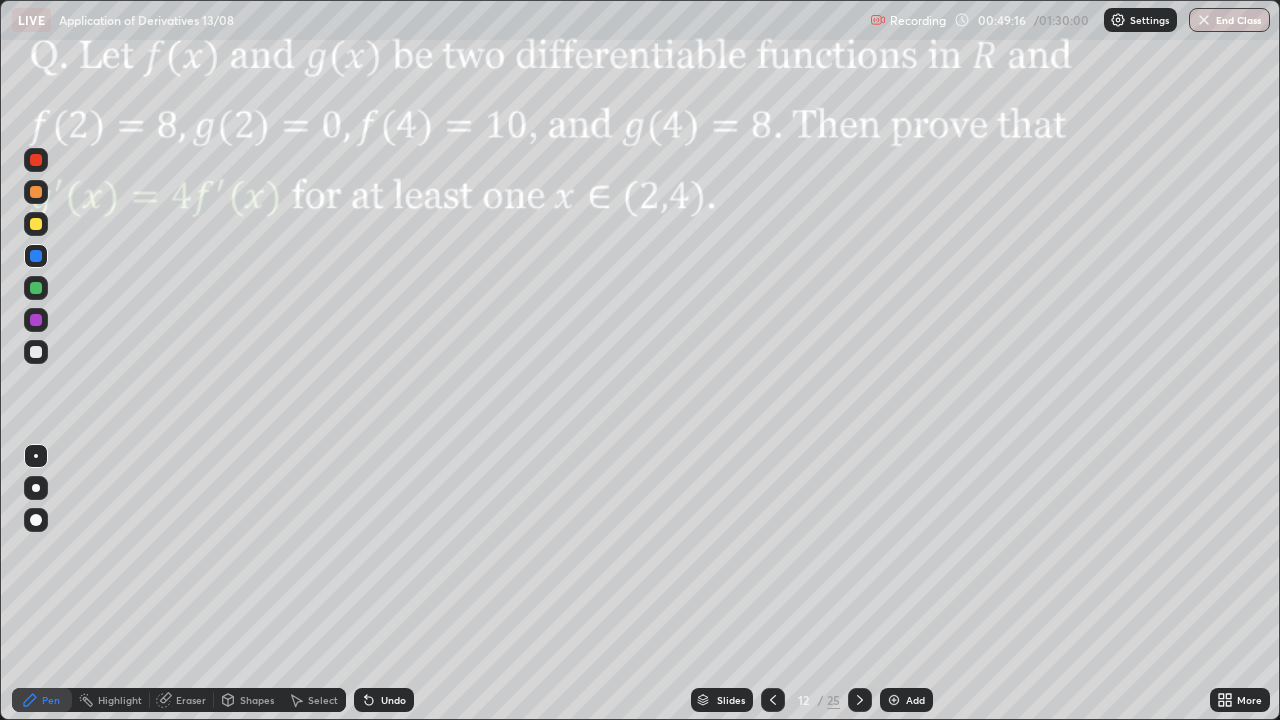 click on "Undo" at bounding box center (384, 700) 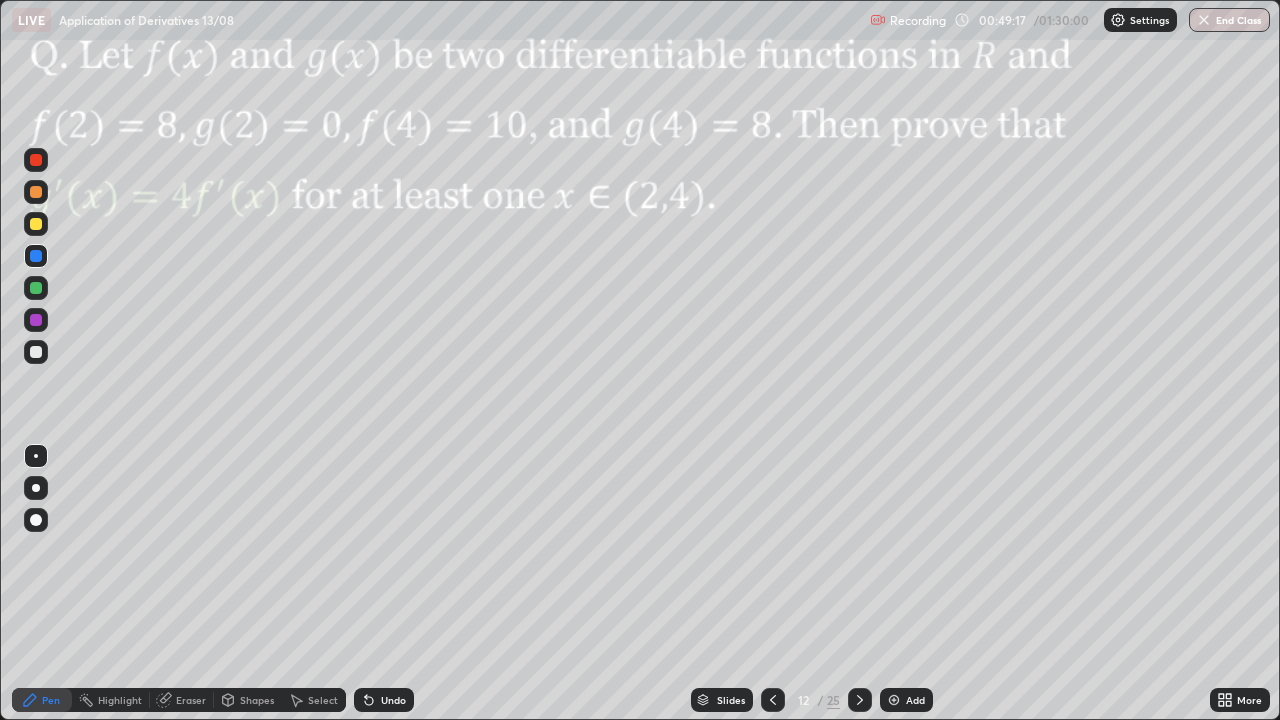 click on "Undo" at bounding box center [384, 700] 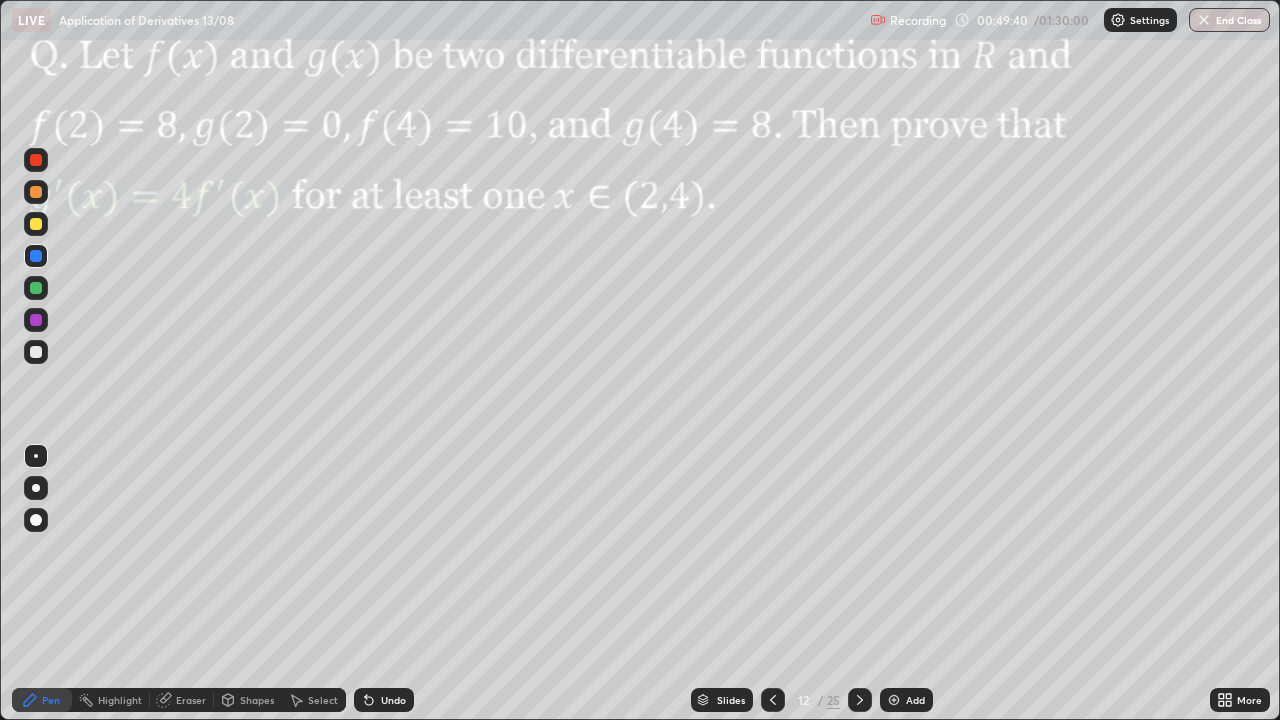 click at bounding box center [36, 288] 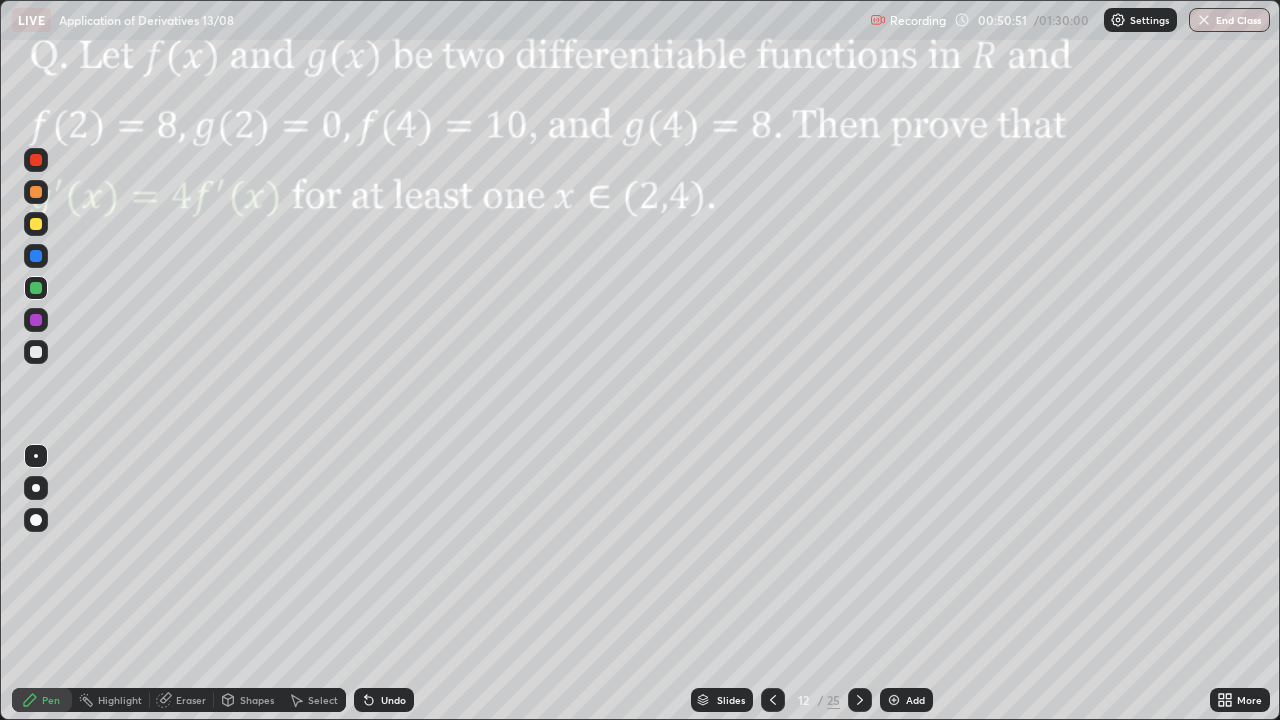 click 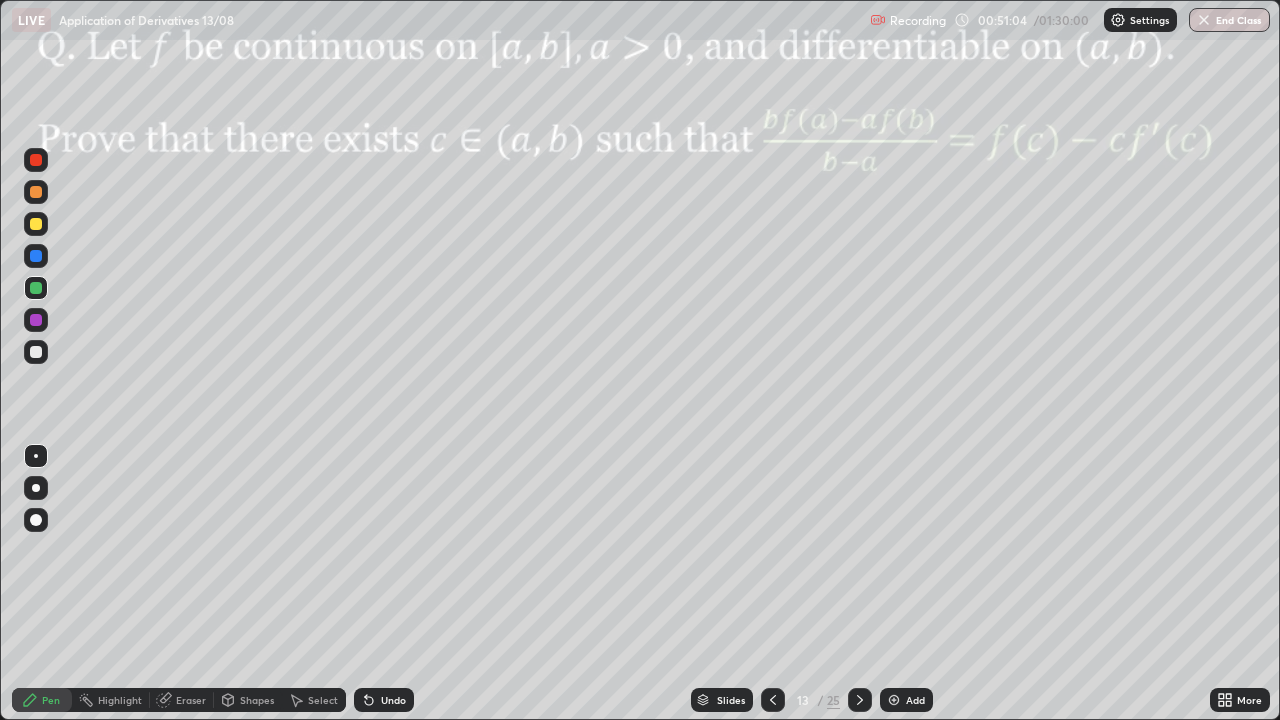 click 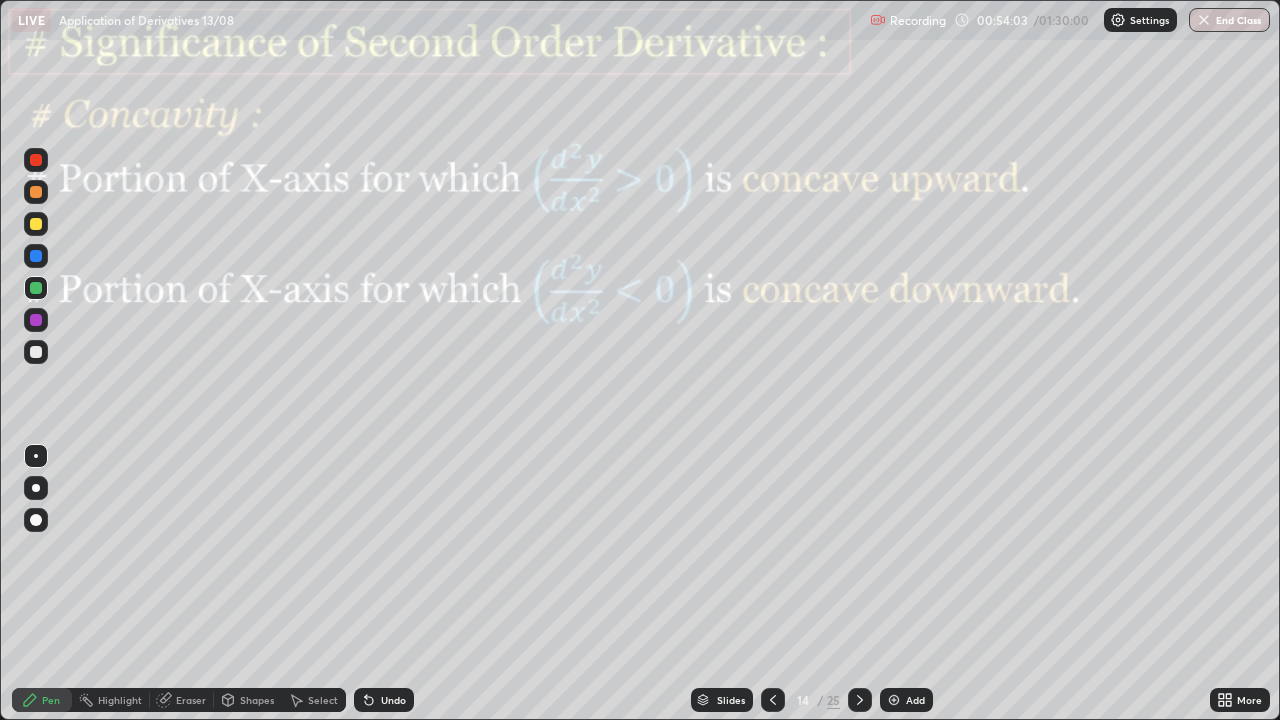 click on "Shapes" at bounding box center (257, 700) 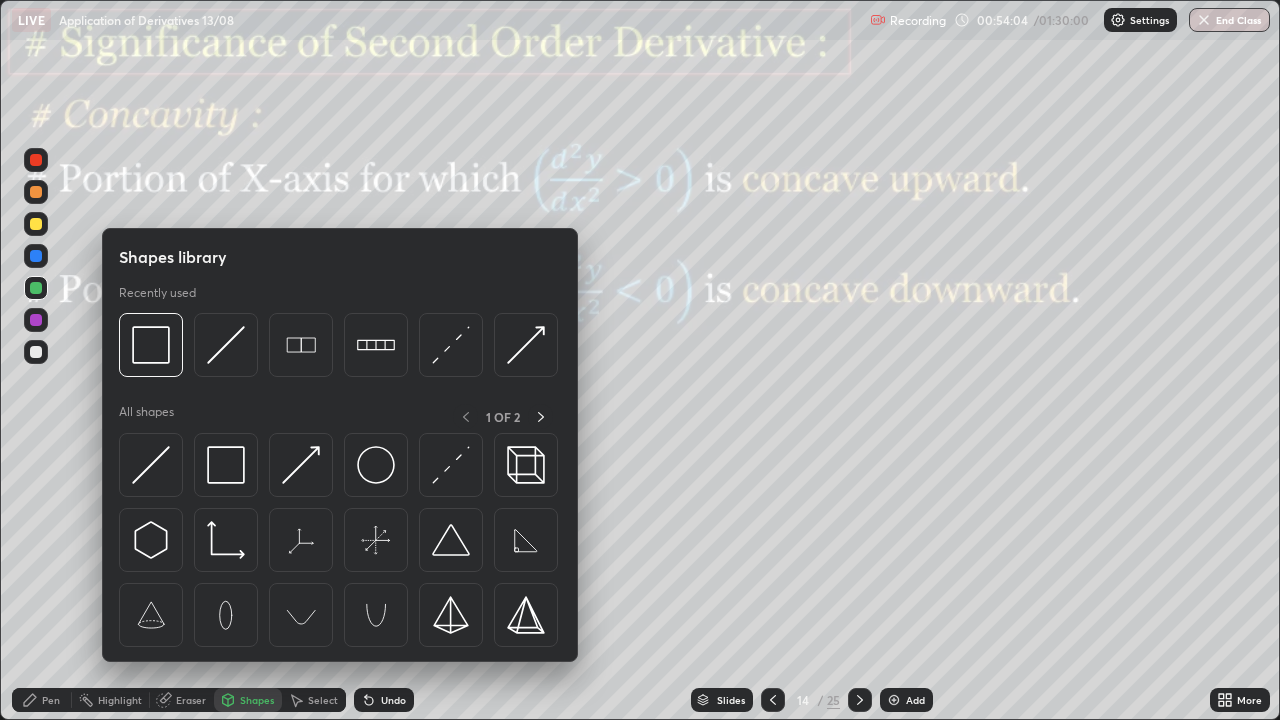click at bounding box center [36, 320] 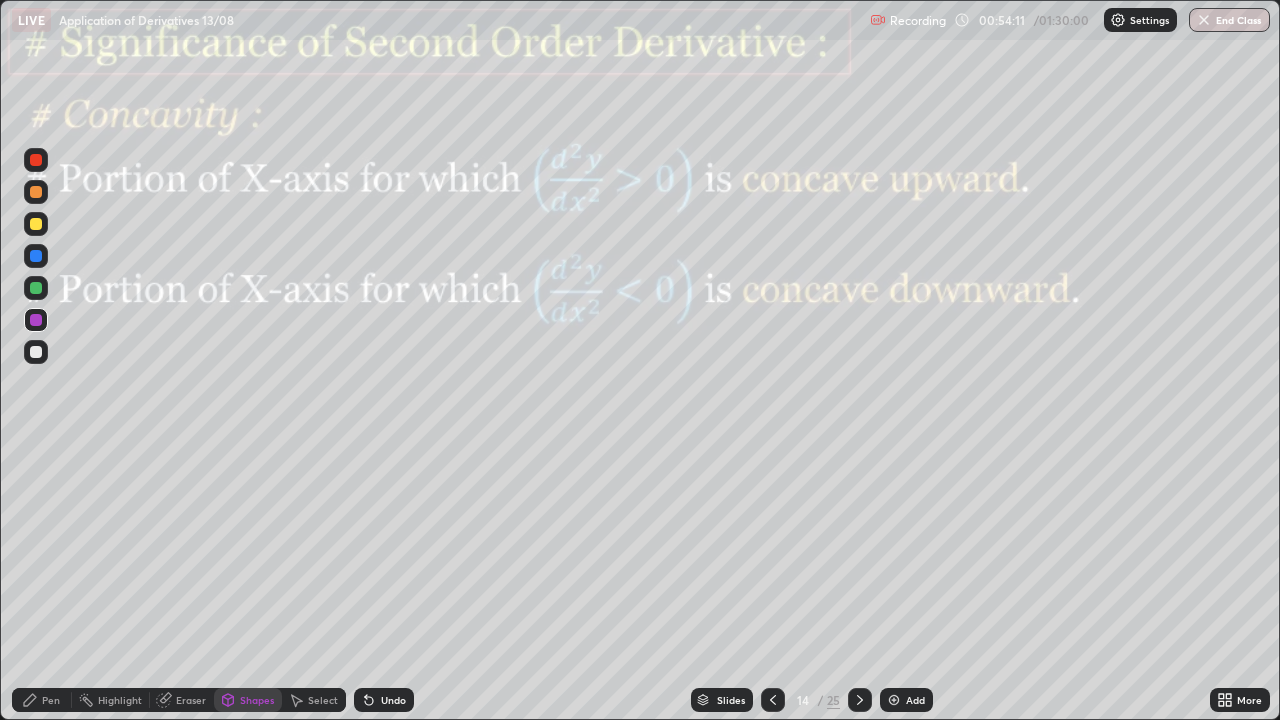 click 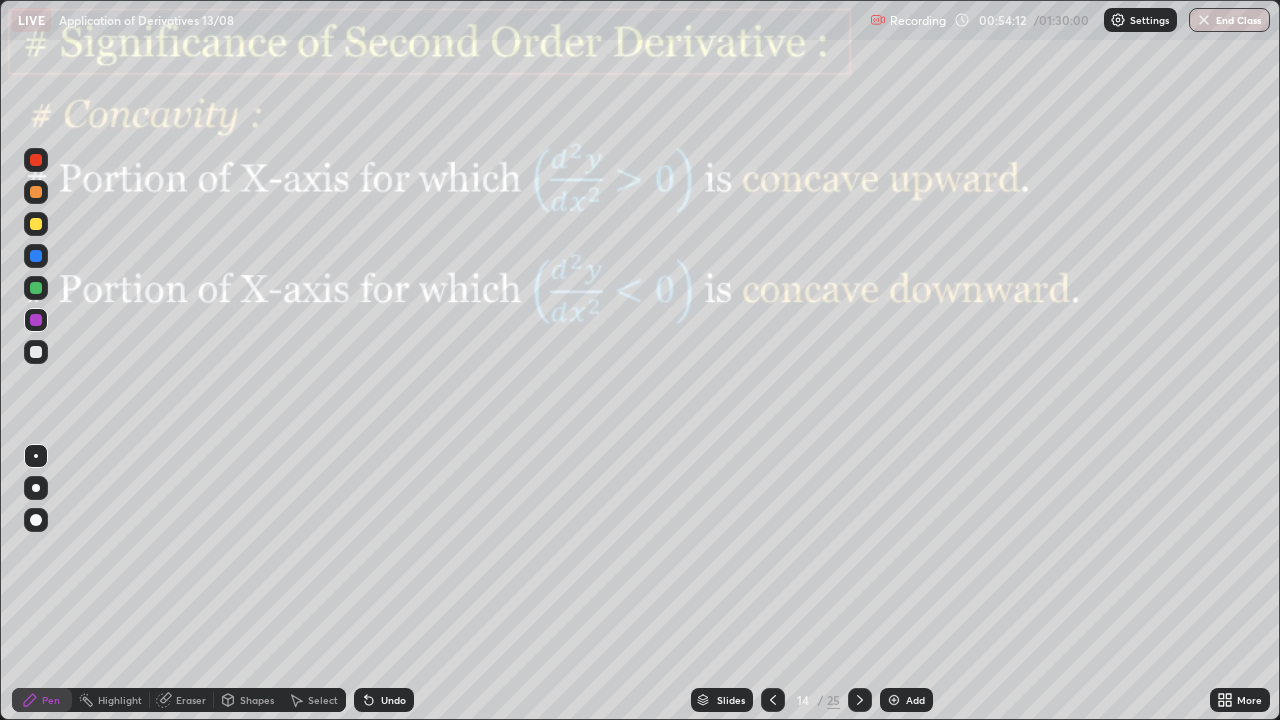 click at bounding box center (36, 320) 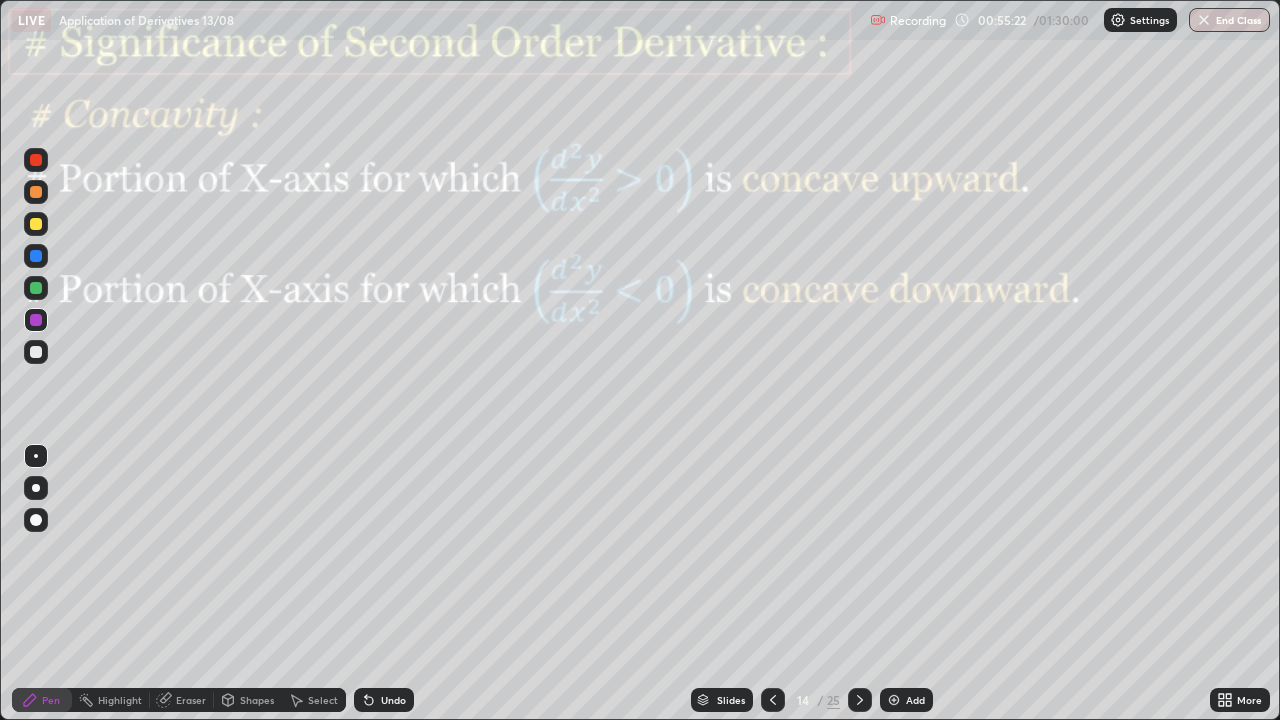 click at bounding box center [860, 700] 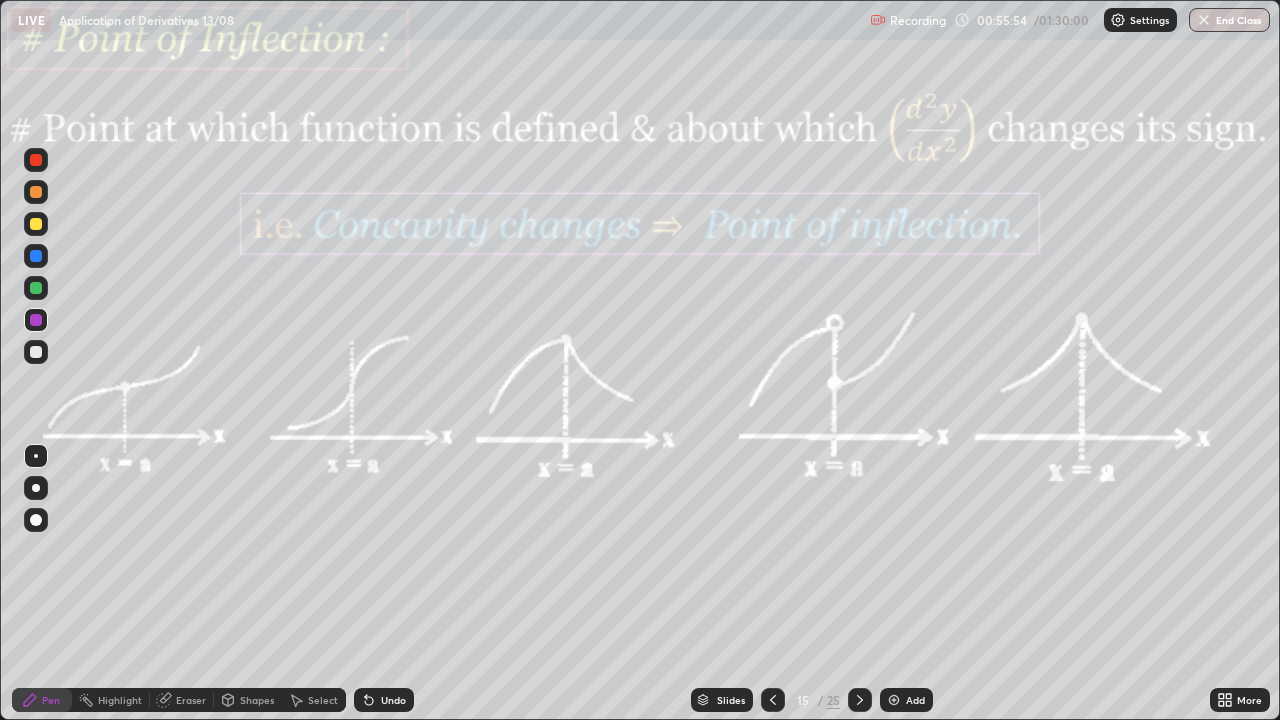 click on "Pen" at bounding box center (51, 700) 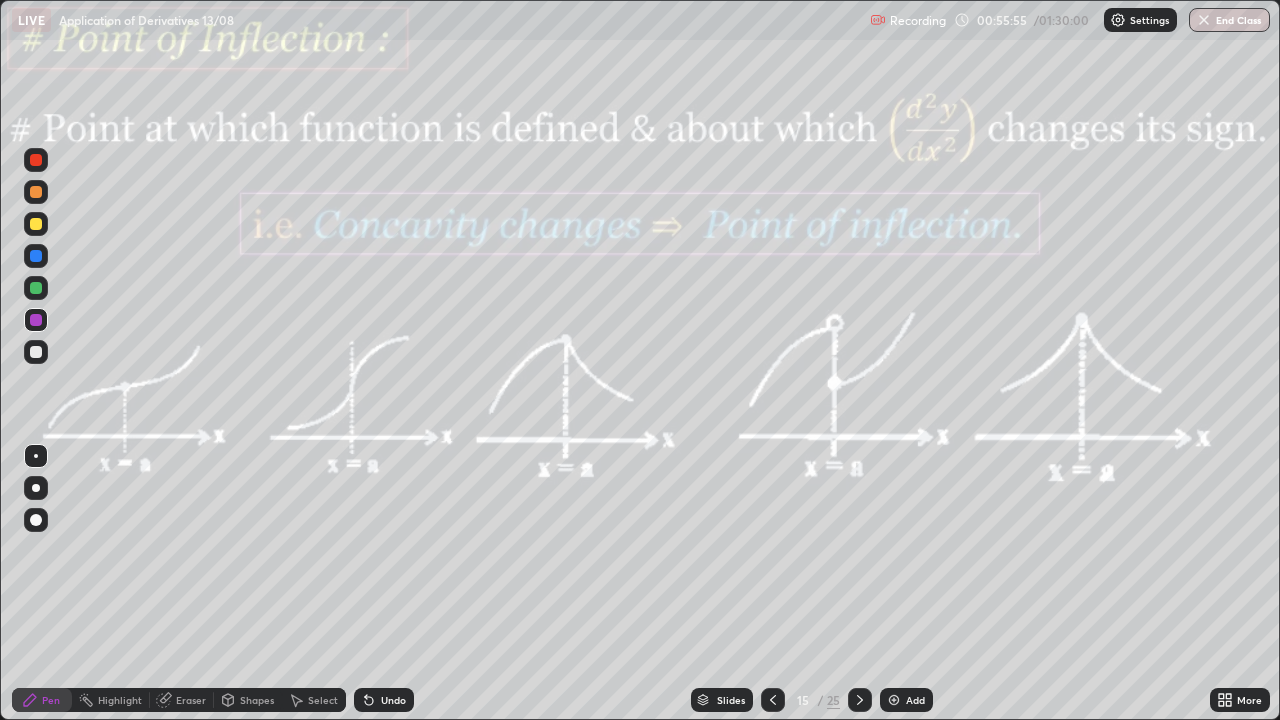 click at bounding box center (36, 320) 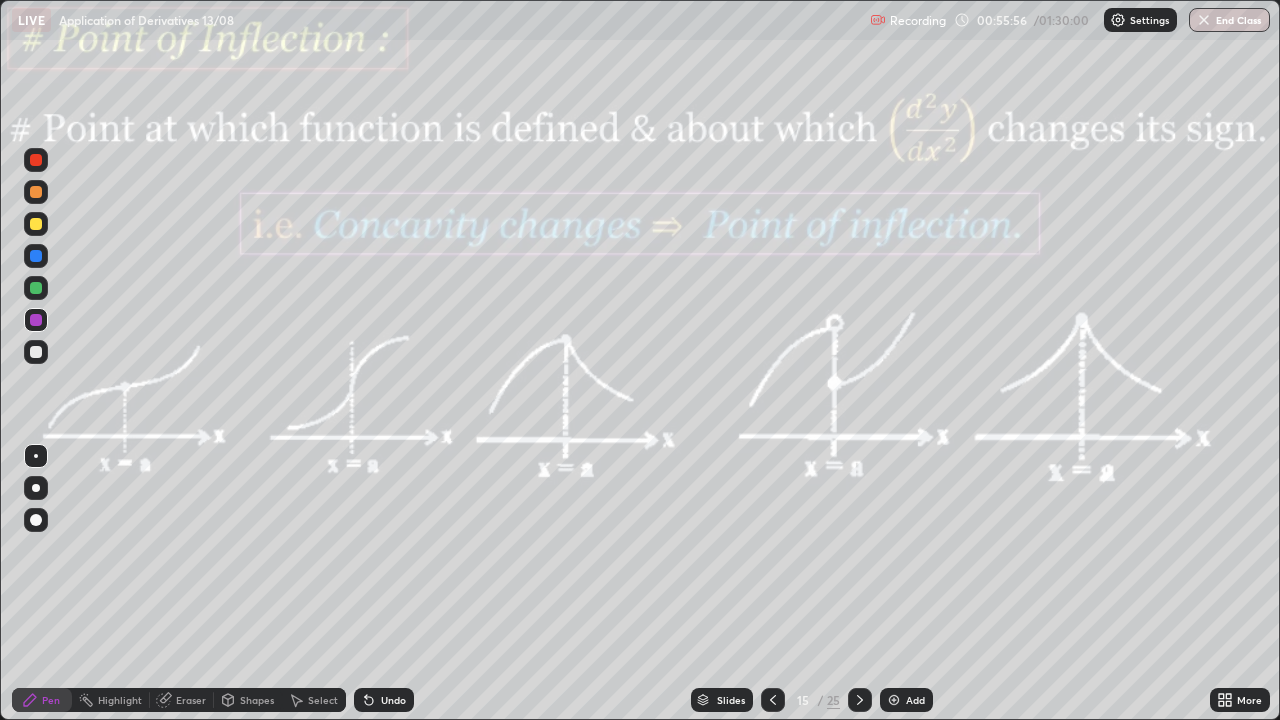 click on "Highlight" at bounding box center (120, 700) 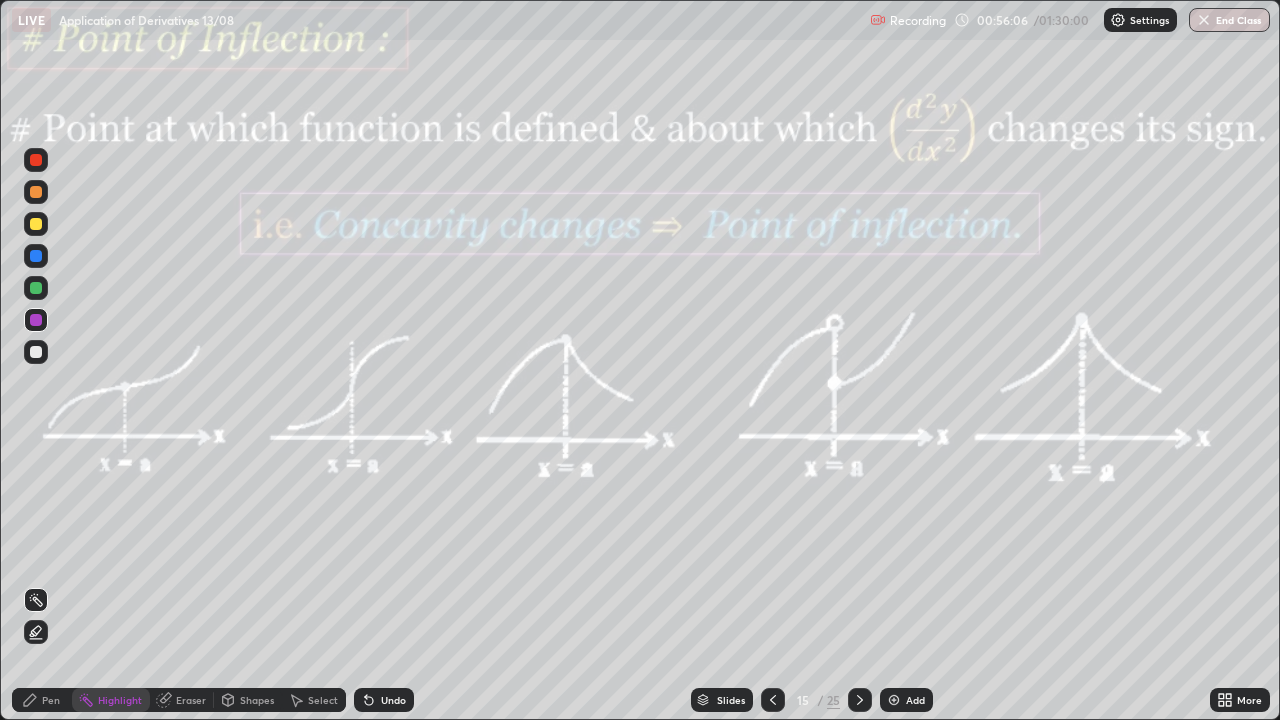 click on "Pen" at bounding box center (51, 700) 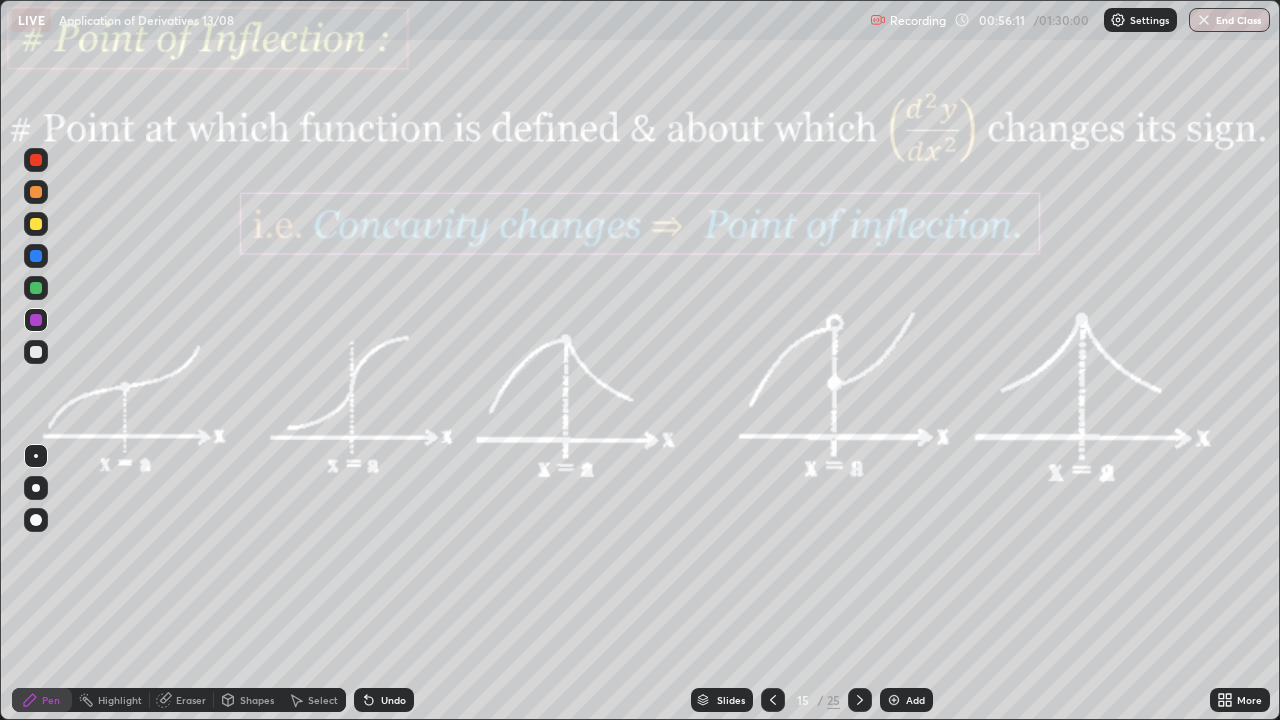 click on "Undo" at bounding box center [384, 700] 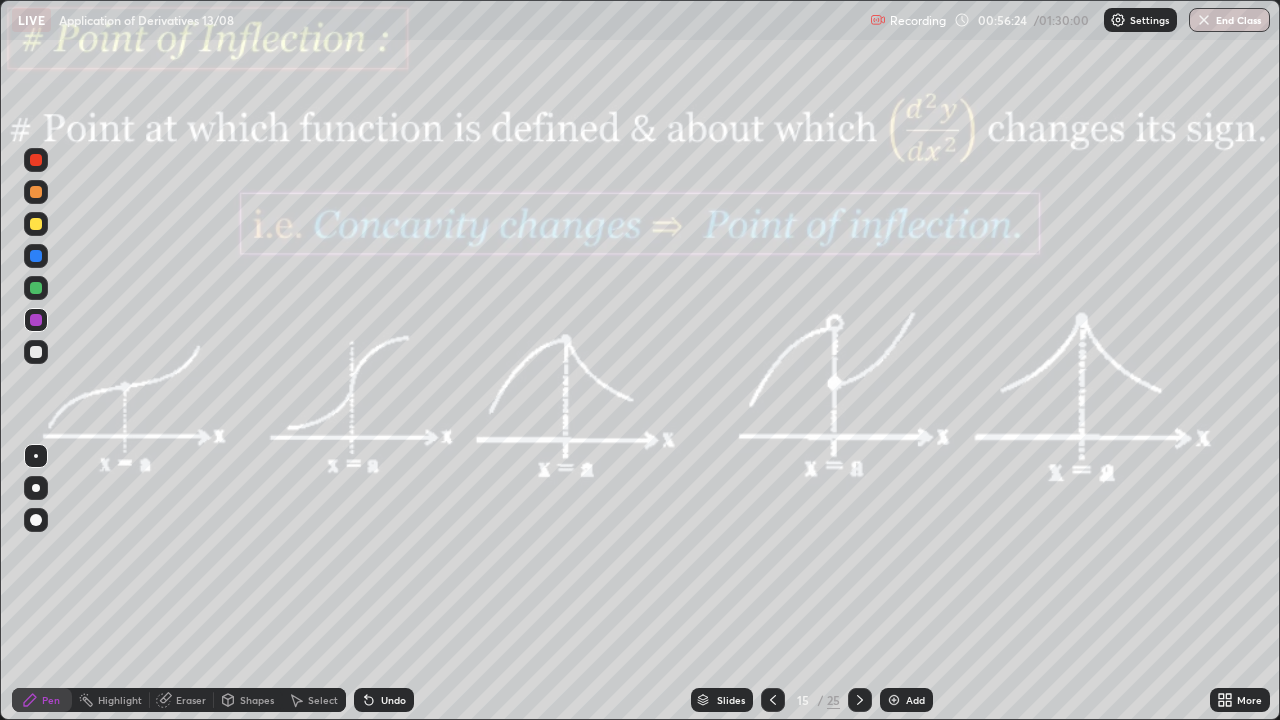 click on "Undo" at bounding box center (393, 700) 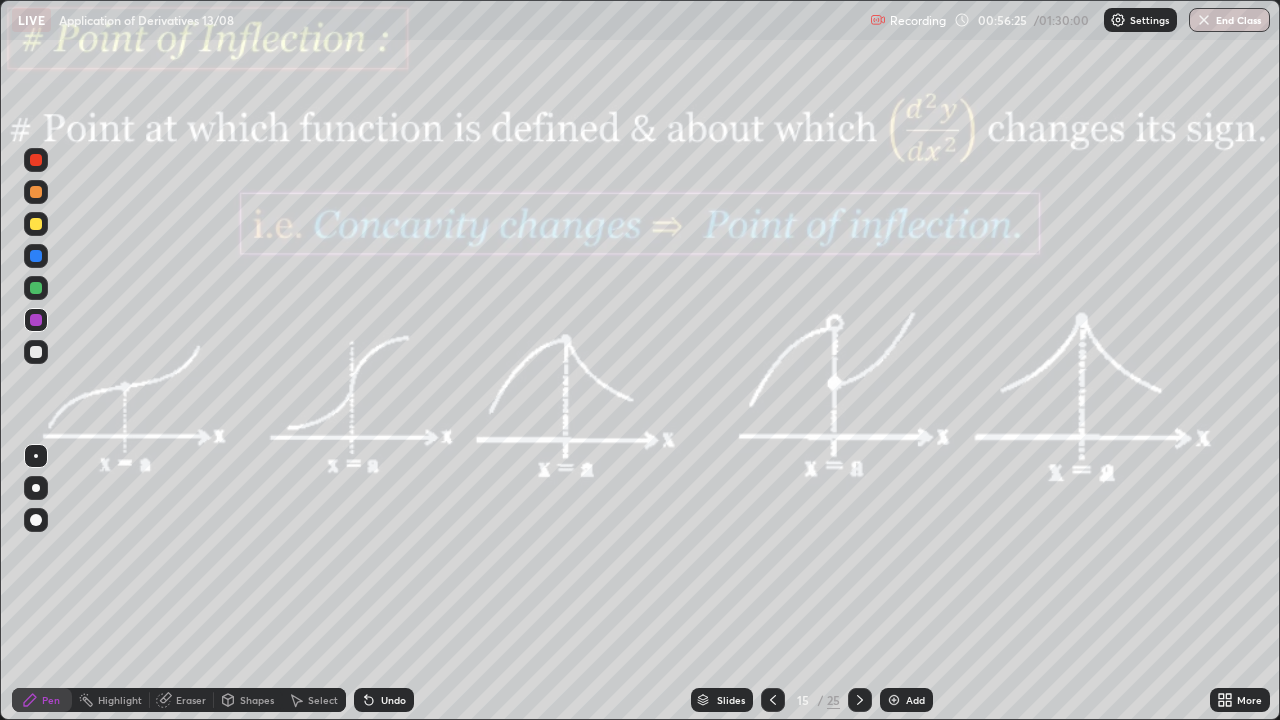 click on "Undo" at bounding box center (384, 700) 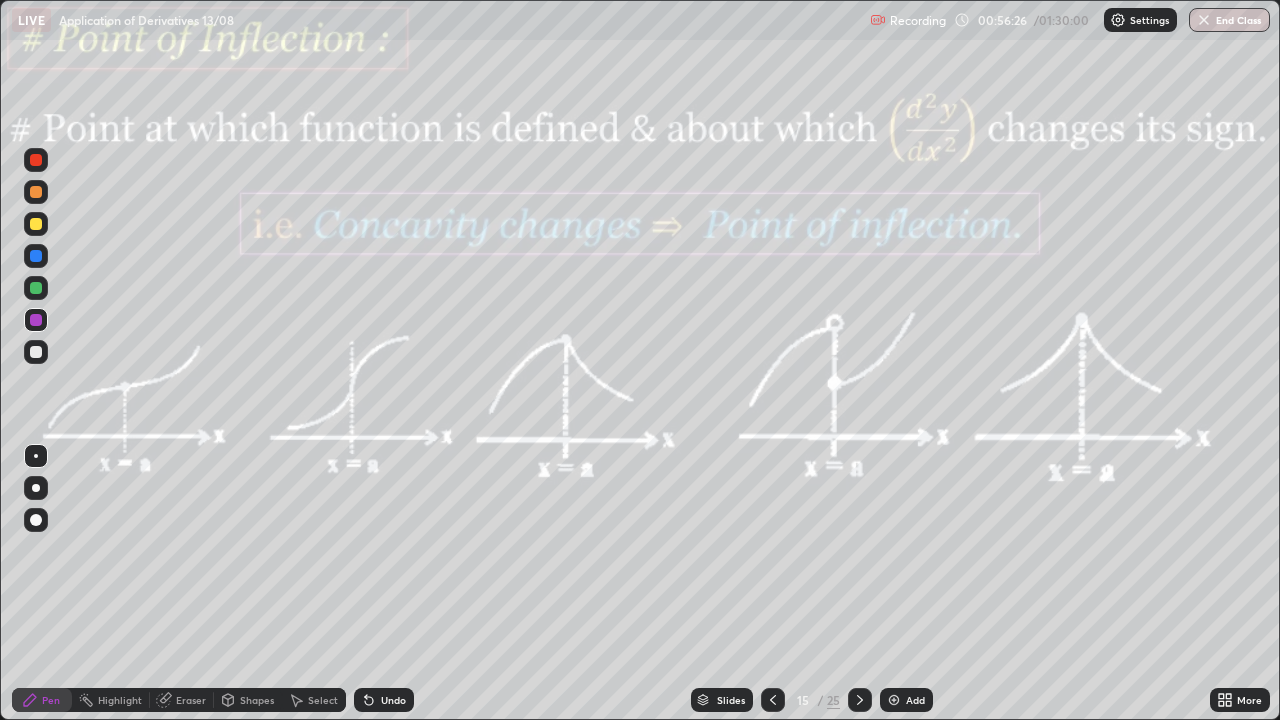 click on "Undo" at bounding box center (384, 700) 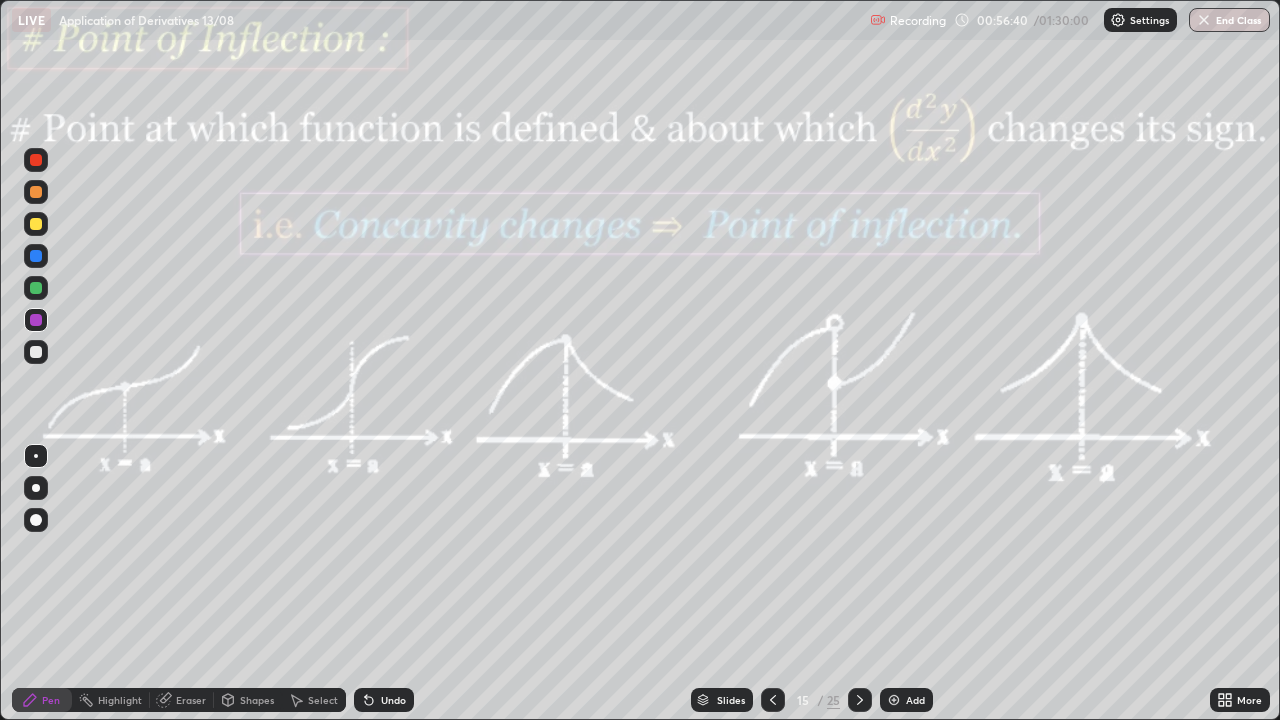click on "Undo" at bounding box center [393, 700] 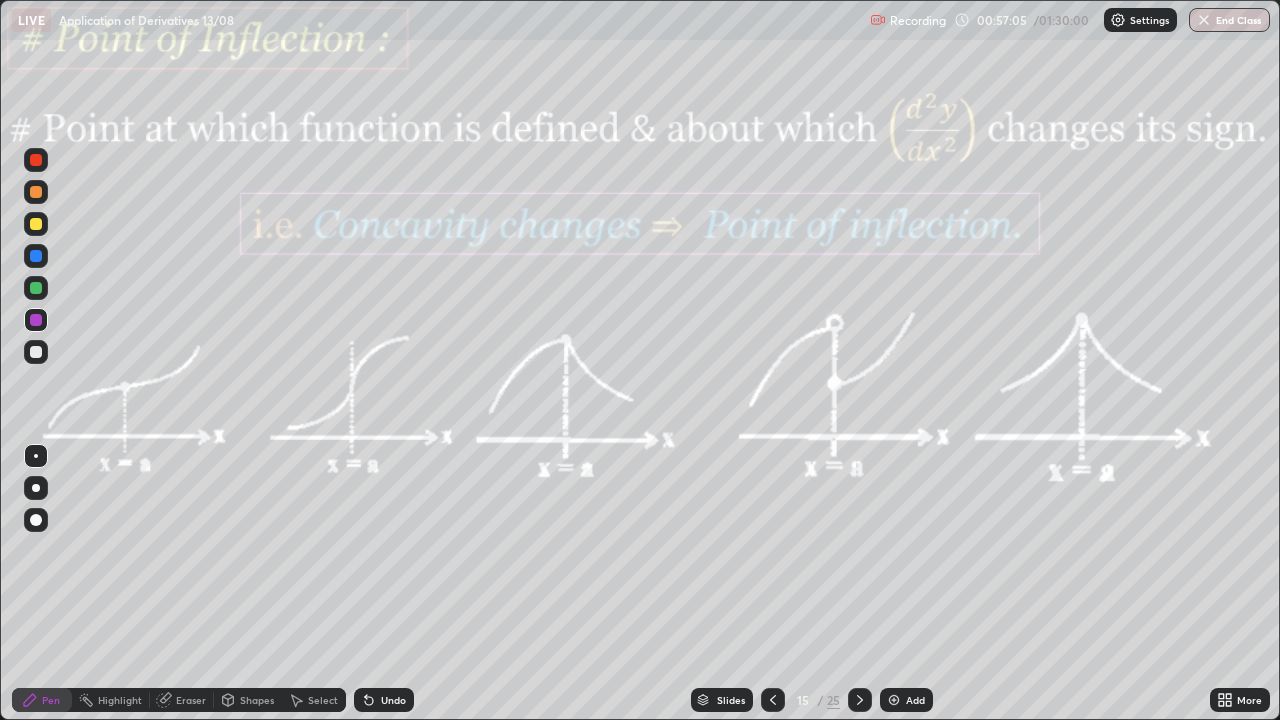 click at bounding box center (36, 352) 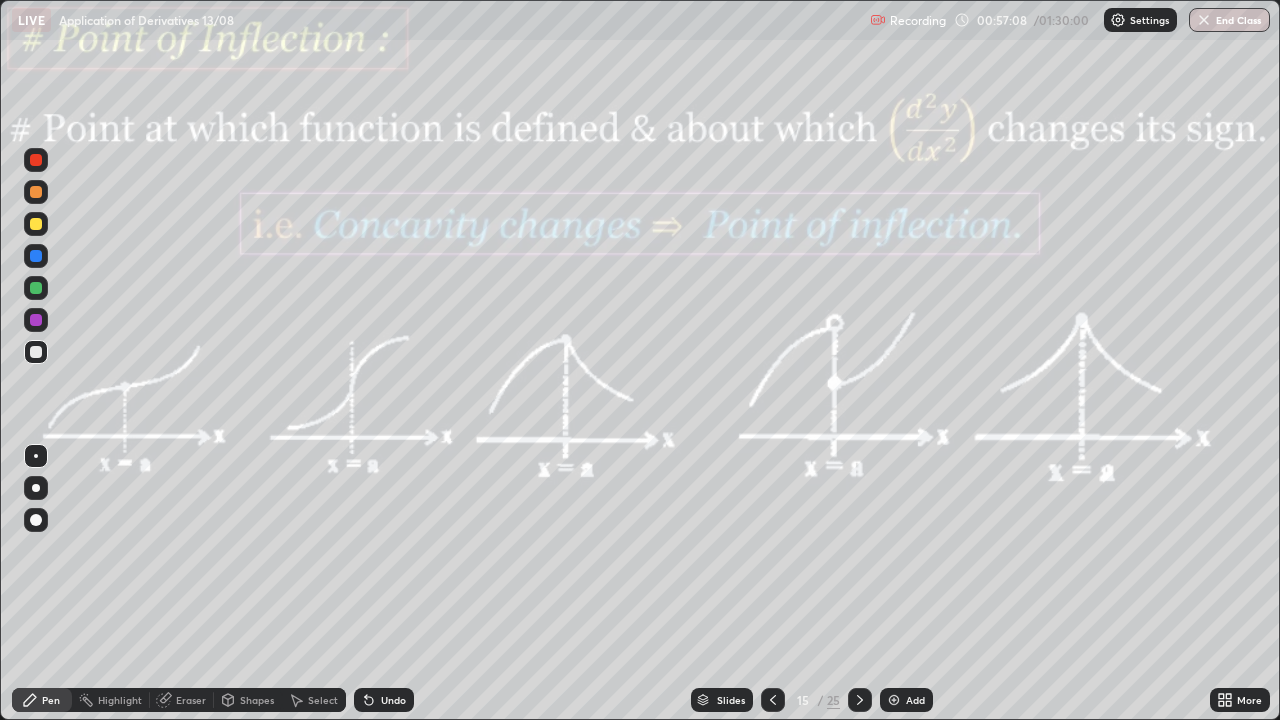 click at bounding box center (36, 288) 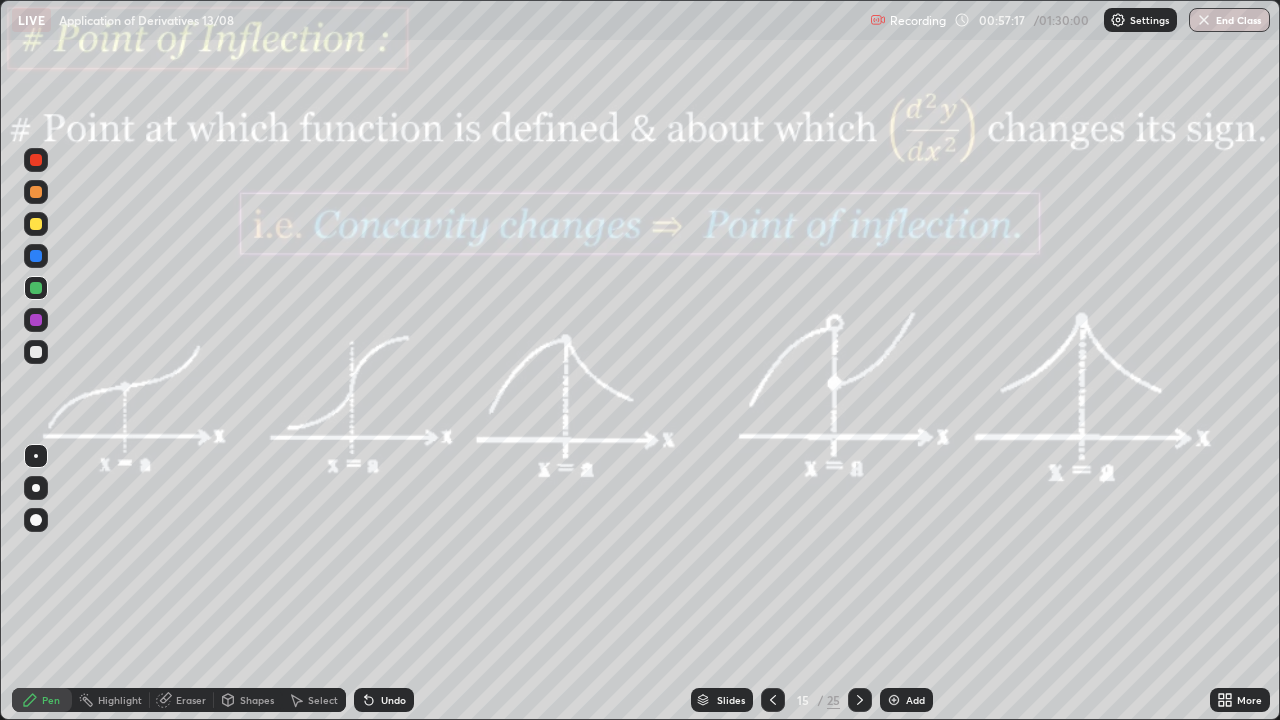 click on "Undo" at bounding box center (380, 700) 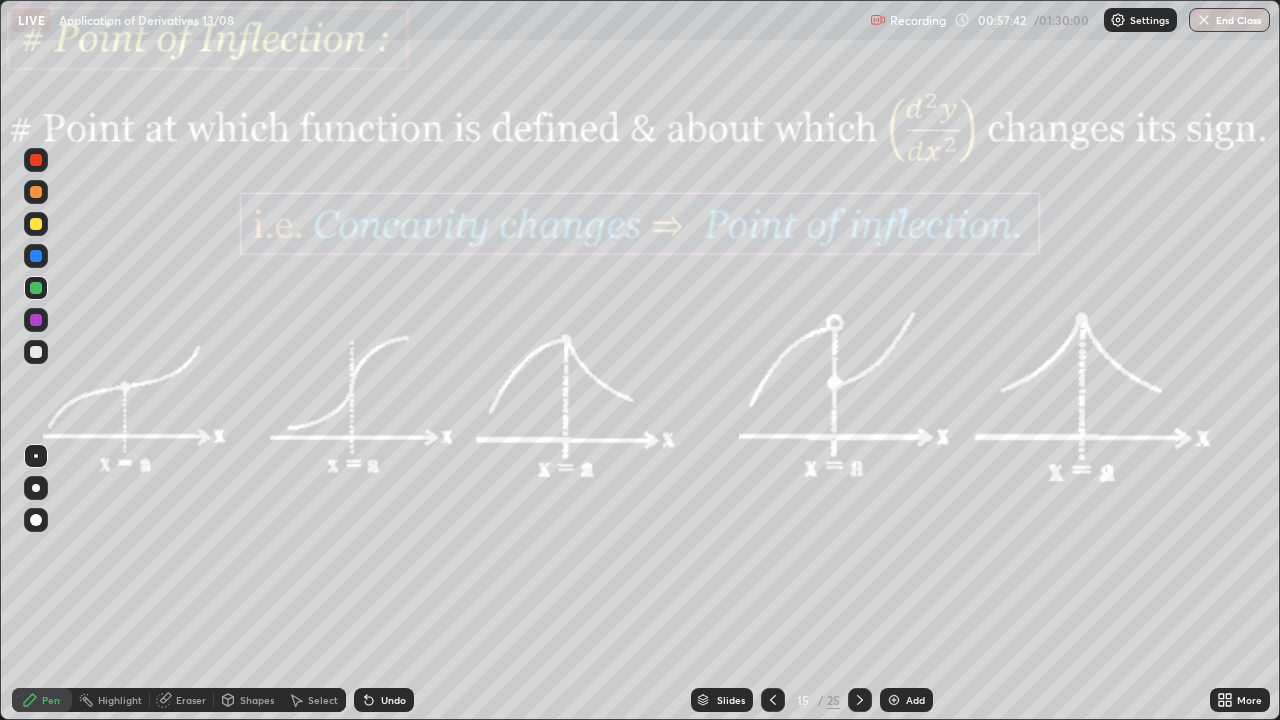 click on "Highlight" at bounding box center (120, 700) 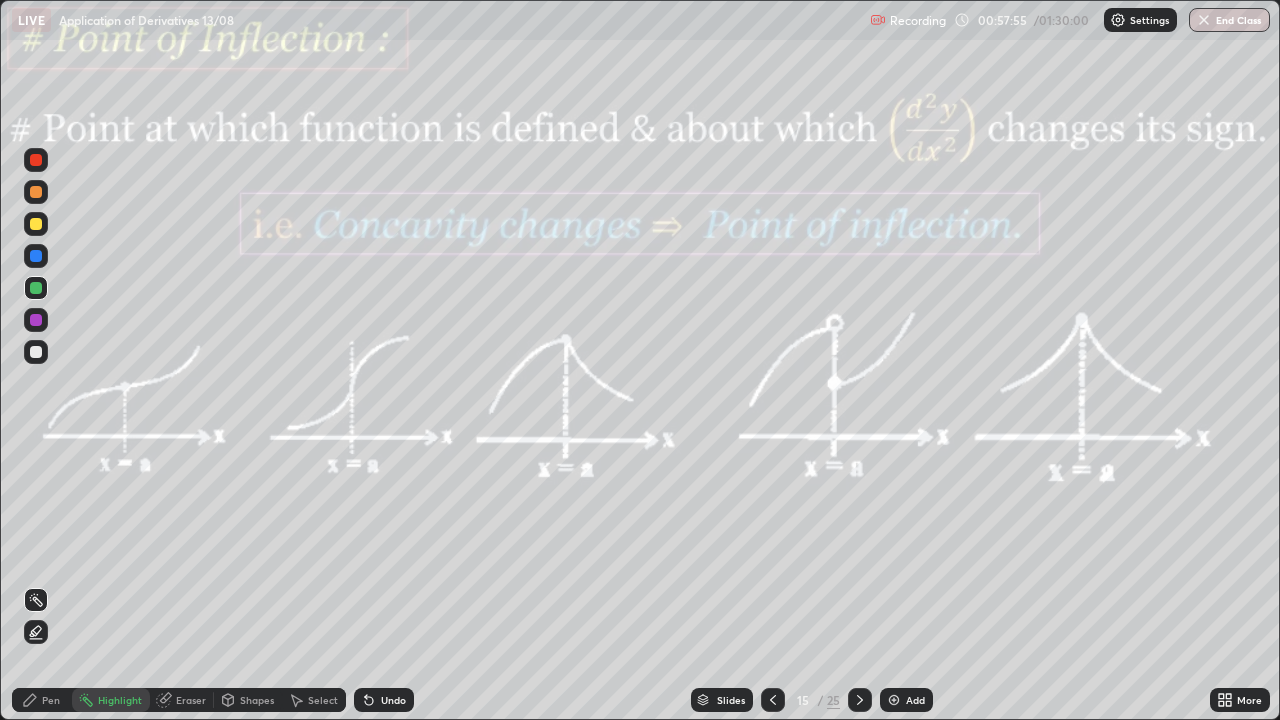 click on "Pen" at bounding box center (42, 700) 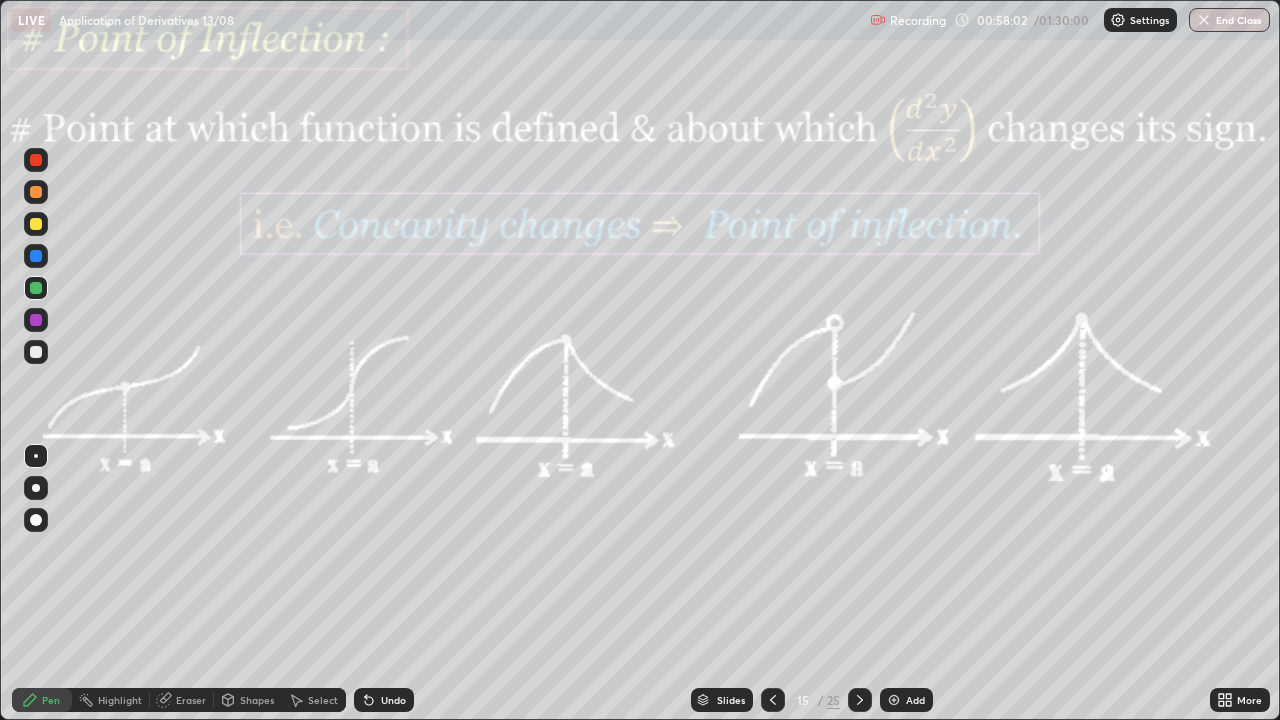 click 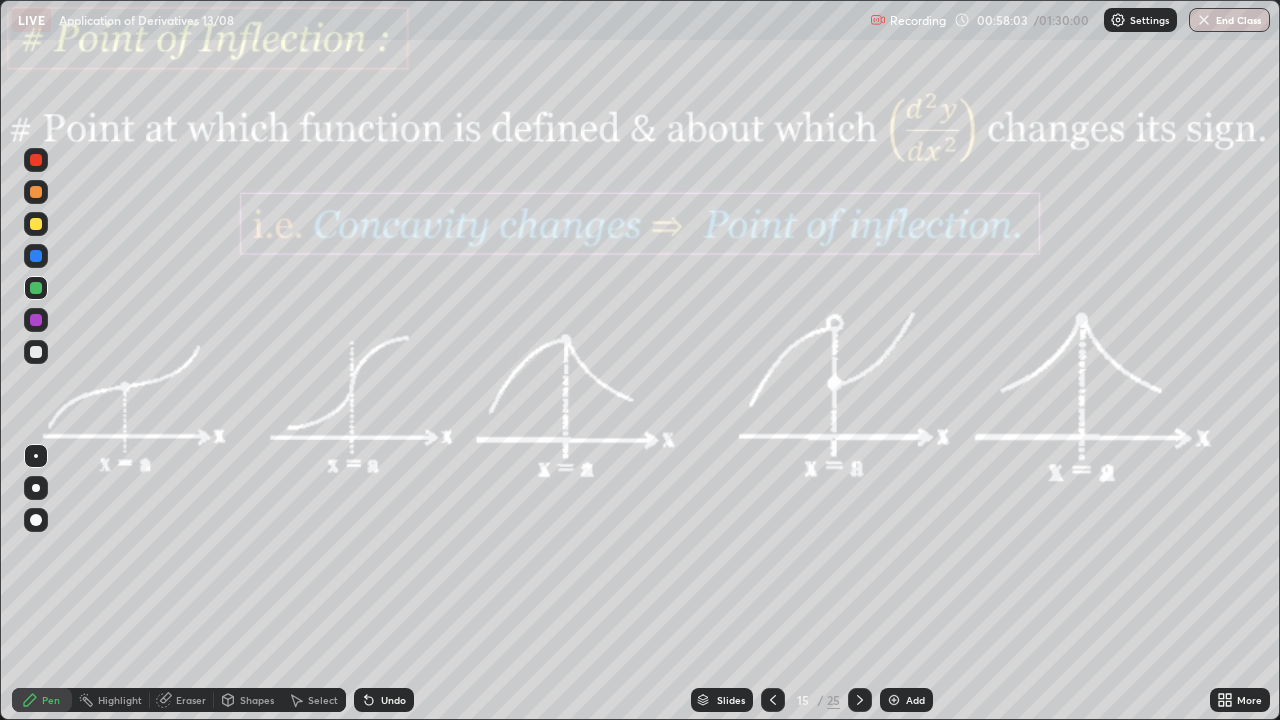 click at bounding box center (36, 320) 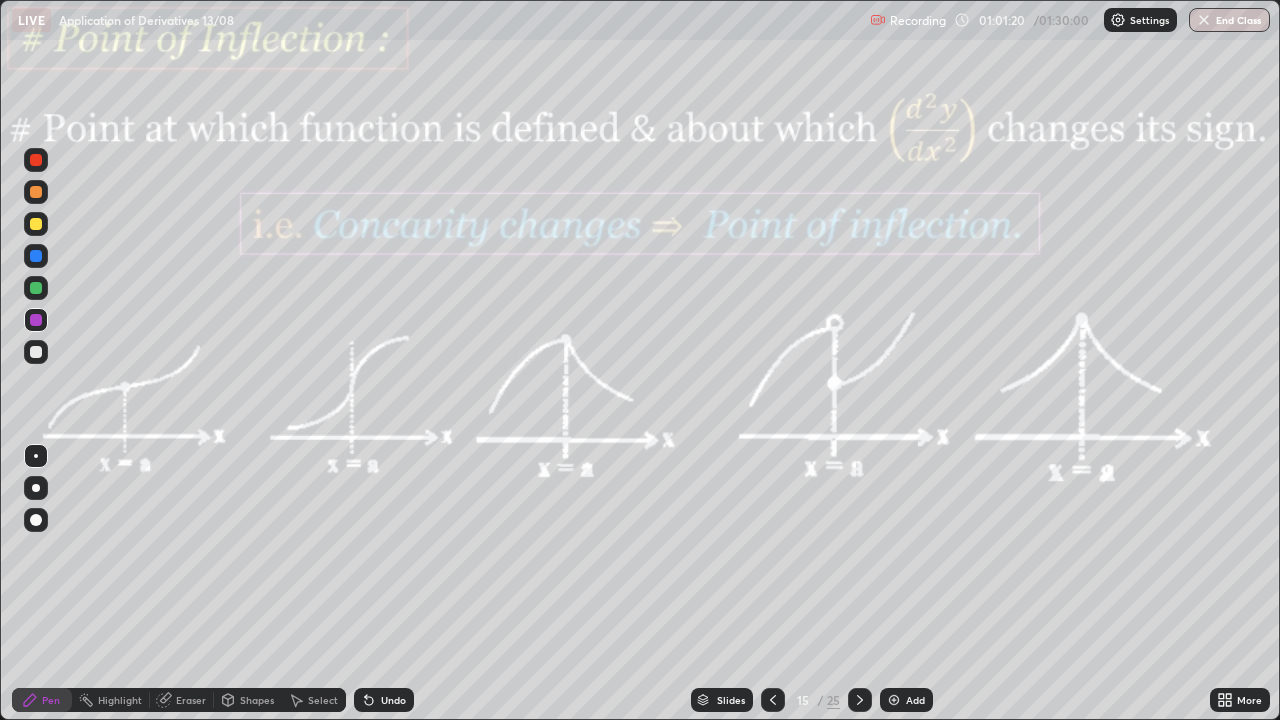 click 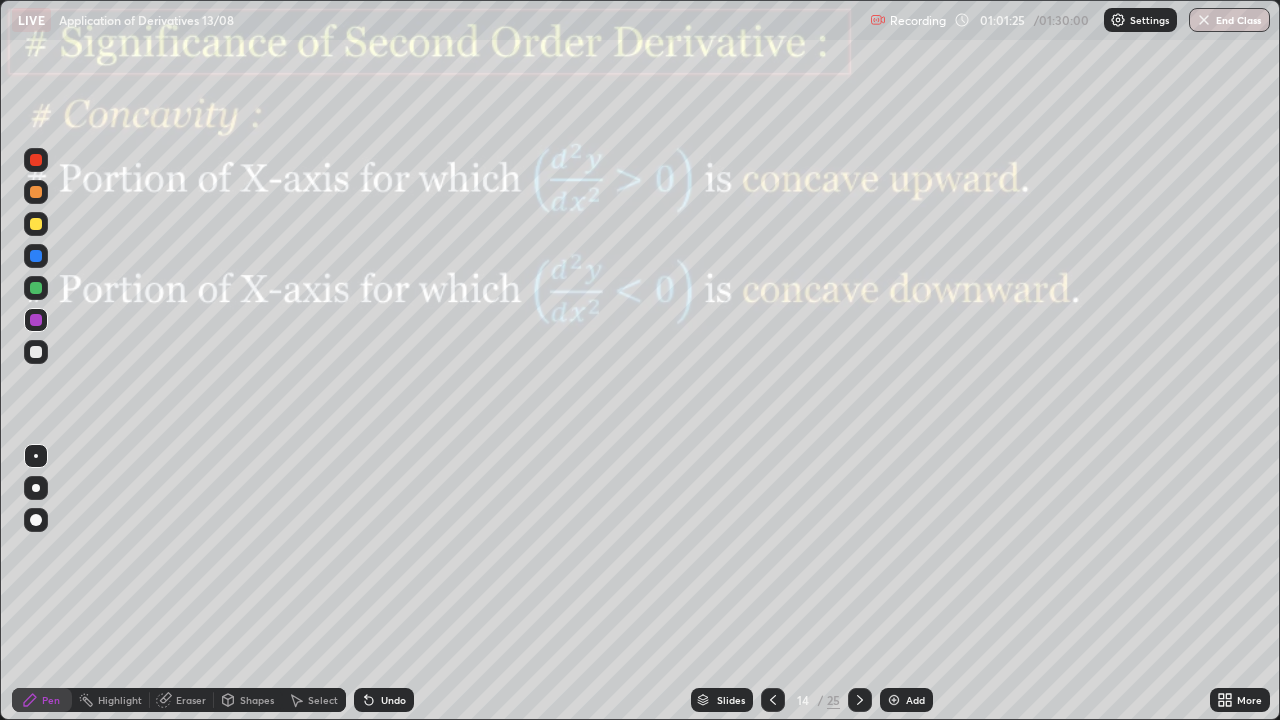 click on "Shapes" at bounding box center (257, 700) 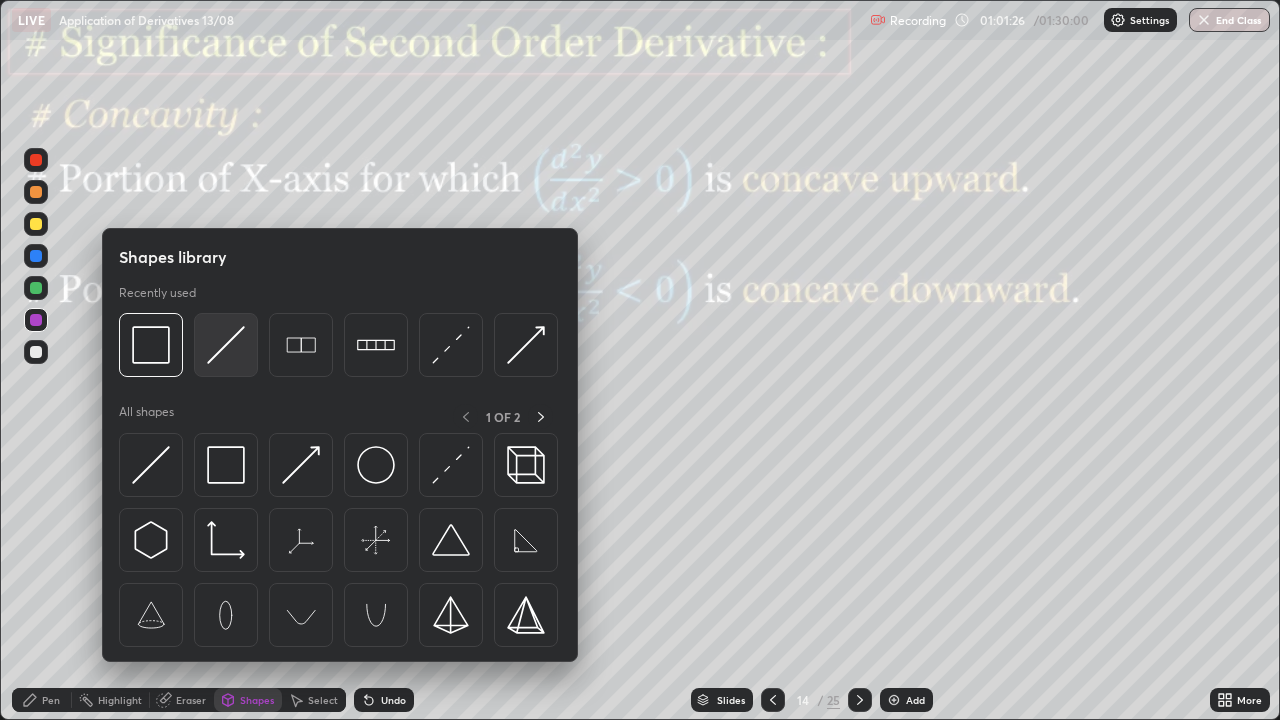 click at bounding box center [226, 345] 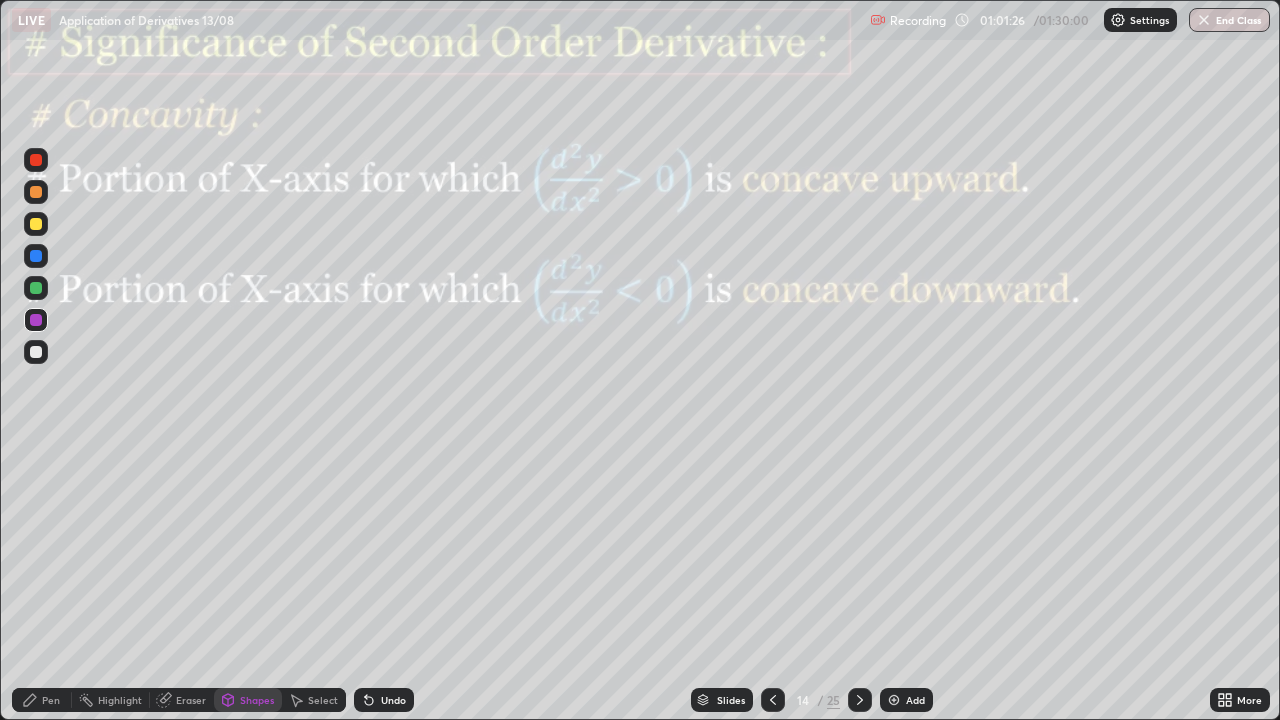 click at bounding box center [36, 352] 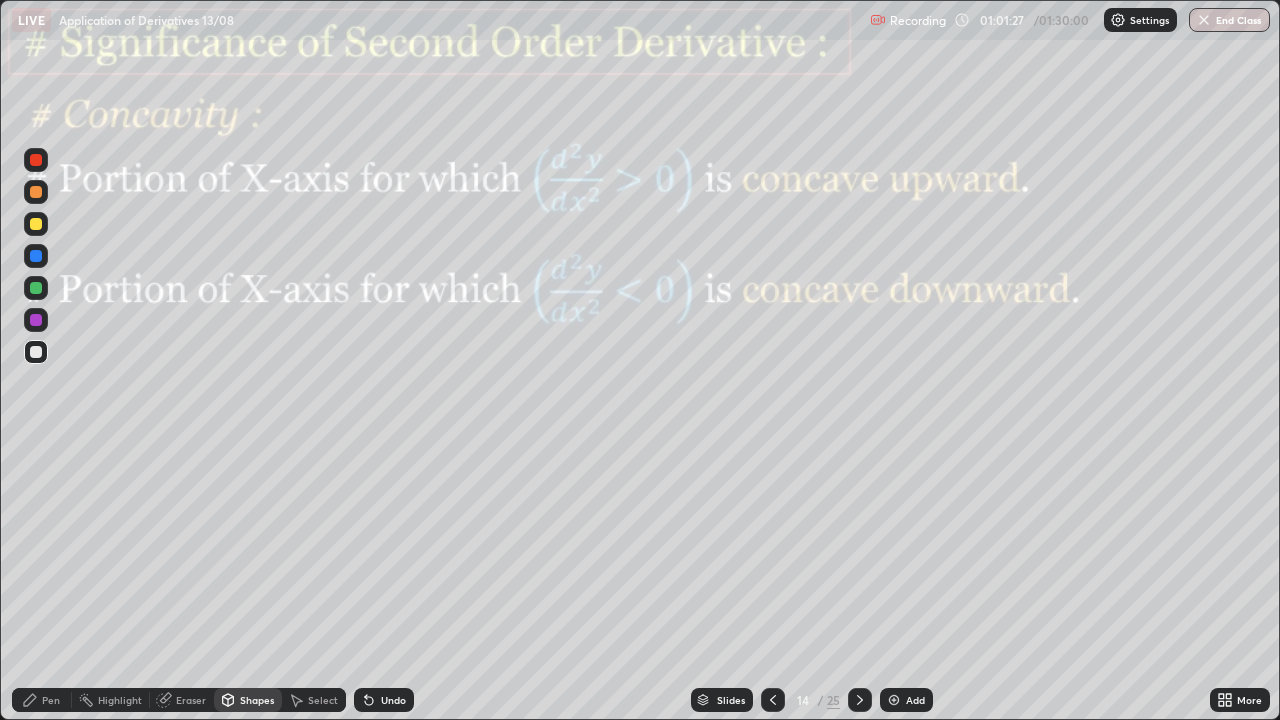 click on "Shapes" at bounding box center [257, 700] 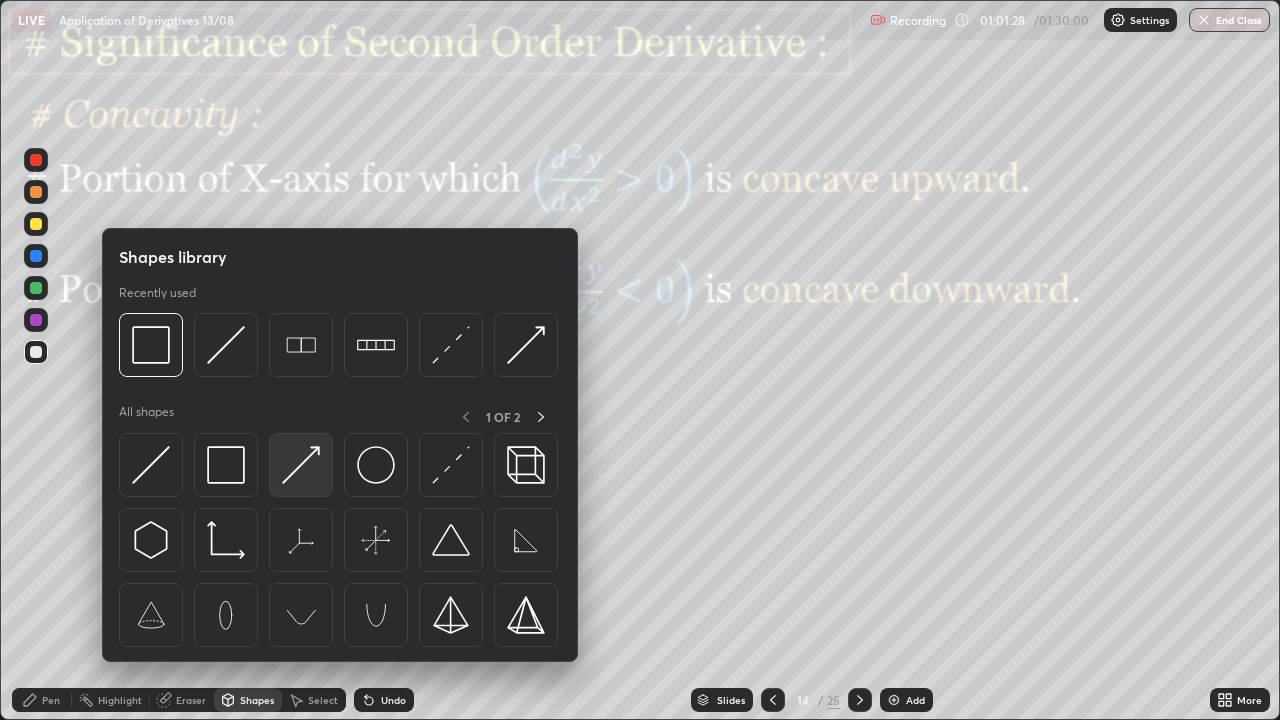 click at bounding box center (301, 465) 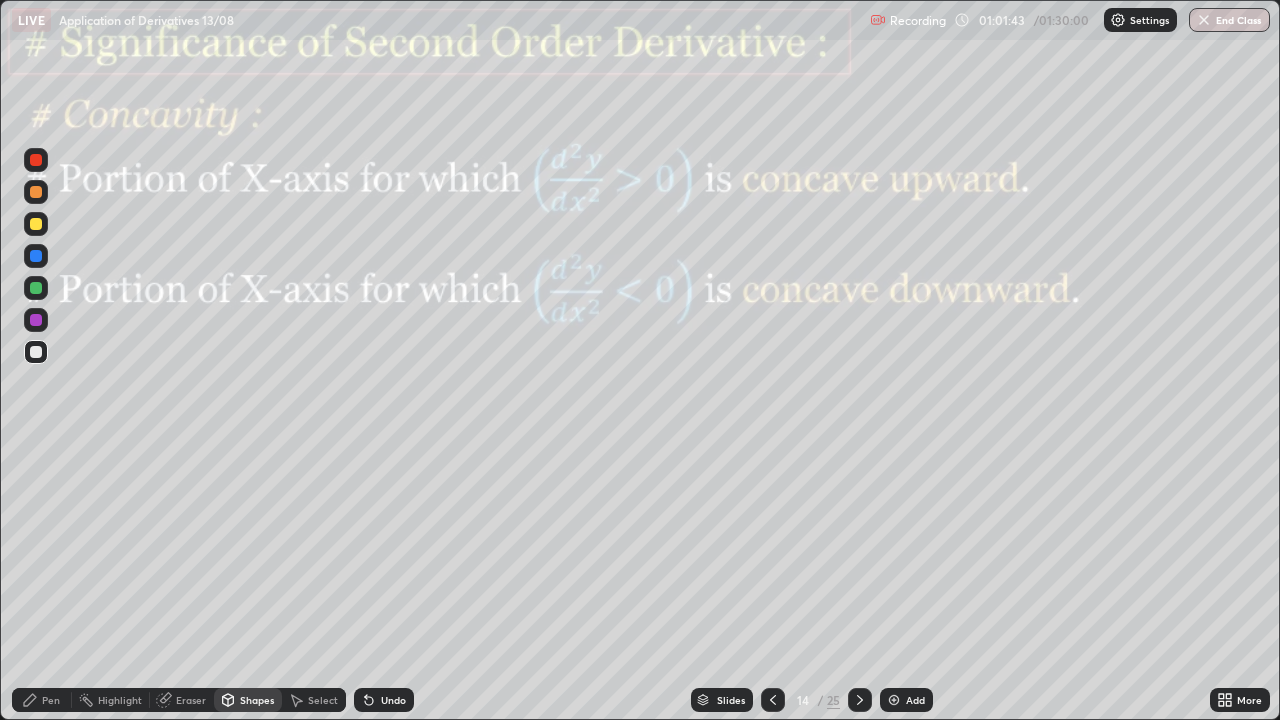 click on "Select" at bounding box center (314, 700) 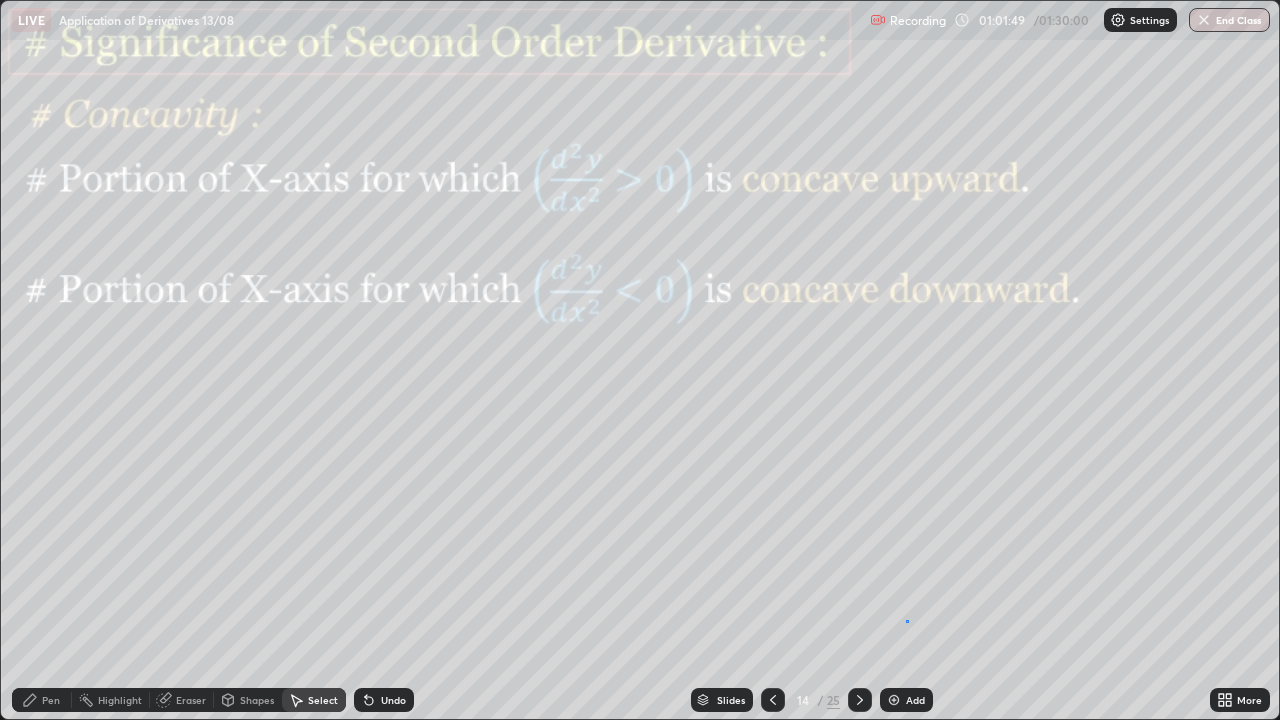 click on "0 ° Undo Copy Duplicate Duplicate to new slide Delete" at bounding box center [640, 360] 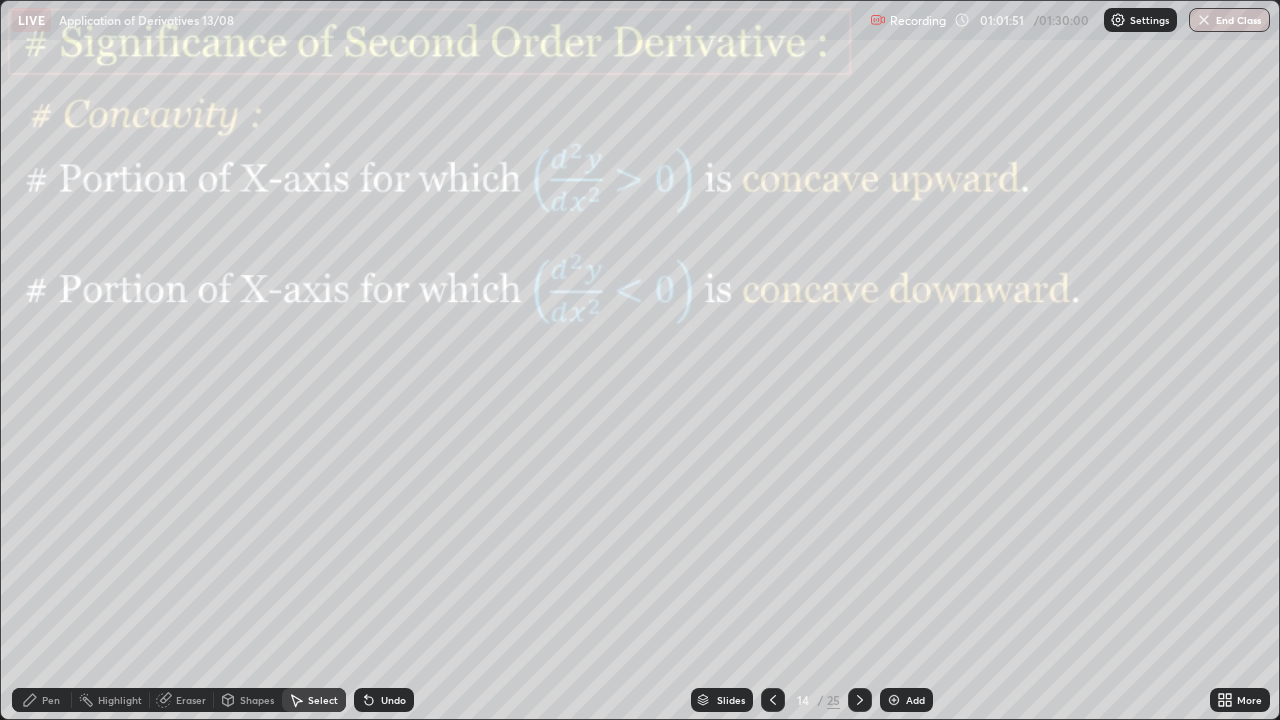 click on "Pen" at bounding box center (51, 700) 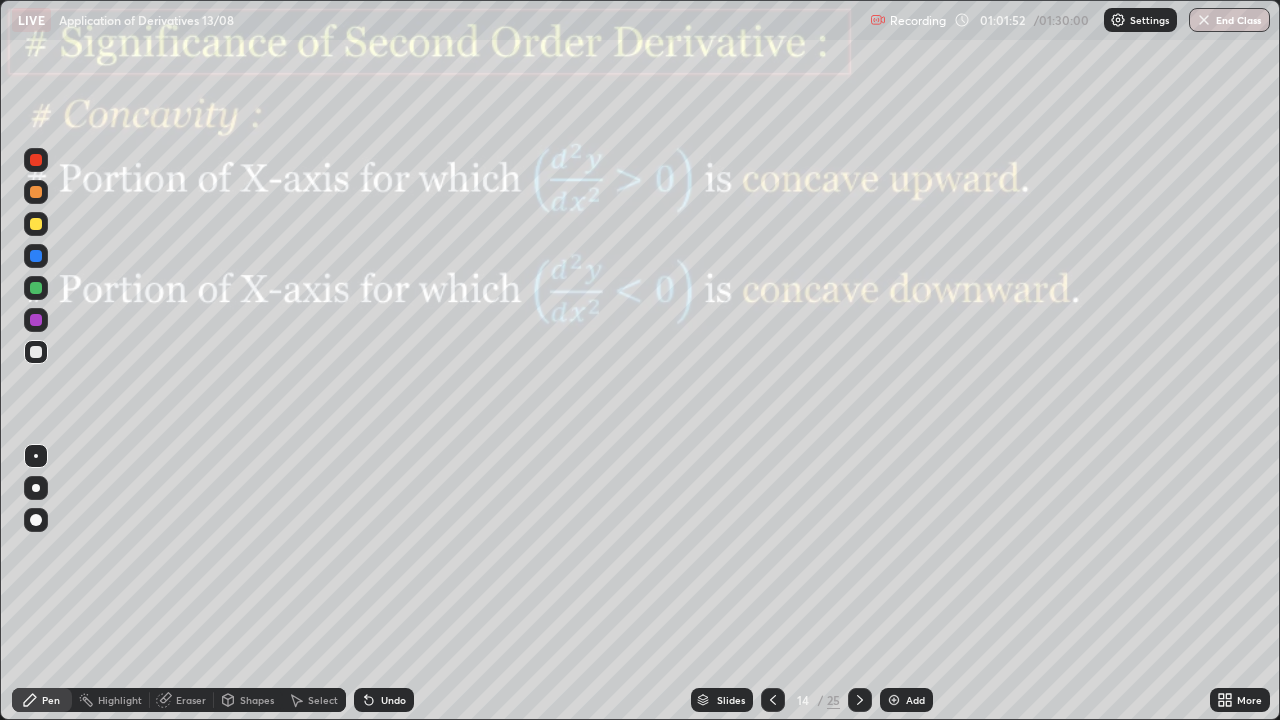 click at bounding box center [36, 320] 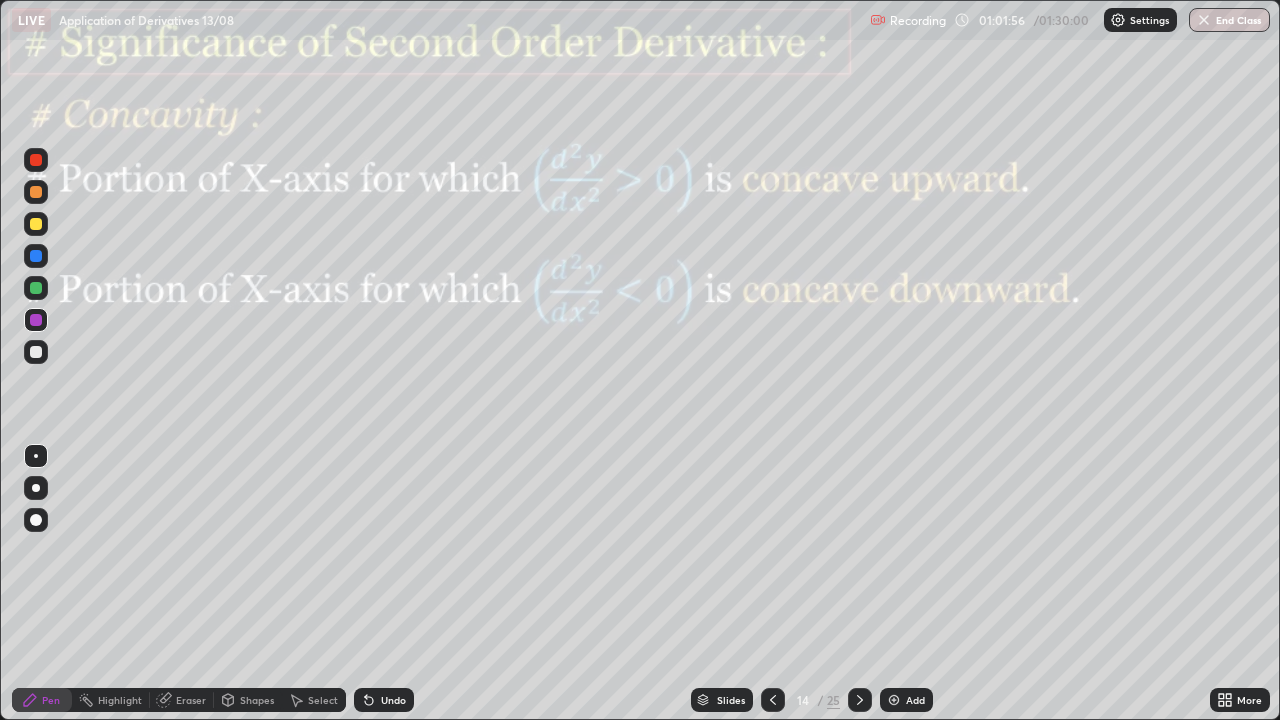 click at bounding box center [36, 352] 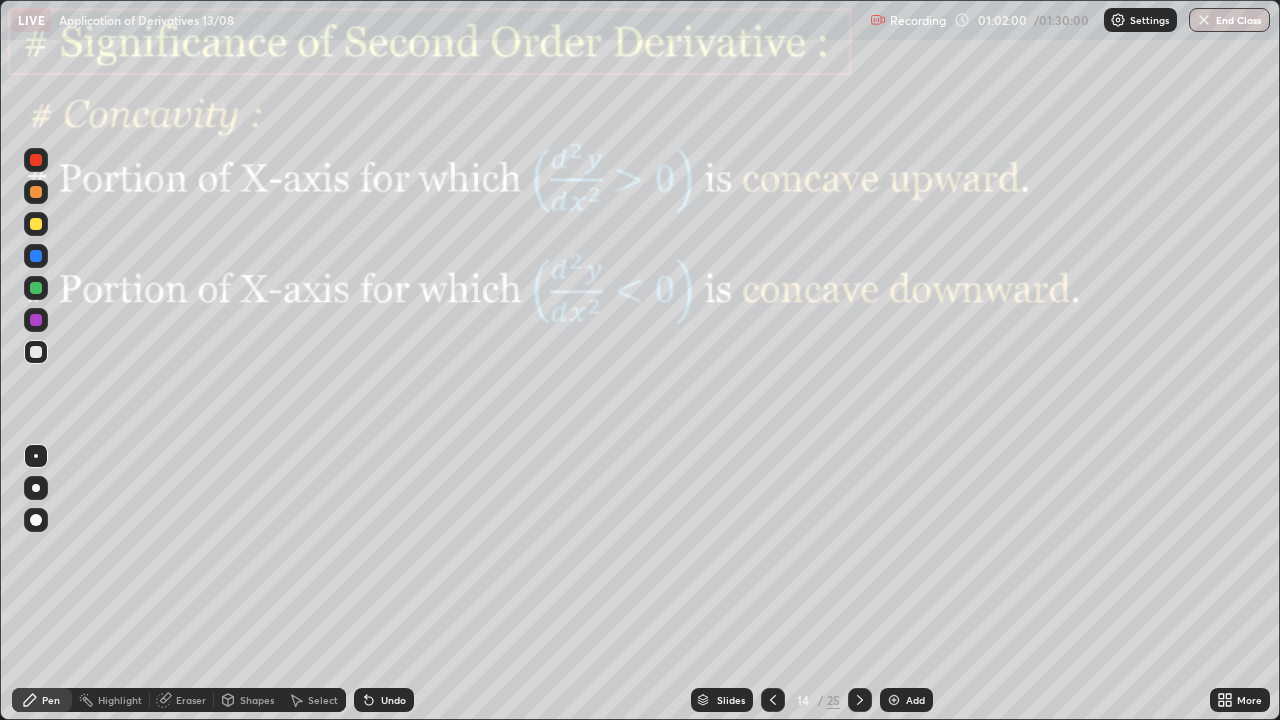 click at bounding box center [36, 288] 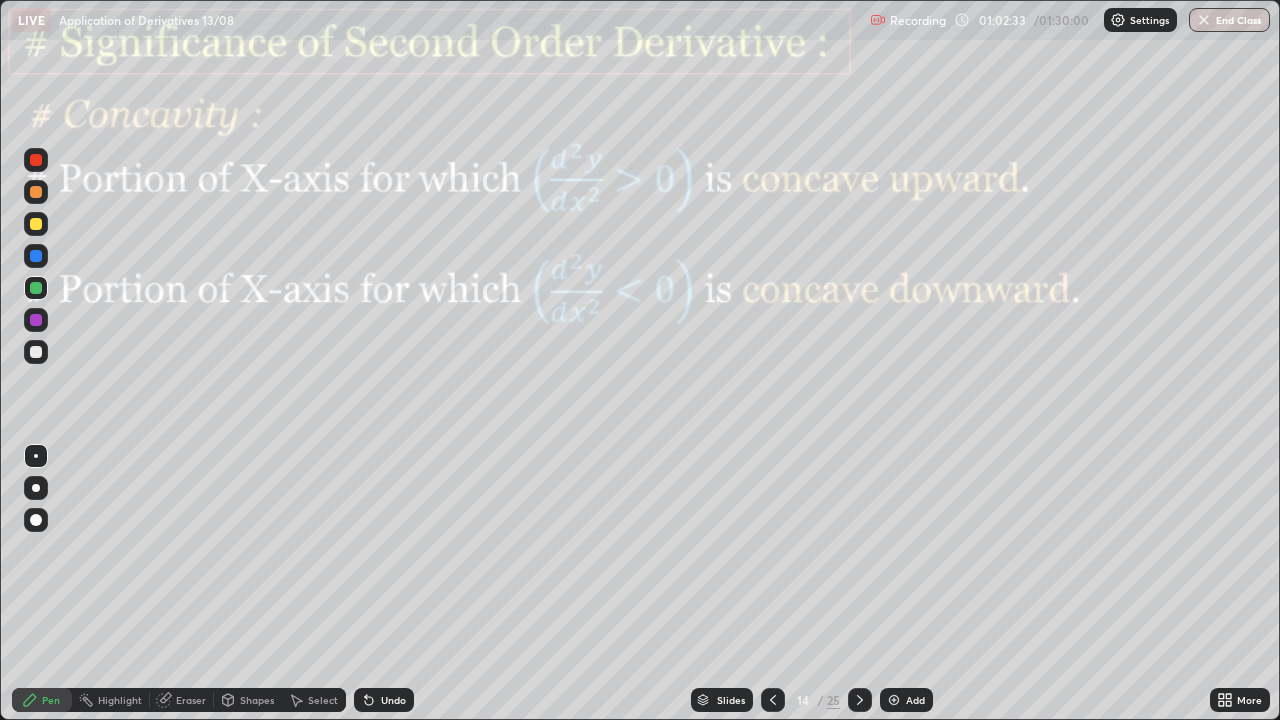 click at bounding box center [36, 320] 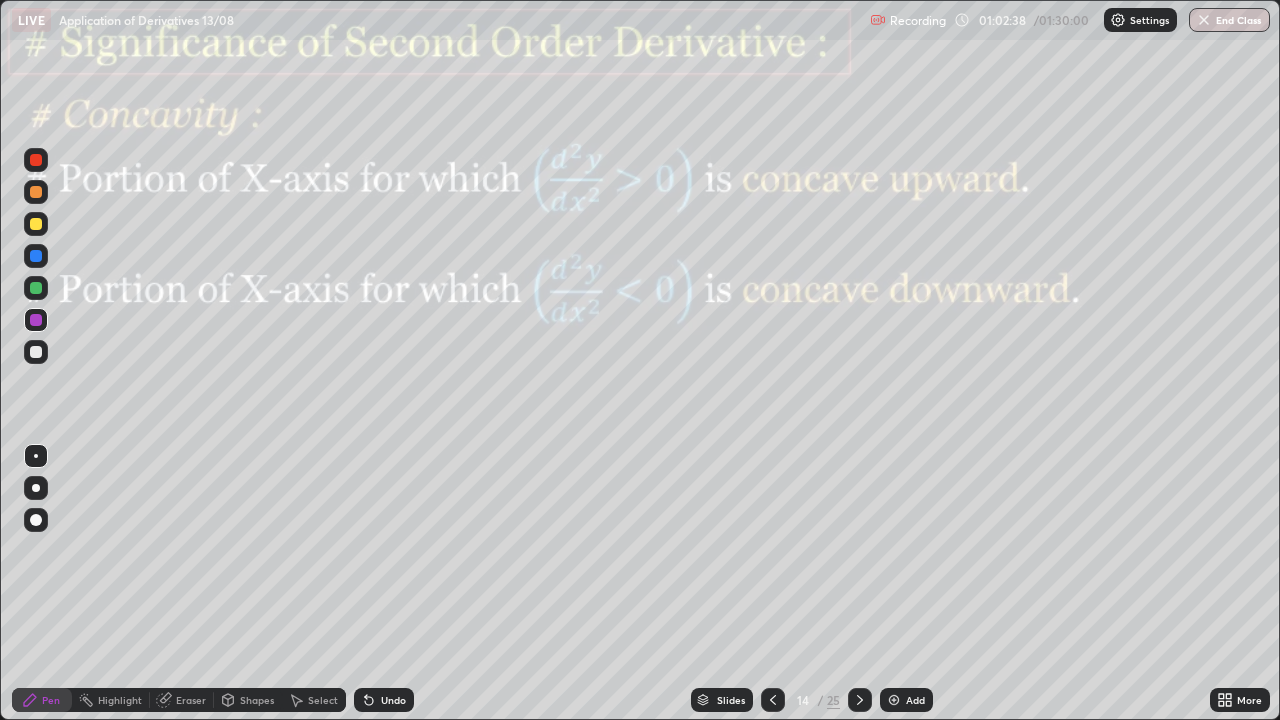 click on "Pen" at bounding box center [51, 700] 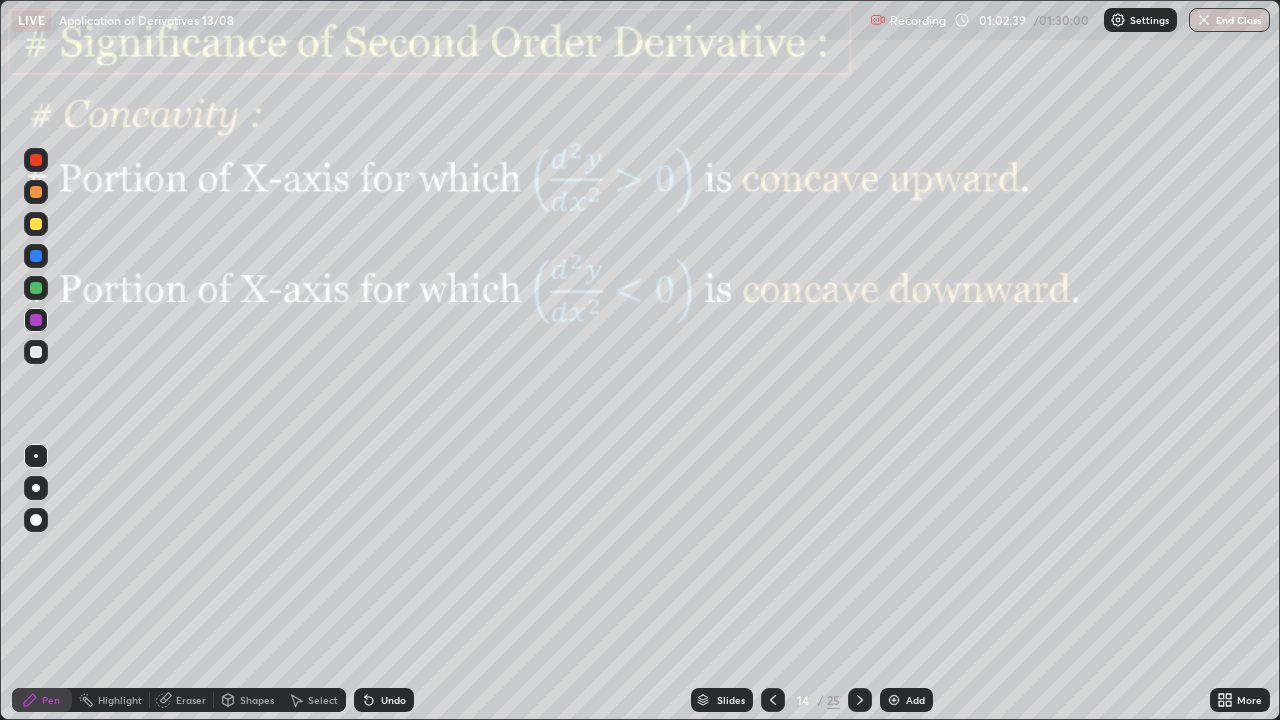 click at bounding box center [36, 288] 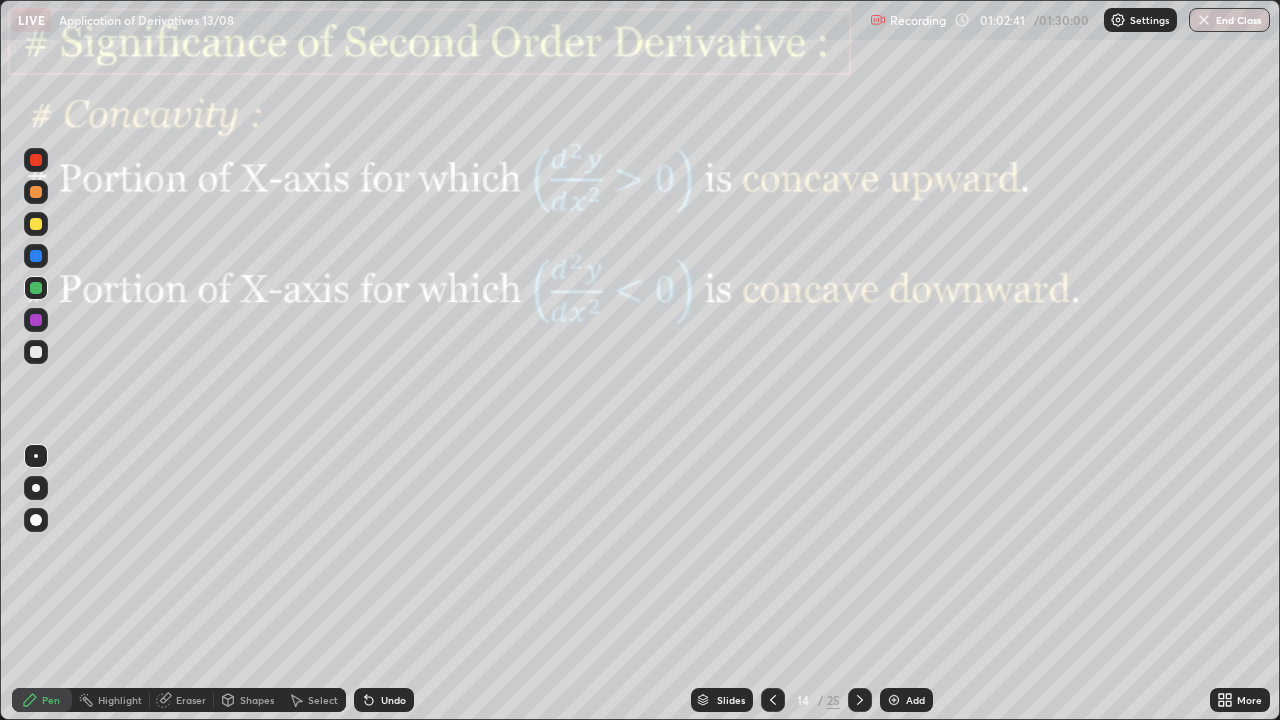click at bounding box center (36, 288) 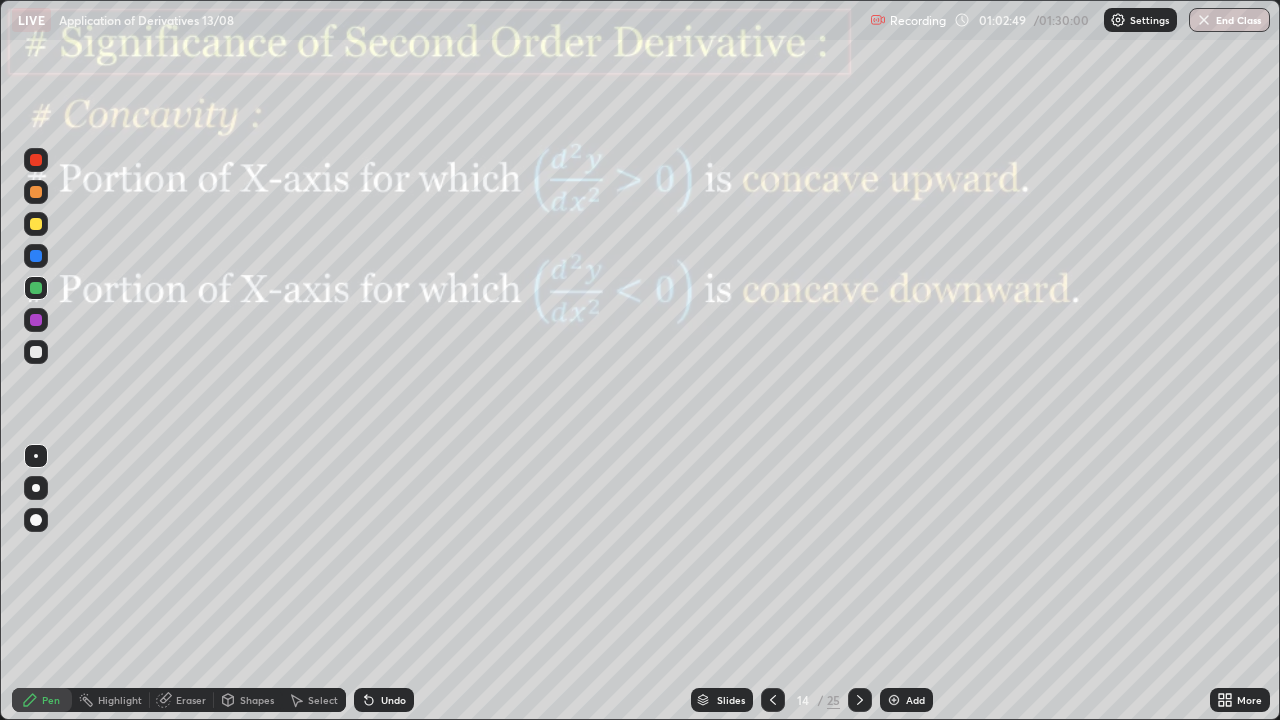 click at bounding box center [36, 256] 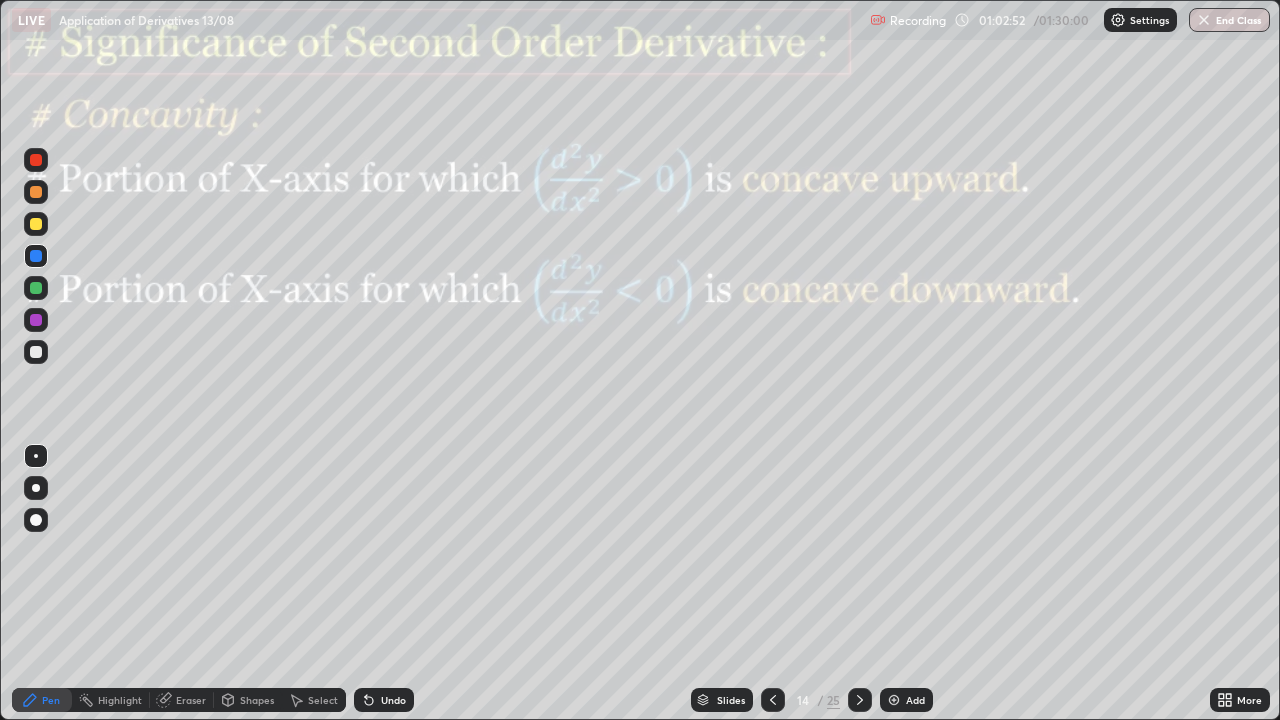 click on "Undo" at bounding box center [384, 700] 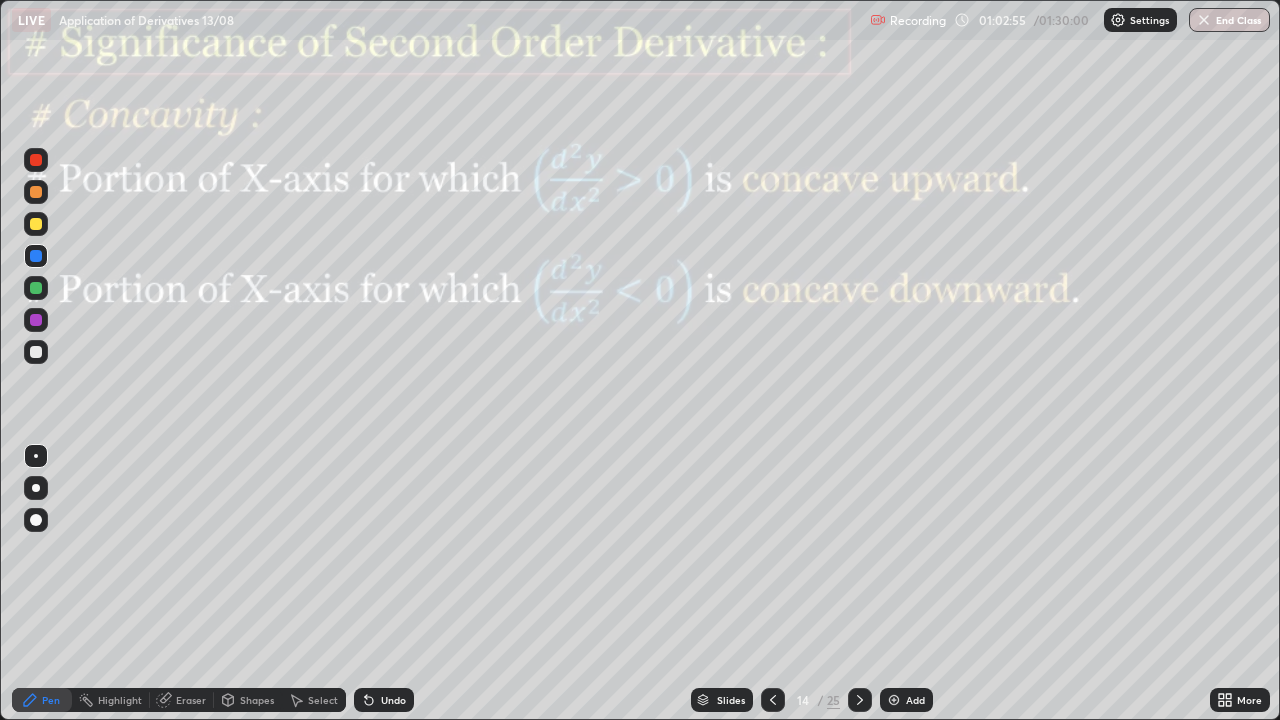 click on "Undo" at bounding box center (393, 700) 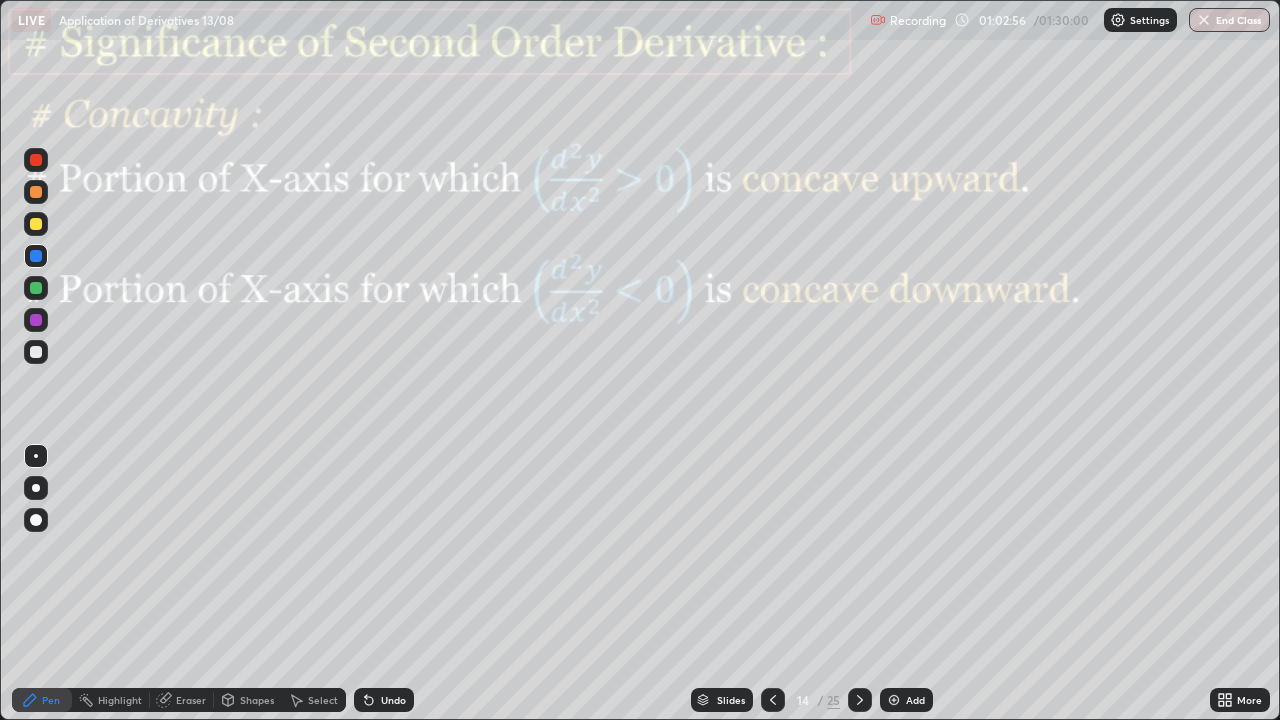 click on "Undo" at bounding box center [393, 700] 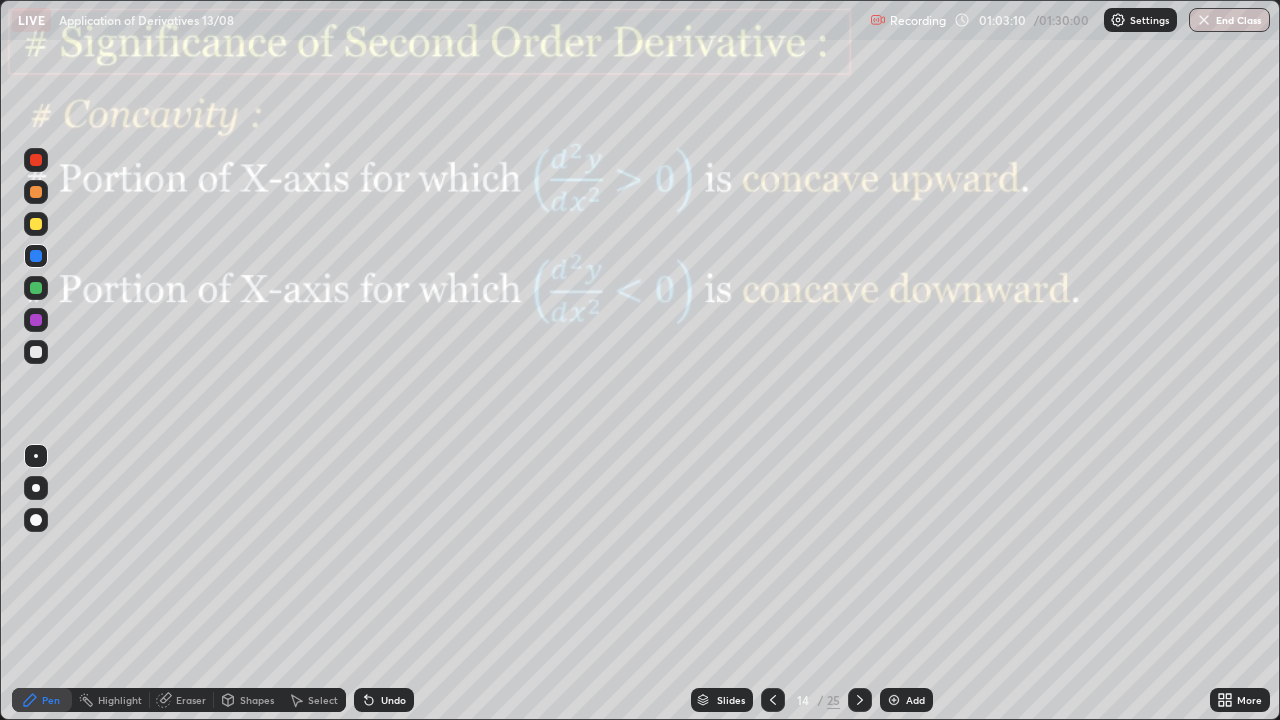 click at bounding box center [36, 224] 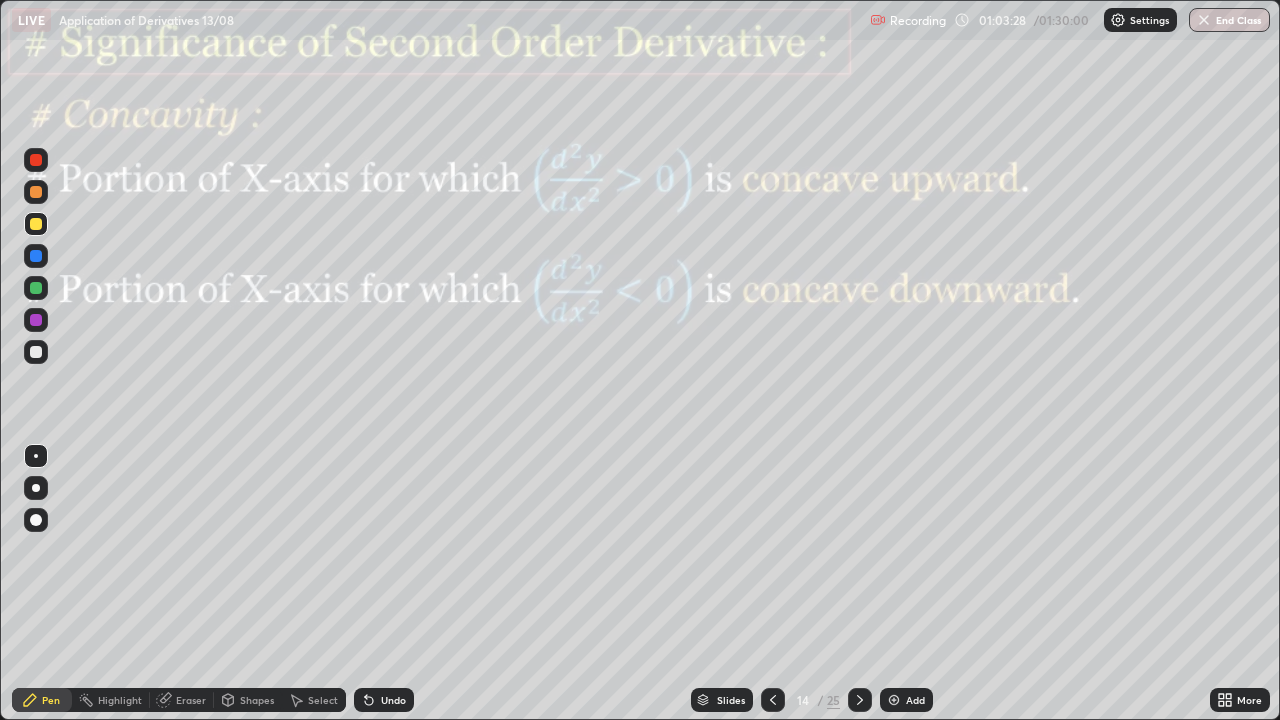 click at bounding box center [36, 320] 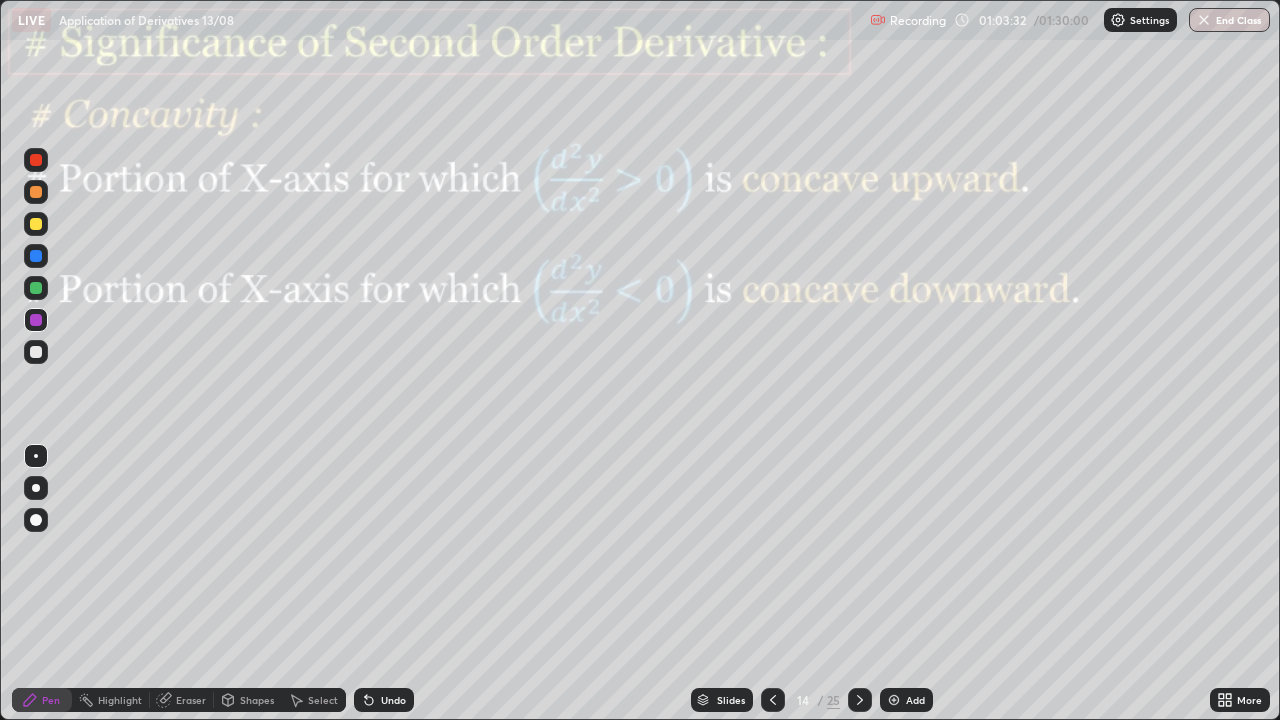 click at bounding box center [36, 288] 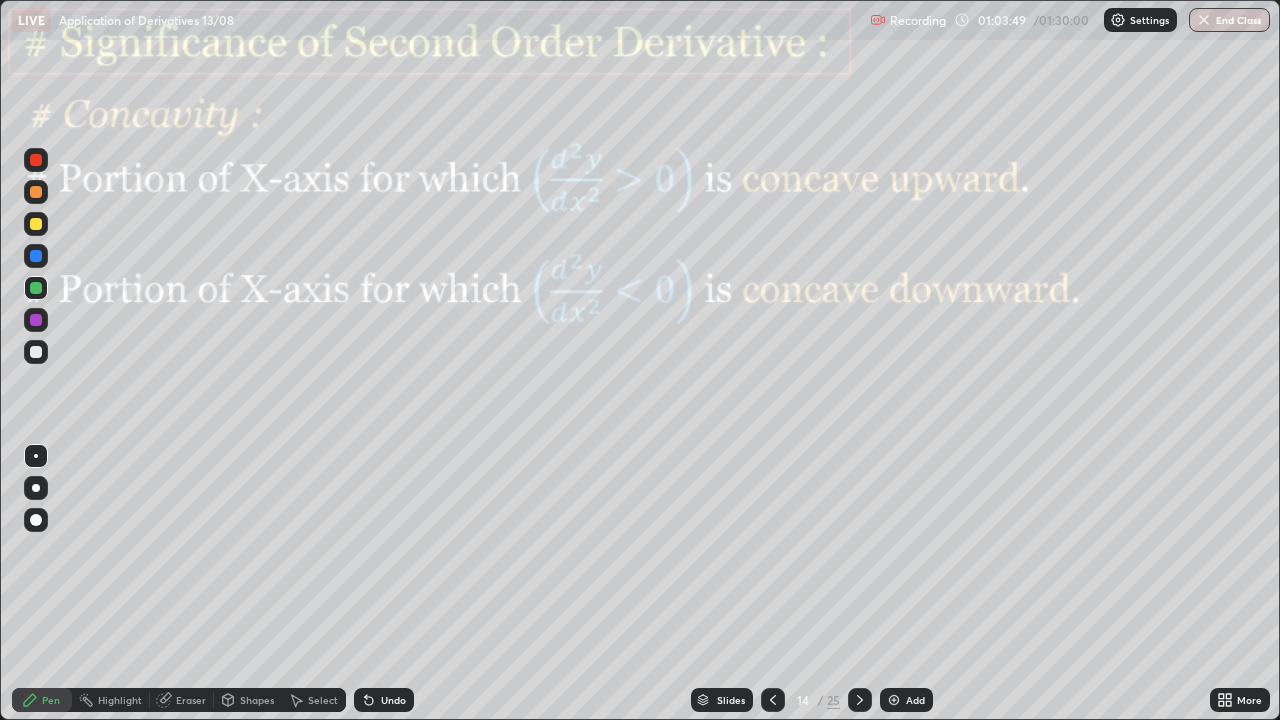 click at bounding box center [36, 224] 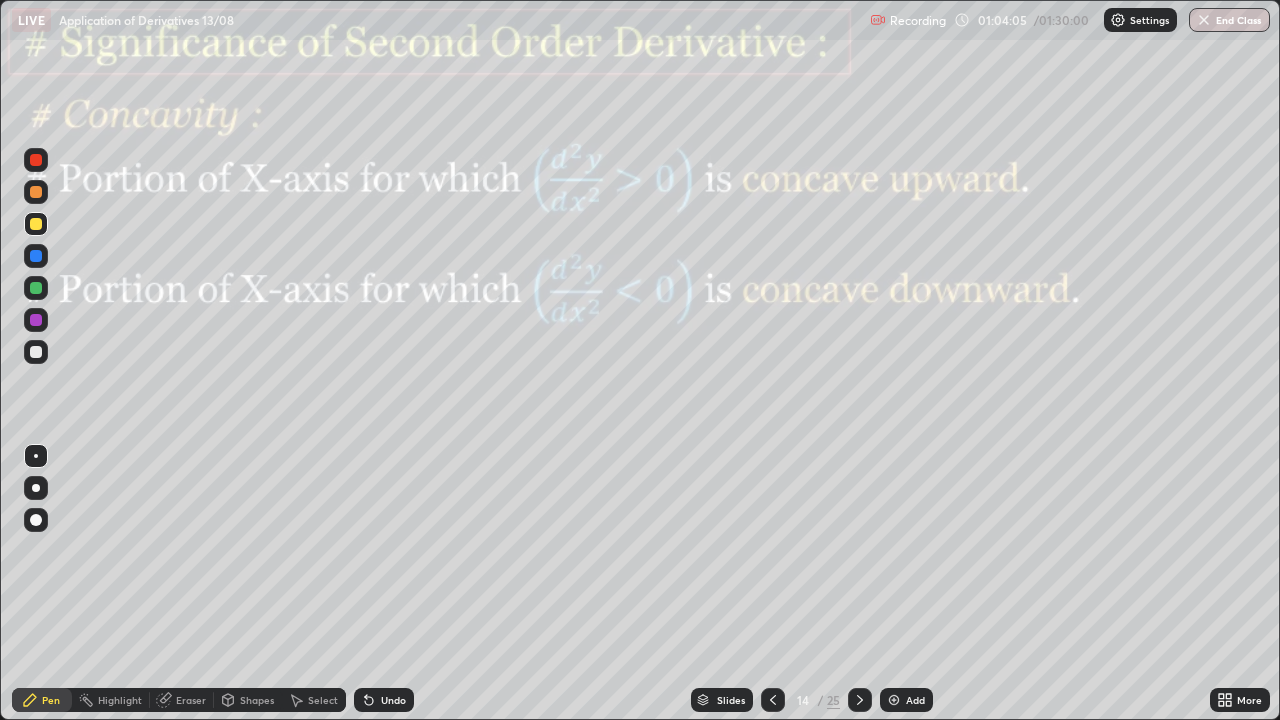 click at bounding box center [36, 320] 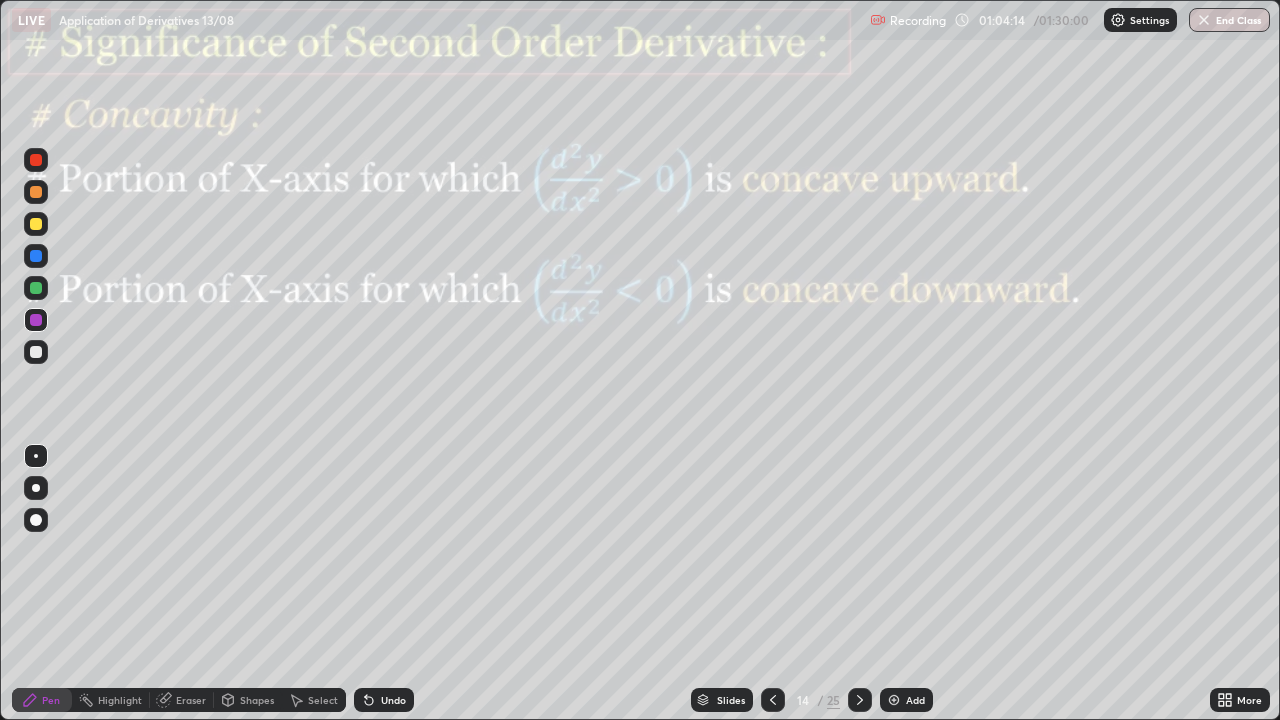 click at bounding box center [36, 288] 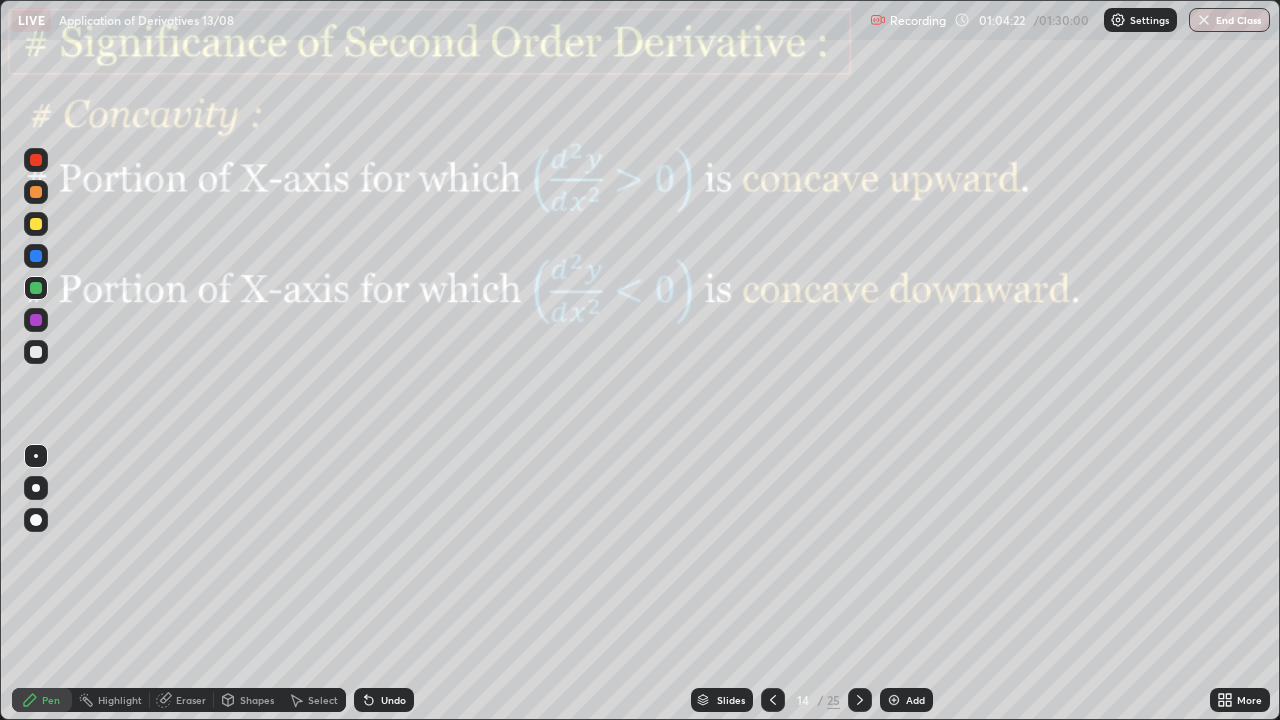 click at bounding box center [36, 288] 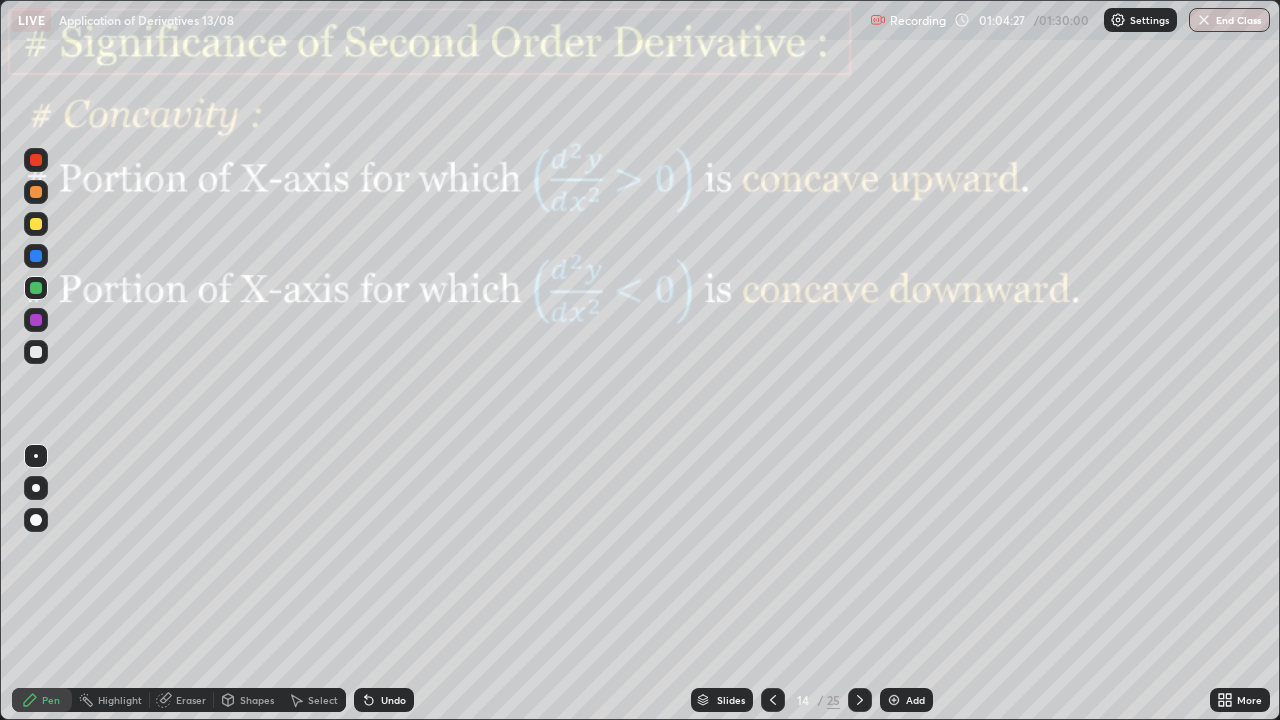click at bounding box center [36, 256] 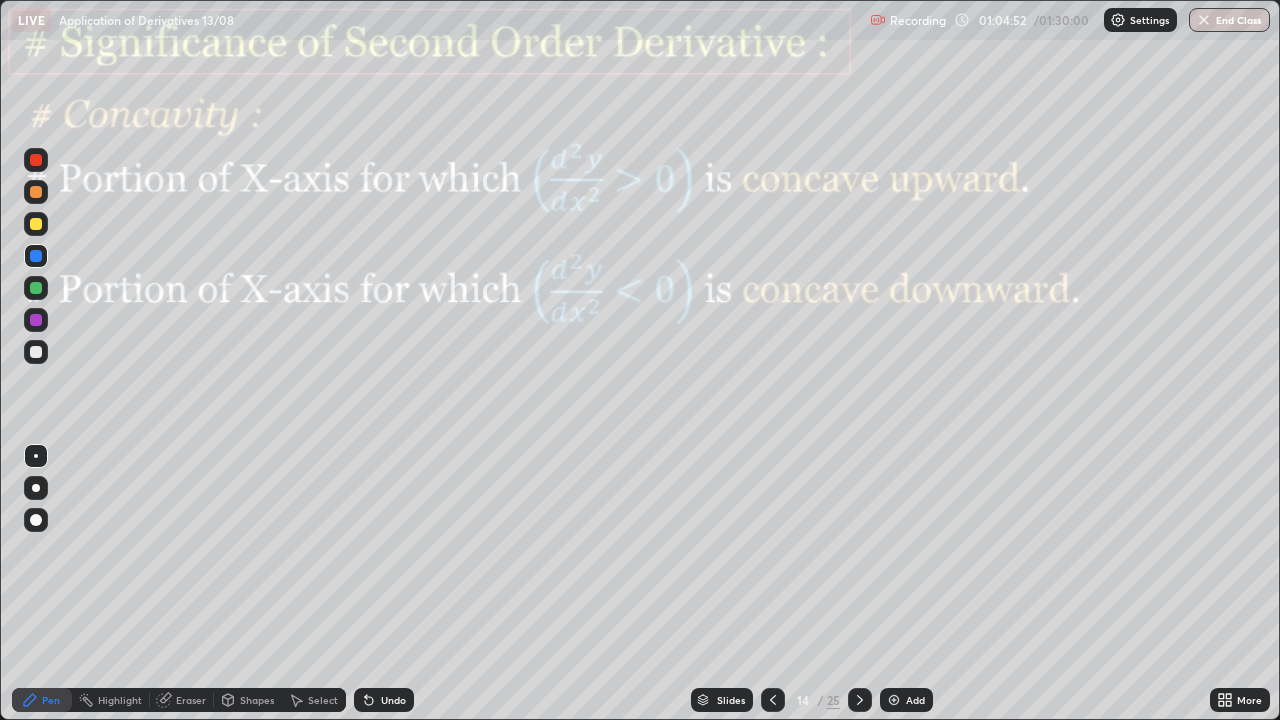 click at bounding box center [860, 700] 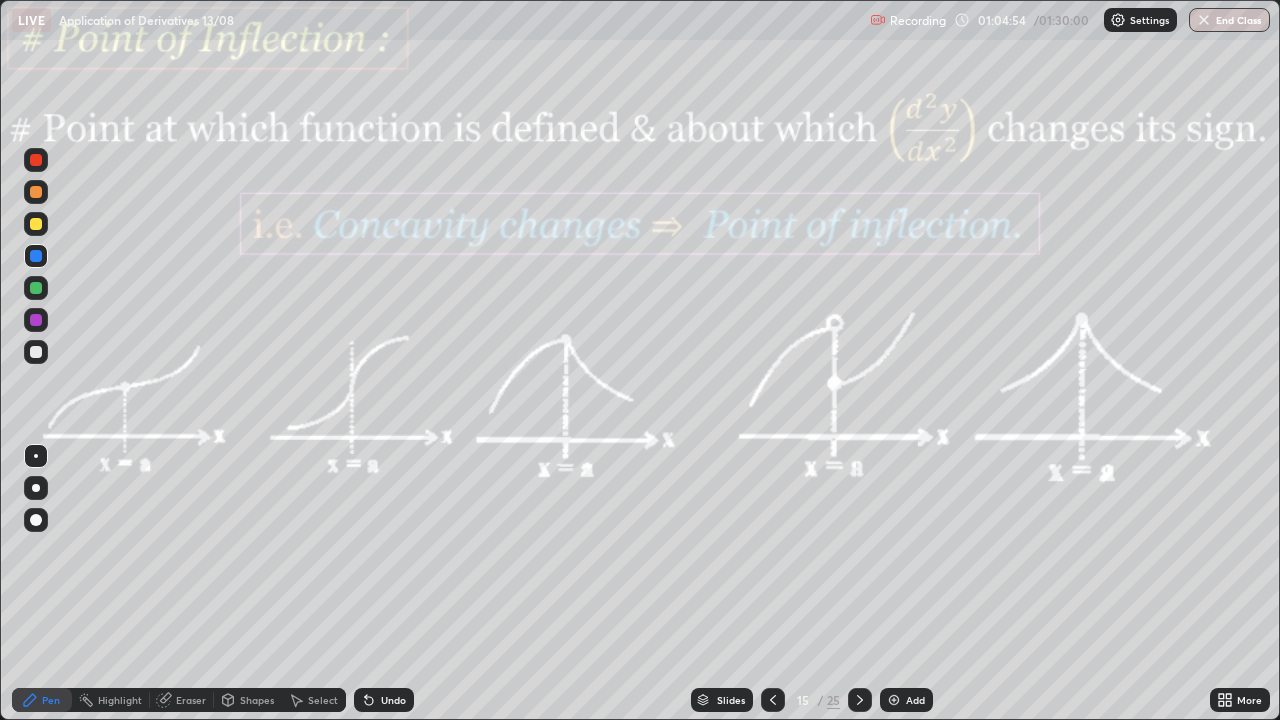 click 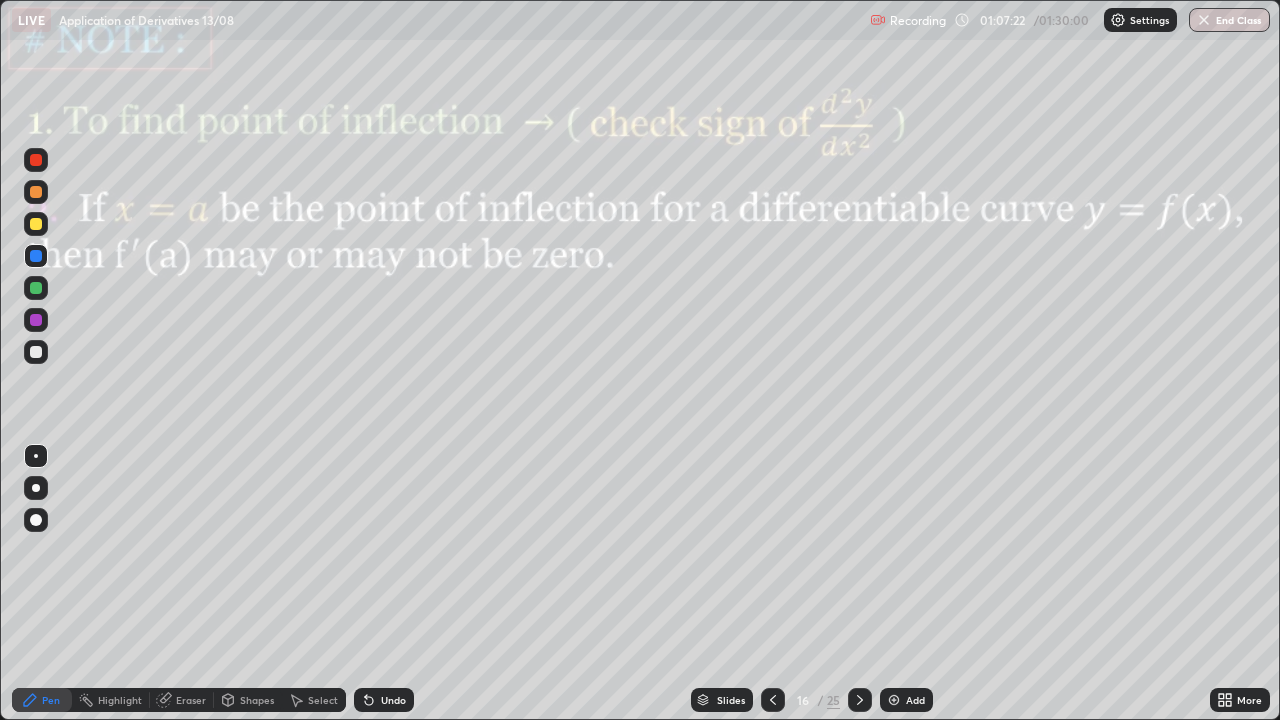 click at bounding box center [36, 320] 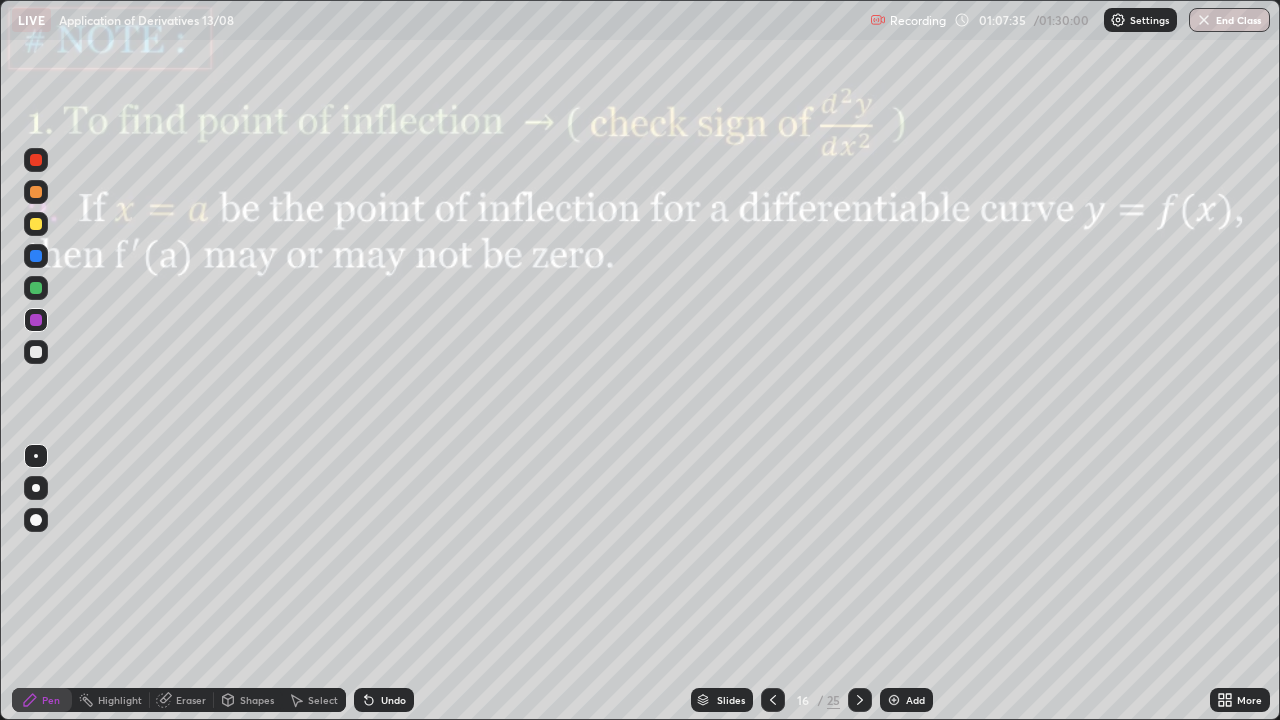 click 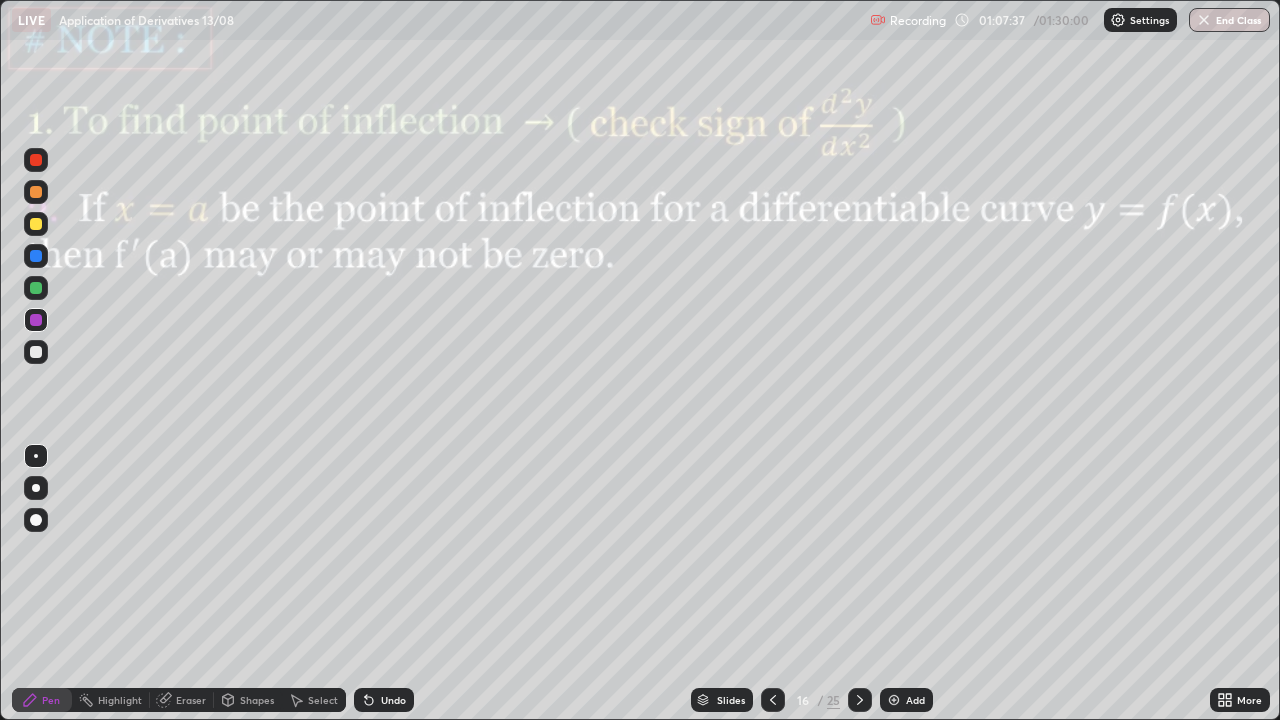 click on "Shapes" at bounding box center (257, 700) 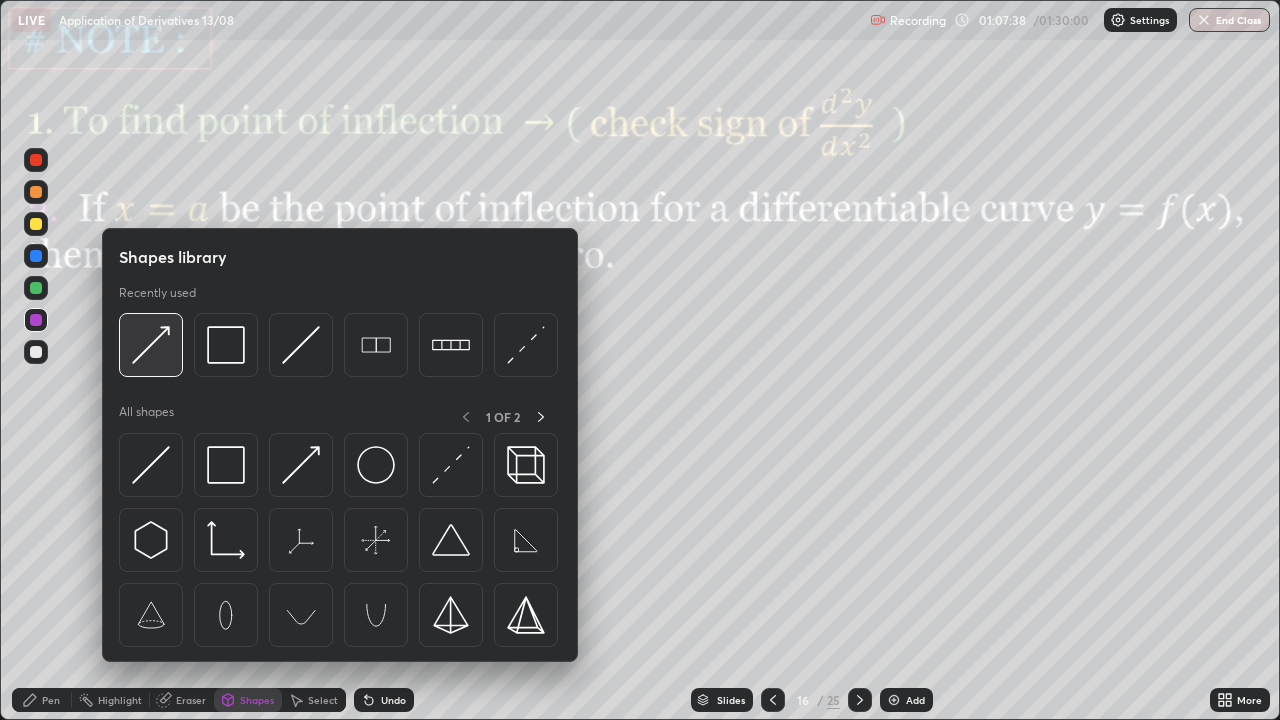 click at bounding box center (151, 345) 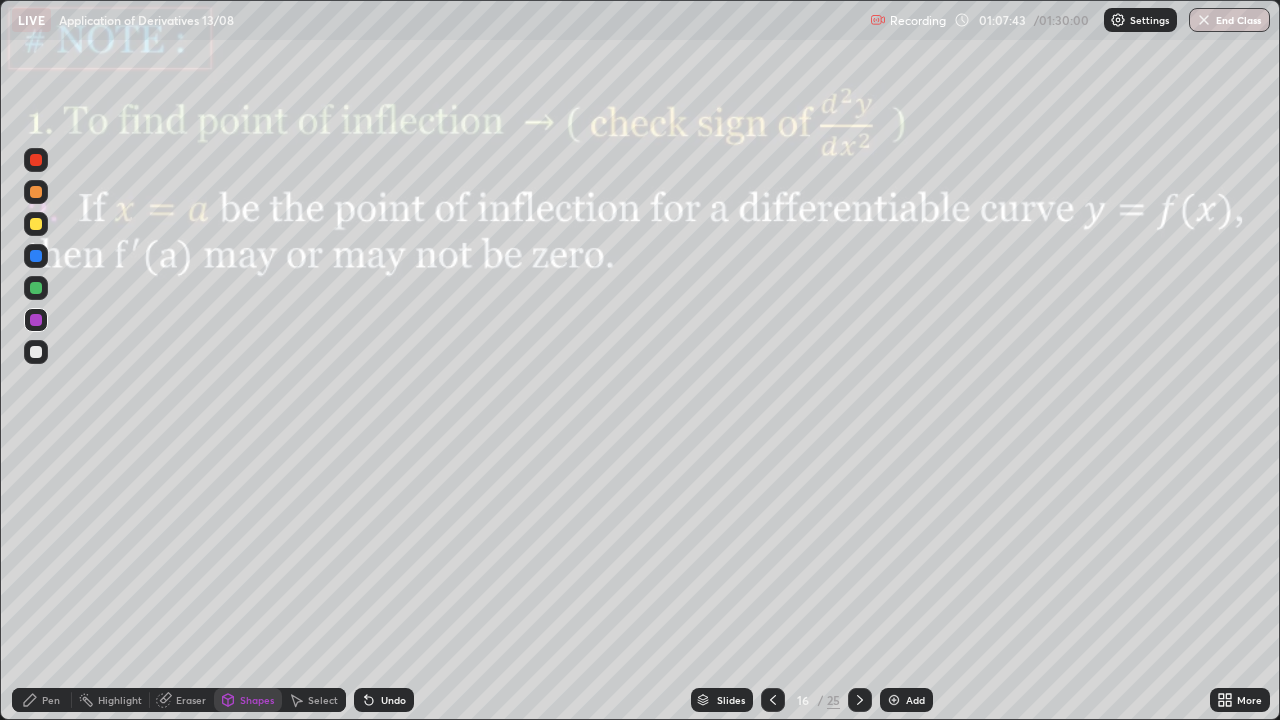click at bounding box center [36, 288] 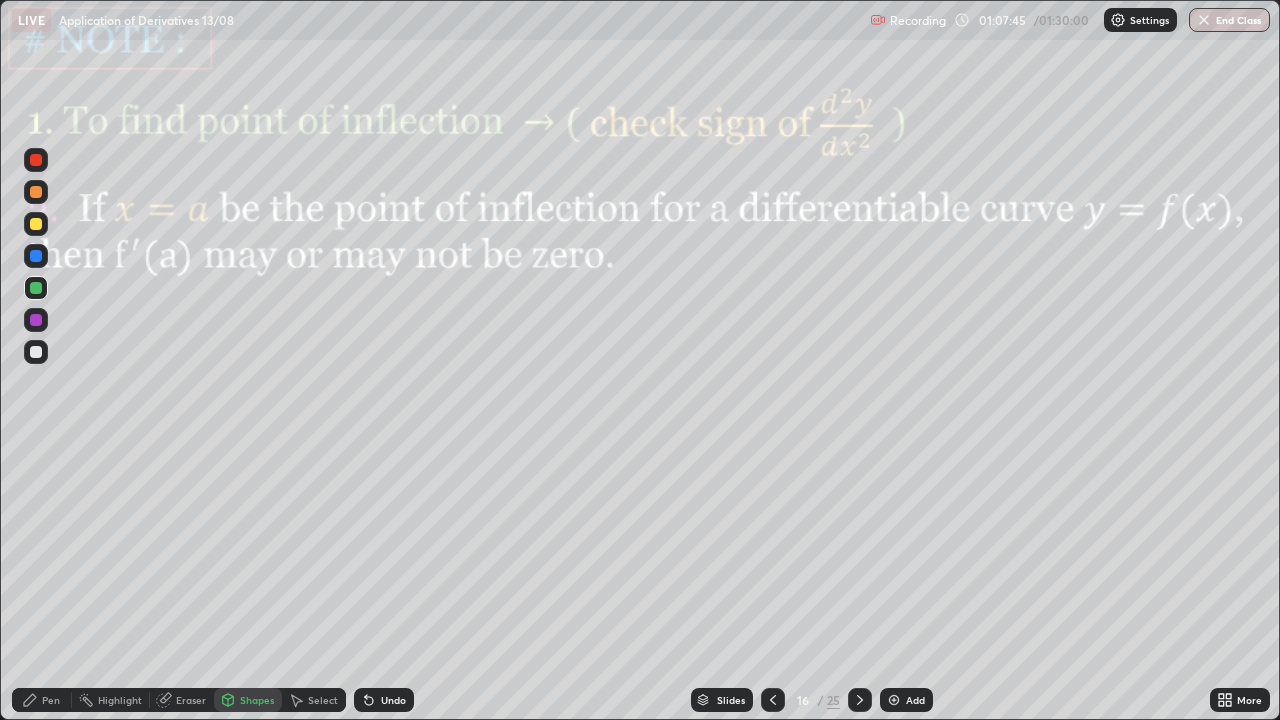 click at bounding box center [36, 352] 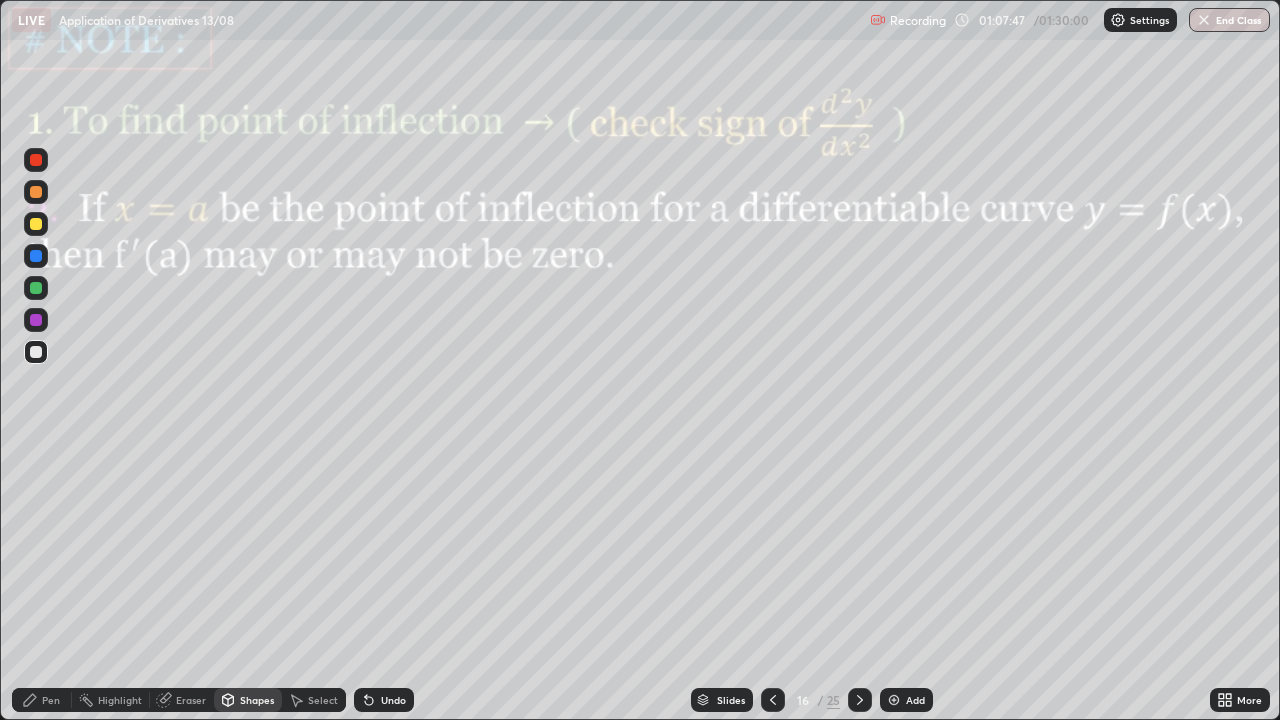 click on "Undo" at bounding box center [393, 700] 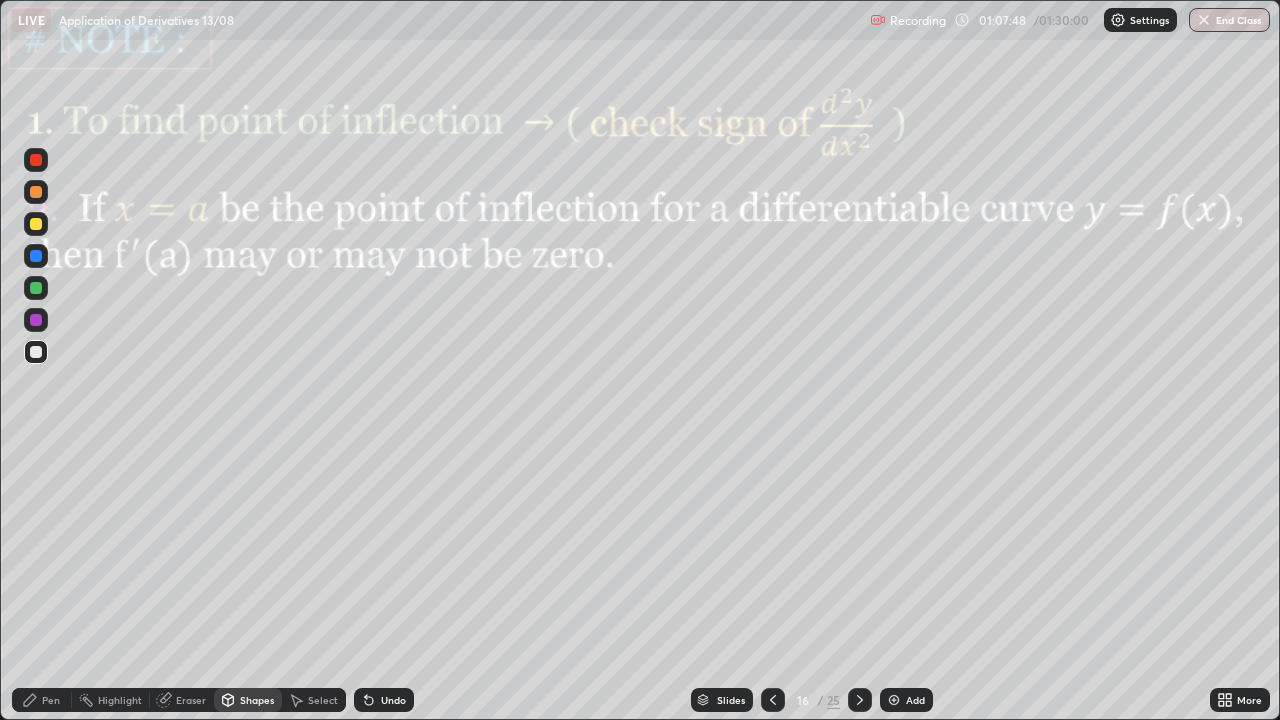 click on "Pen" at bounding box center [42, 700] 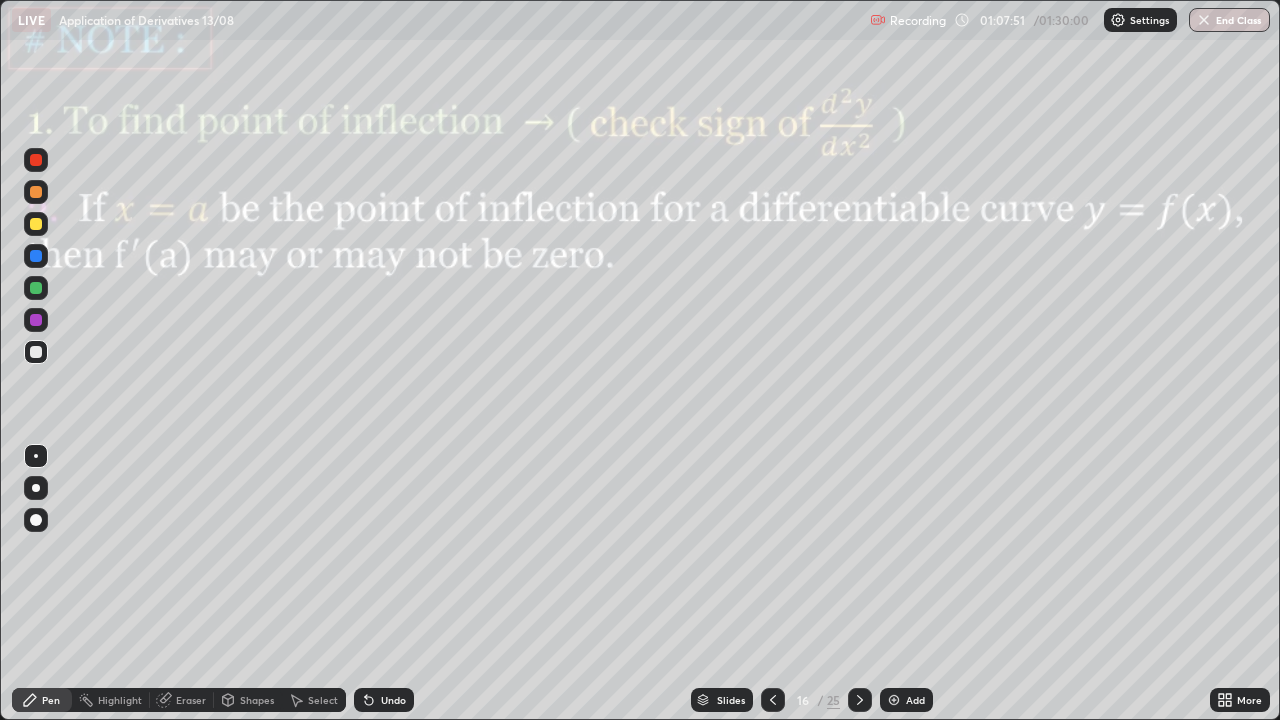 click on "Undo" at bounding box center [393, 700] 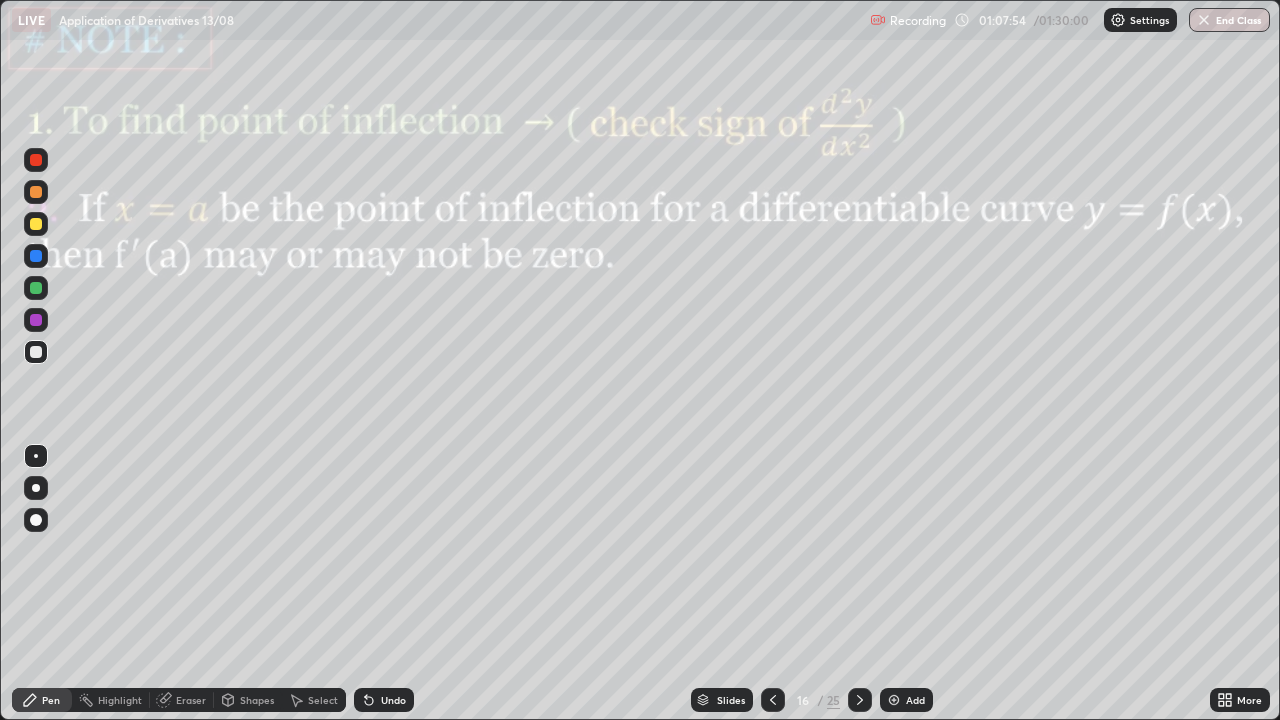 click on "Undo" at bounding box center [393, 700] 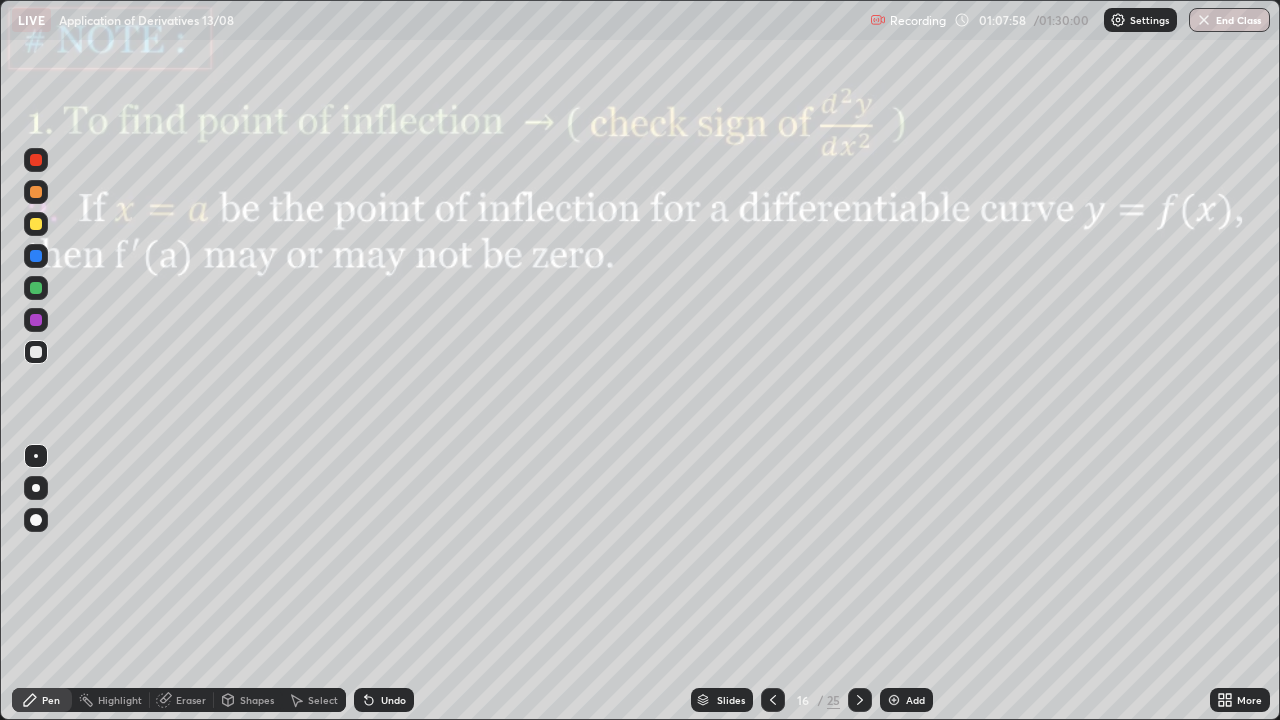 click on "Pen" at bounding box center (42, 700) 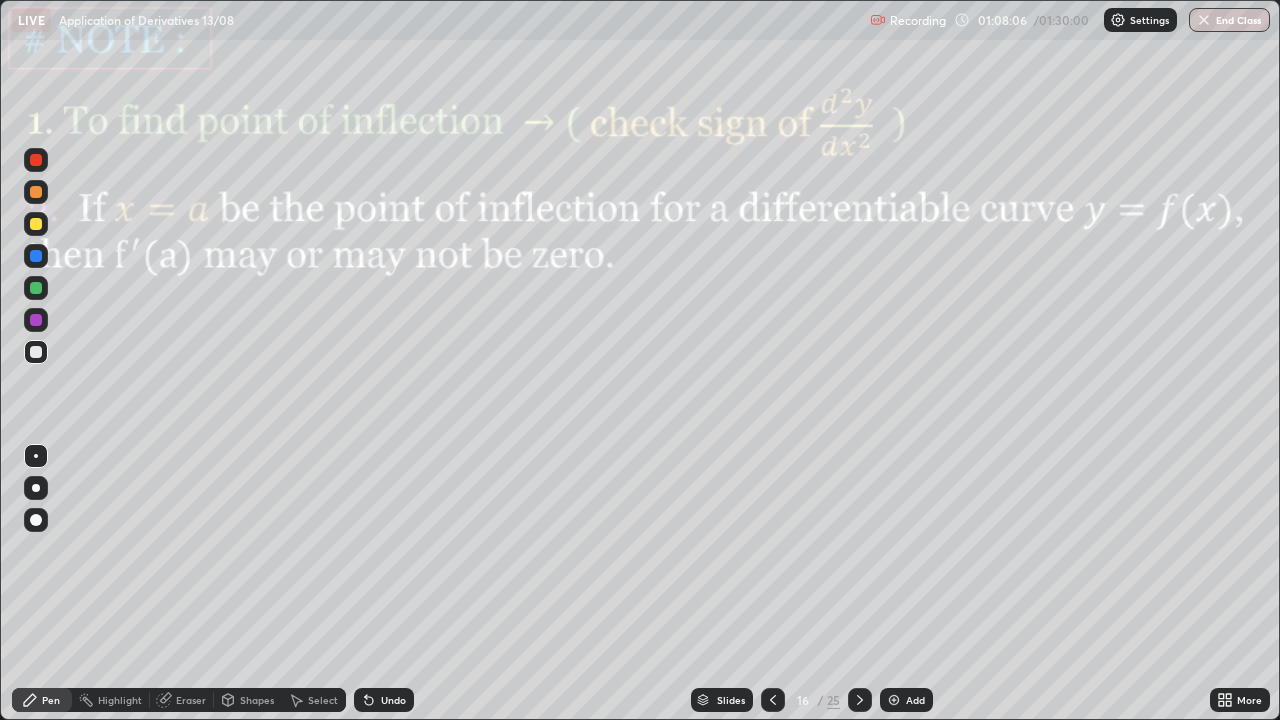 click at bounding box center (36, 256) 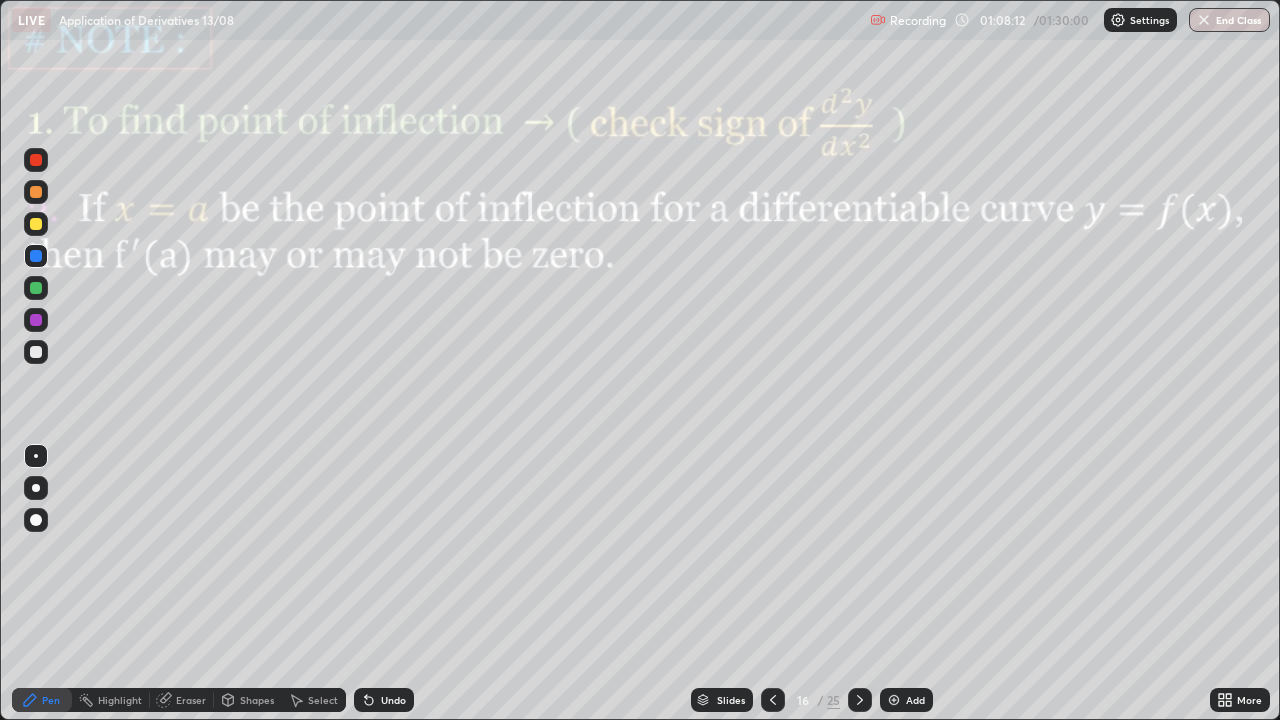 click at bounding box center [36, 288] 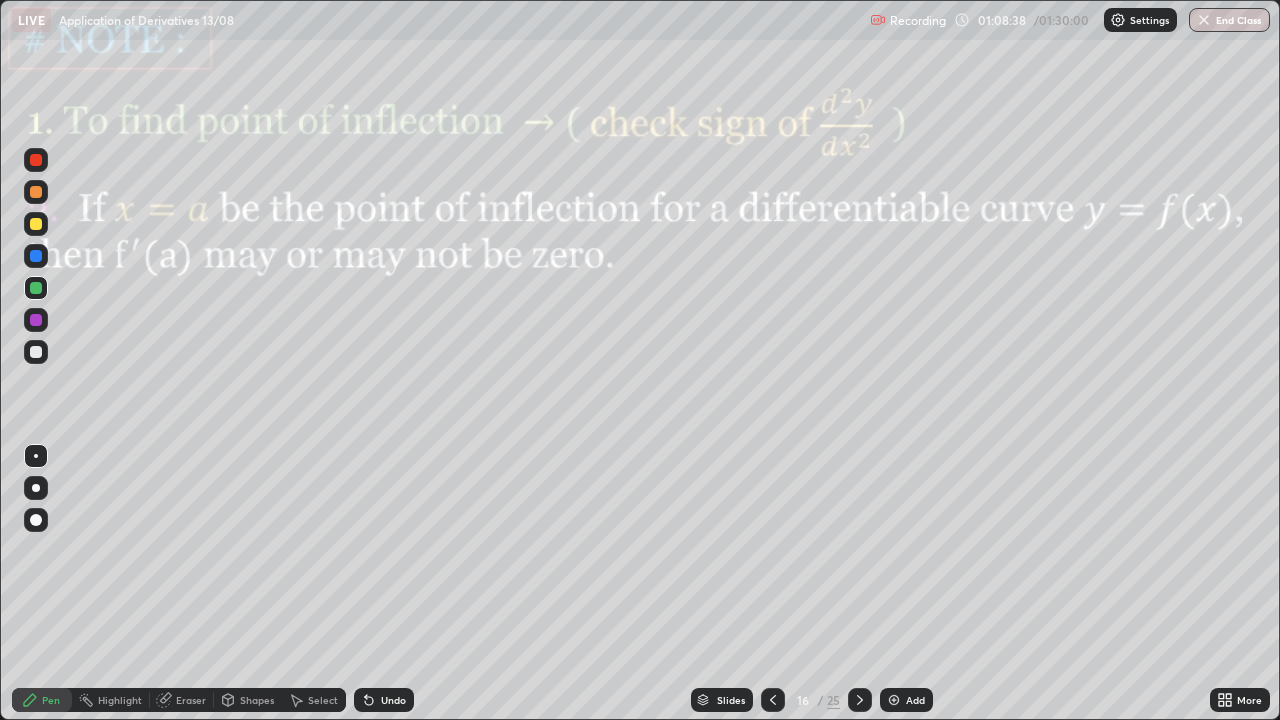 click at bounding box center [36, 256] 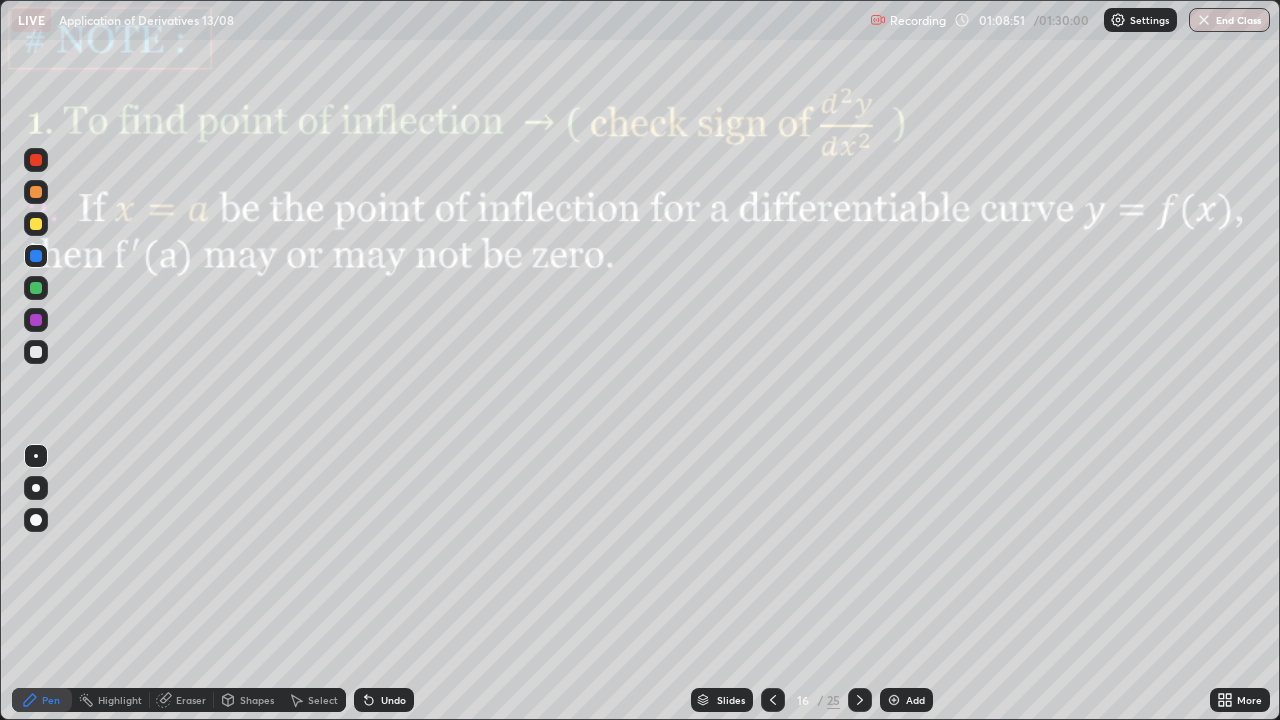 click at bounding box center [36, 192] 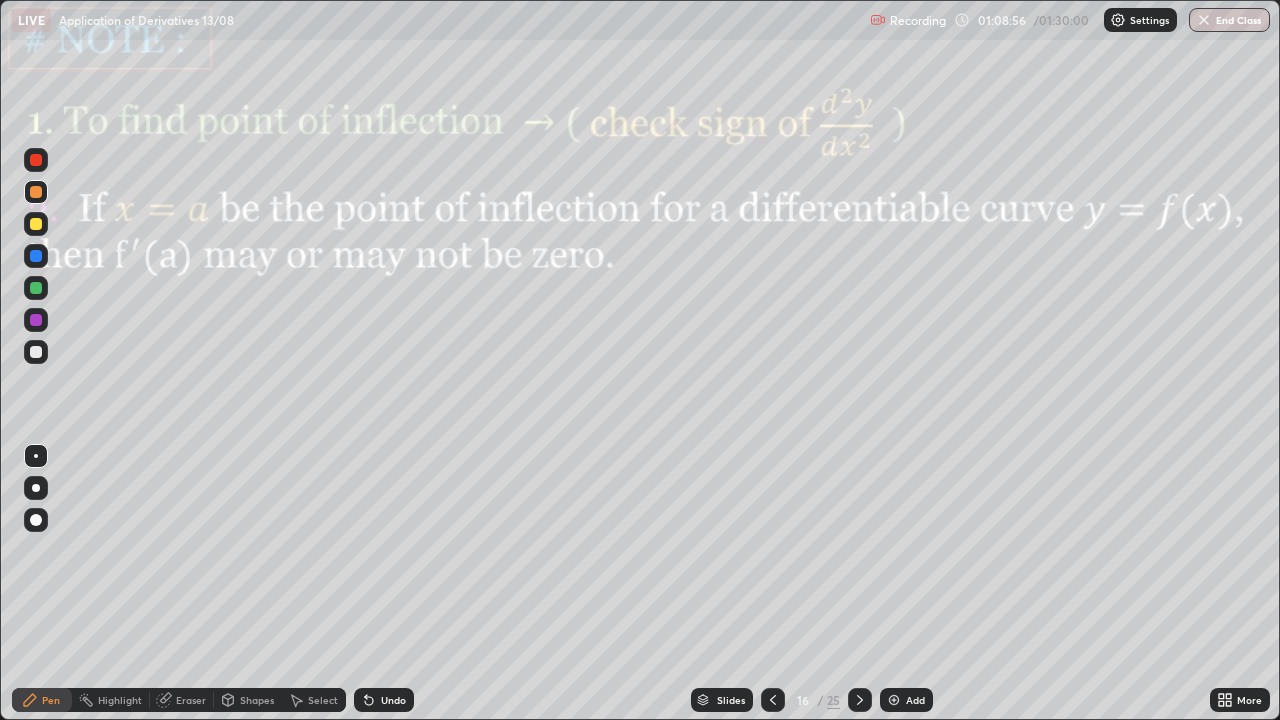 click on "Undo" at bounding box center (393, 700) 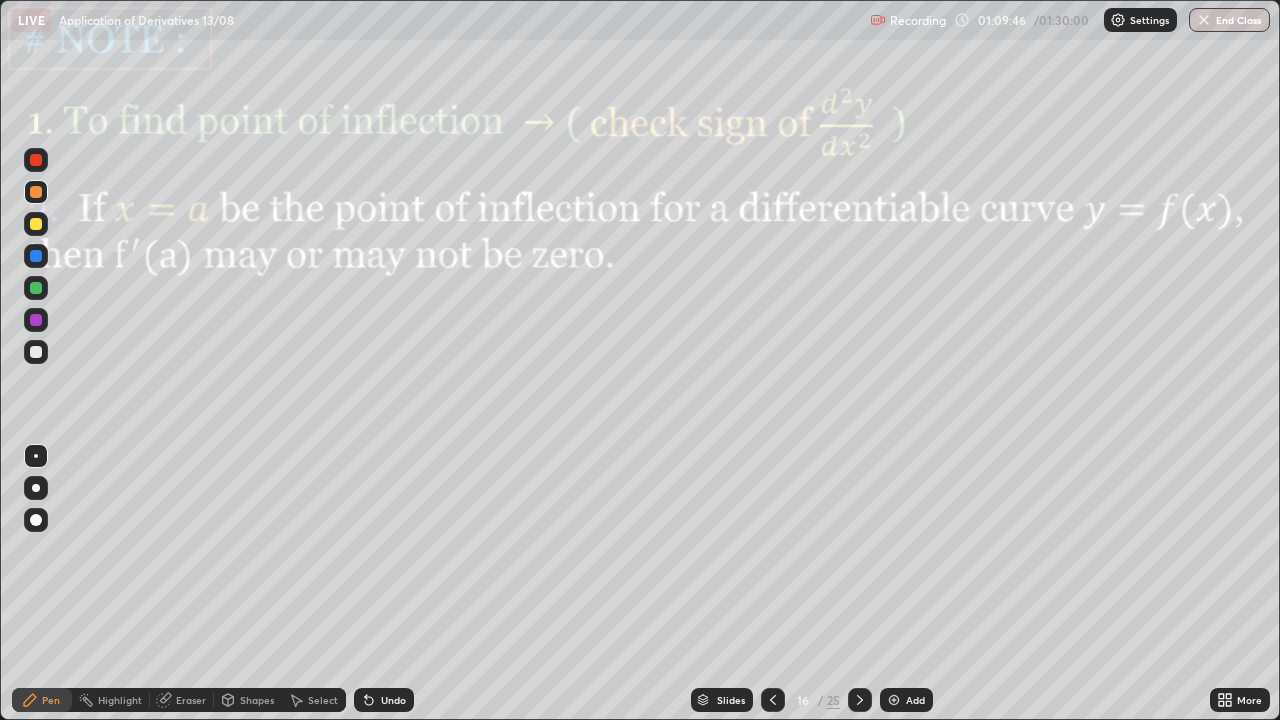 click at bounding box center [36, 320] 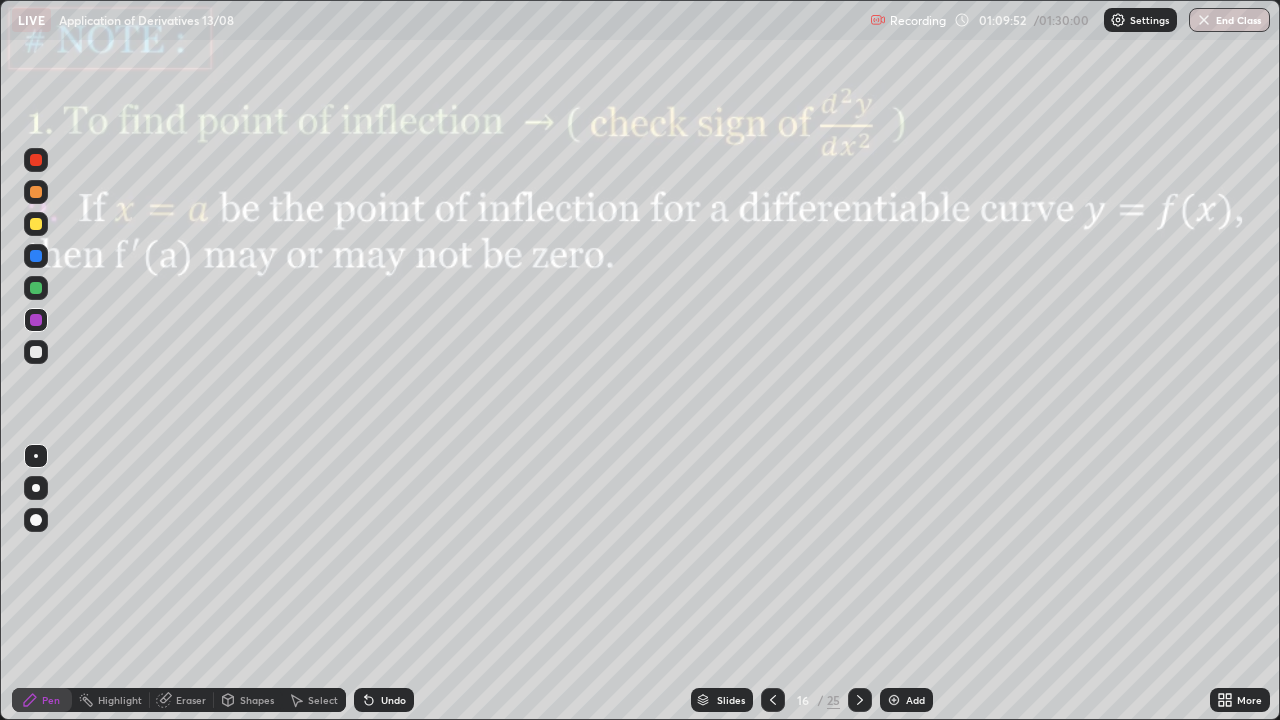 click at bounding box center (36, 288) 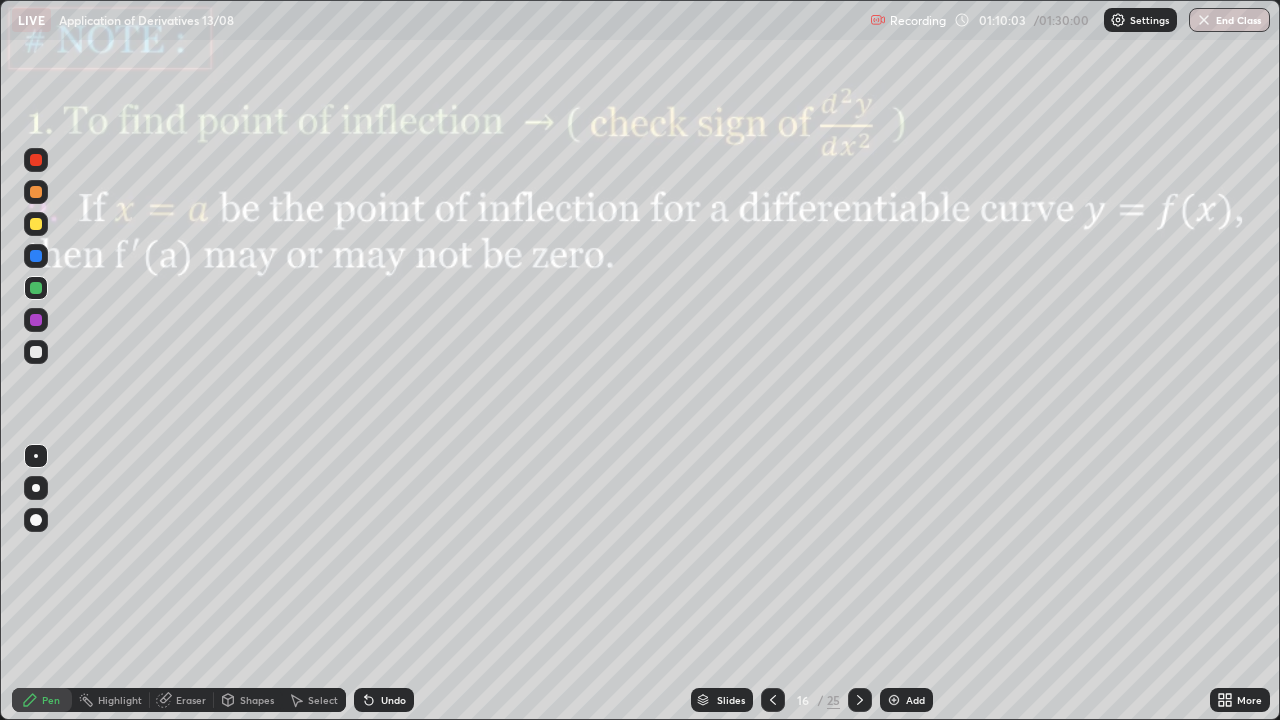 click on "Shapes" at bounding box center (257, 700) 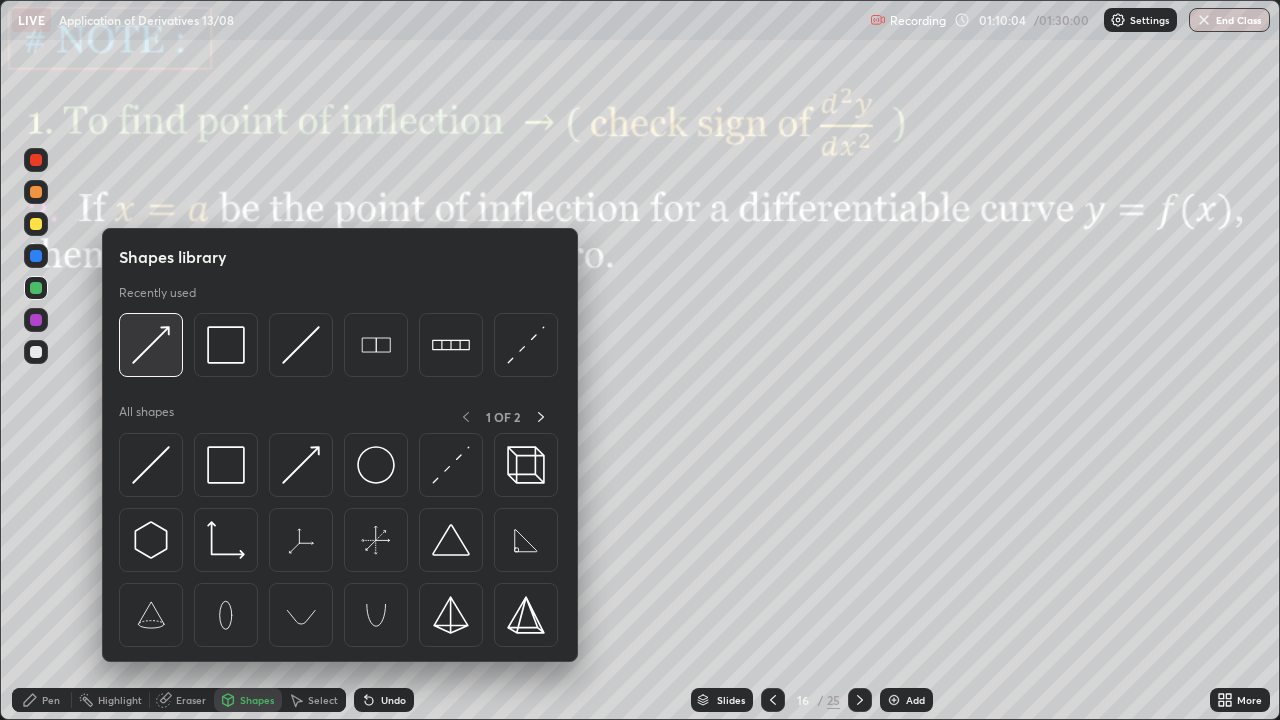 click at bounding box center (151, 345) 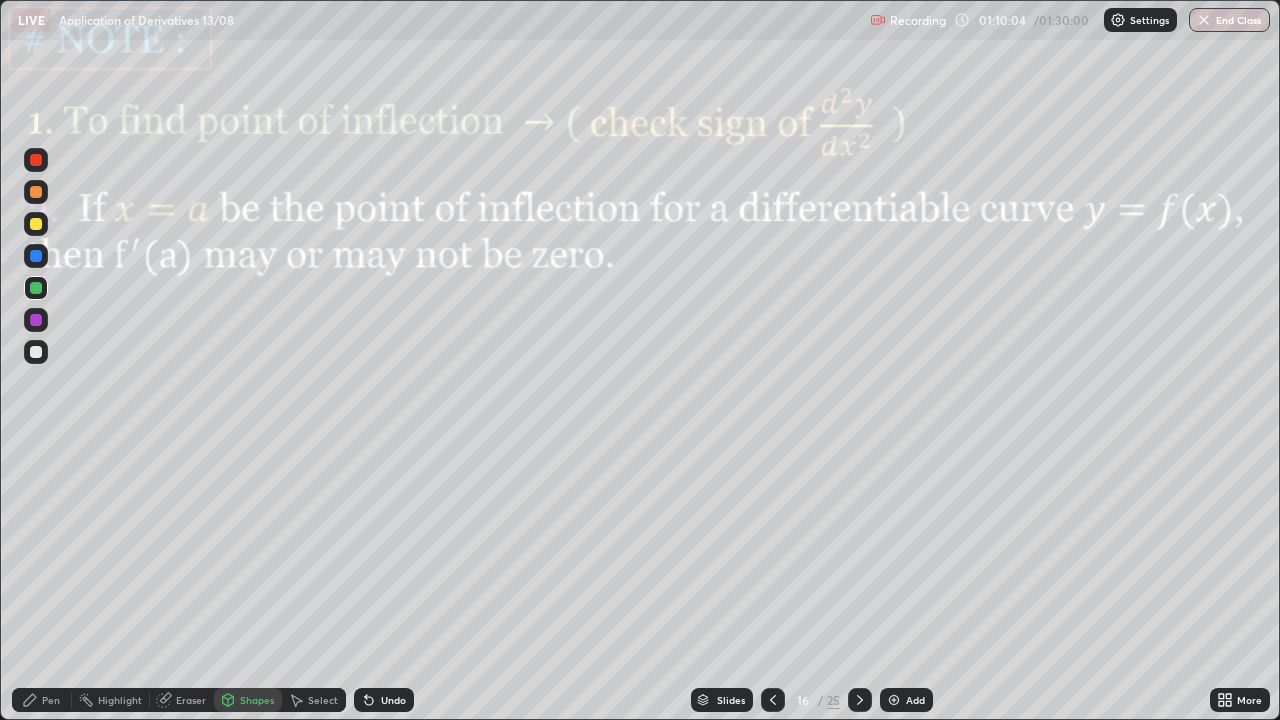click at bounding box center (36, 352) 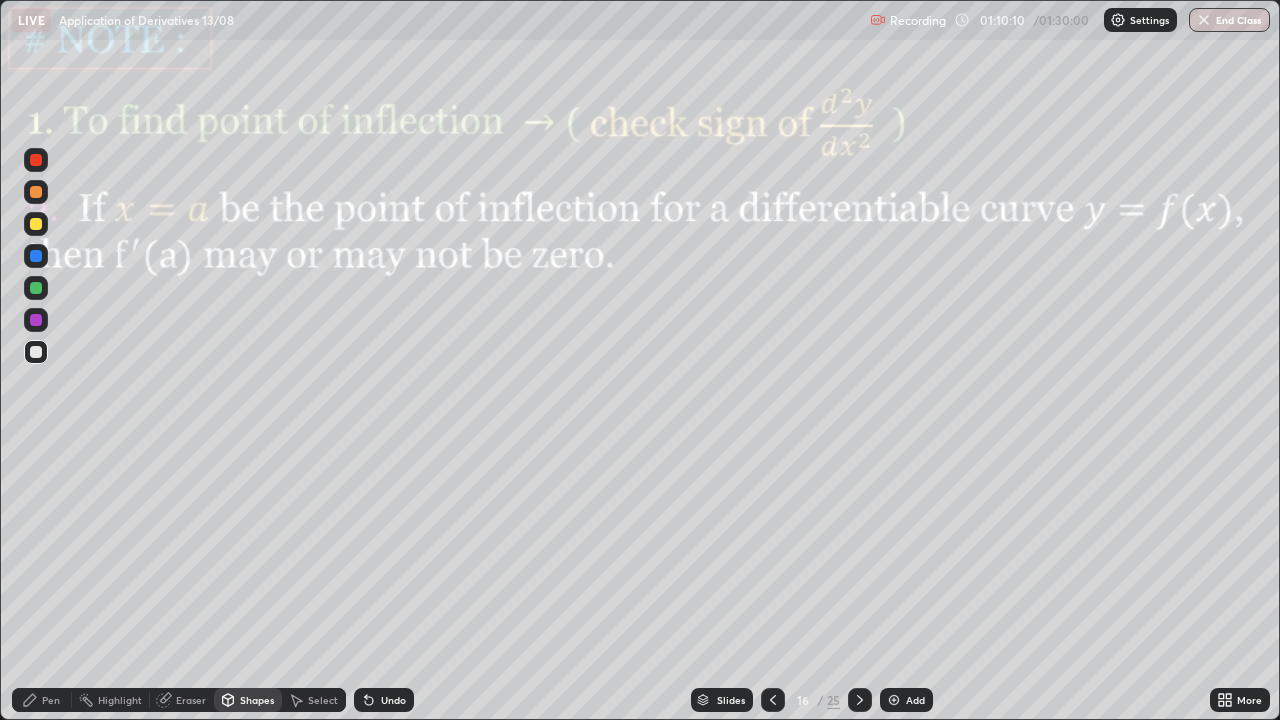 click on "Pen" at bounding box center [51, 700] 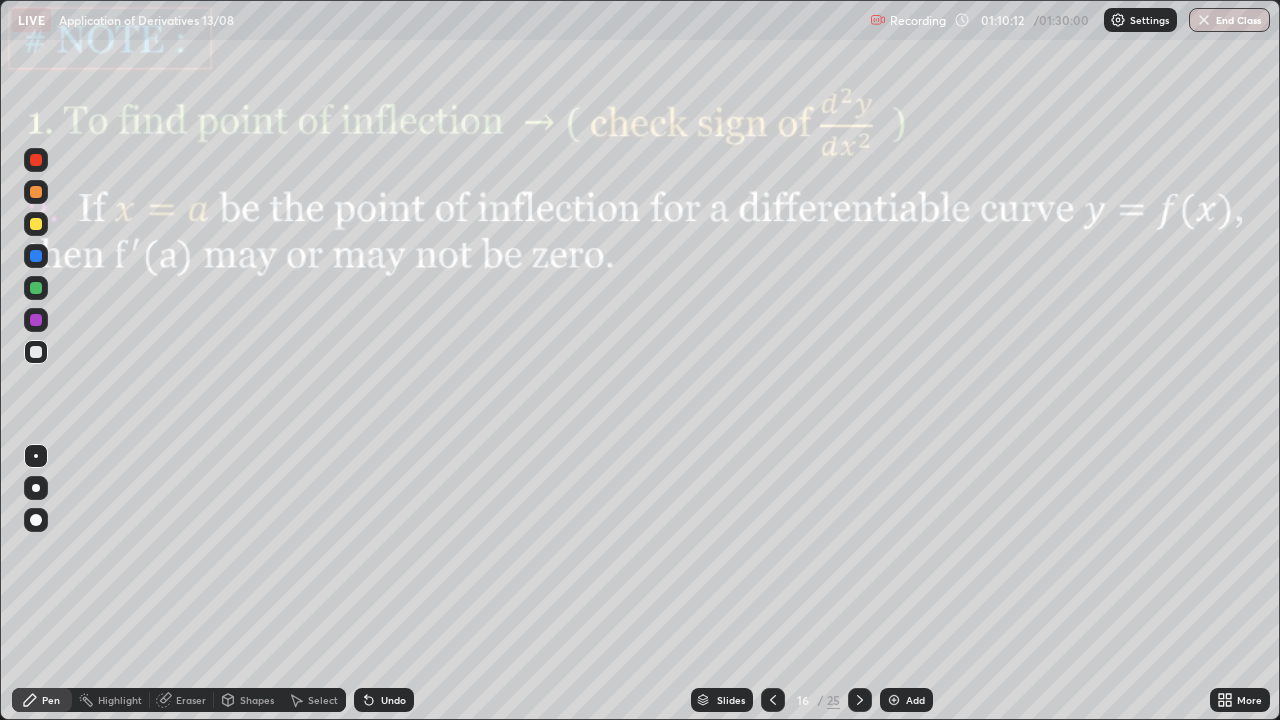 click at bounding box center [36, 288] 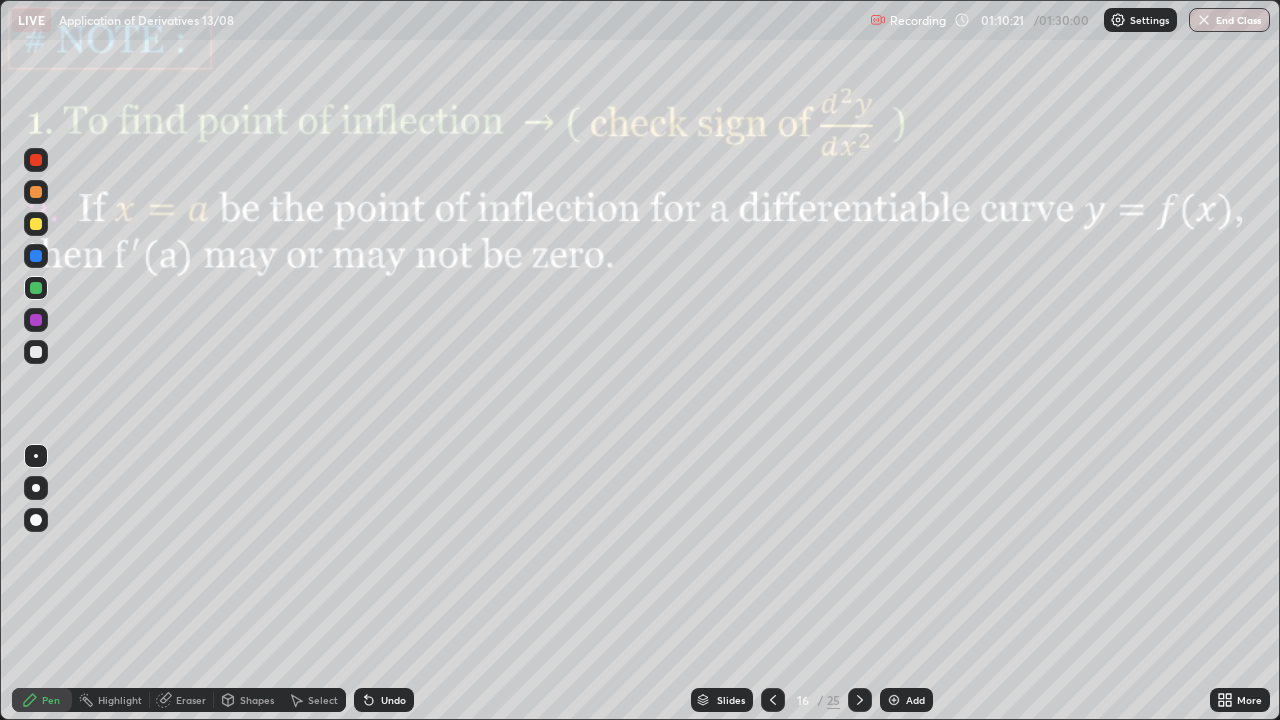 click at bounding box center (36, 320) 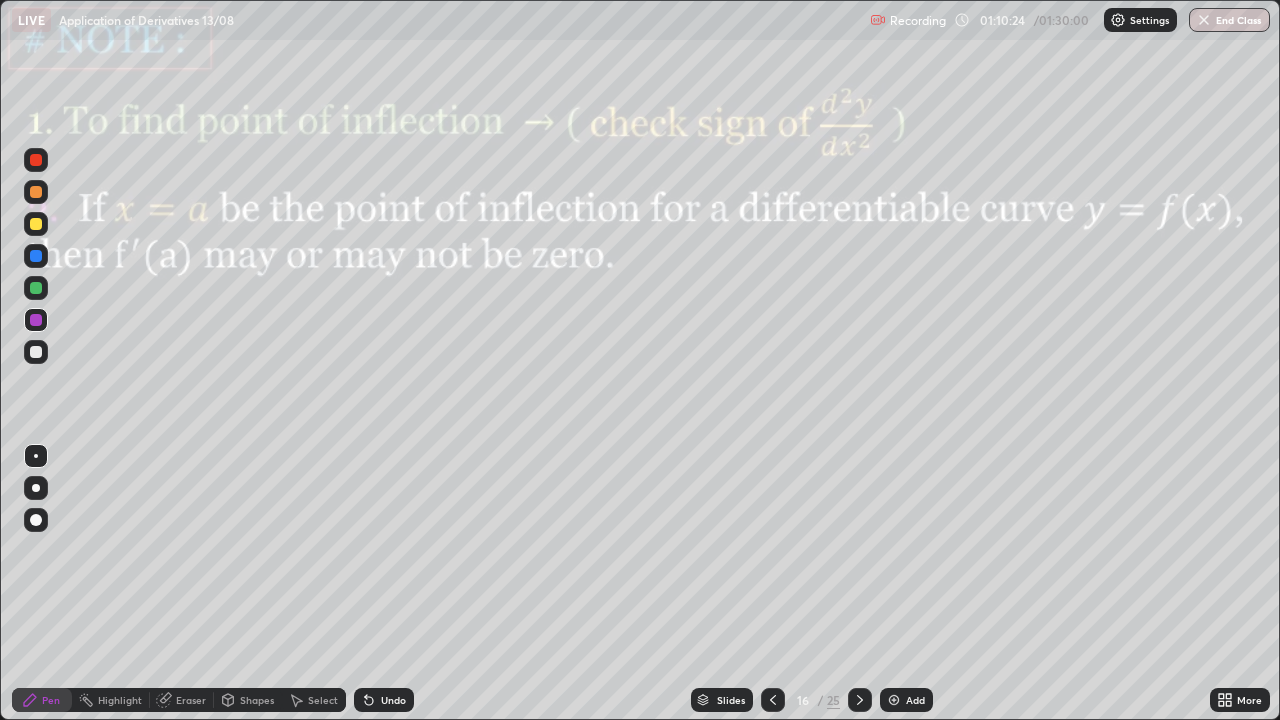 click on "Shapes" at bounding box center (257, 700) 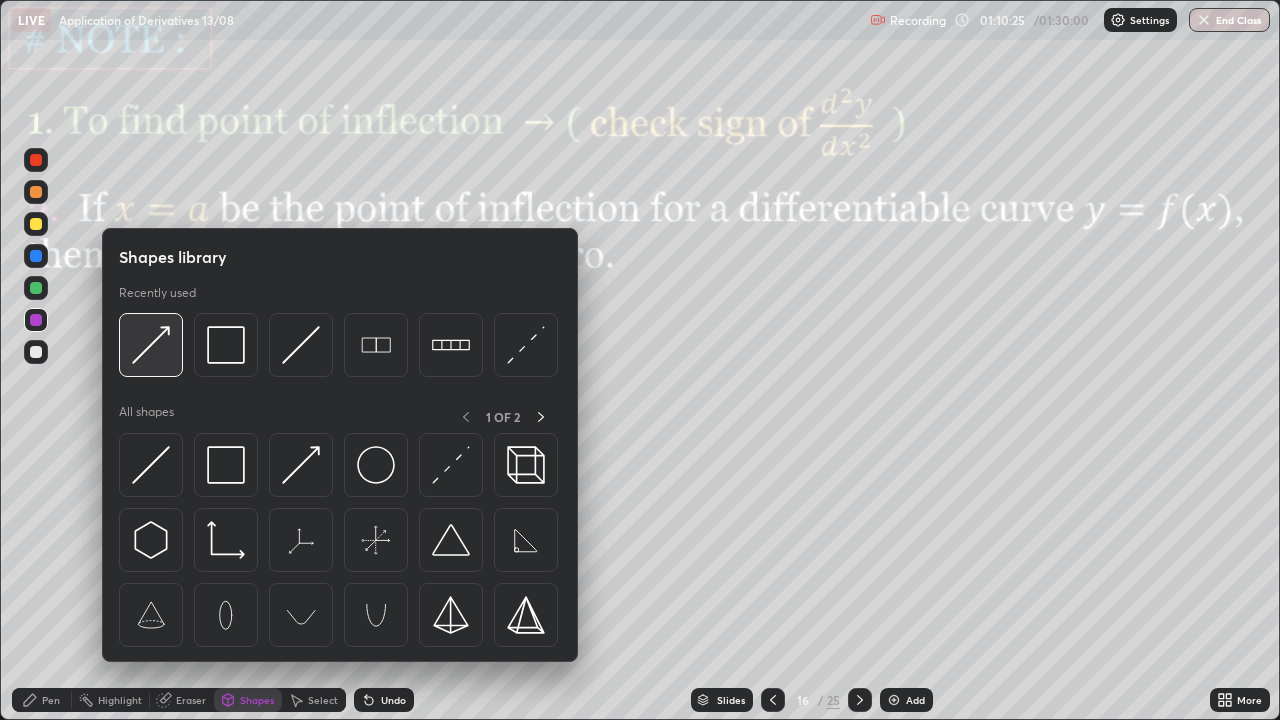 click at bounding box center (151, 345) 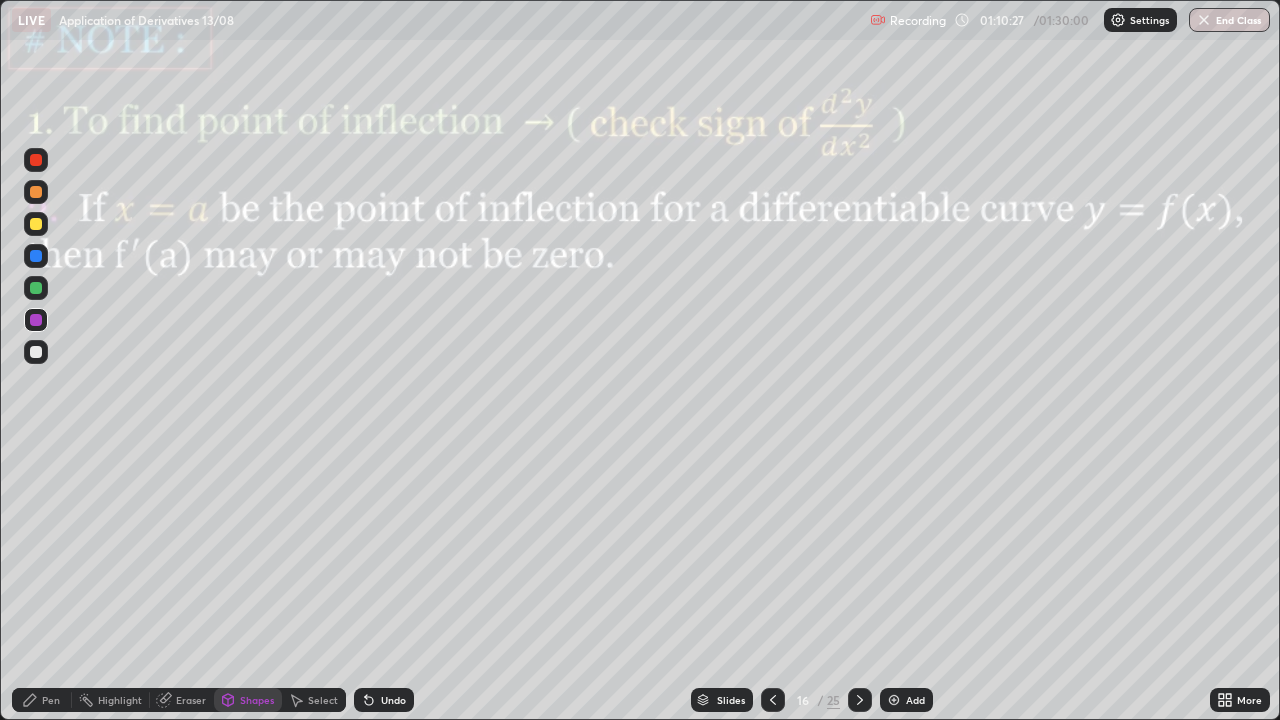 click at bounding box center [36, 224] 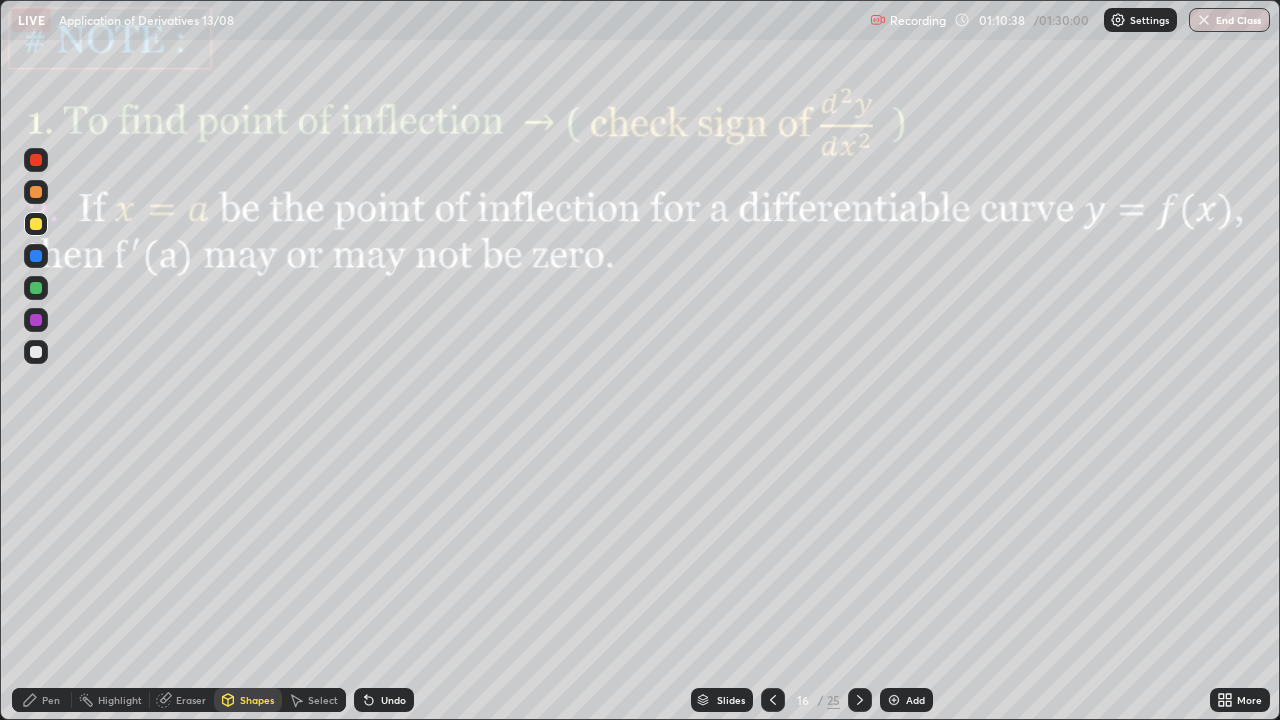 click on "Pen" at bounding box center (51, 700) 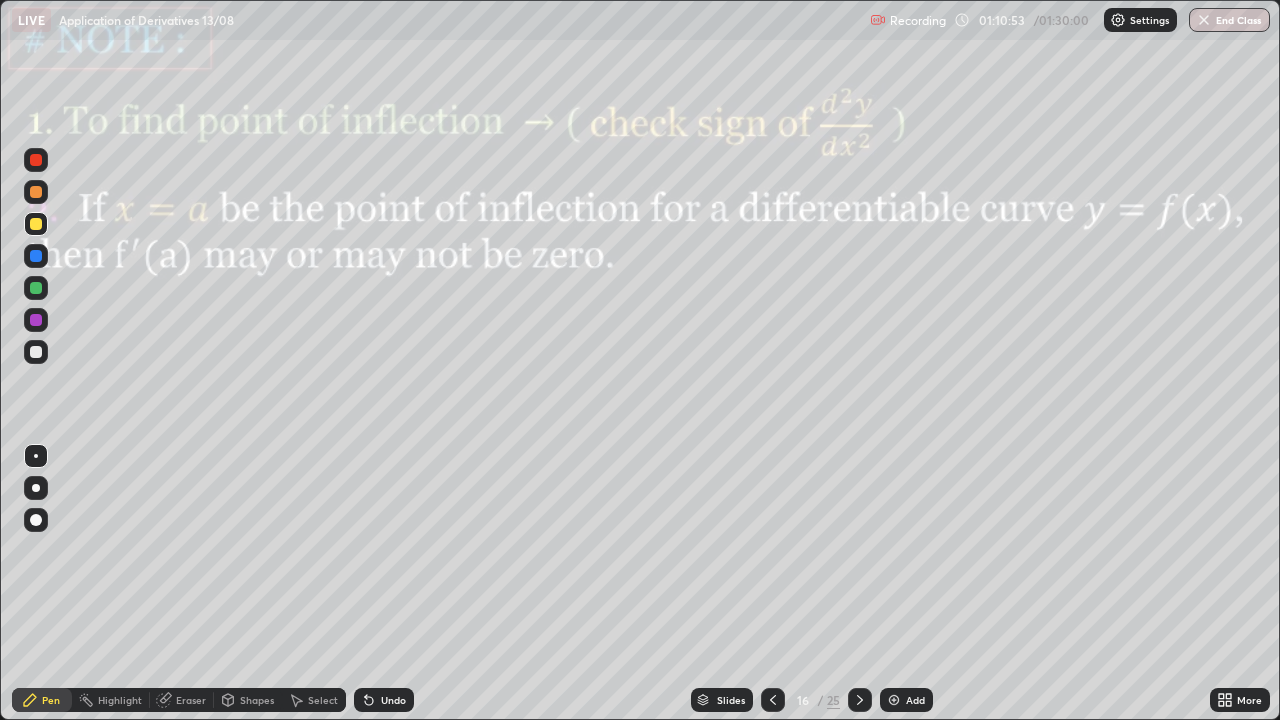 click at bounding box center (36, 256) 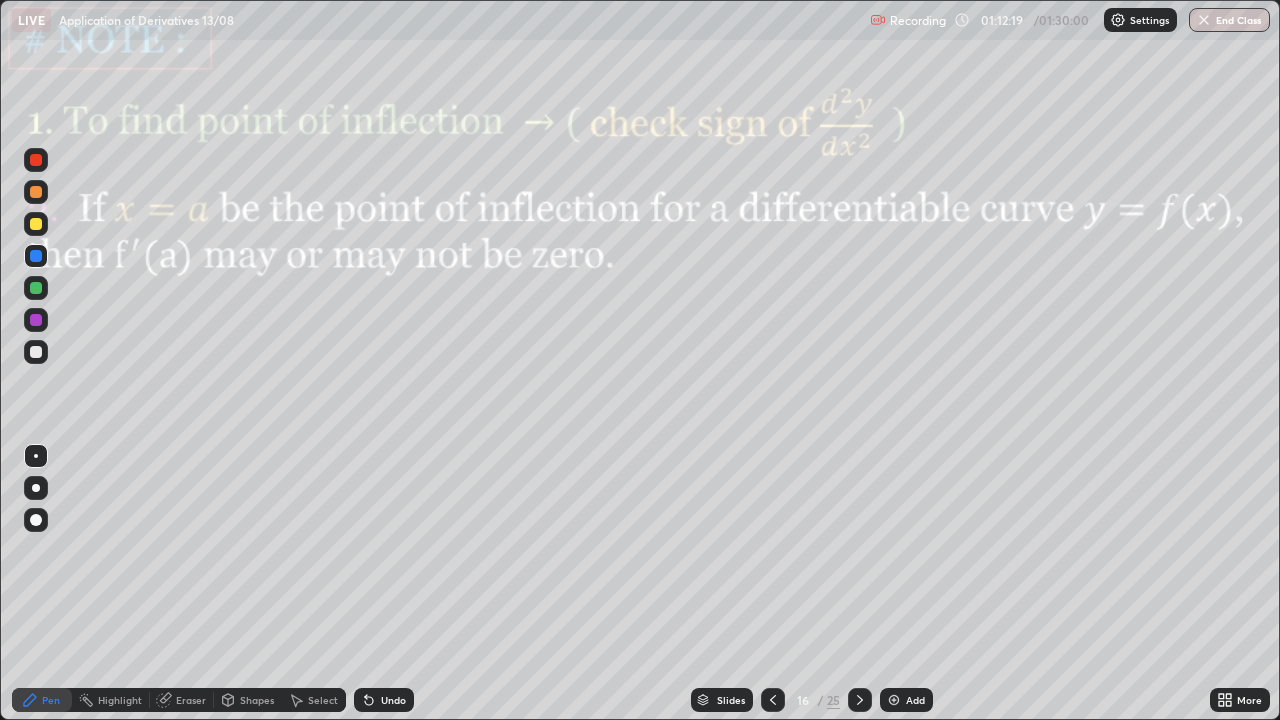 click at bounding box center [860, 700] 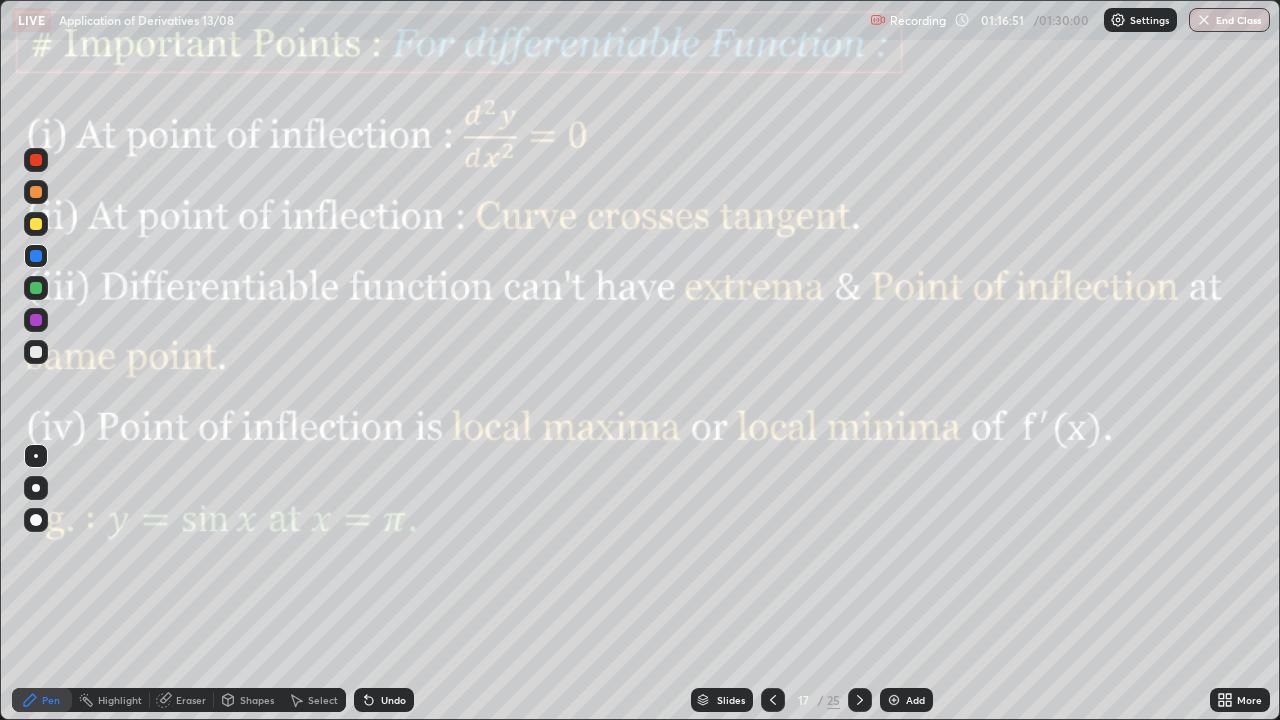 click at bounding box center (860, 700) 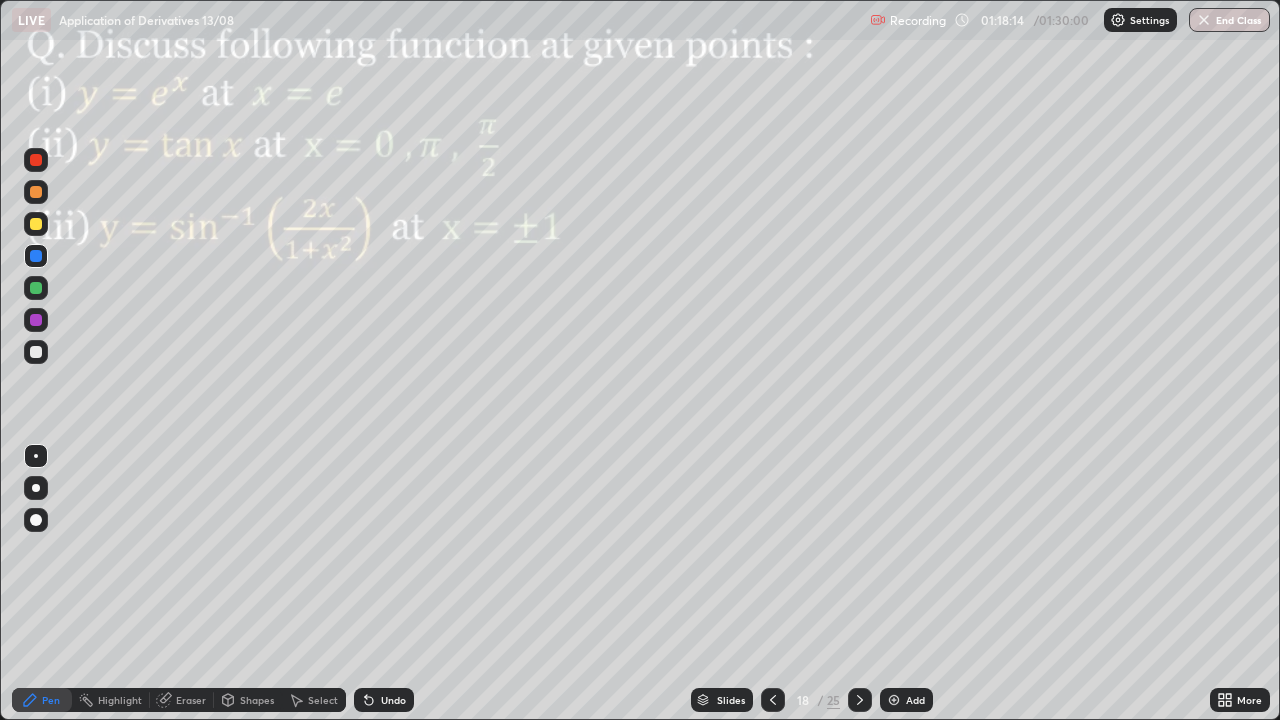click on "Shapes" at bounding box center [257, 700] 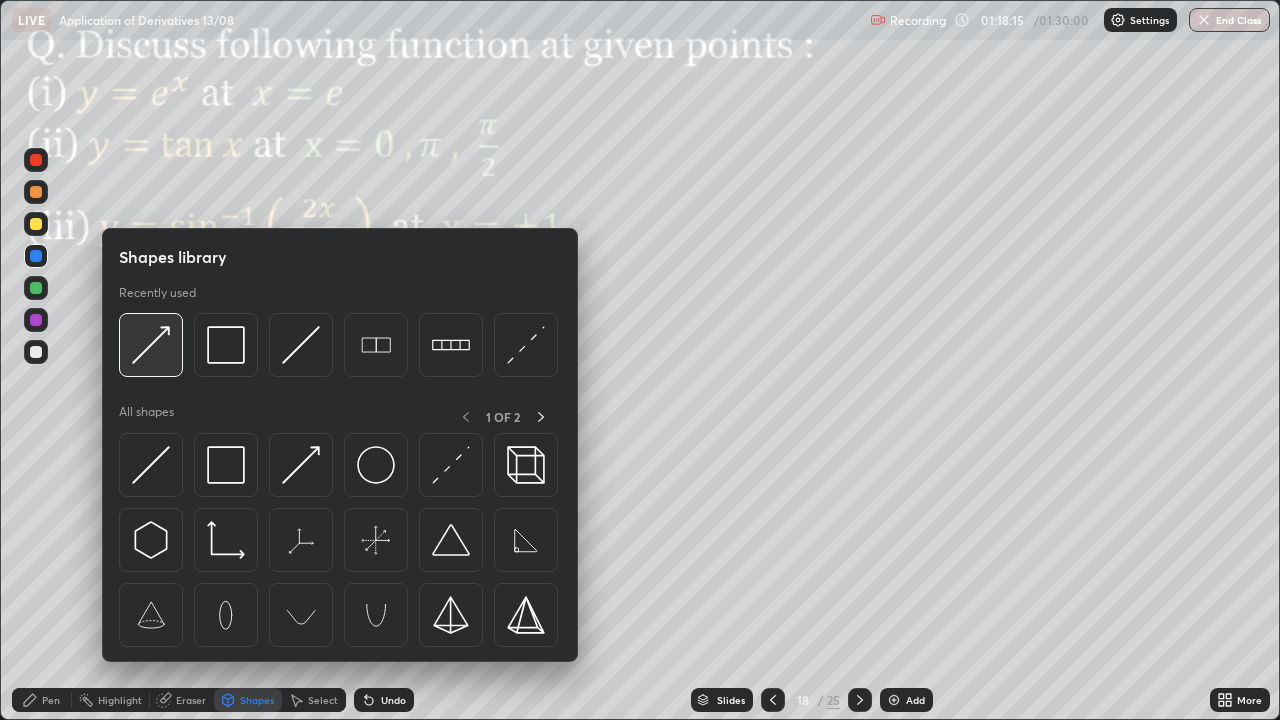 click at bounding box center [151, 345] 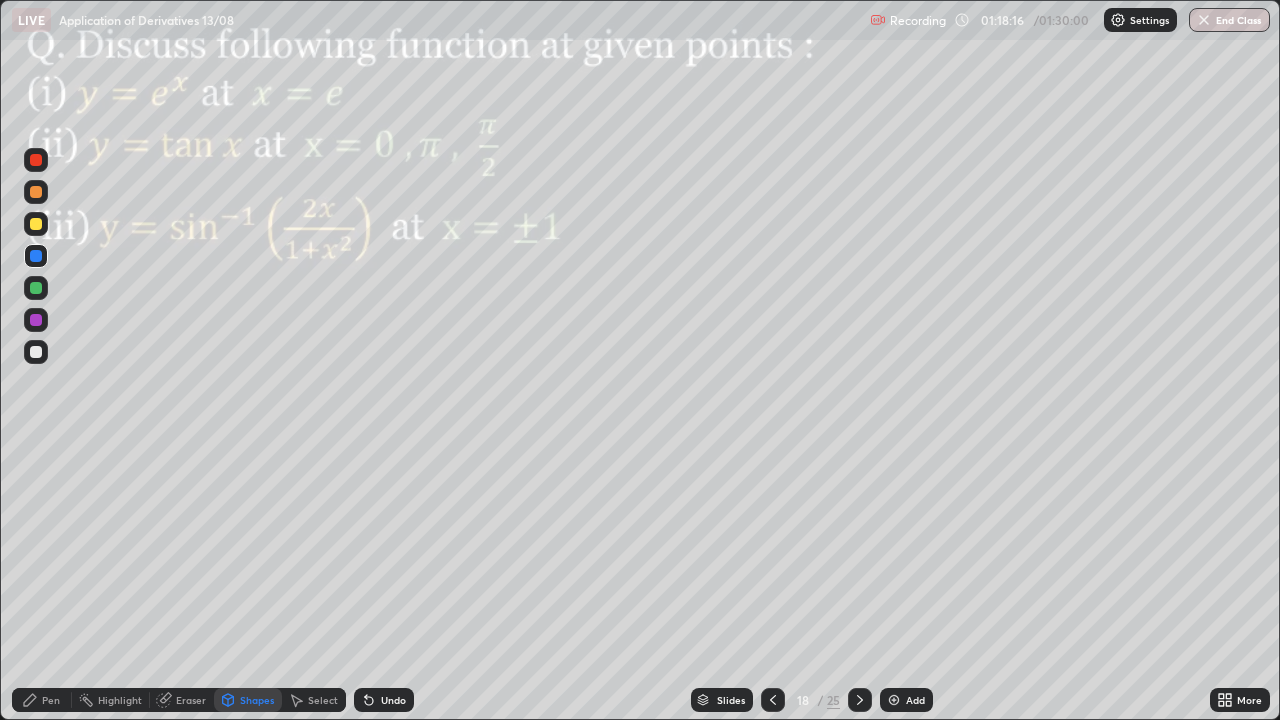 click at bounding box center (36, 320) 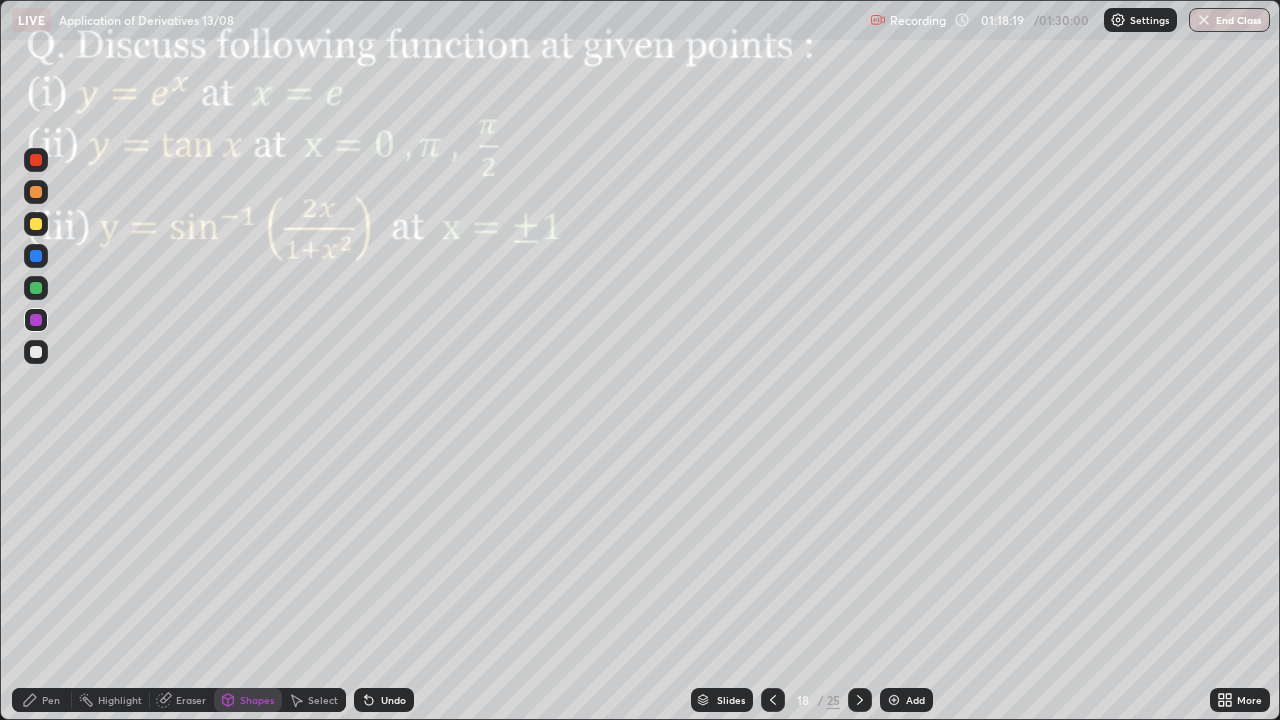 click at bounding box center (36, 320) 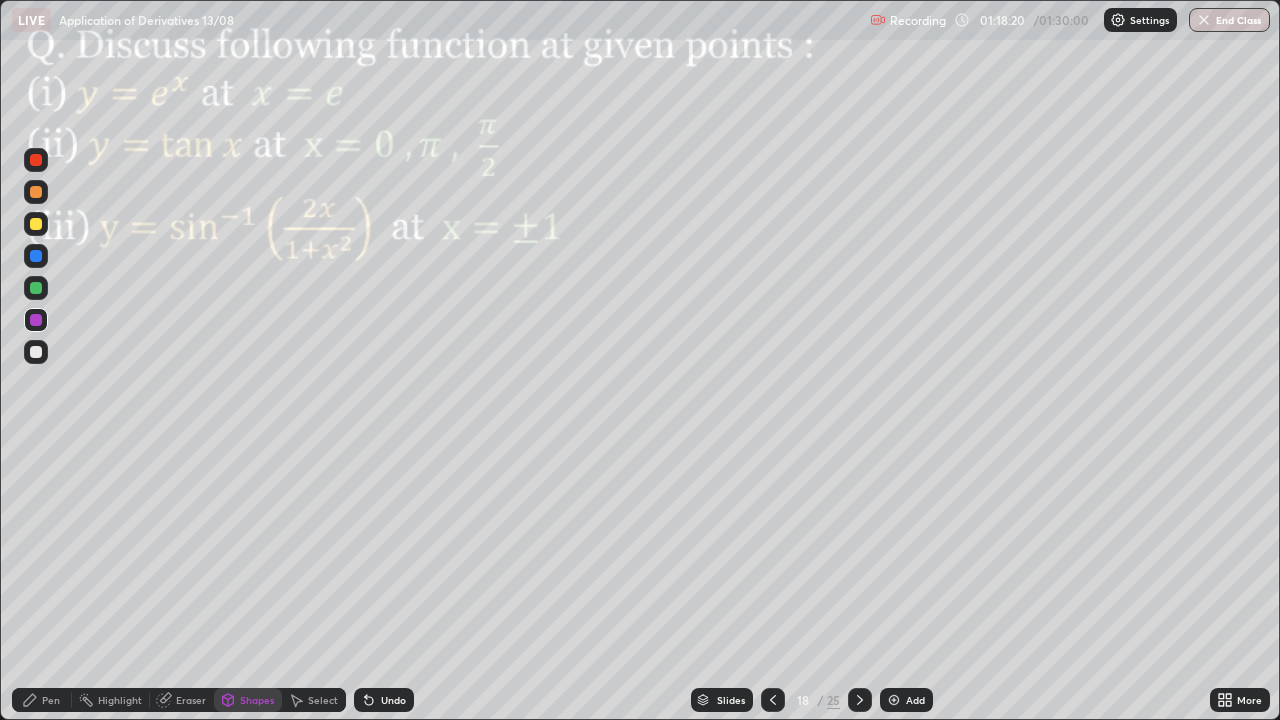 click at bounding box center (36, 352) 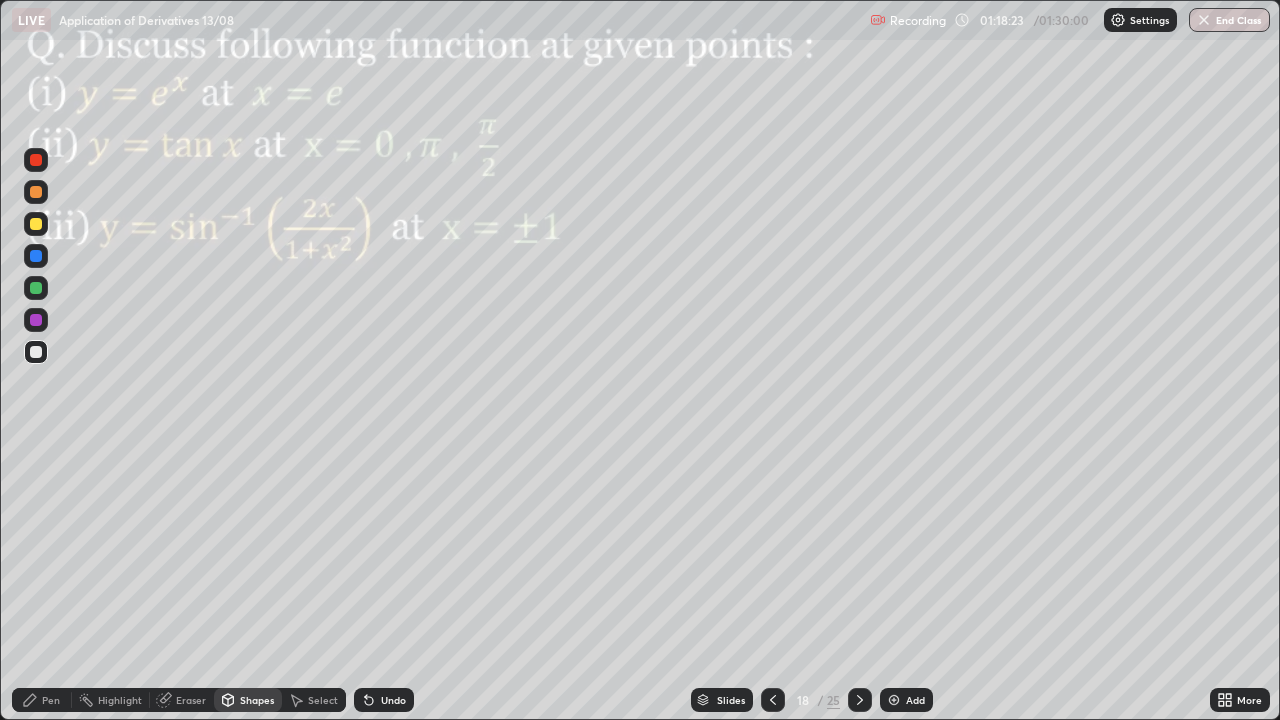 click on "Pen" at bounding box center [42, 700] 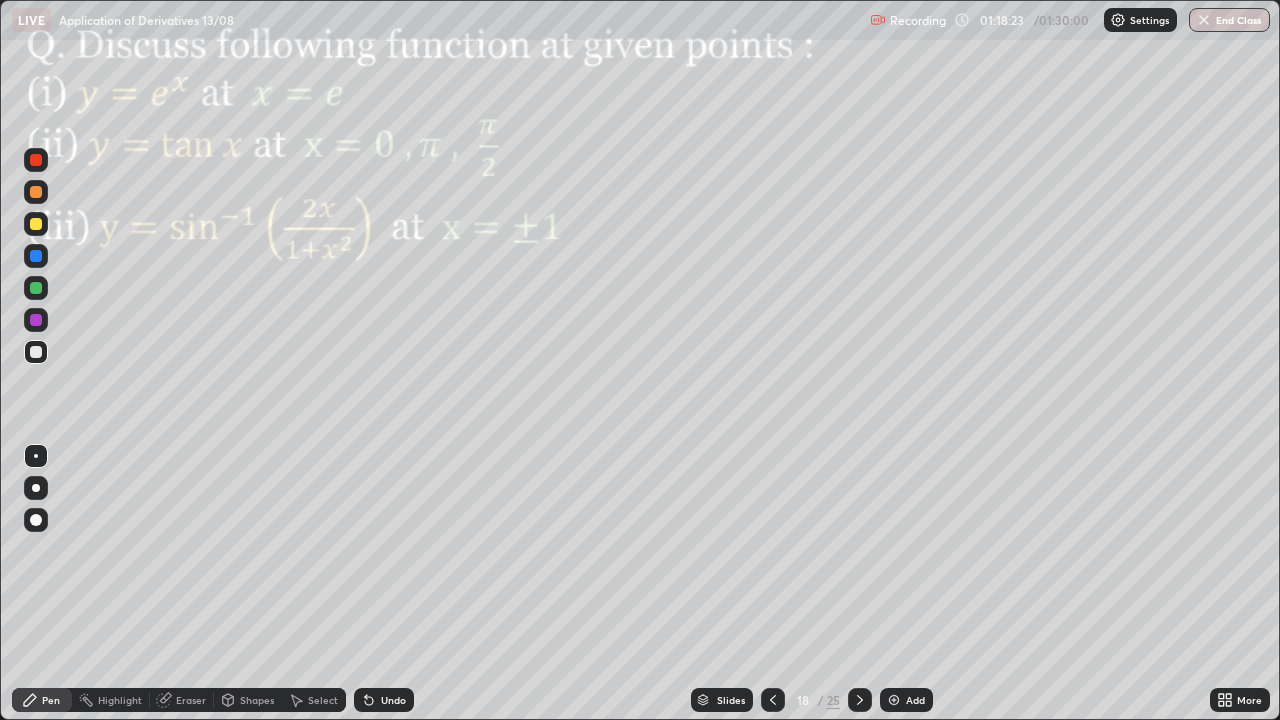 click at bounding box center (36, 320) 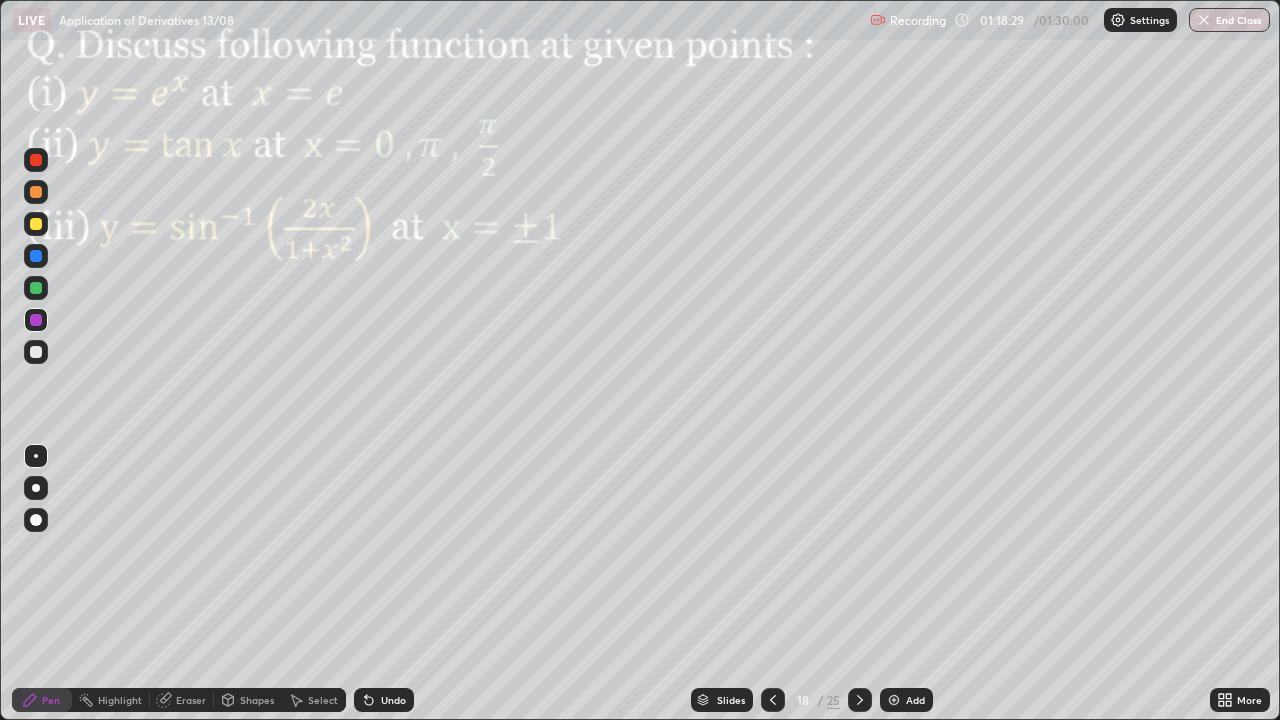 click on "Shapes" at bounding box center [257, 700] 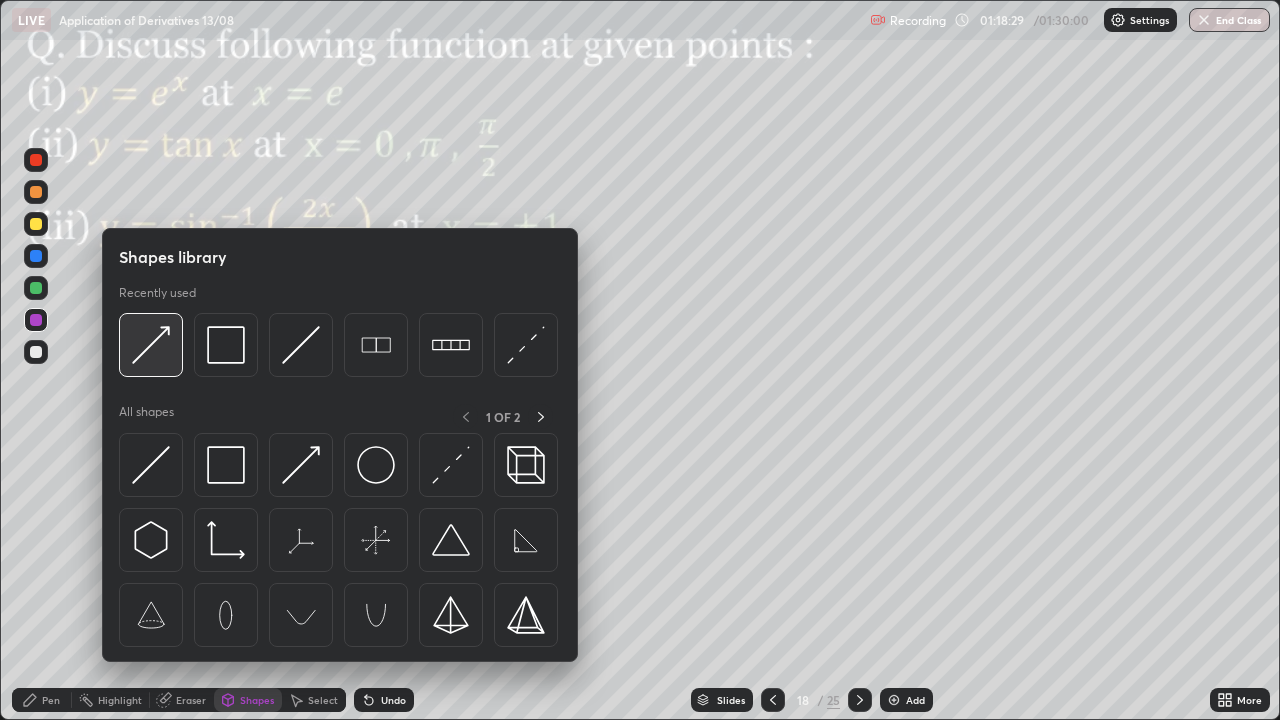 click at bounding box center [151, 345] 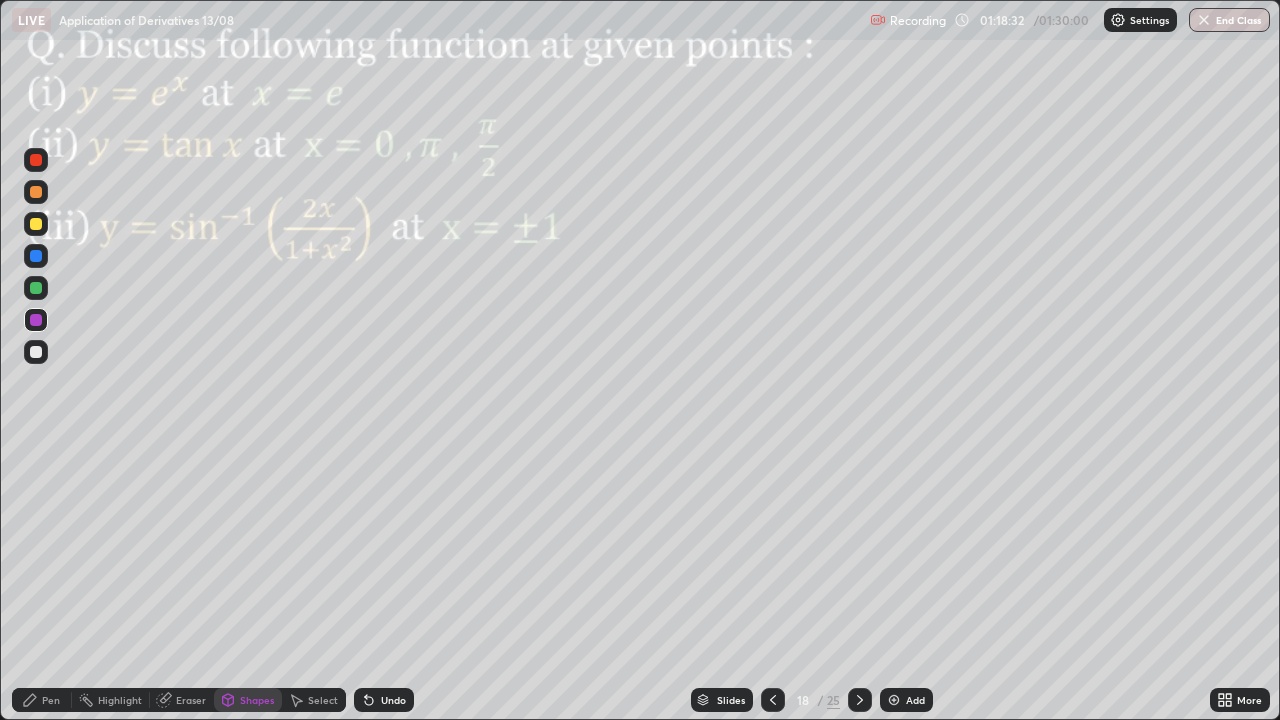 click on "Undo" at bounding box center (384, 700) 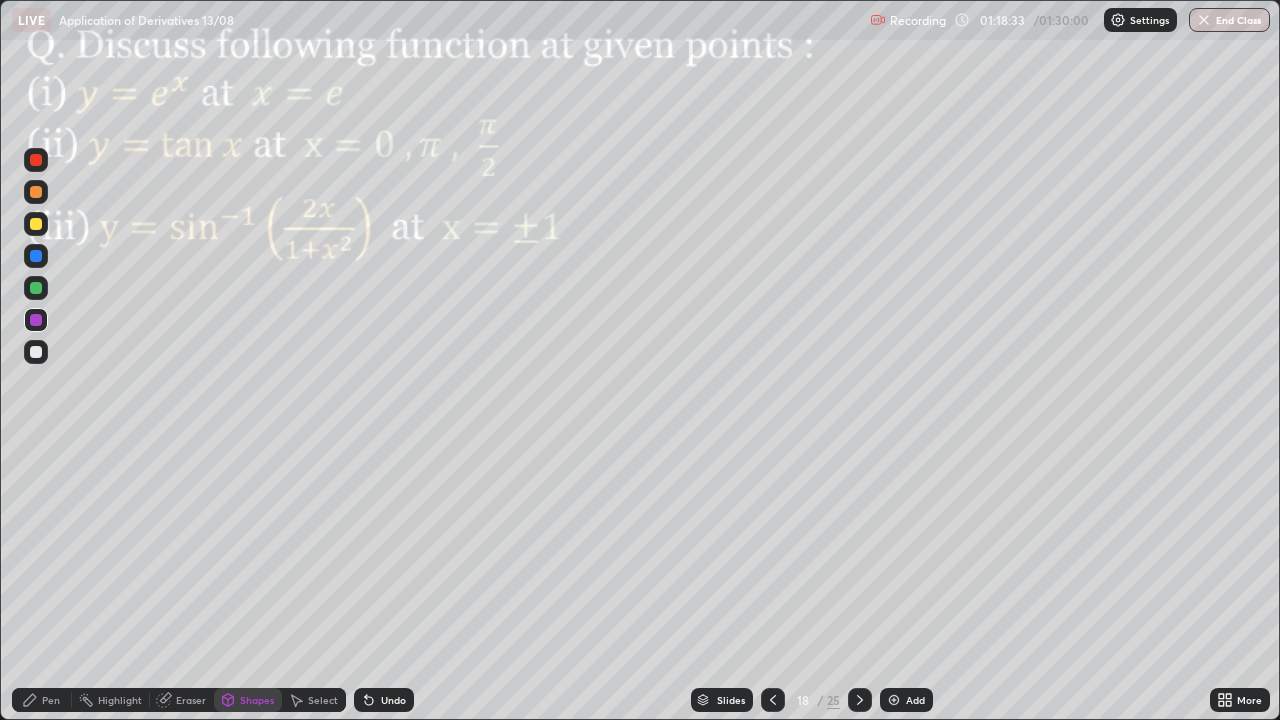 click at bounding box center (36, 352) 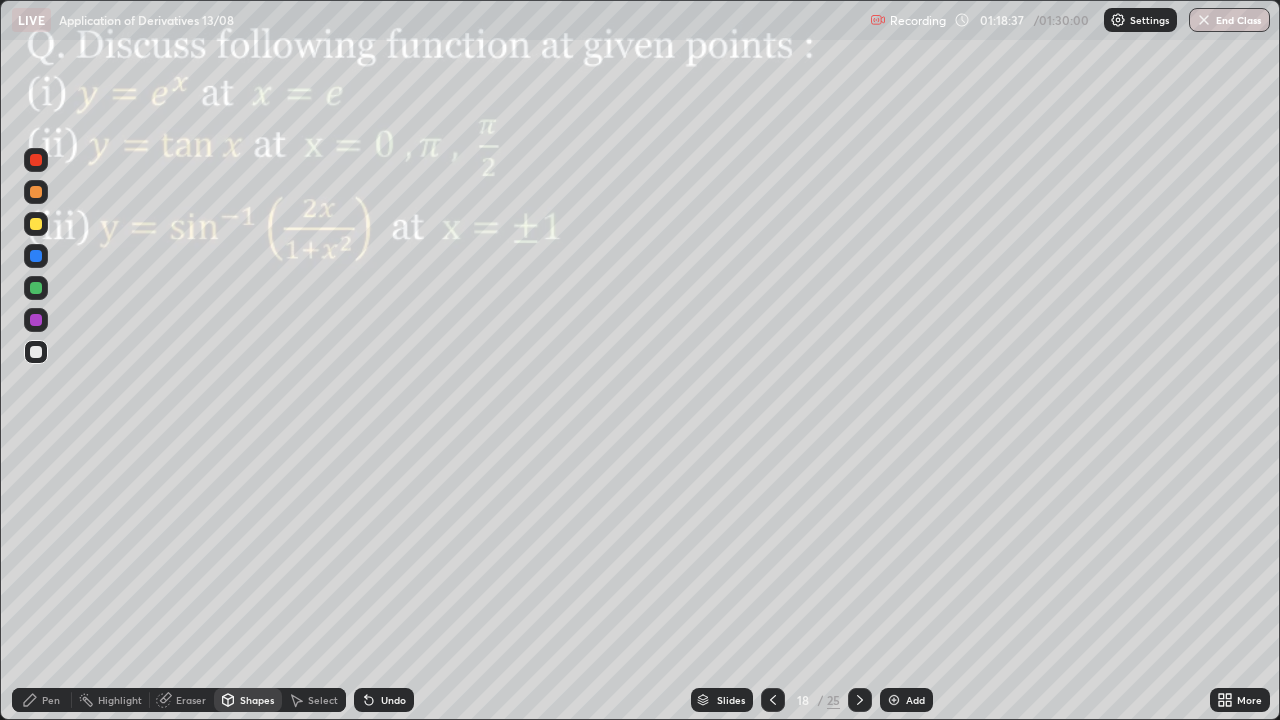 click on "Pen" at bounding box center (42, 700) 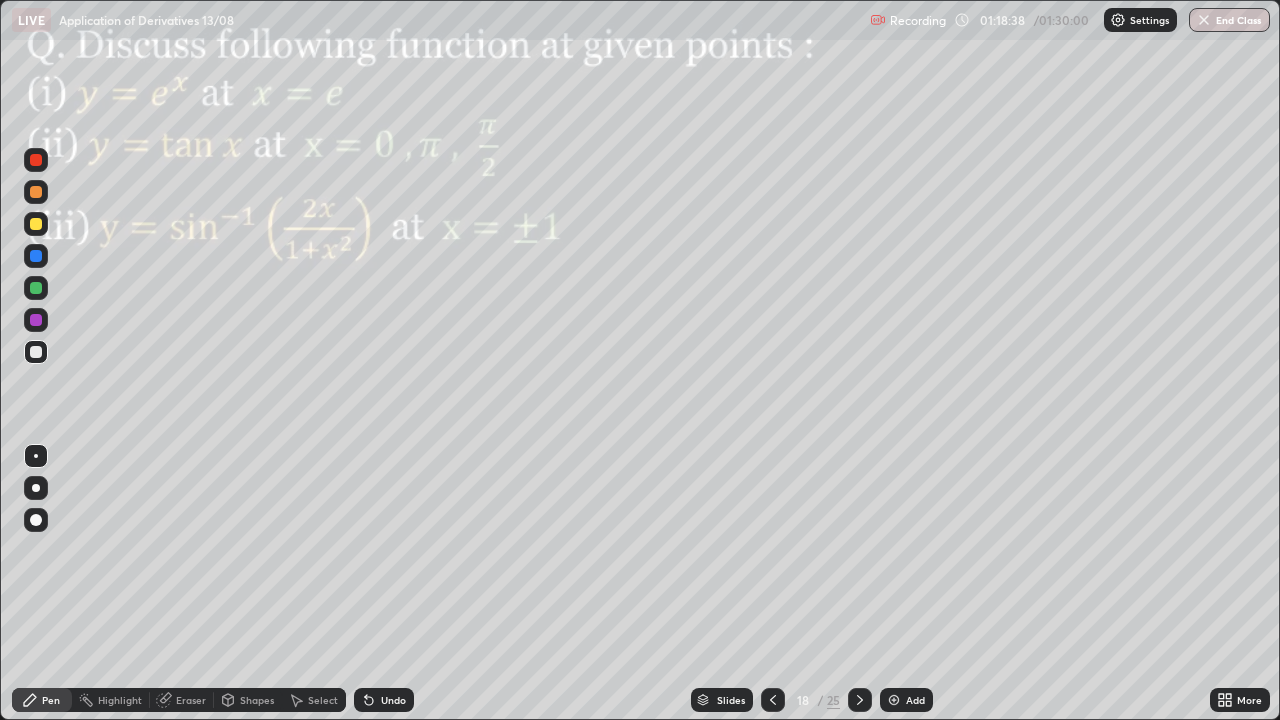 click at bounding box center [36, 256] 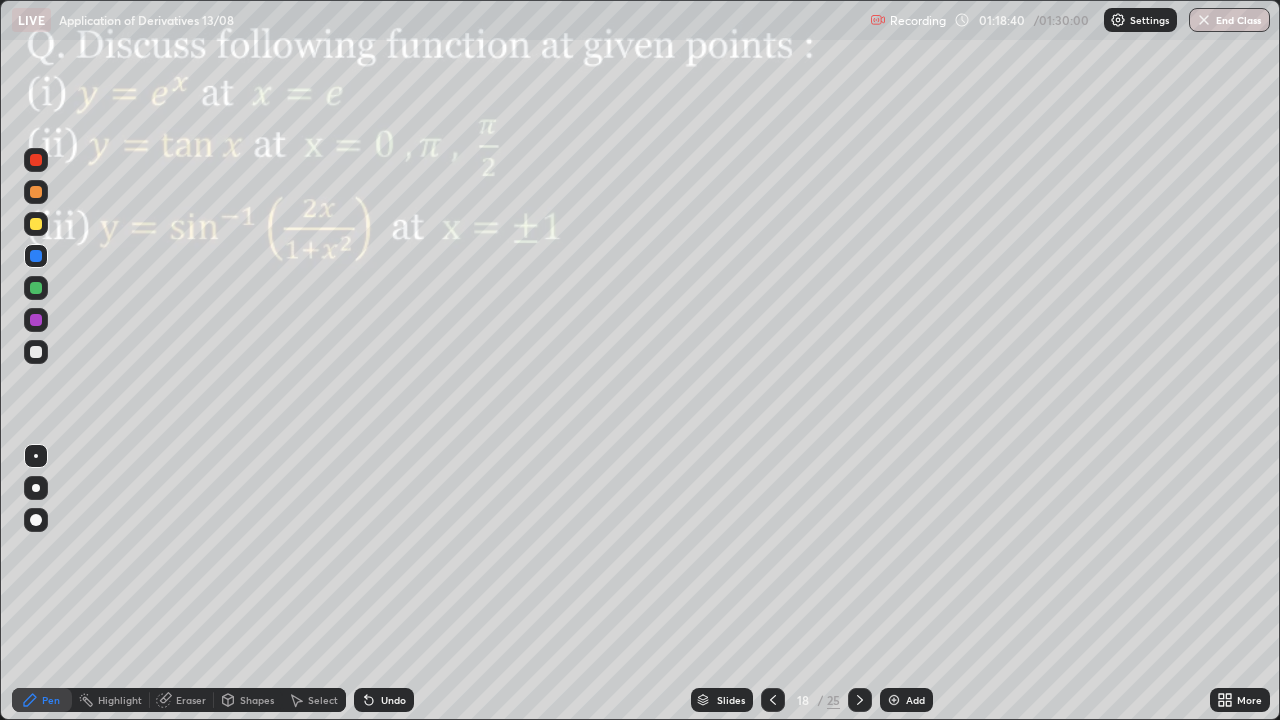 click at bounding box center [36, 256] 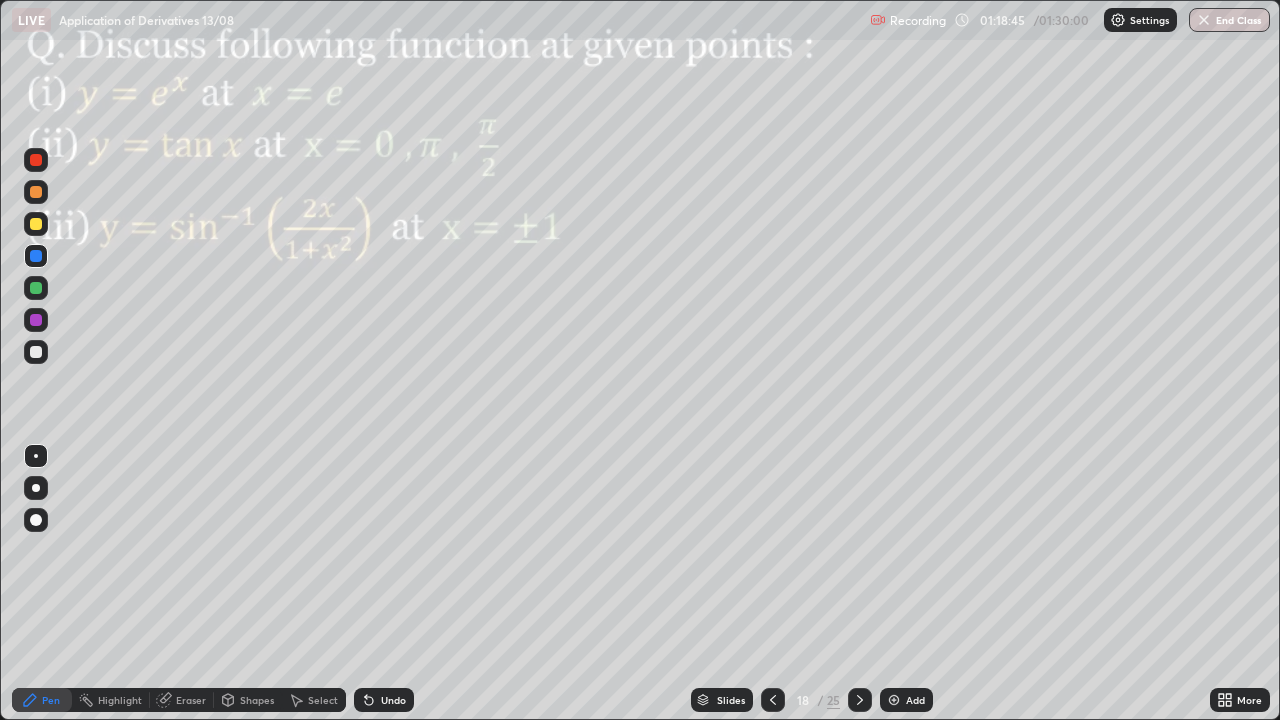 click on "Shapes" at bounding box center [257, 700] 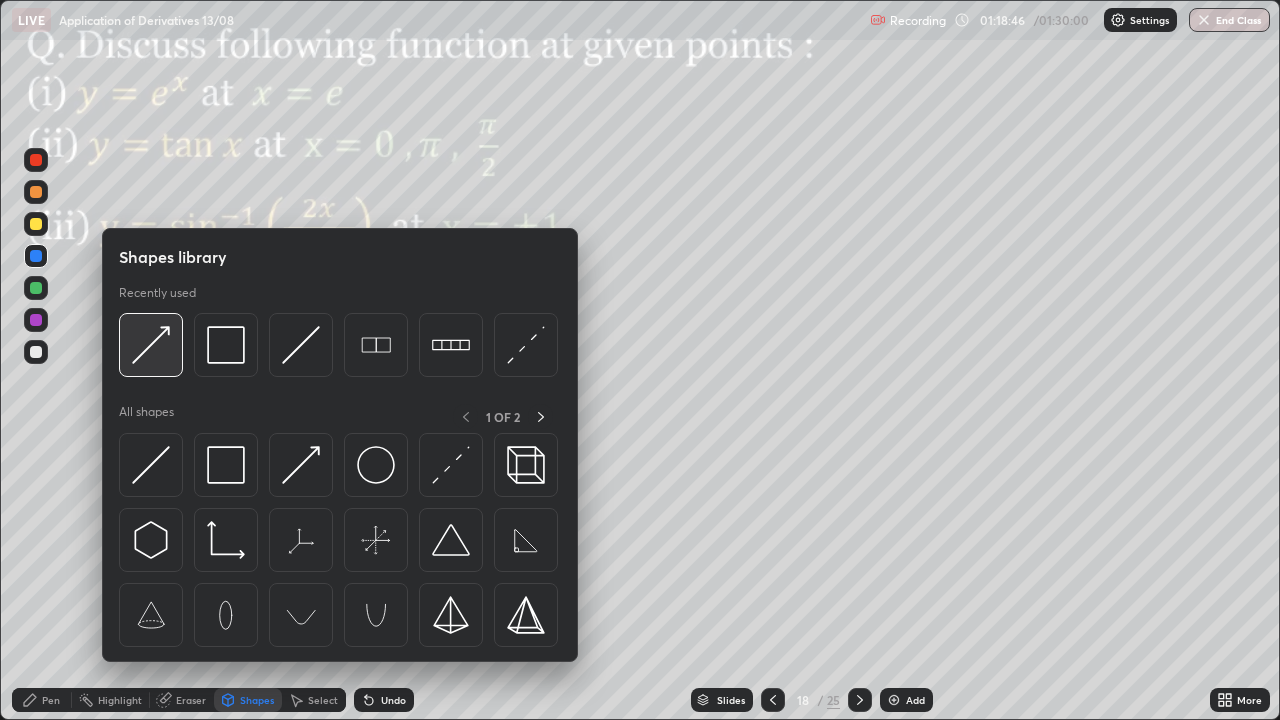 click at bounding box center [151, 345] 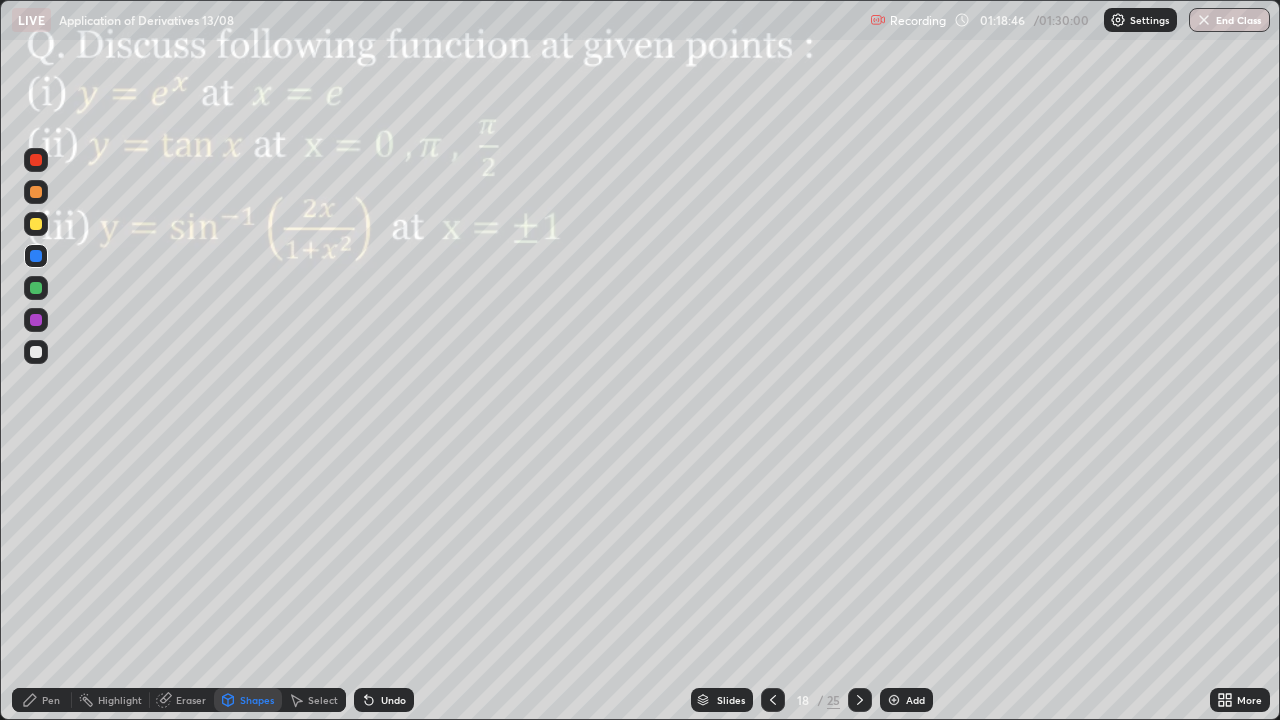 click at bounding box center [36, 320] 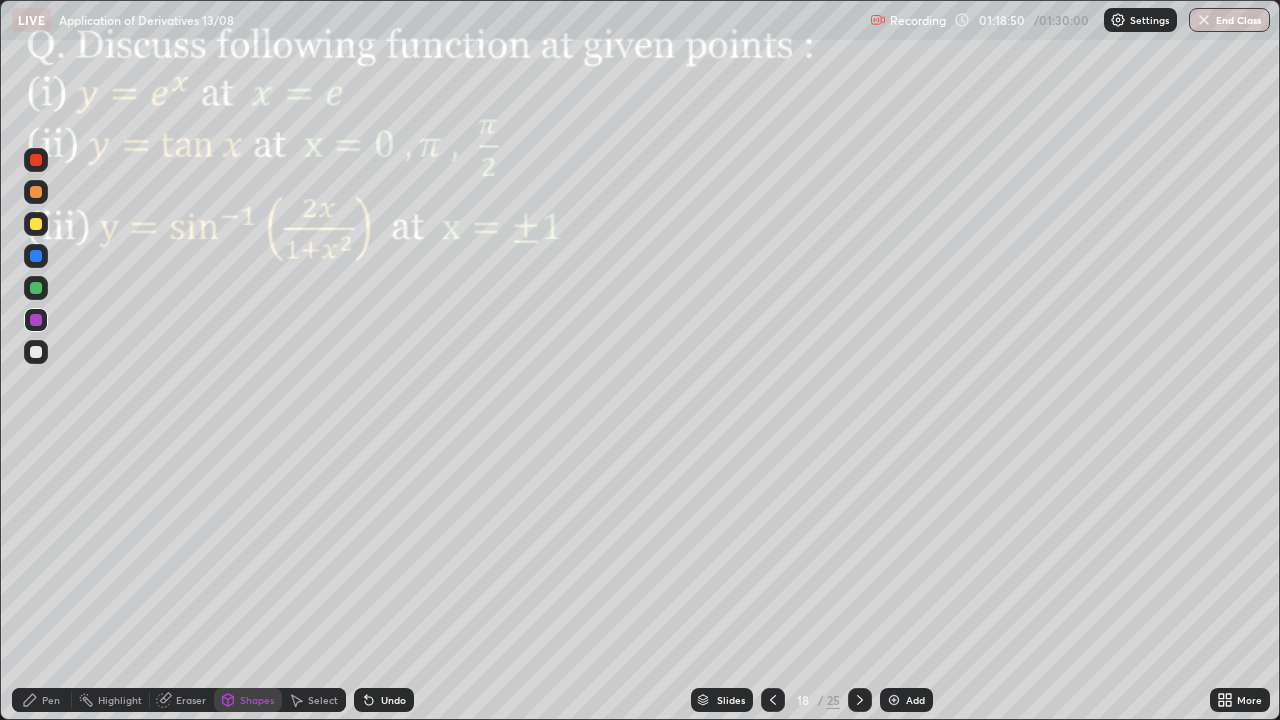 click on "Undo" at bounding box center [384, 700] 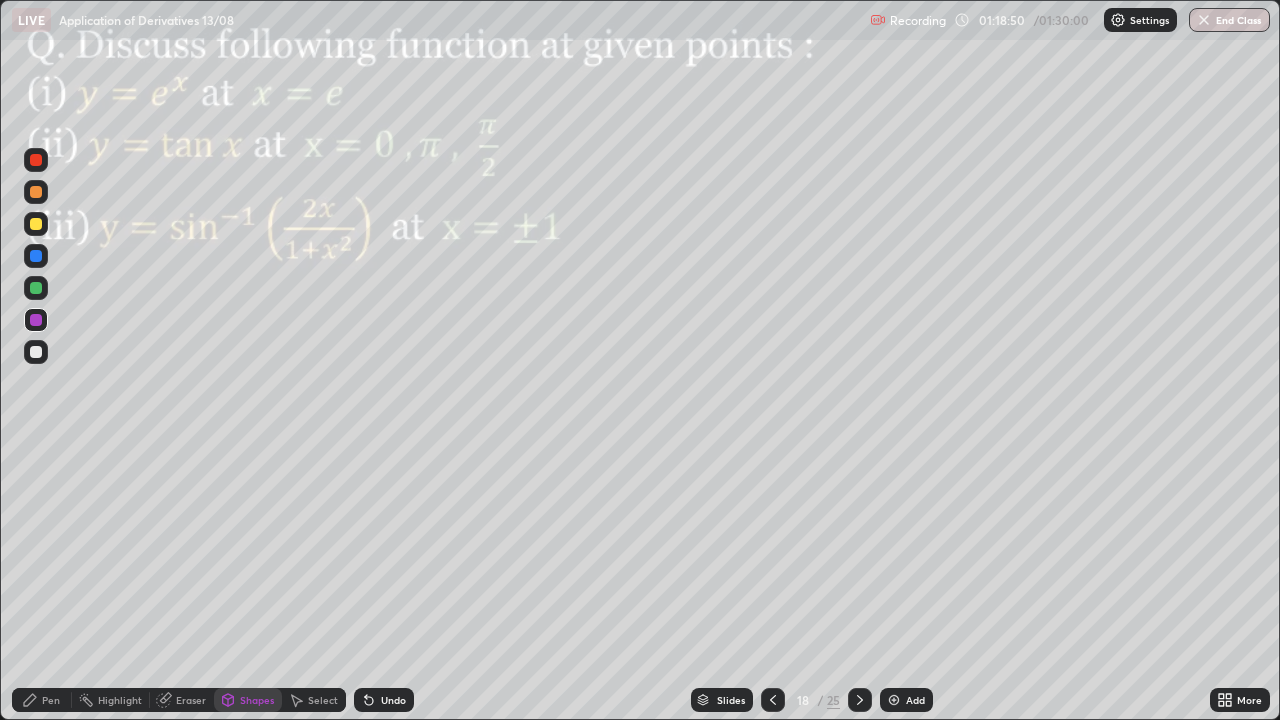 click on "Undo" at bounding box center (393, 700) 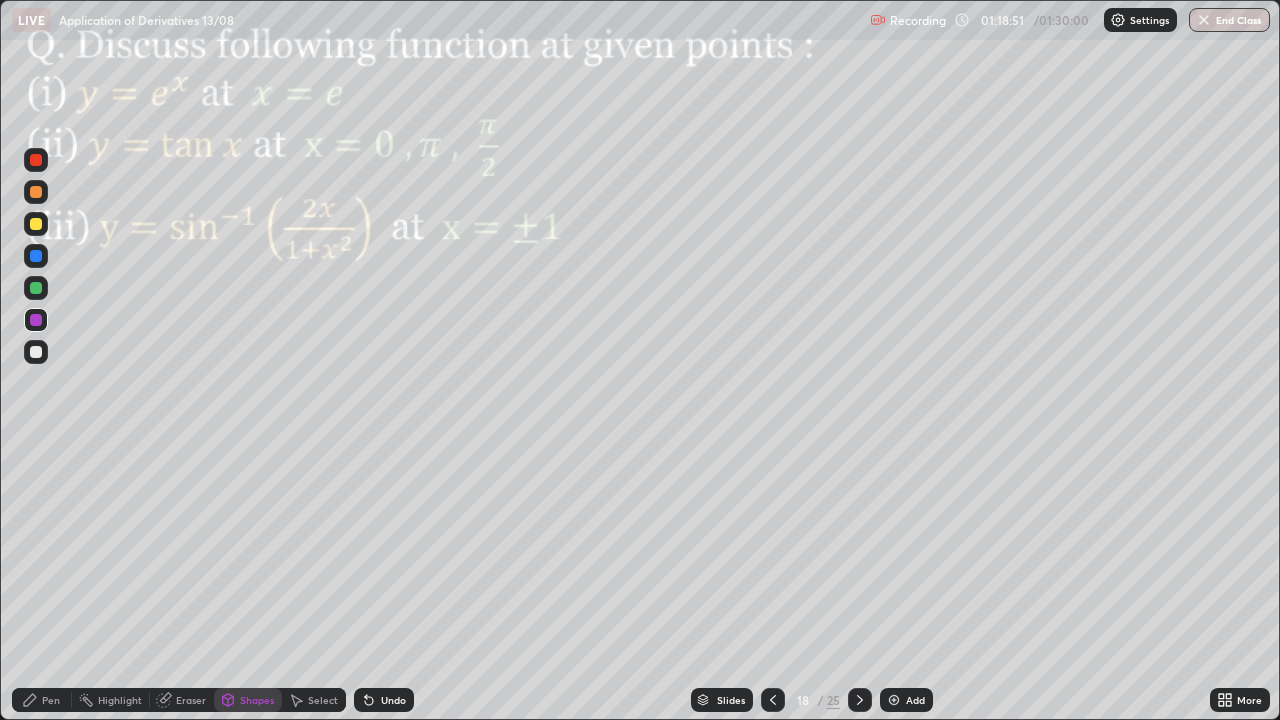 click at bounding box center (36, 288) 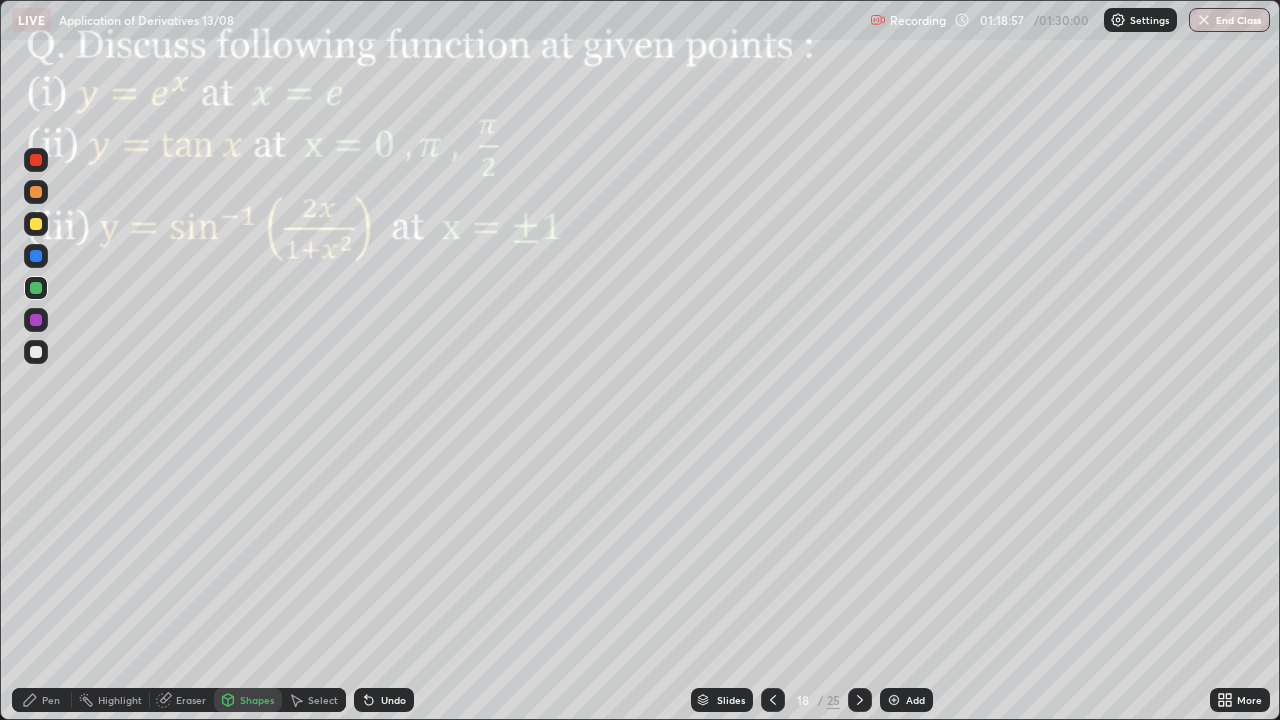 click on "Pen" at bounding box center [42, 700] 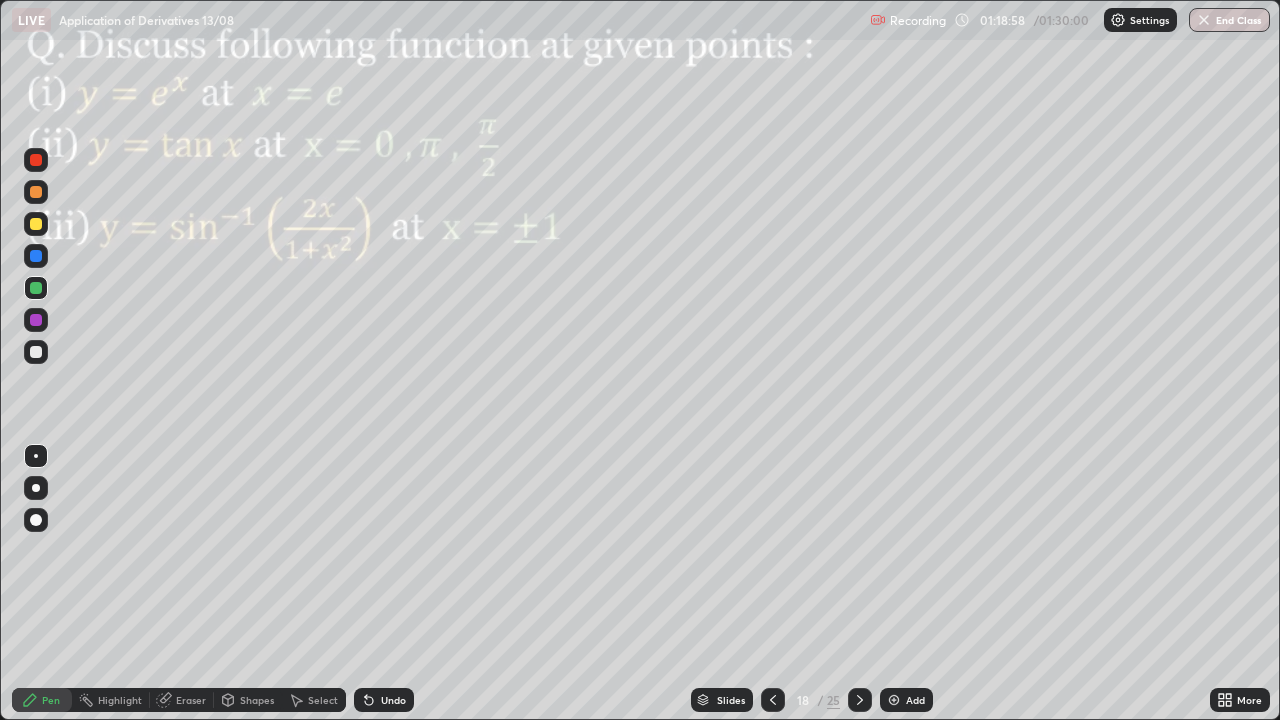 click at bounding box center [36, 256] 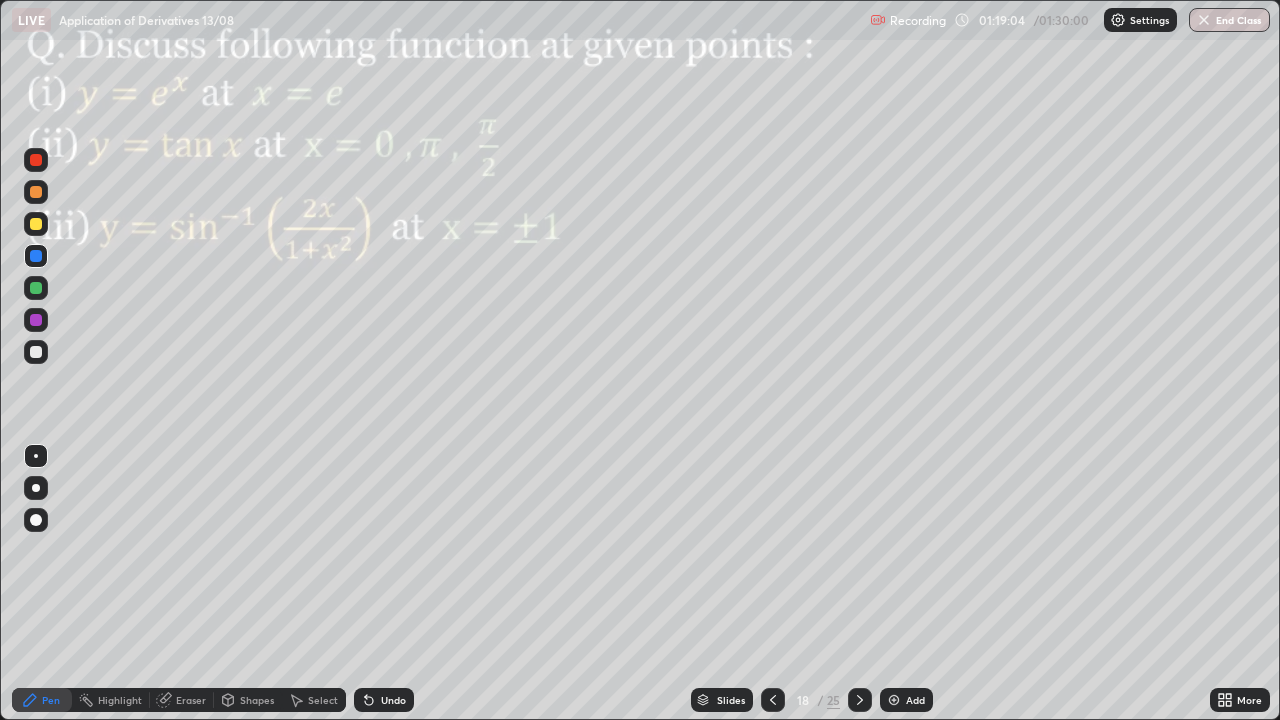 click at bounding box center [36, 224] 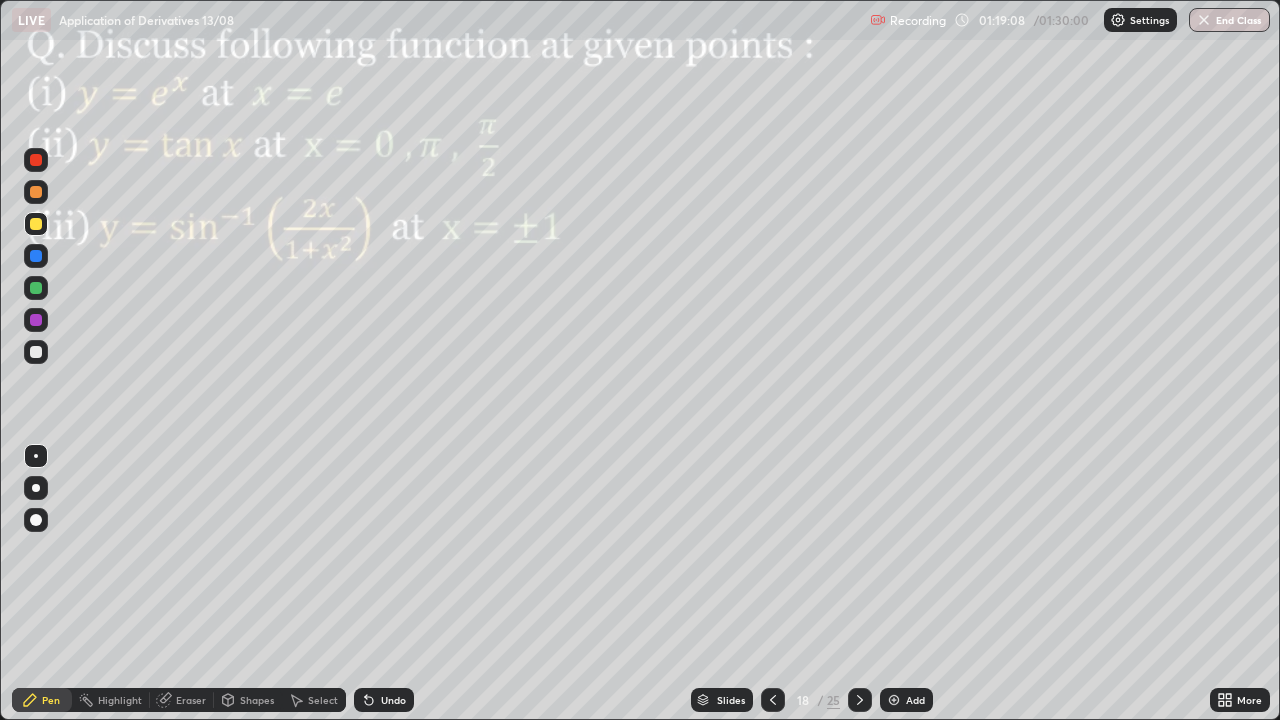 click at bounding box center (36, 160) 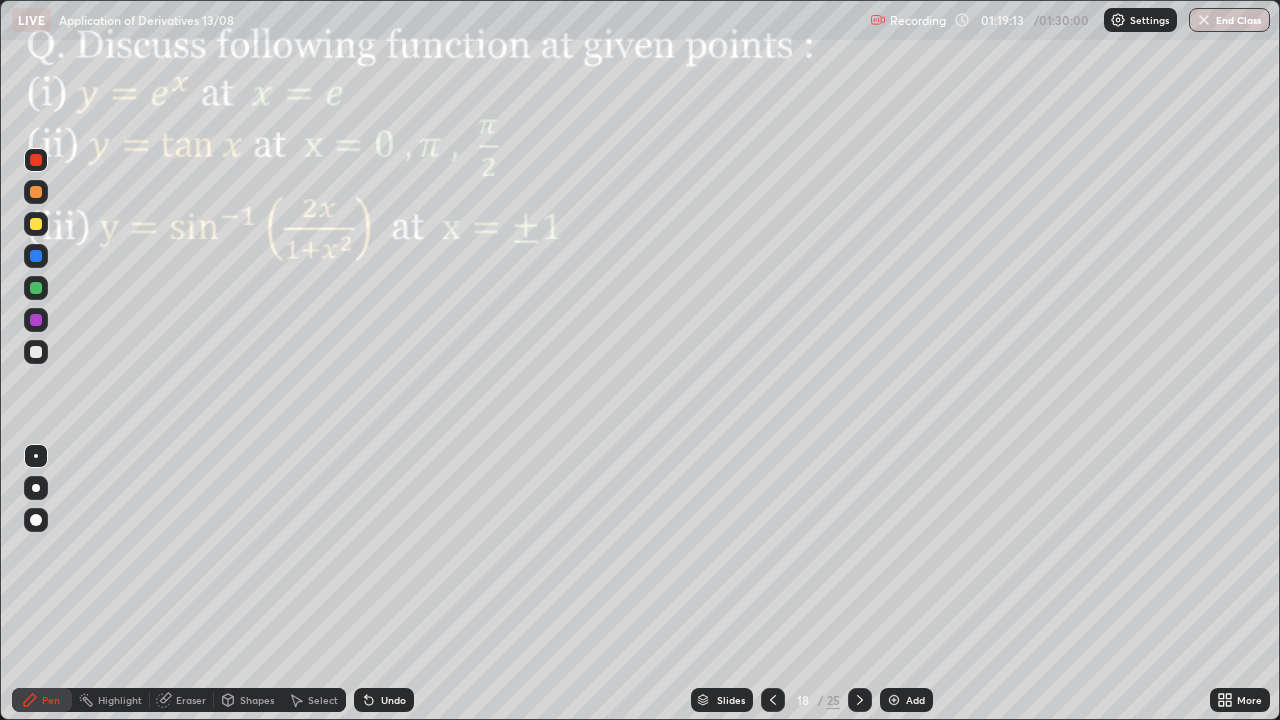 click on "Shapes" at bounding box center [257, 700] 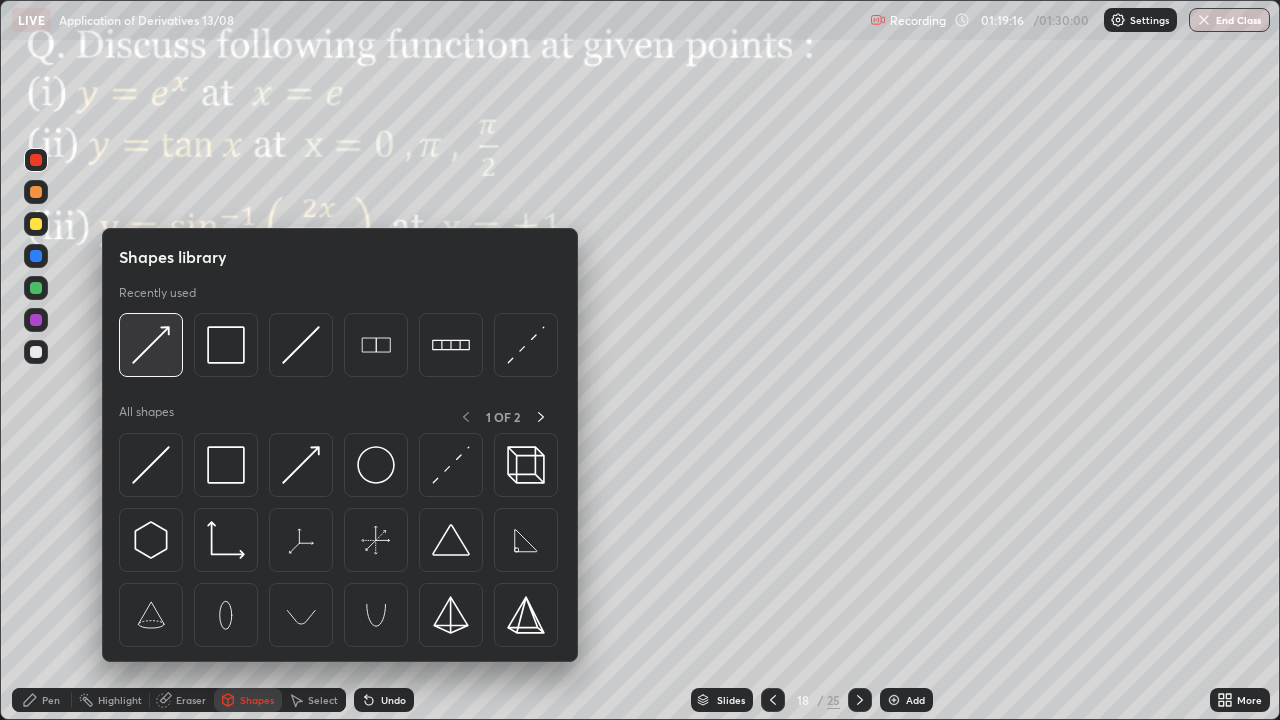 click at bounding box center (151, 345) 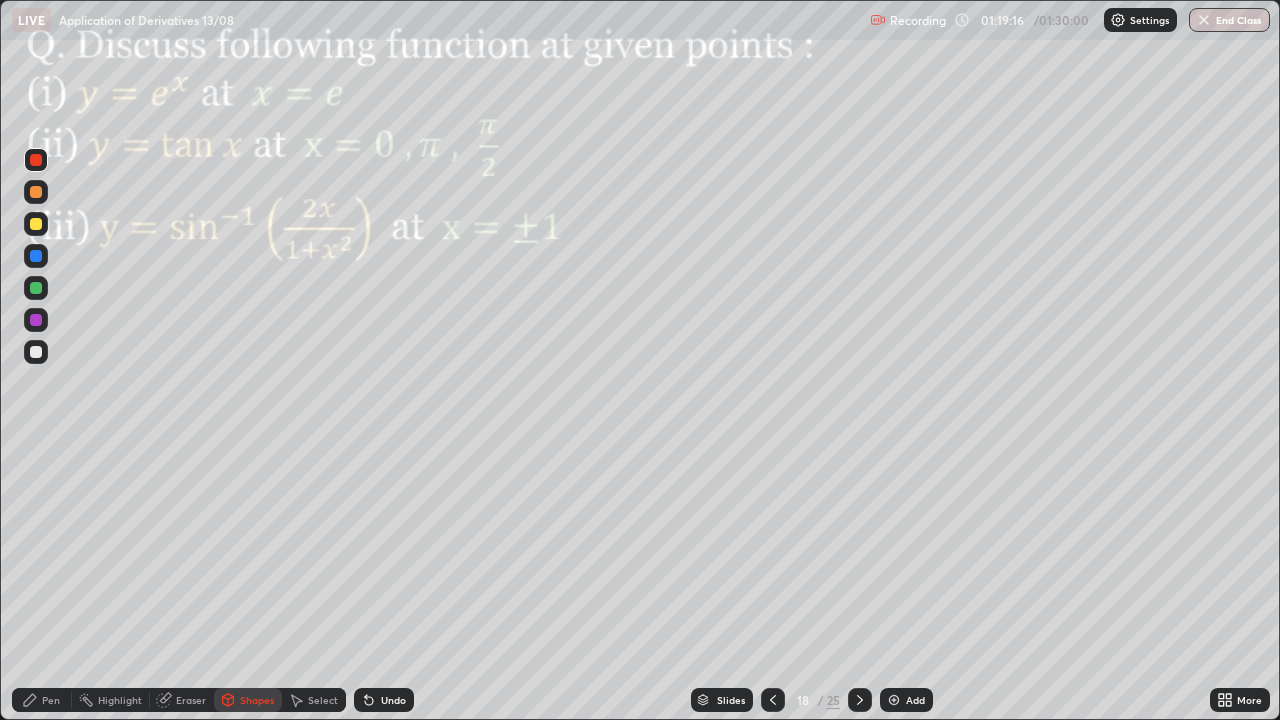 click at bounding box center [36, 352] 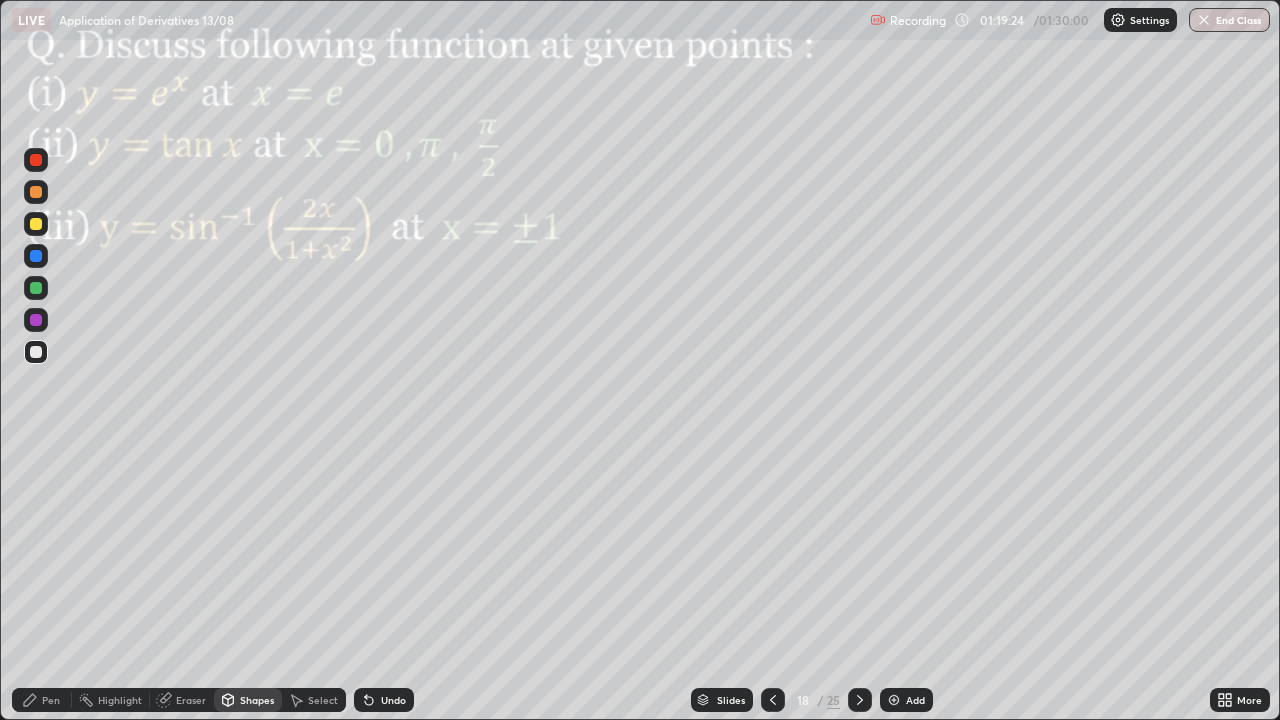 click on "Shapes" at bounding box center (257, 700) 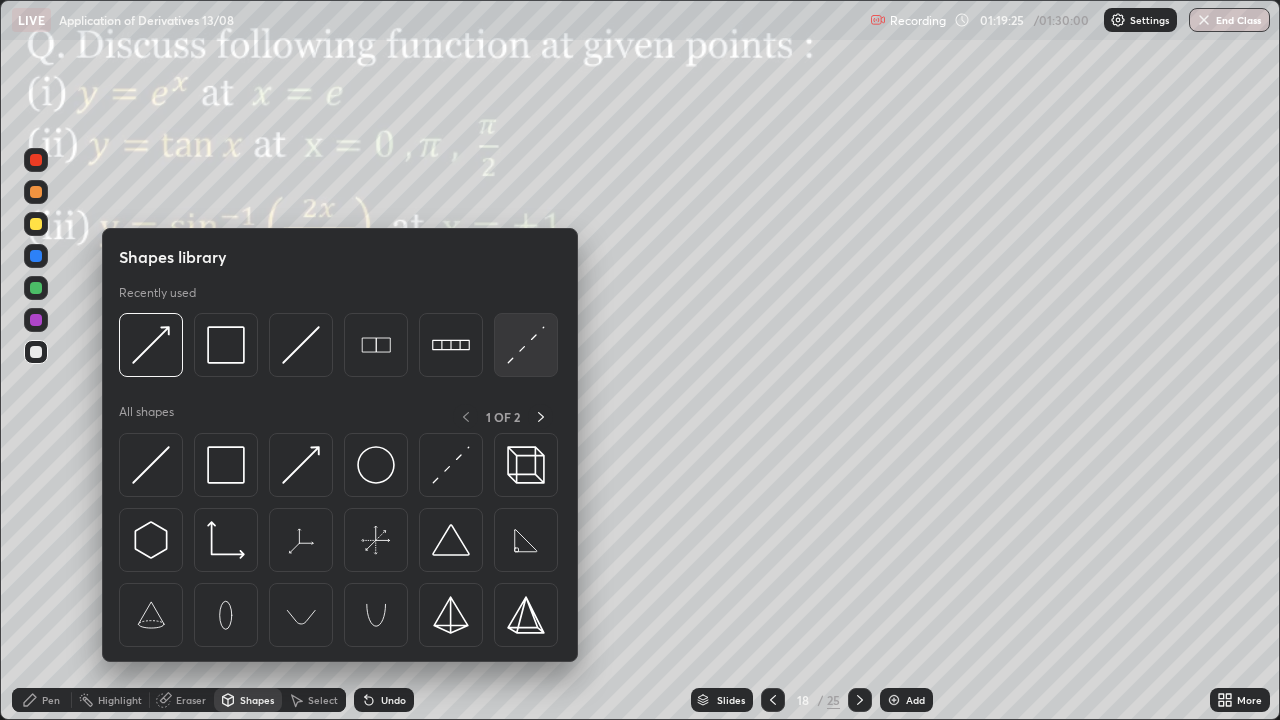 click at bounding box center [526, 345] 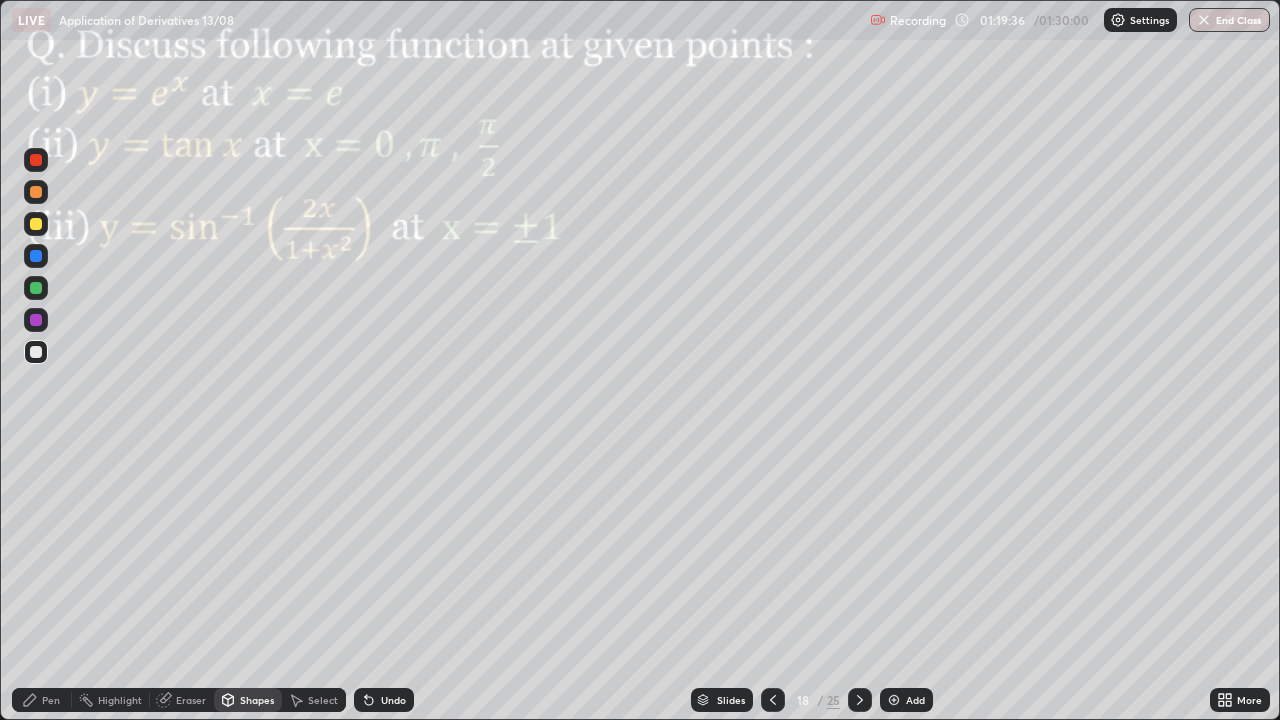 click on "Pen" at bounding box center [42, 700] 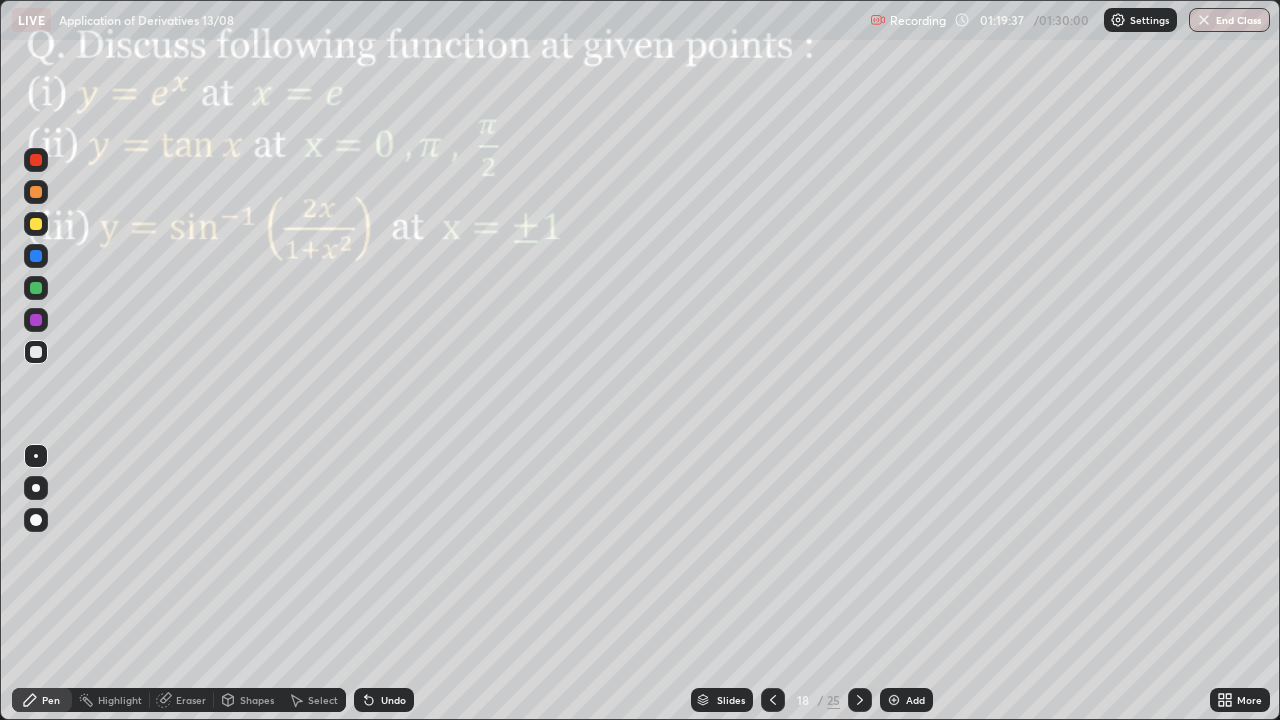 click at bounding box center [36, 320] 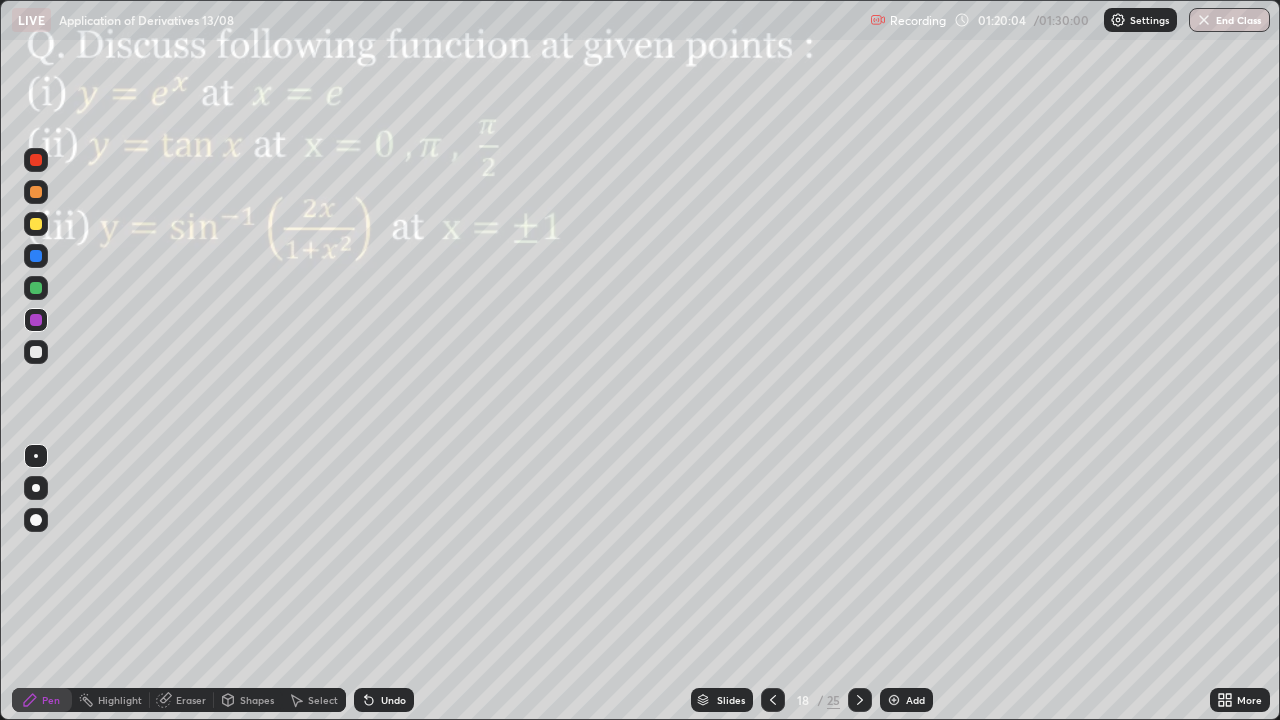 click at bounding box center [36, 224] 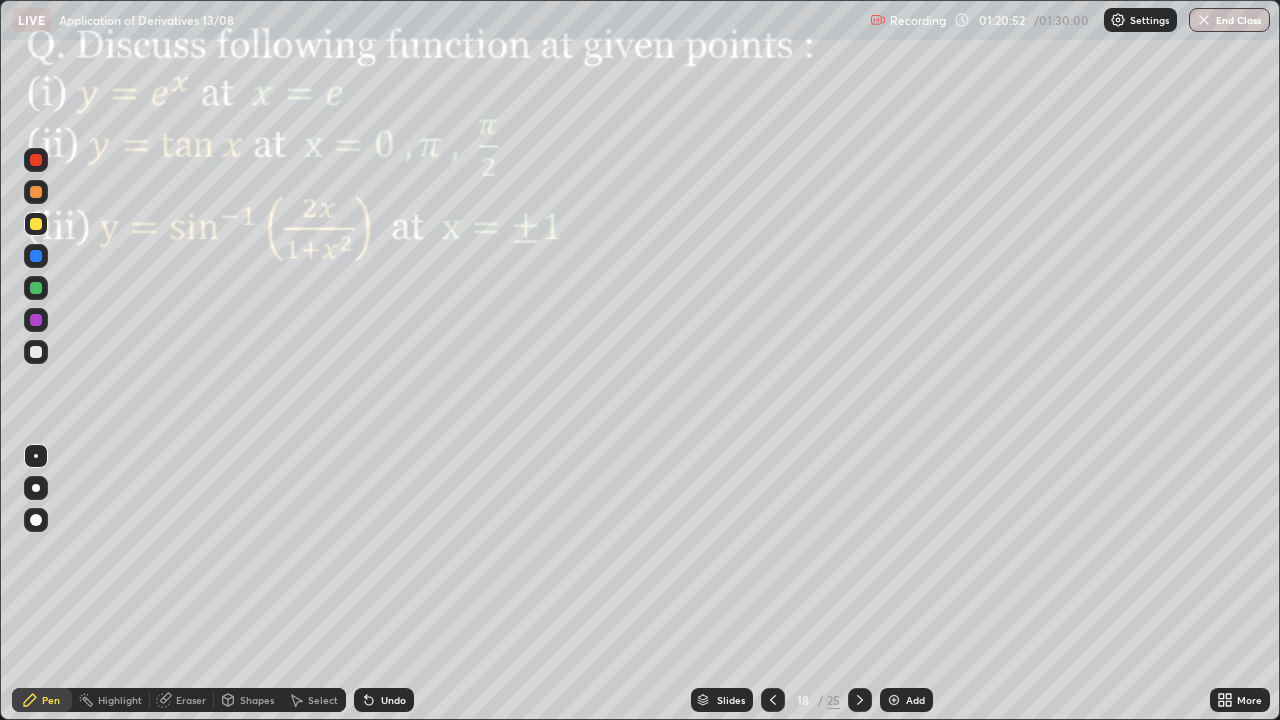 click at bounding box center [36, 160] 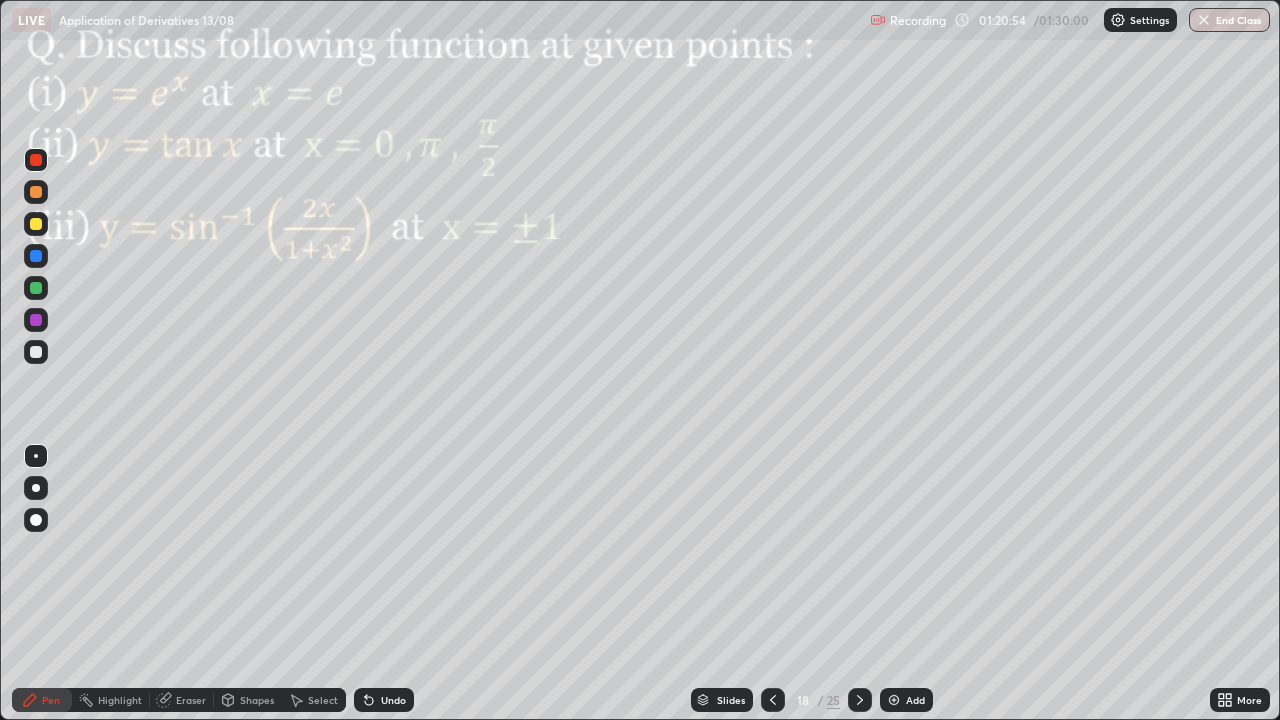 click at bounding box center [36, 224] 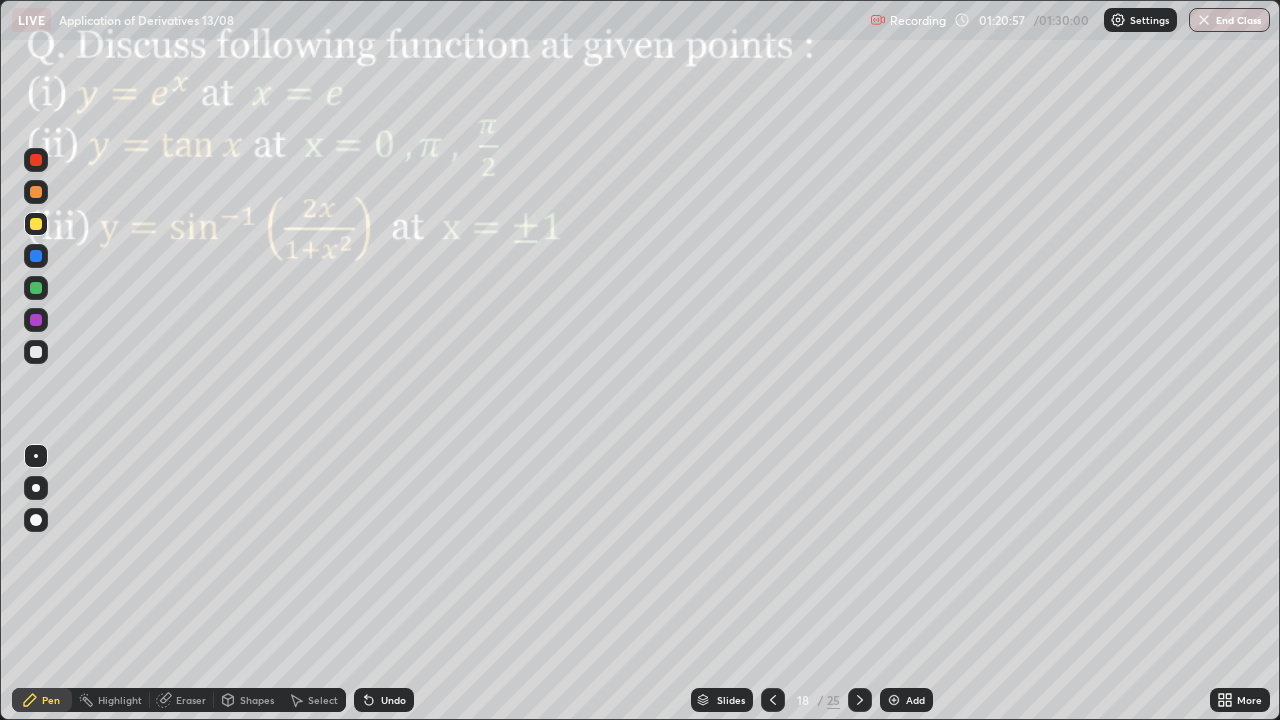 click at bounding box center (36, 160) 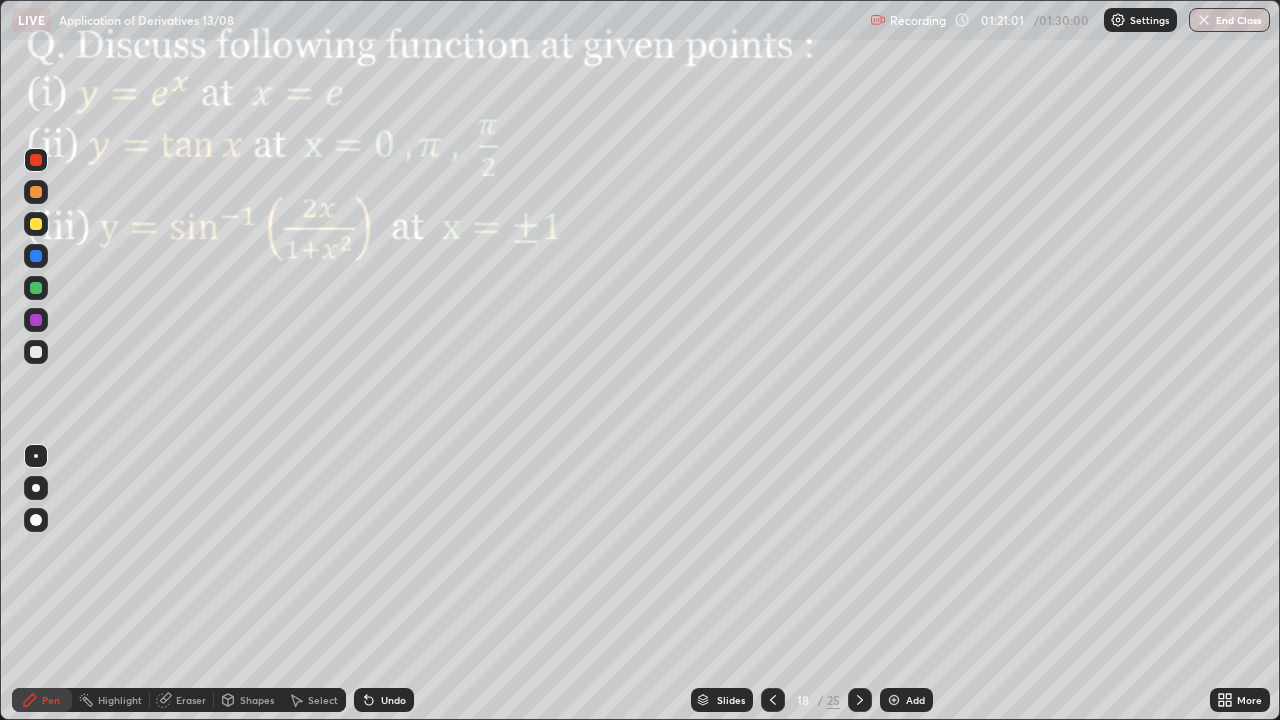 click on "Undo" at bounding box center [393, 700] 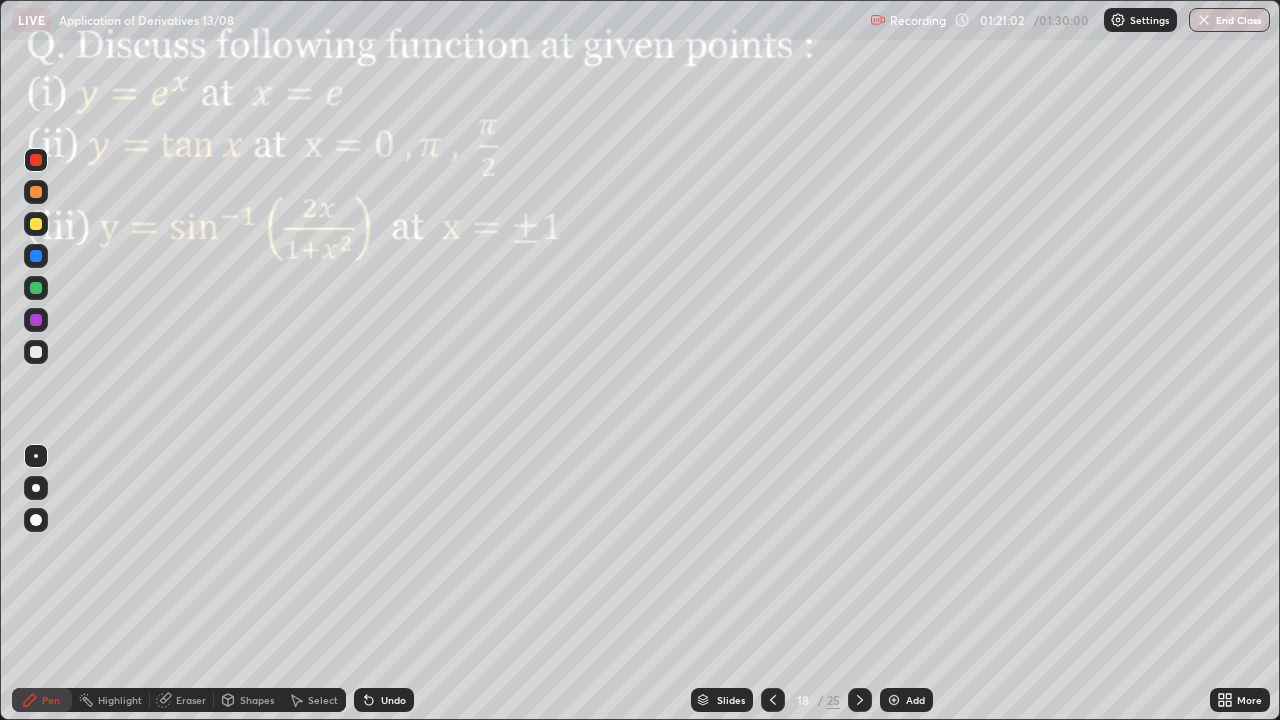click on "Undo" at bounding box center (393, 700) 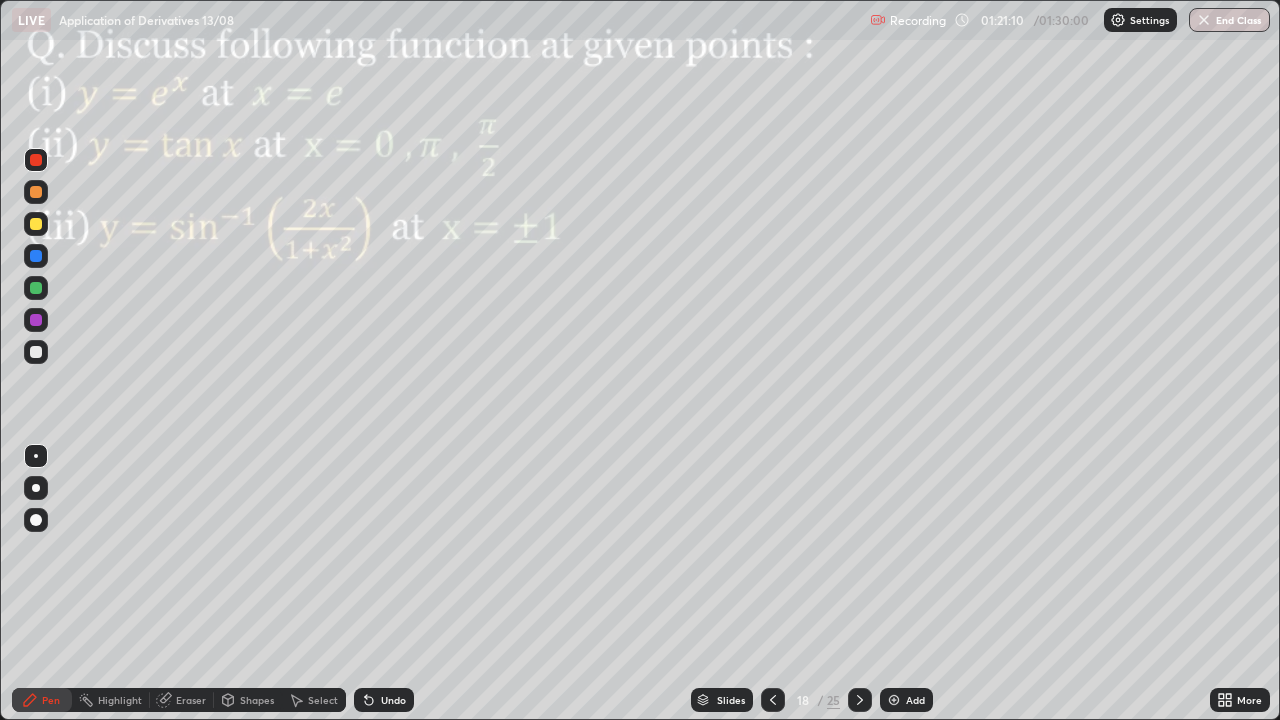 click on "Select" at bounding box center [323, 700] 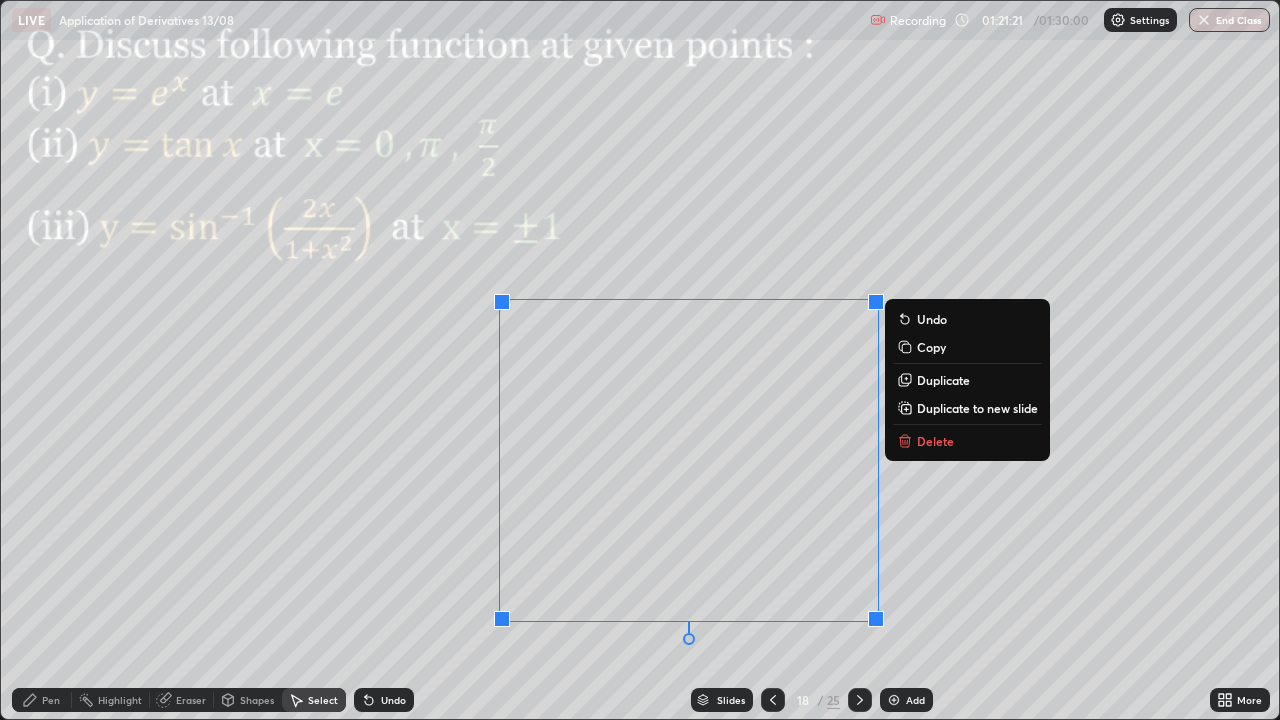click on "0 ° Undo Copy Duplicate Duplicate to new slide Delete" at bounding box center [640, 360] 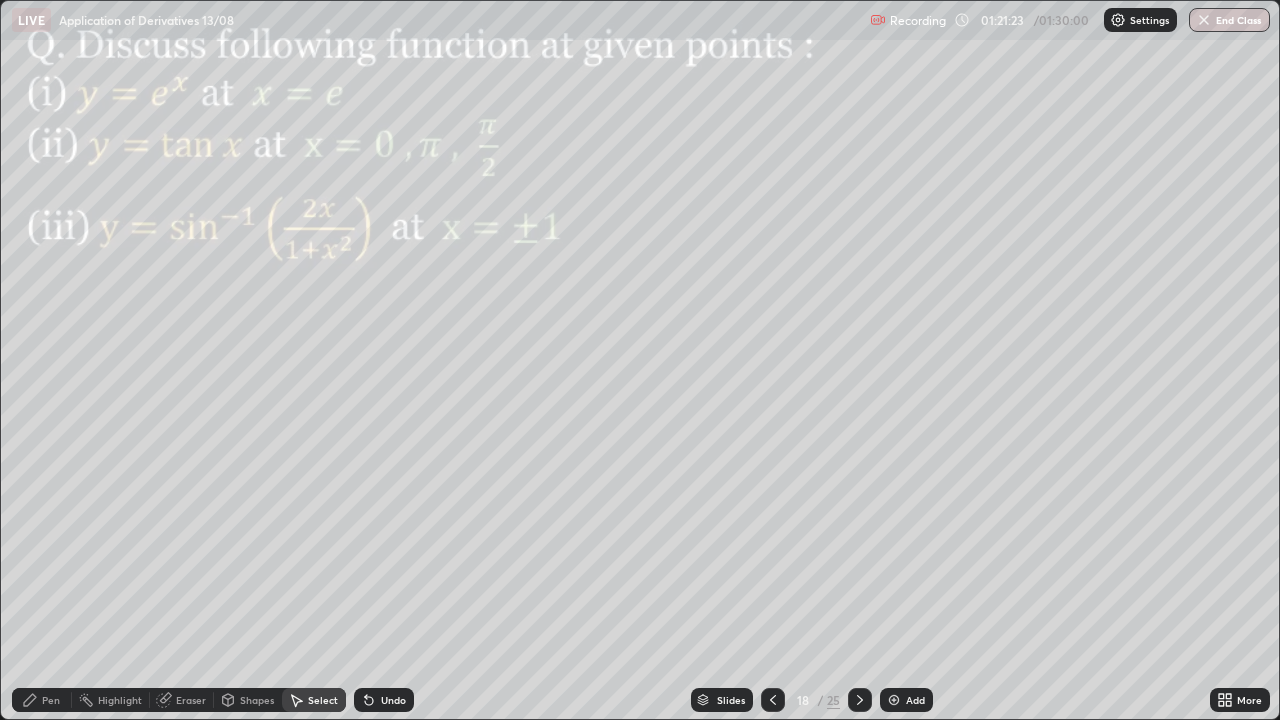 click on "Shapes" at bounding box center [257, 700] 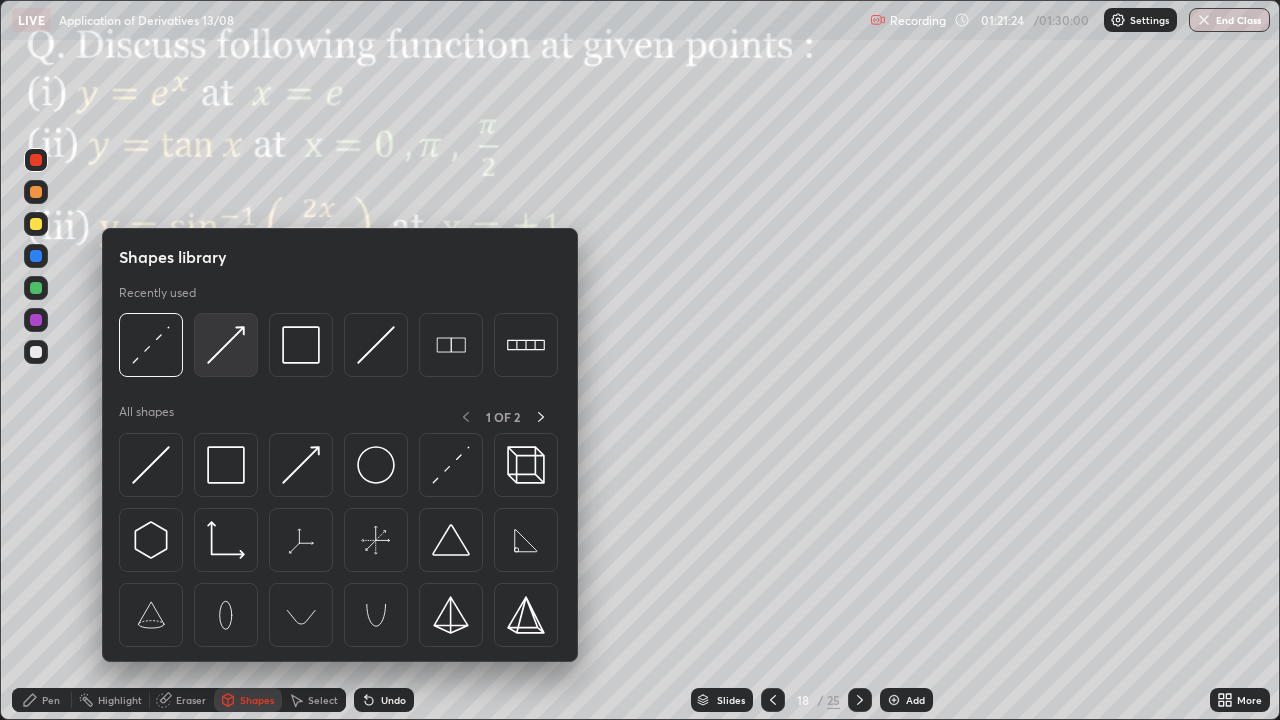 click at bounding box center (226, 345) 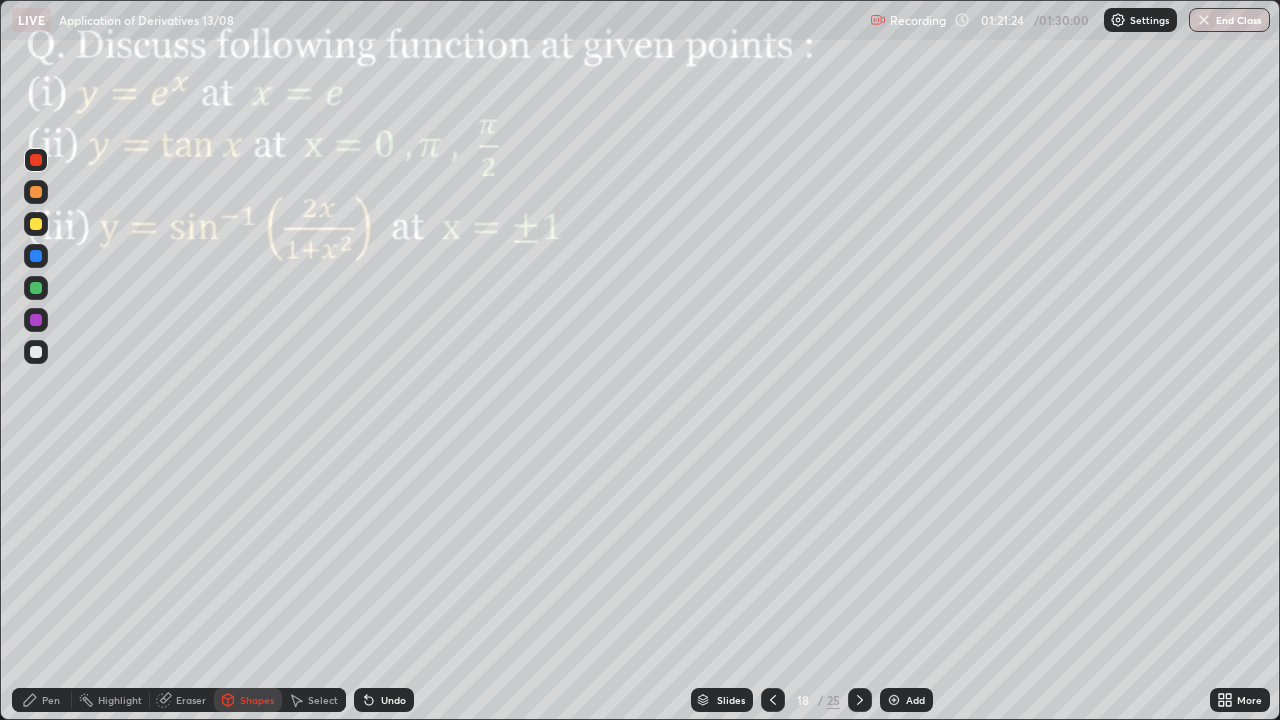 click at bounding box center [36, 352] 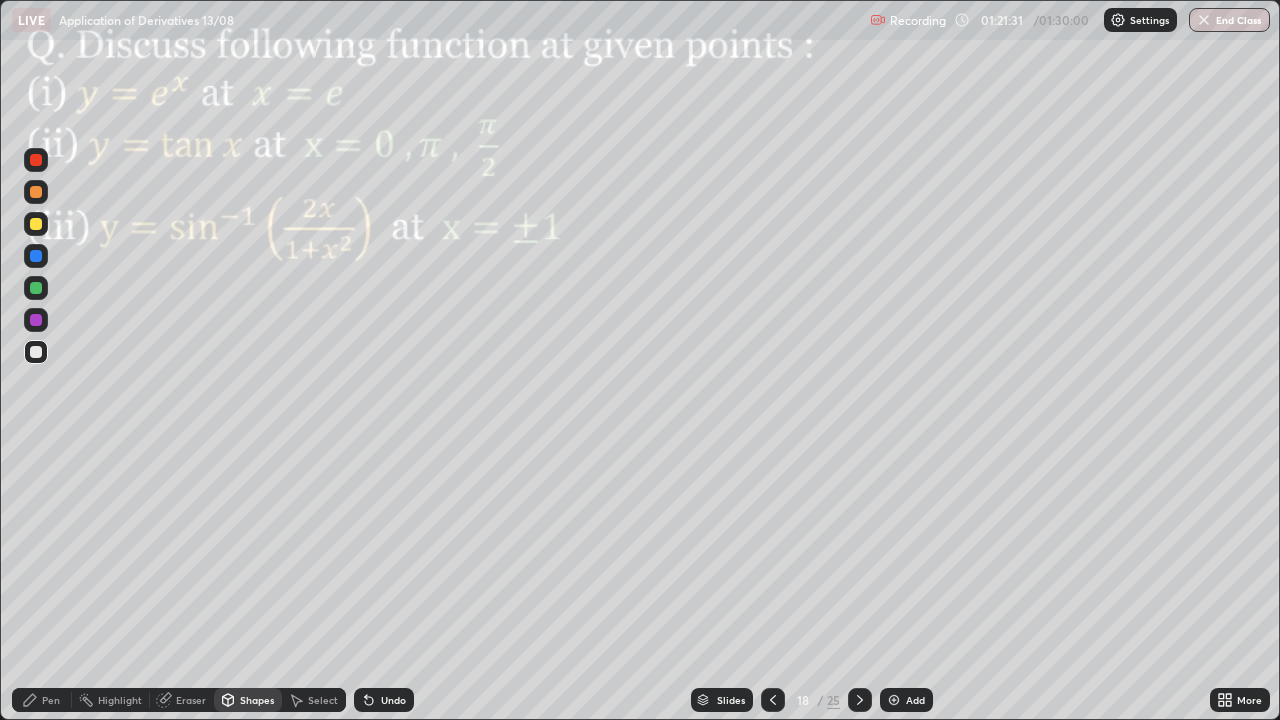 click at bounding box center [36, 320] 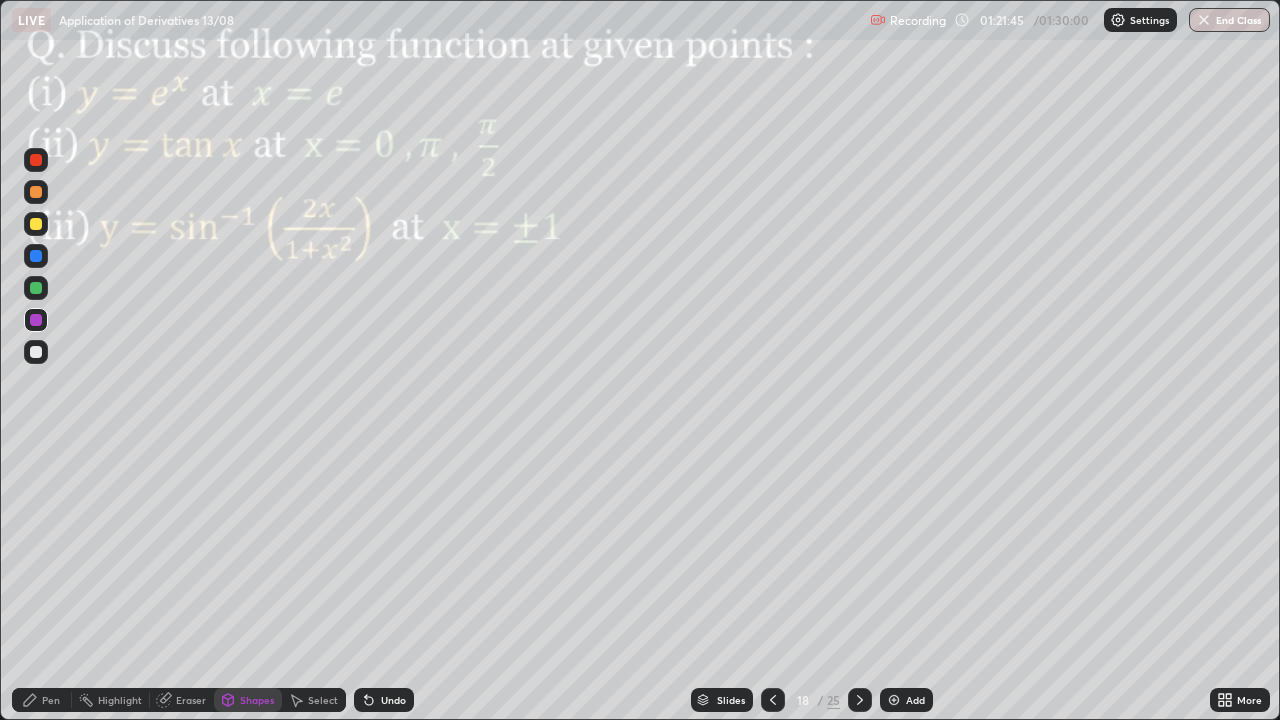 click at bounding box center (36, 288) 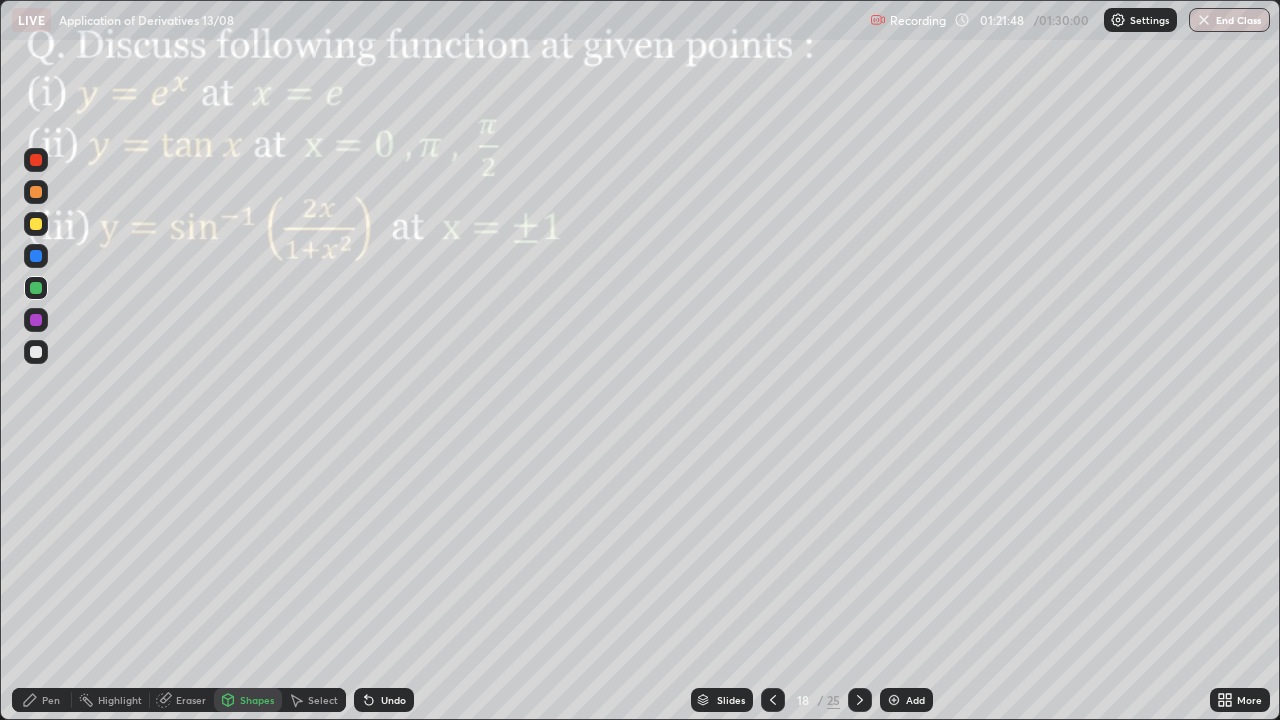 click on "Undo" at bounding box center (384, 700) 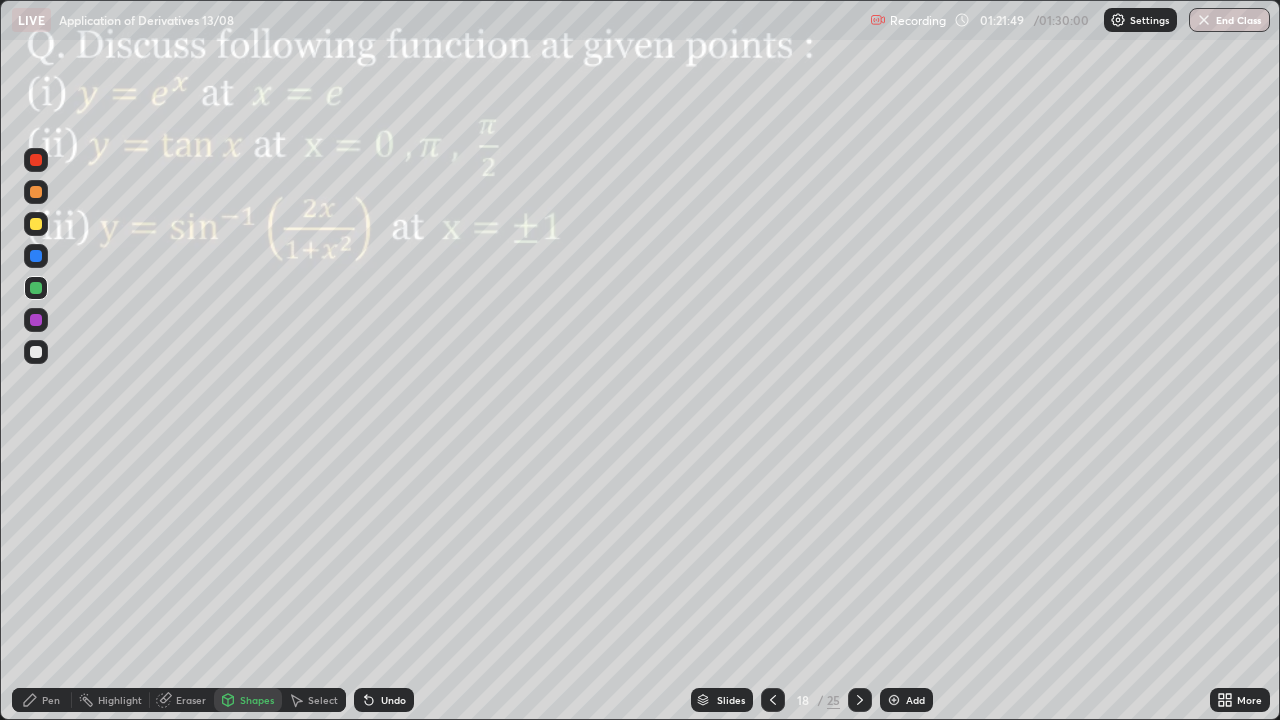 click on "Pen" at bounding box center (42, 700) 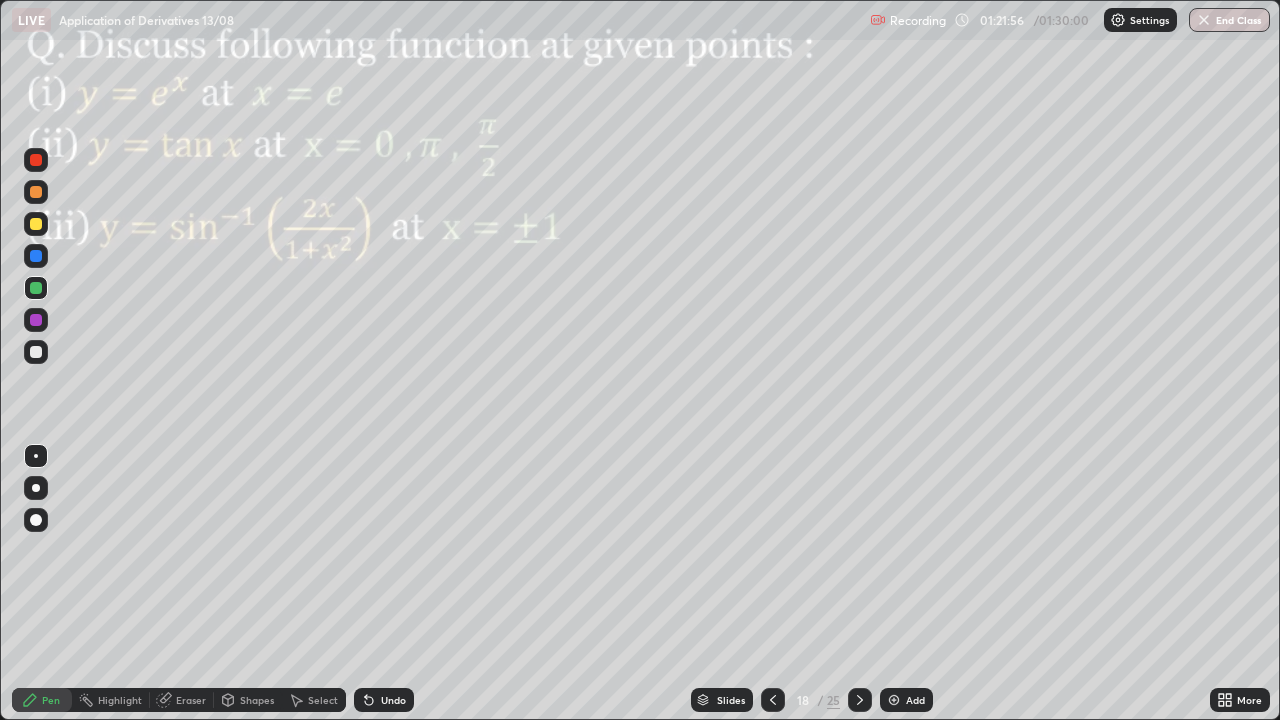 click on "Undo" at bounding box center [393, 700] 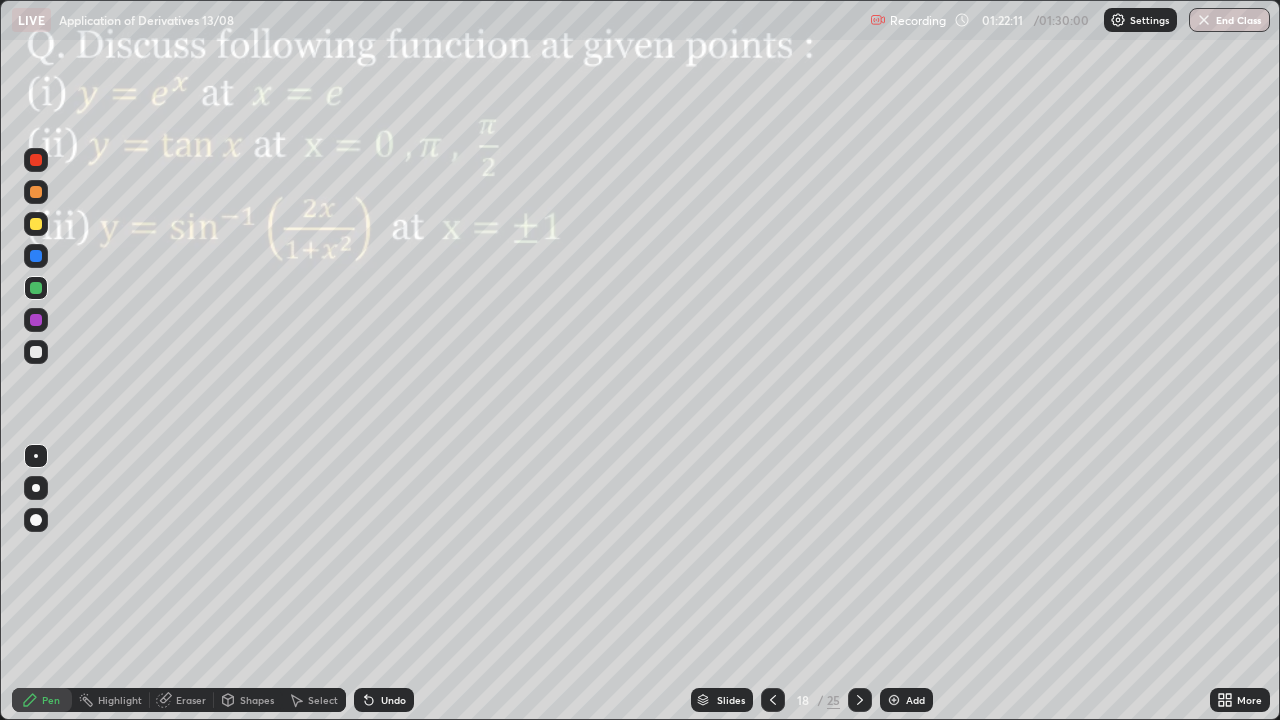 click at bounding box center (36, 320) 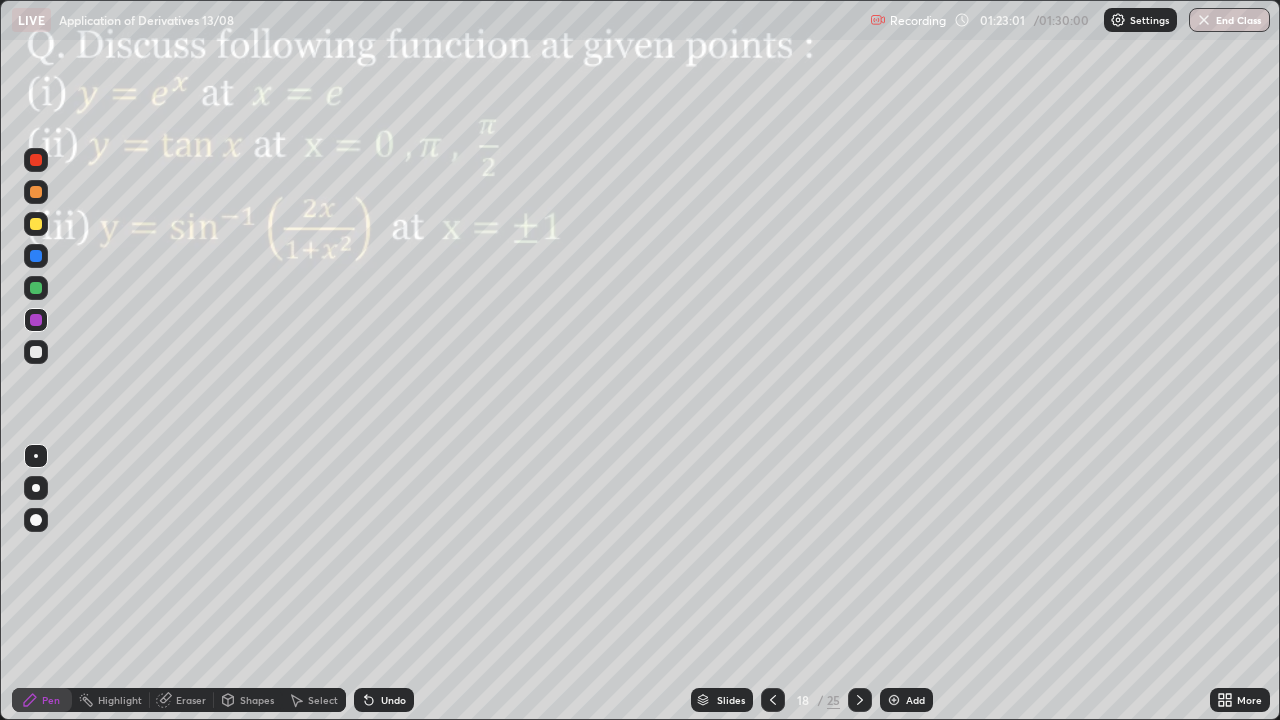click at bounding box center (36, 320) 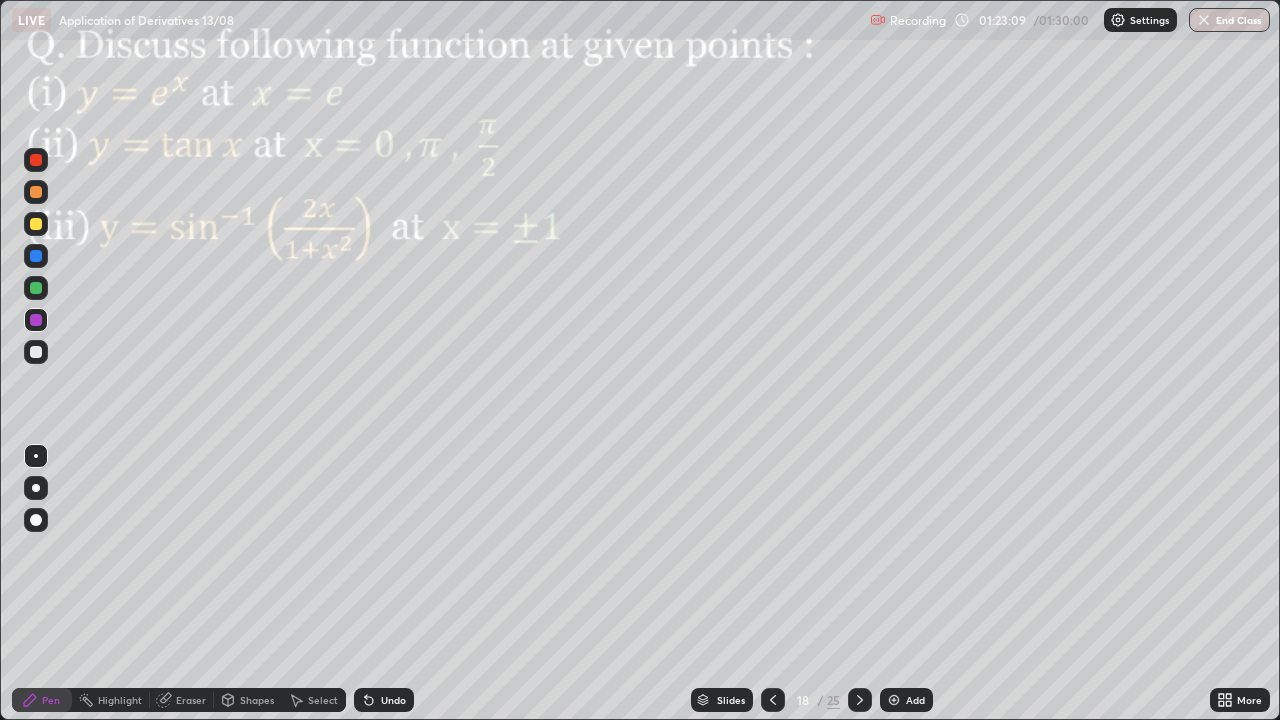 click at bounding box center (36, 160) 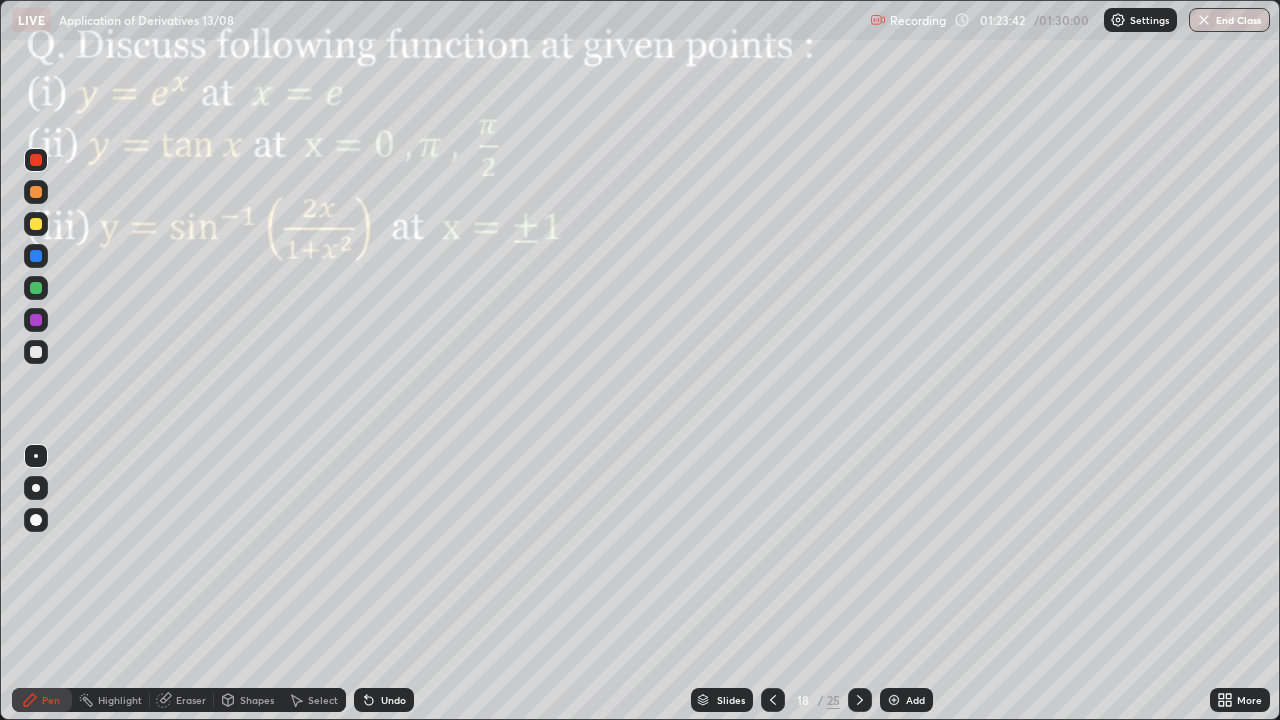 click at bounding box center [860, 700] 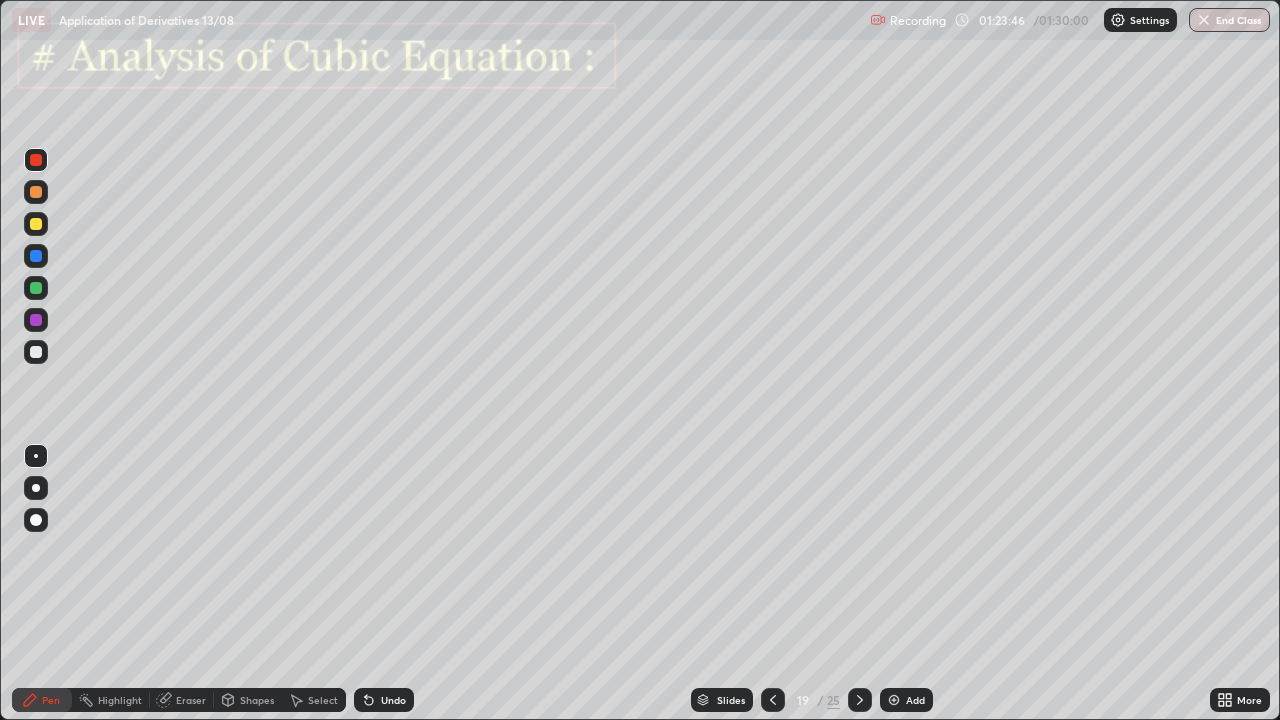 click 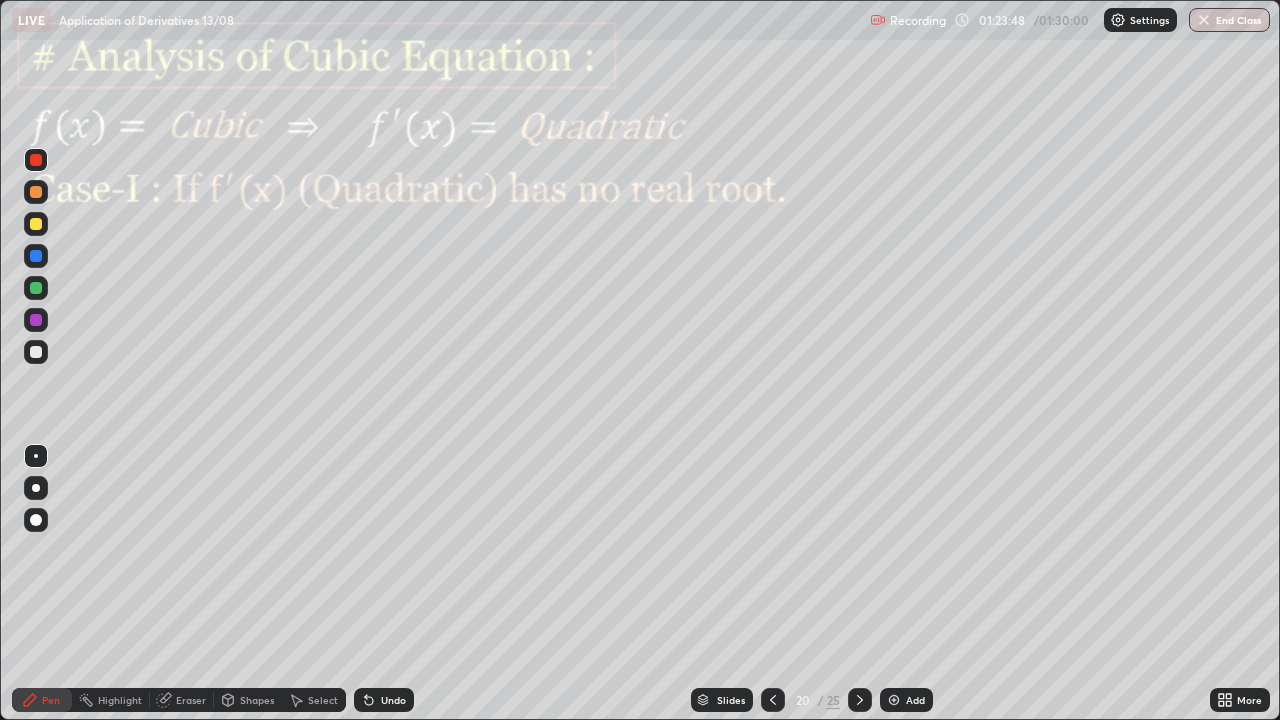 click 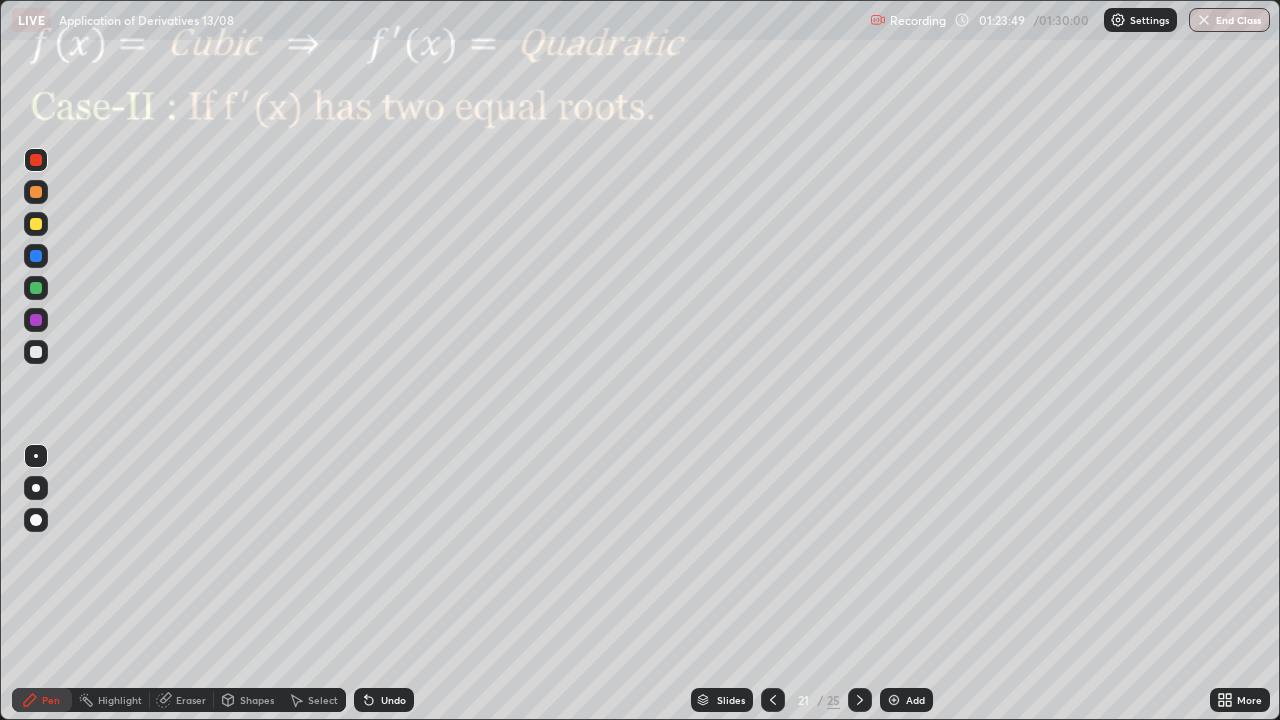 click 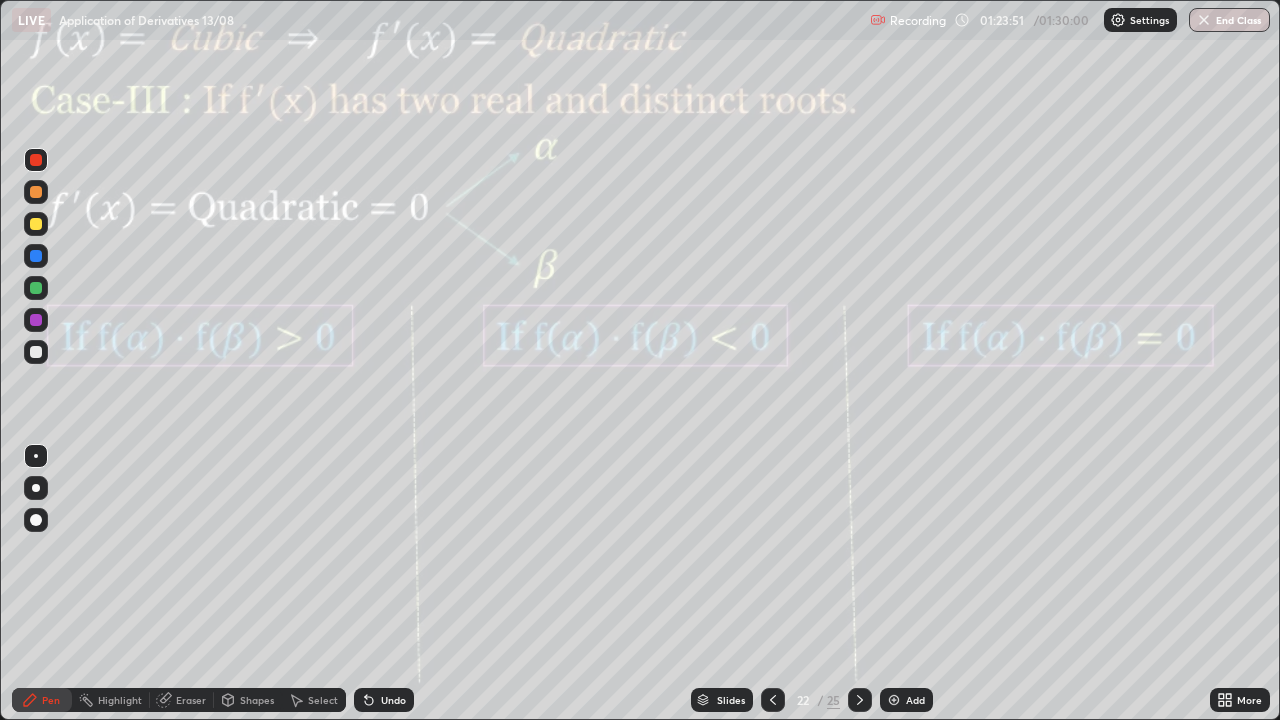click at bounding box center (860, 700) 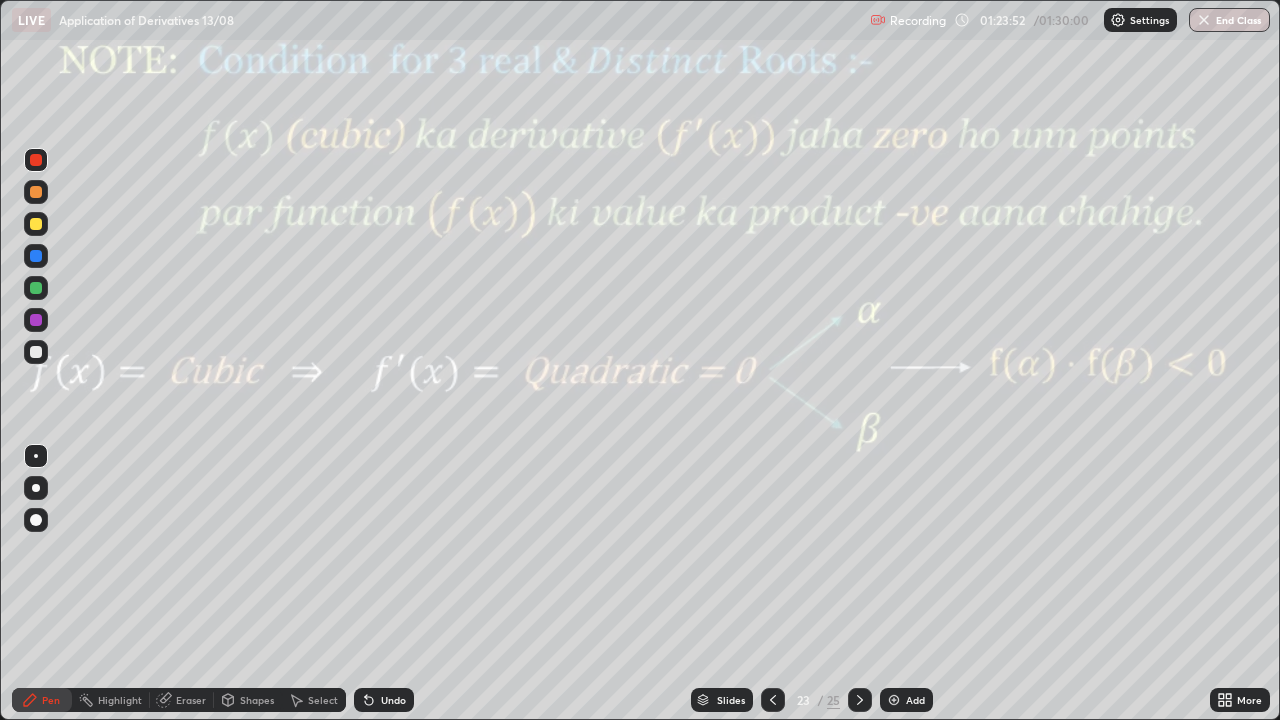 click 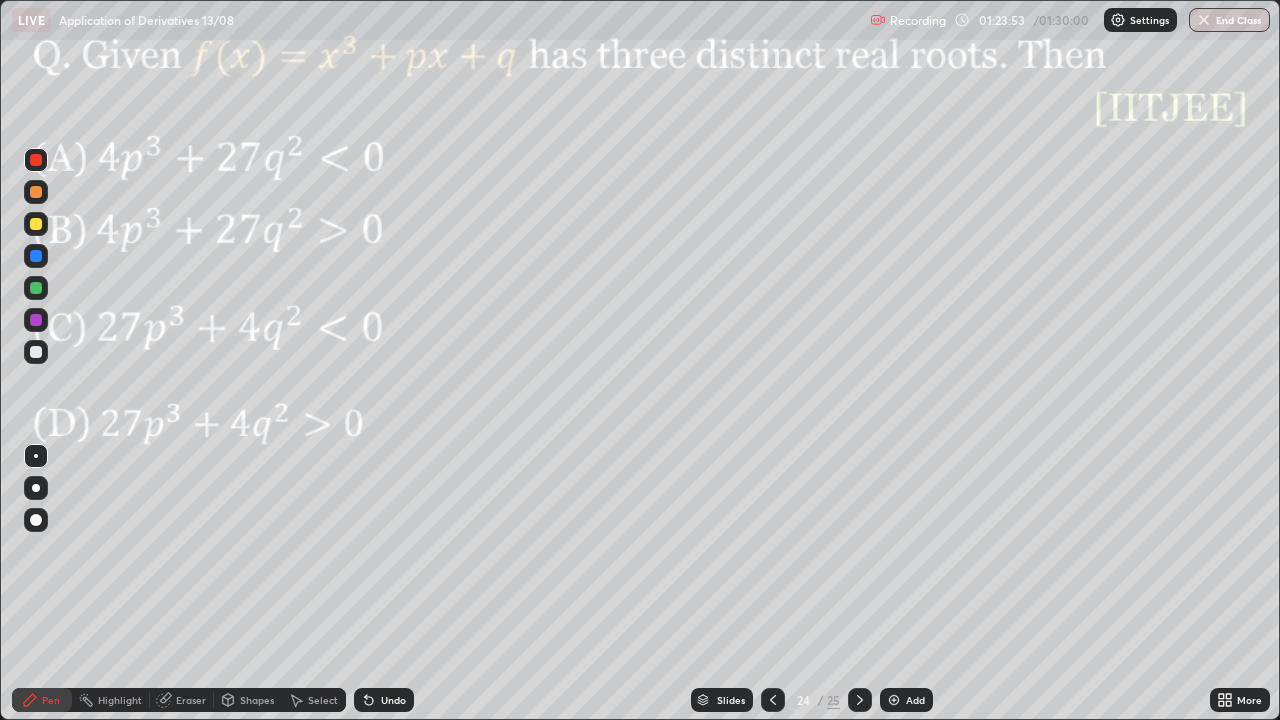 click 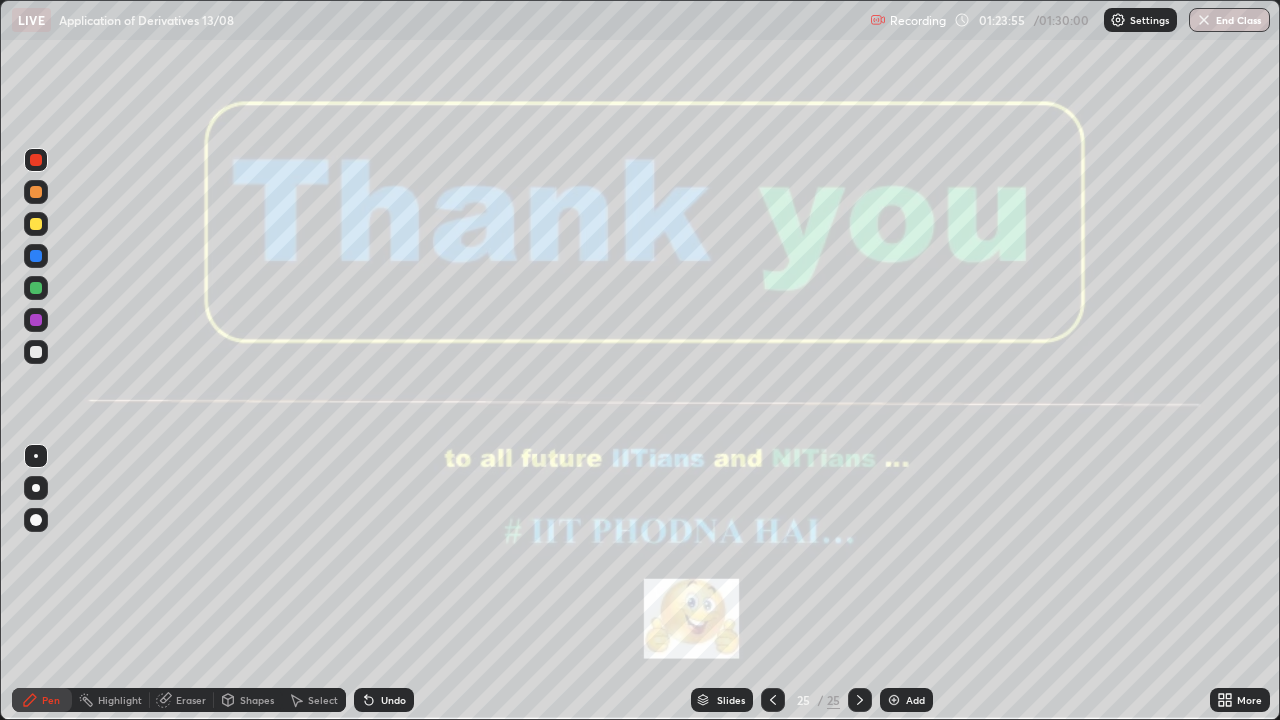 click on "End Class" at bounding box center (1229, 20) 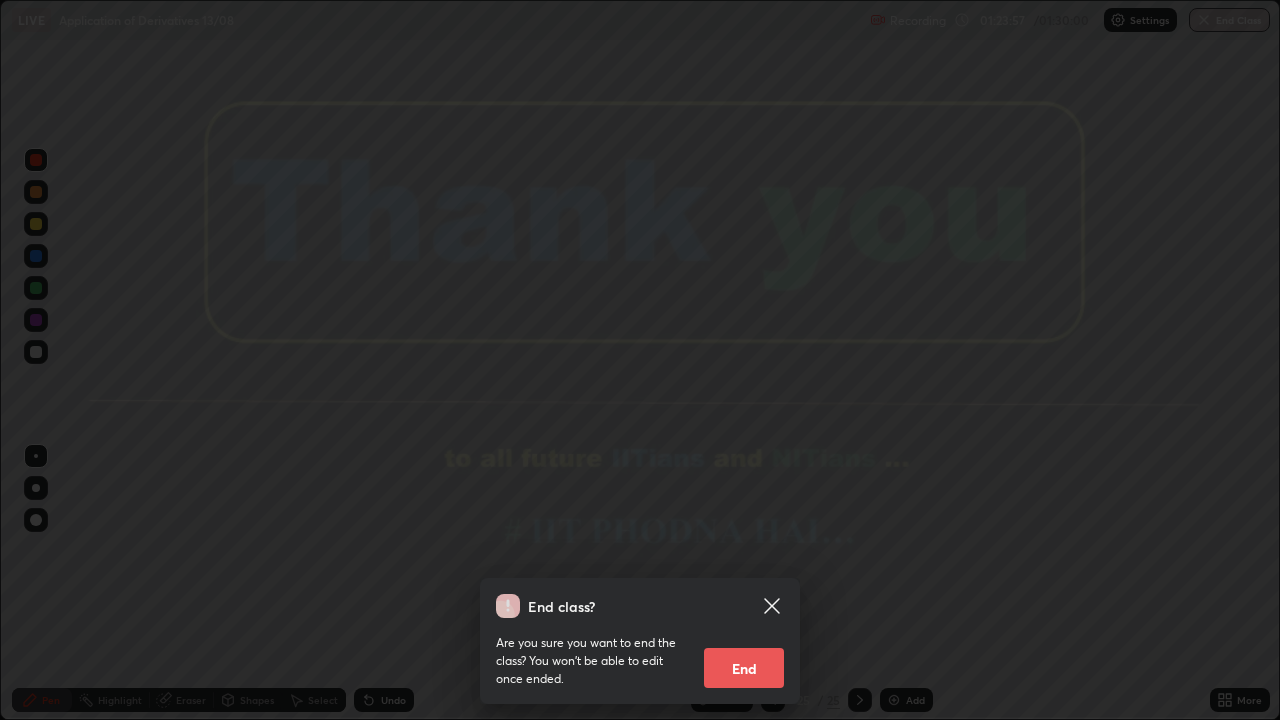click on "End" at bounding box center [744, 668] 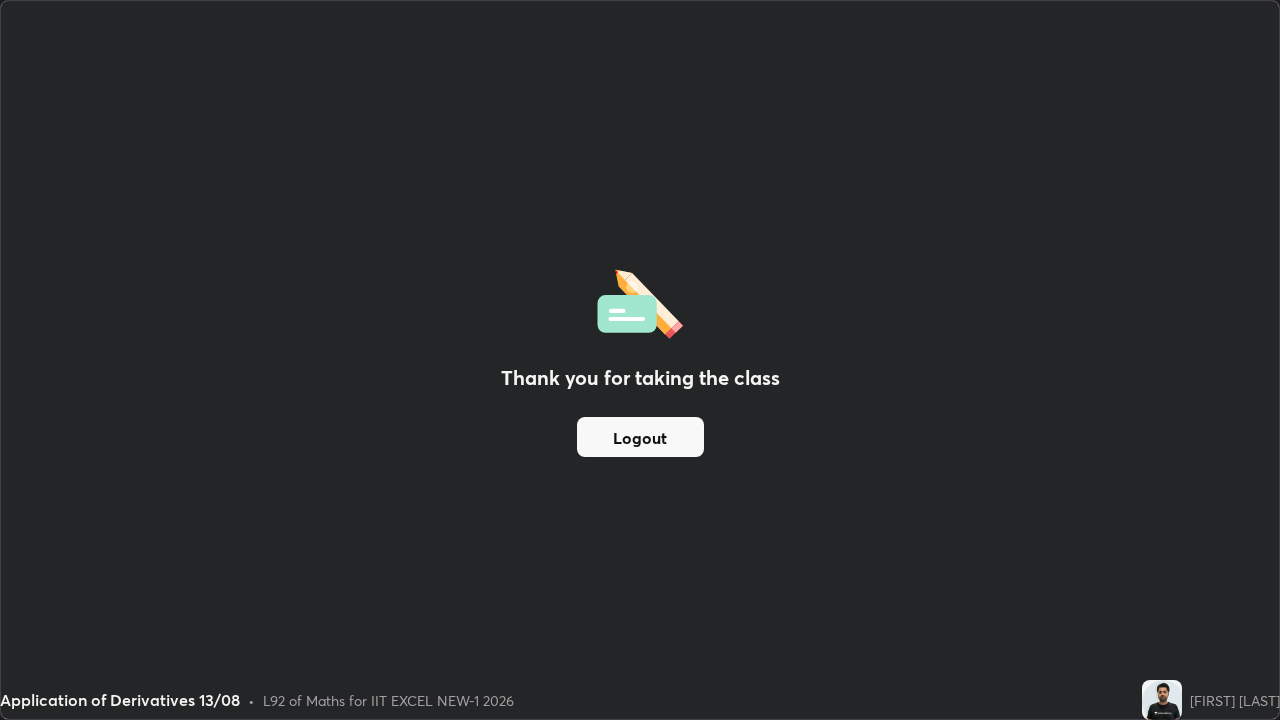 click on "Logout" at bounding box center [640, 437] 